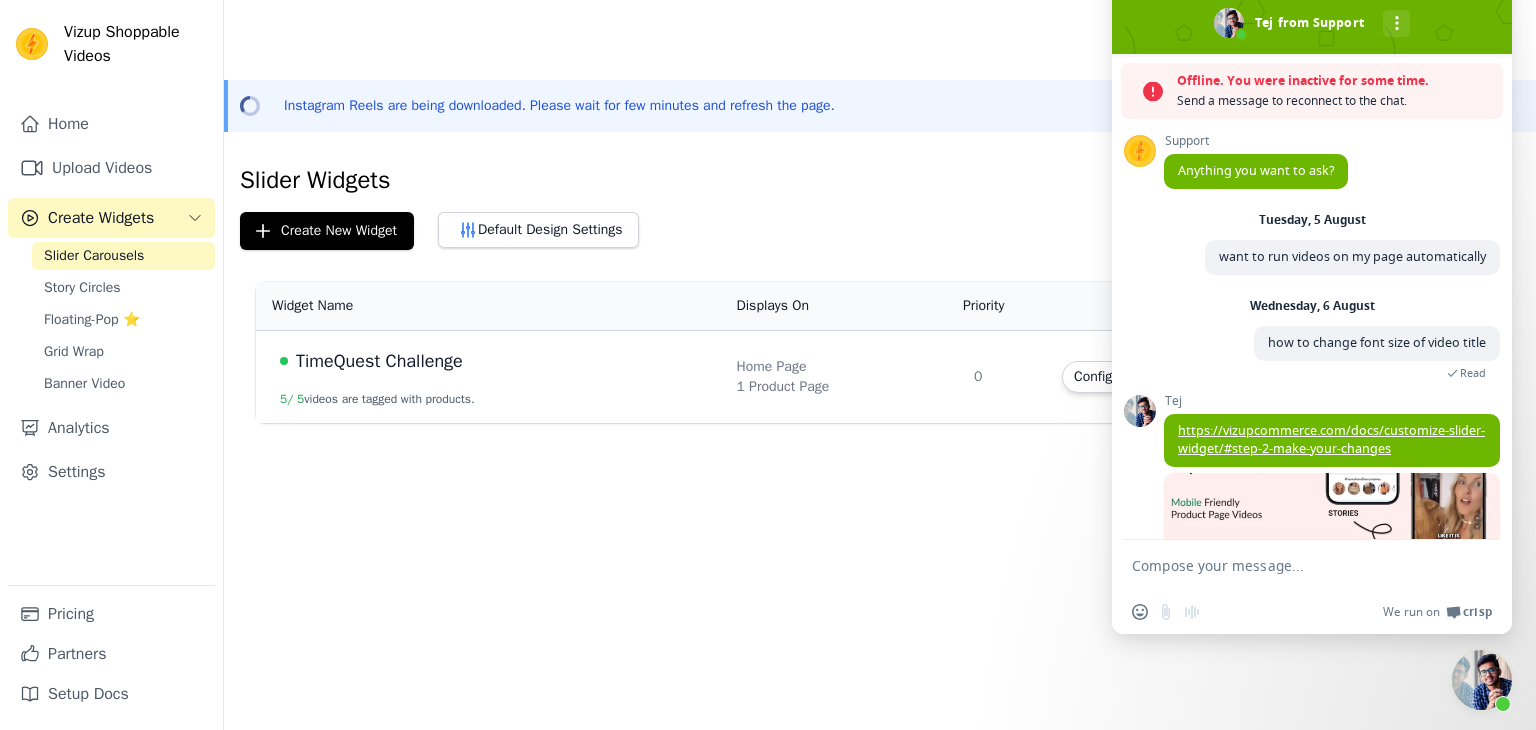 scroll, scrollTop: 0, scrollLeft: 0, axis: both 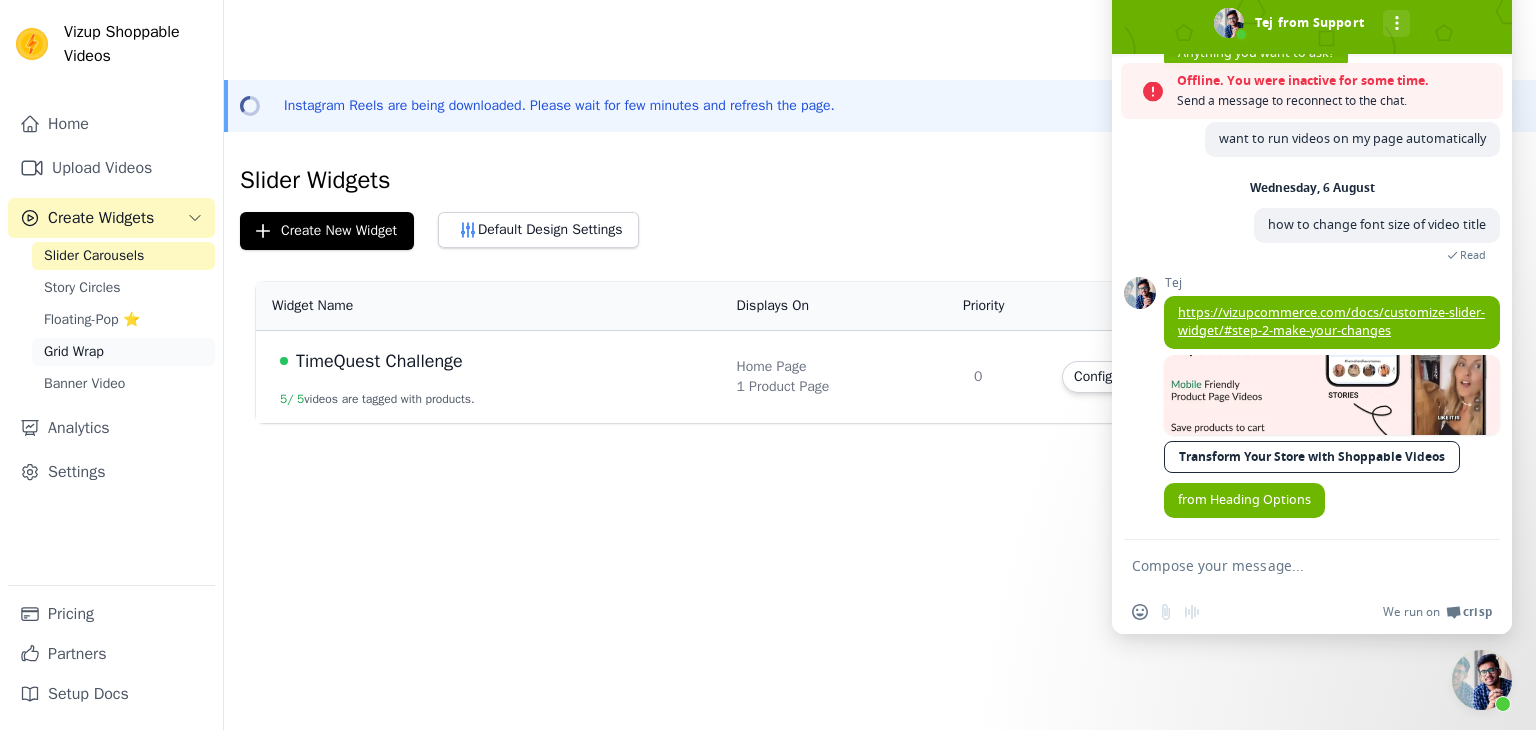 click on "Grid Wrap" at bounding box center (74, 352) 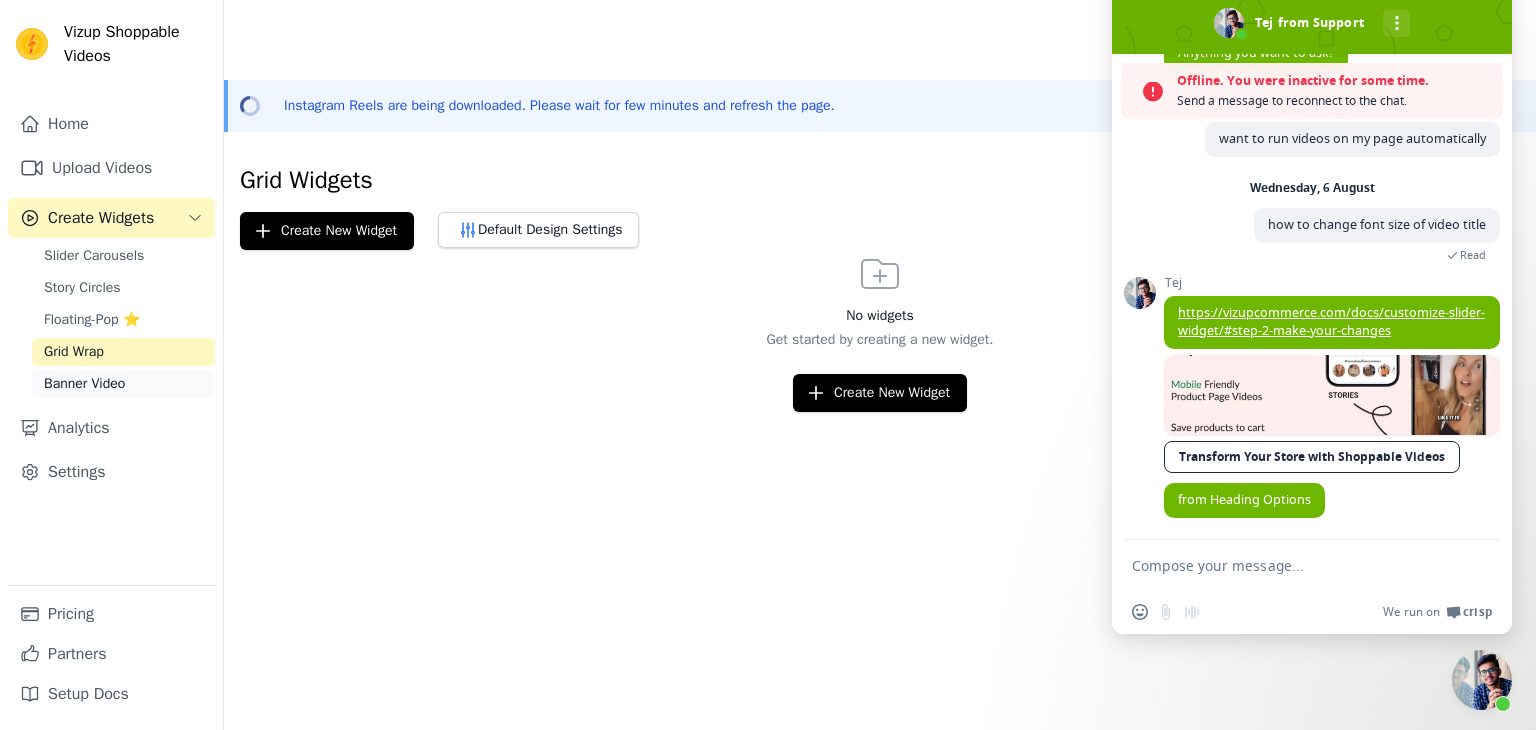 click on "Banner Video" at bounding box center (84, 384) 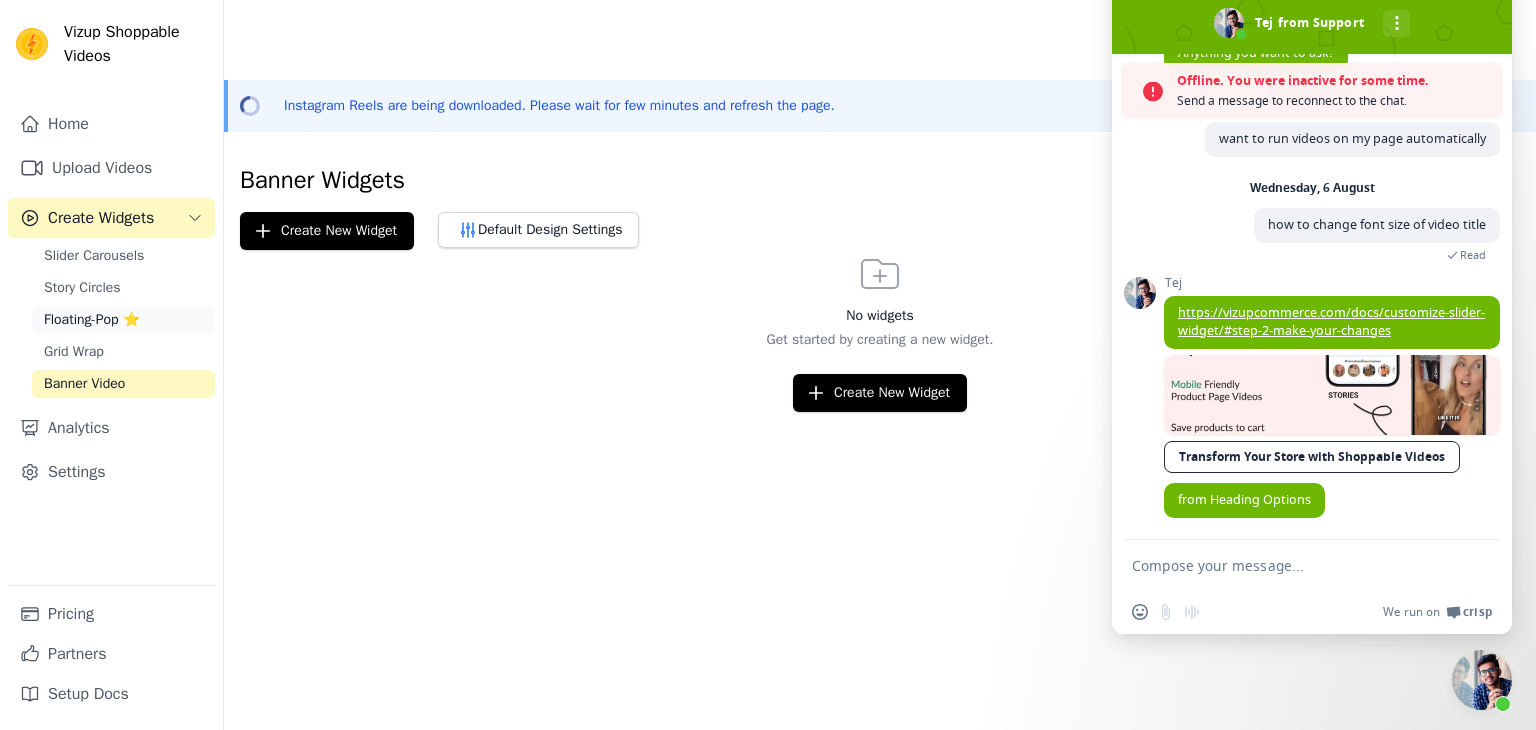 click on "Floating-Pop ⭐" at bounding box center (92, 320) 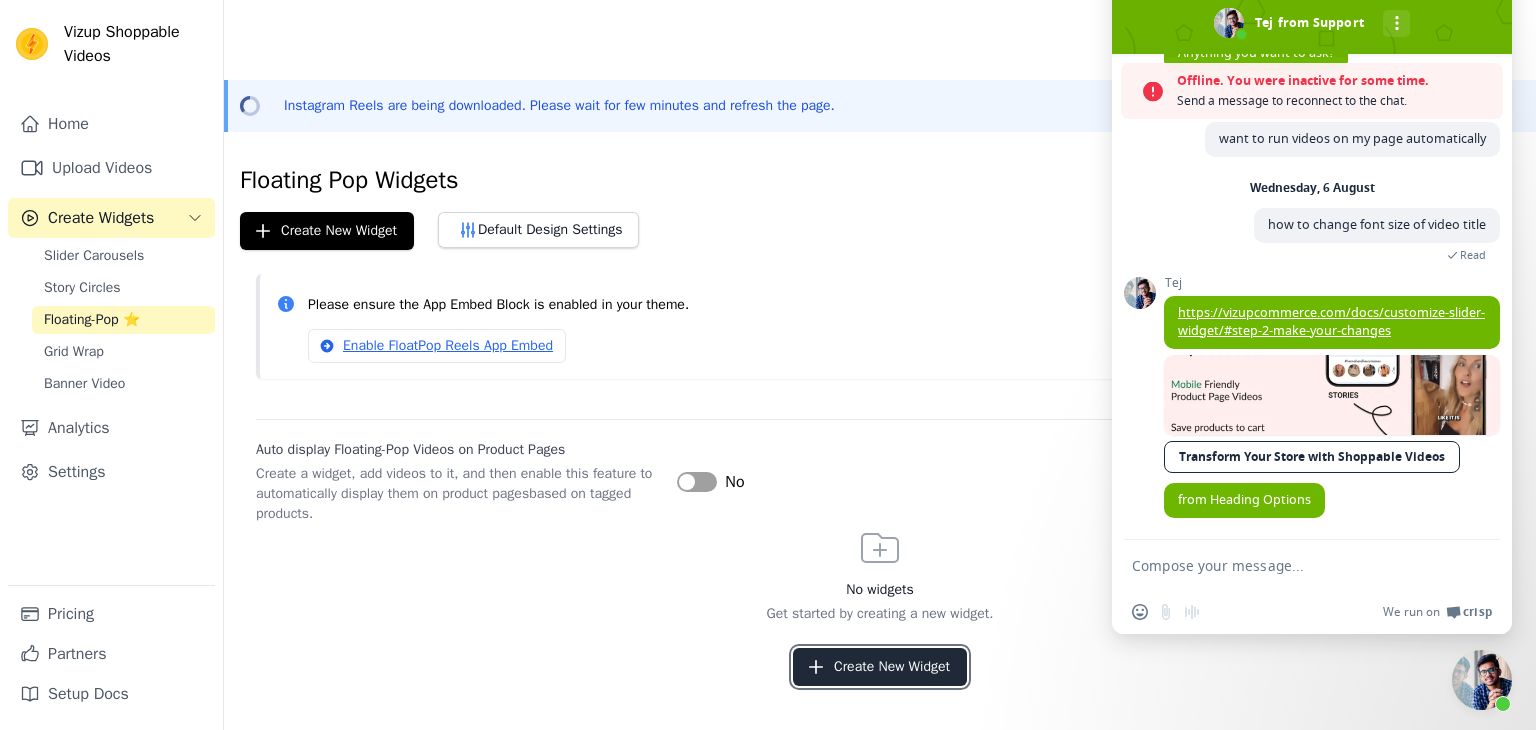 click on "Create New Widget" at bounding box center [880, 667] 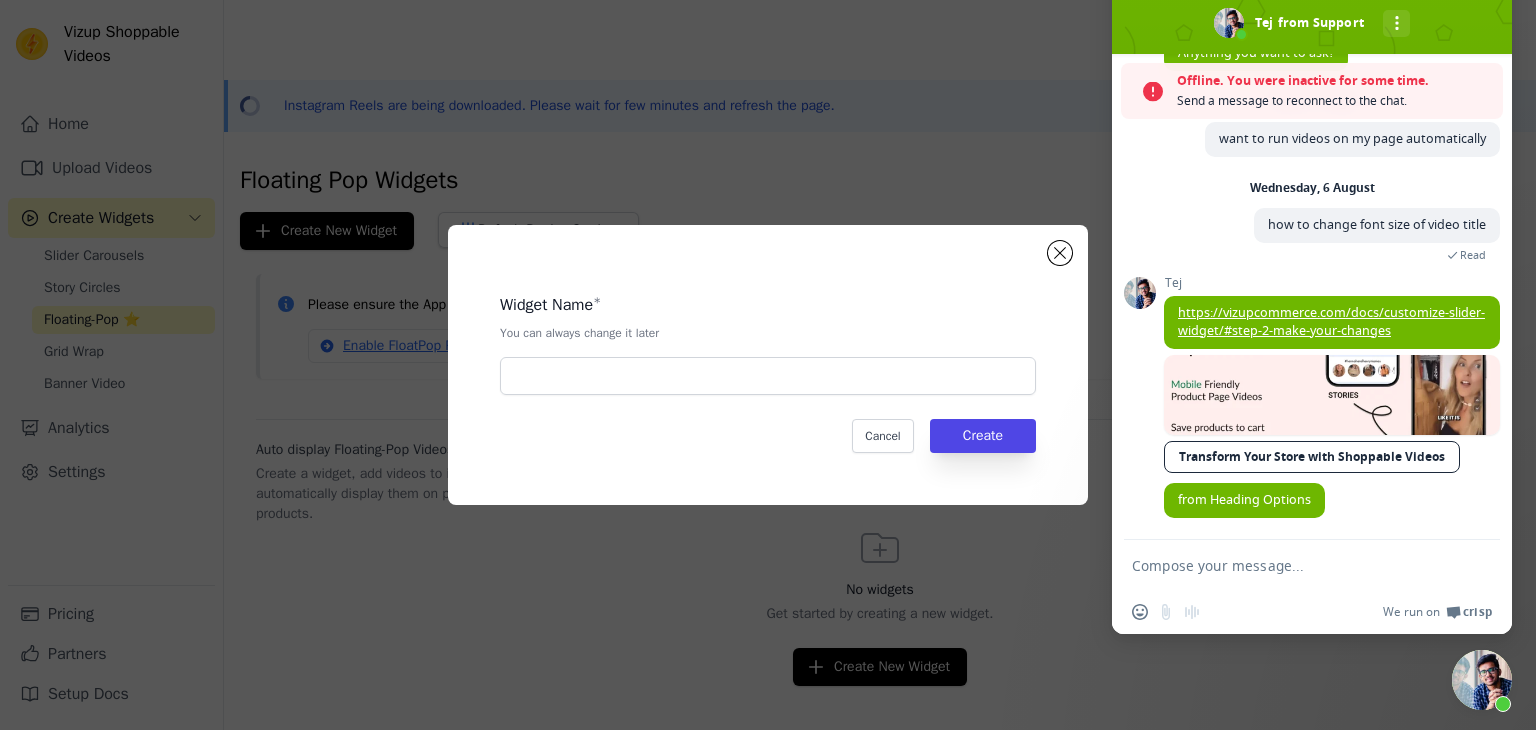 click on "Widget Name   *   You can always change it later       Cancel   Create" at bounding box center (768, 365) 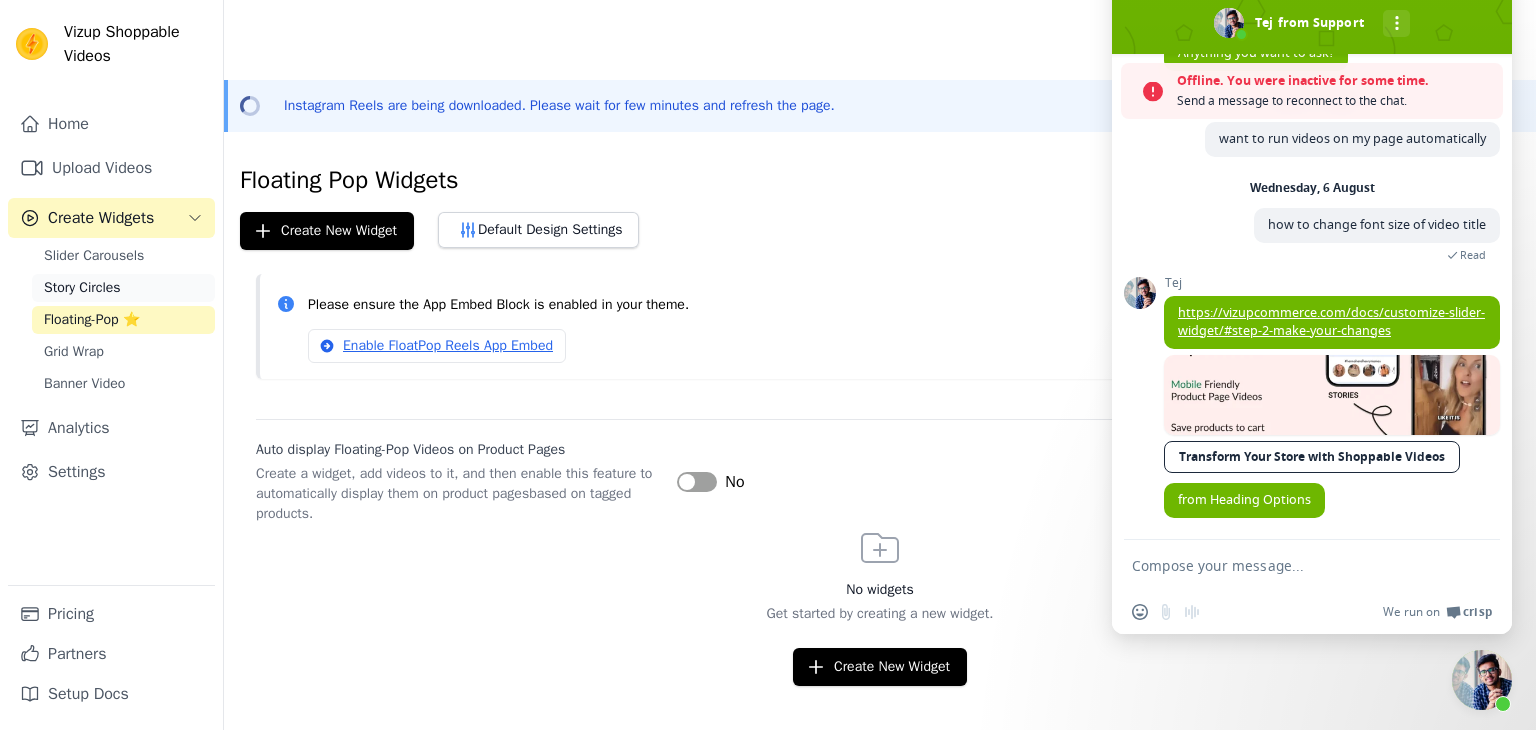 click on "Story Circles" at bounding box center (82, 288) 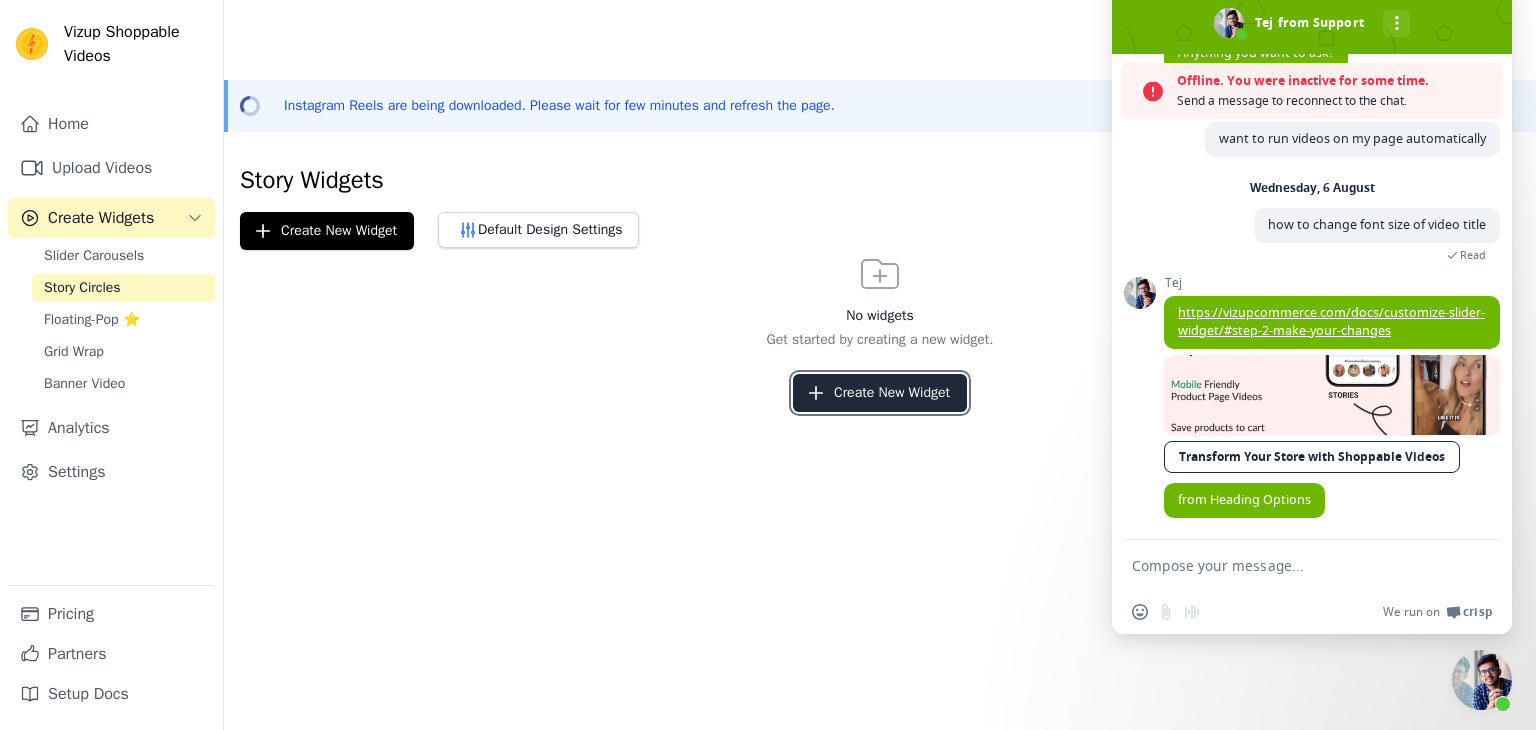 click on "Create New Widget" at bounding box center (880, 393) 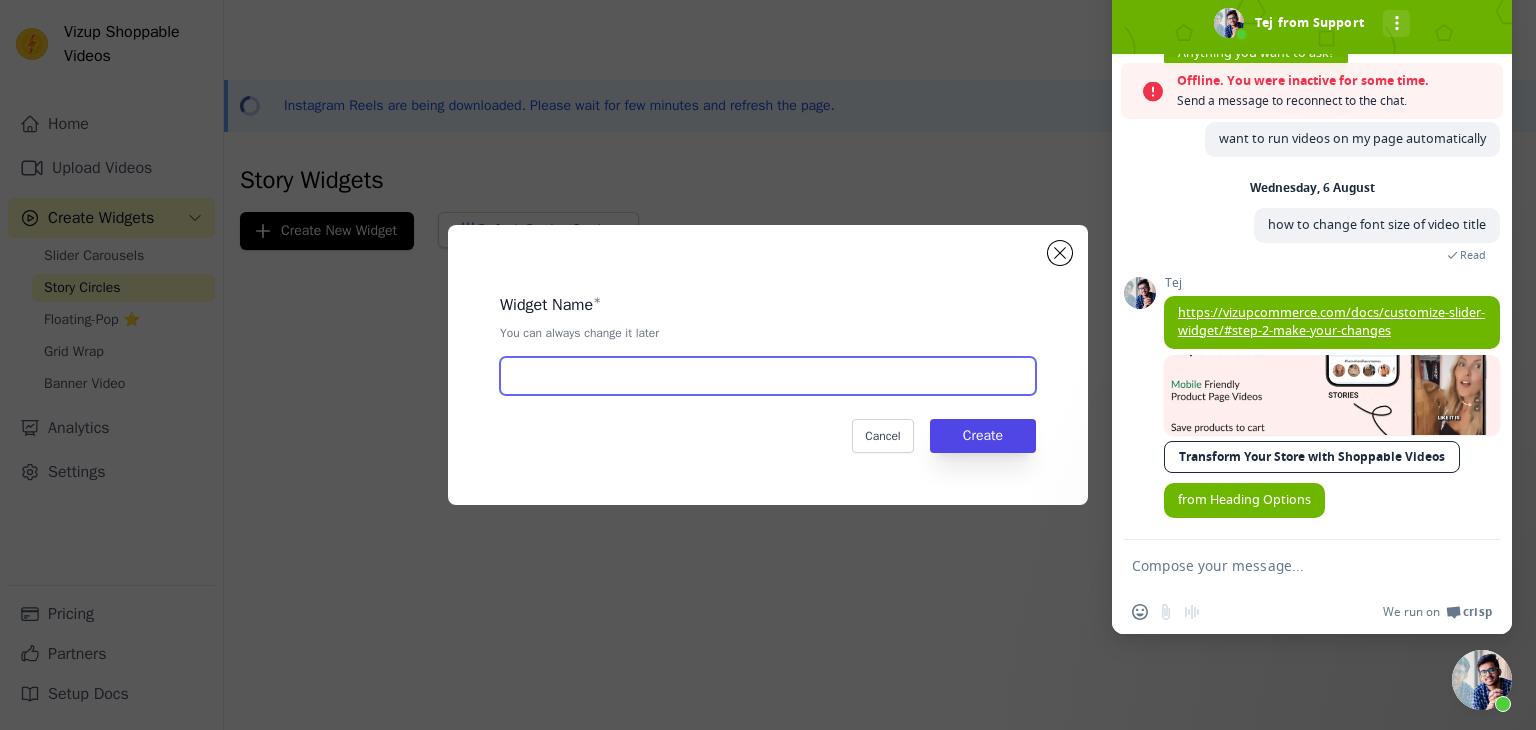 click at bounding box center (768, 376) 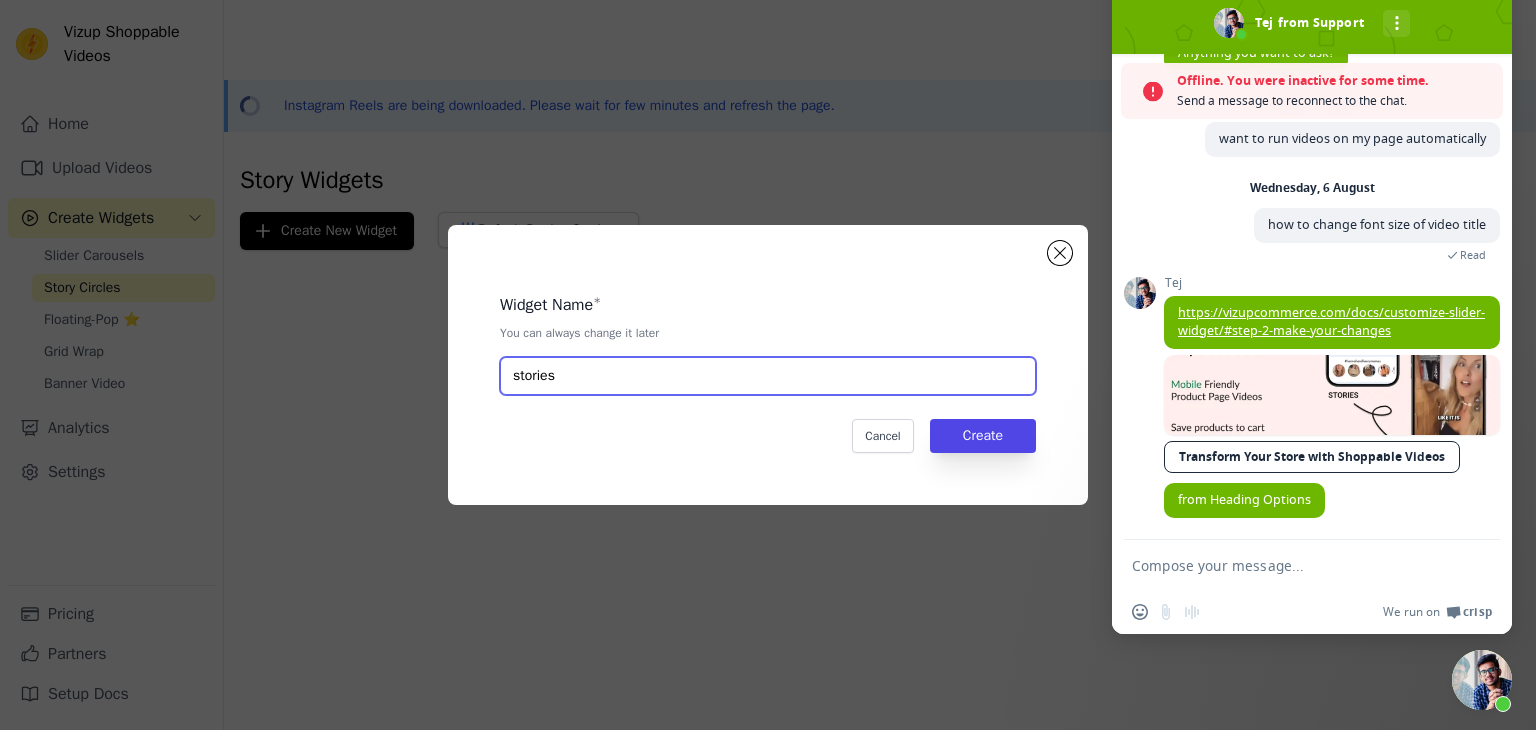 click on "stories" at bounding box center [768, 376] 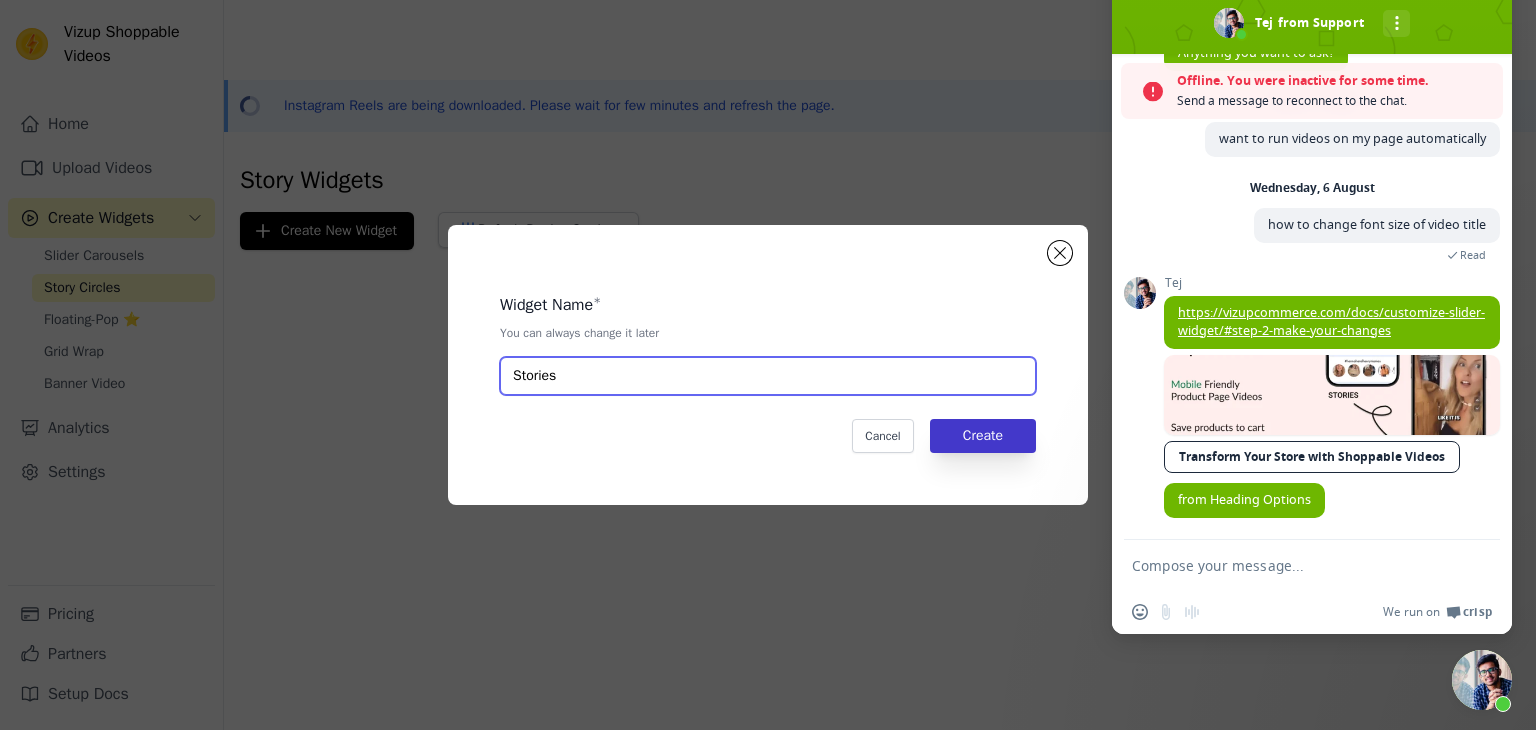 type on "Stories" 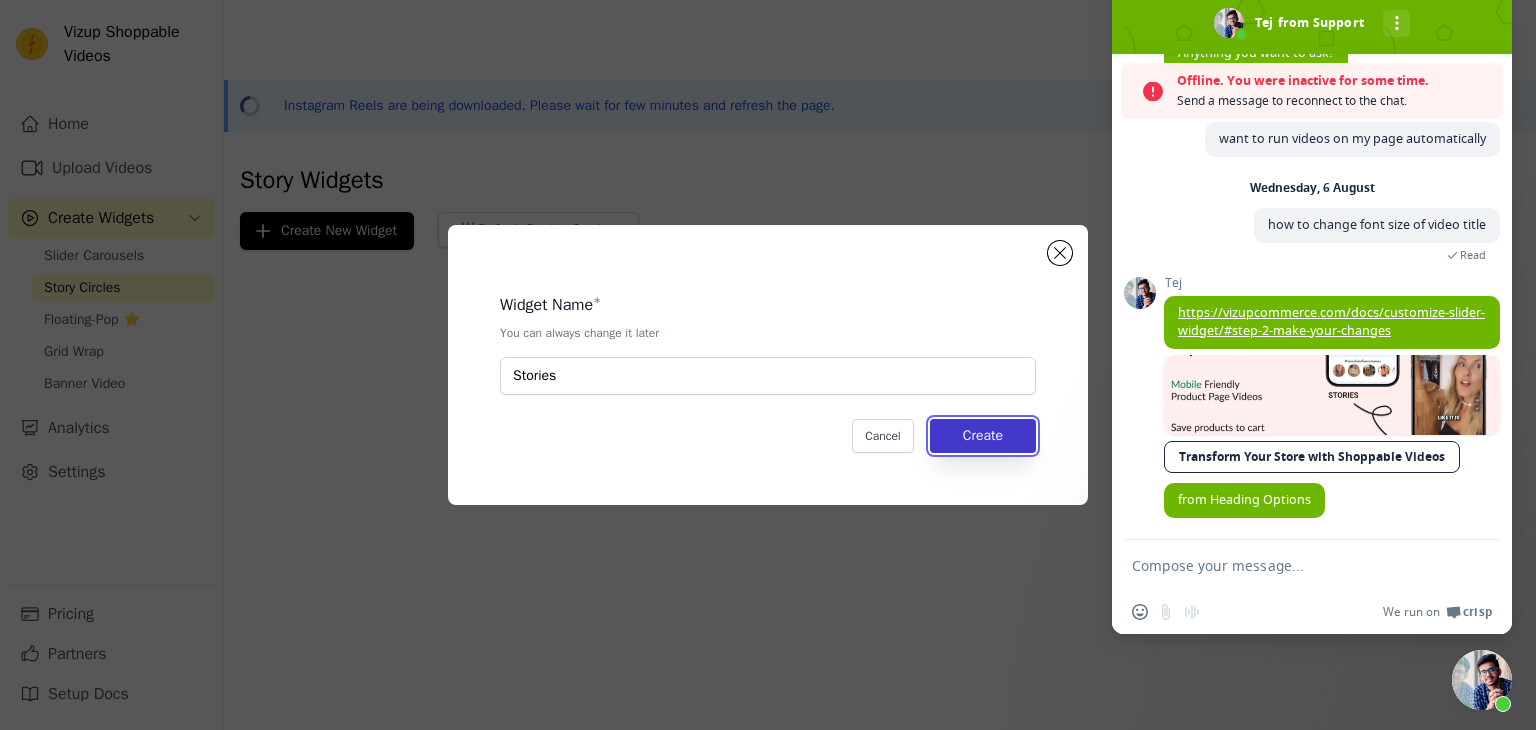 click on "Create" at bounding box center [983, 436] 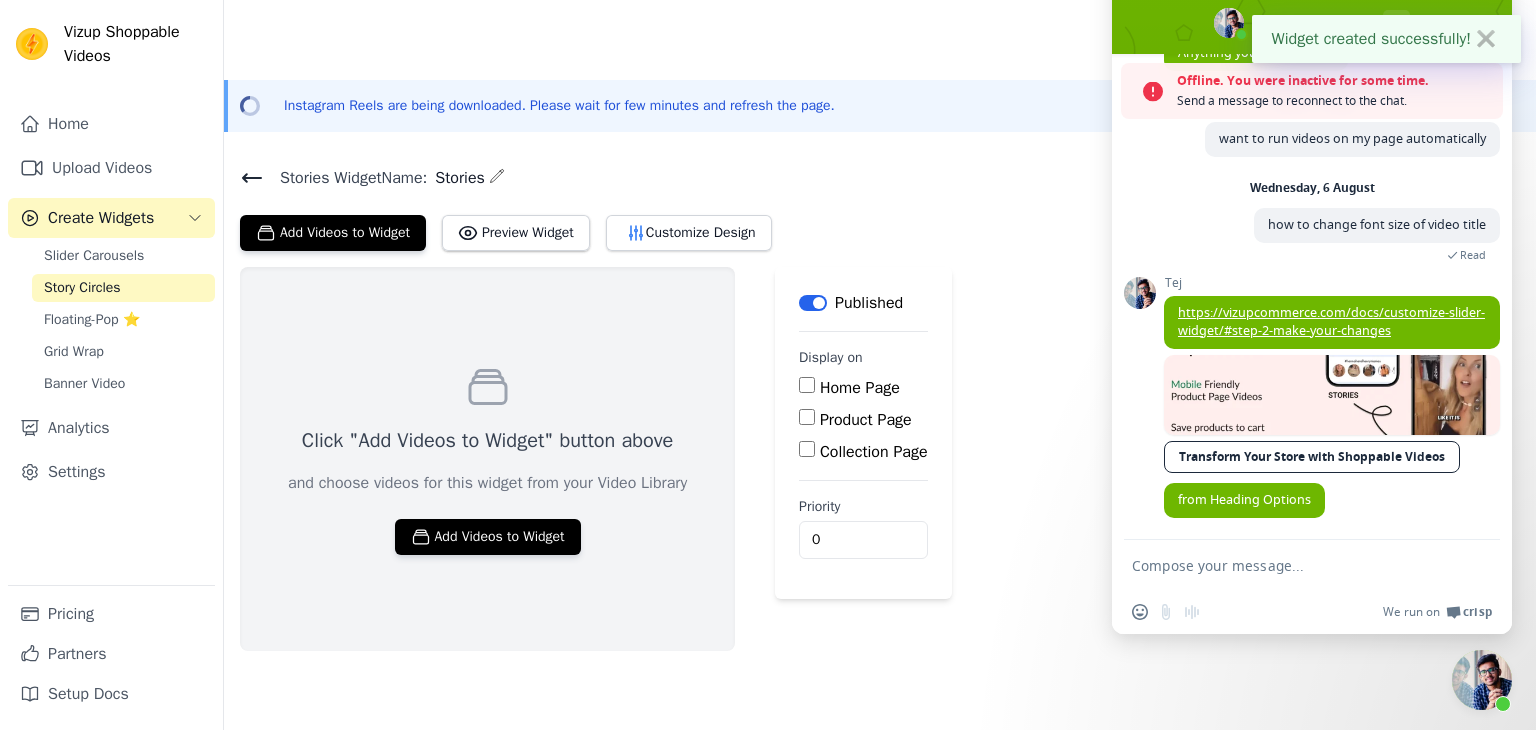 click on "Home Page" at bounding box center (807, 385) 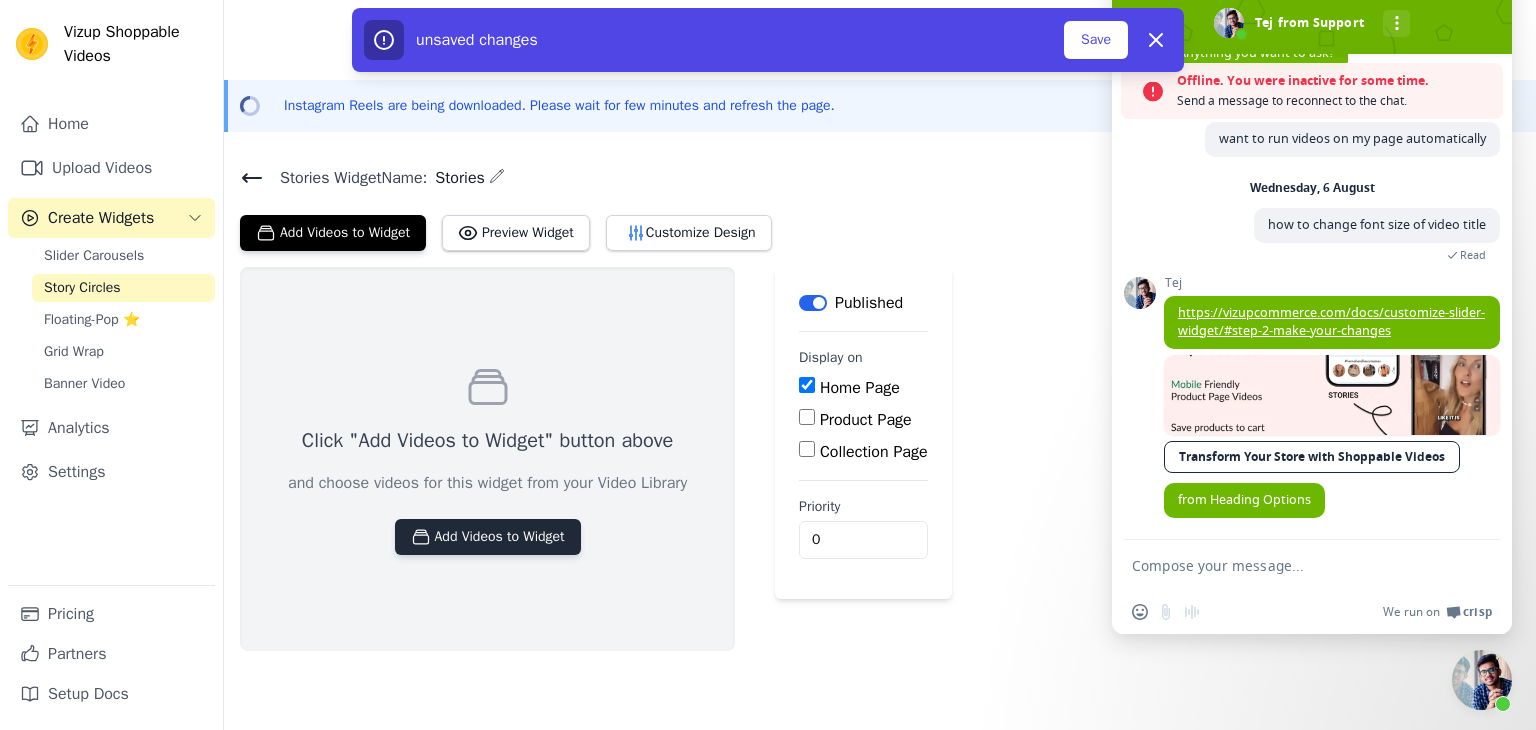 click on "Add Videos to Widget" at bounding box center (488, 537) 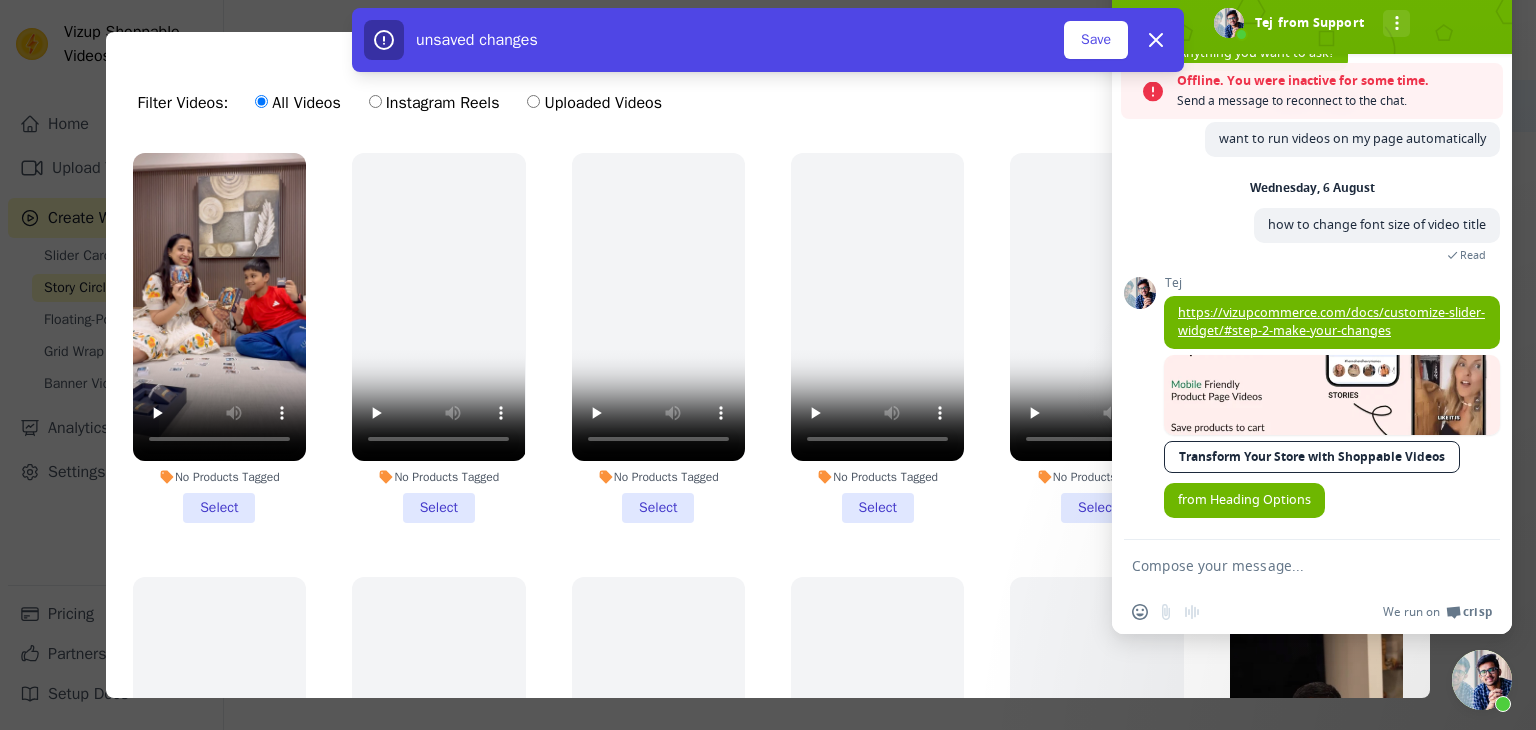 click on "No Products Tagged     Select
No Products Tagged     Select
No Products Tagged     Select
No Products Tagged     Select
No Products Tagged     Select
No Products Tagged     Select
No Products Tagged     Select
No Products Tagged     Select
No Products Tagged     Select
No Products Tagged     Select
No Products Tagged     Select
No Products Tagged     Select
No Products Tagged     Select
No Products Tagged     Select
No Products Tagged     Select
No Products Tagged     Select
No Products Tagged     Select
No Products Tagged     Select
No Products Tagged     Select           Select" at bounding box center [768, 475] 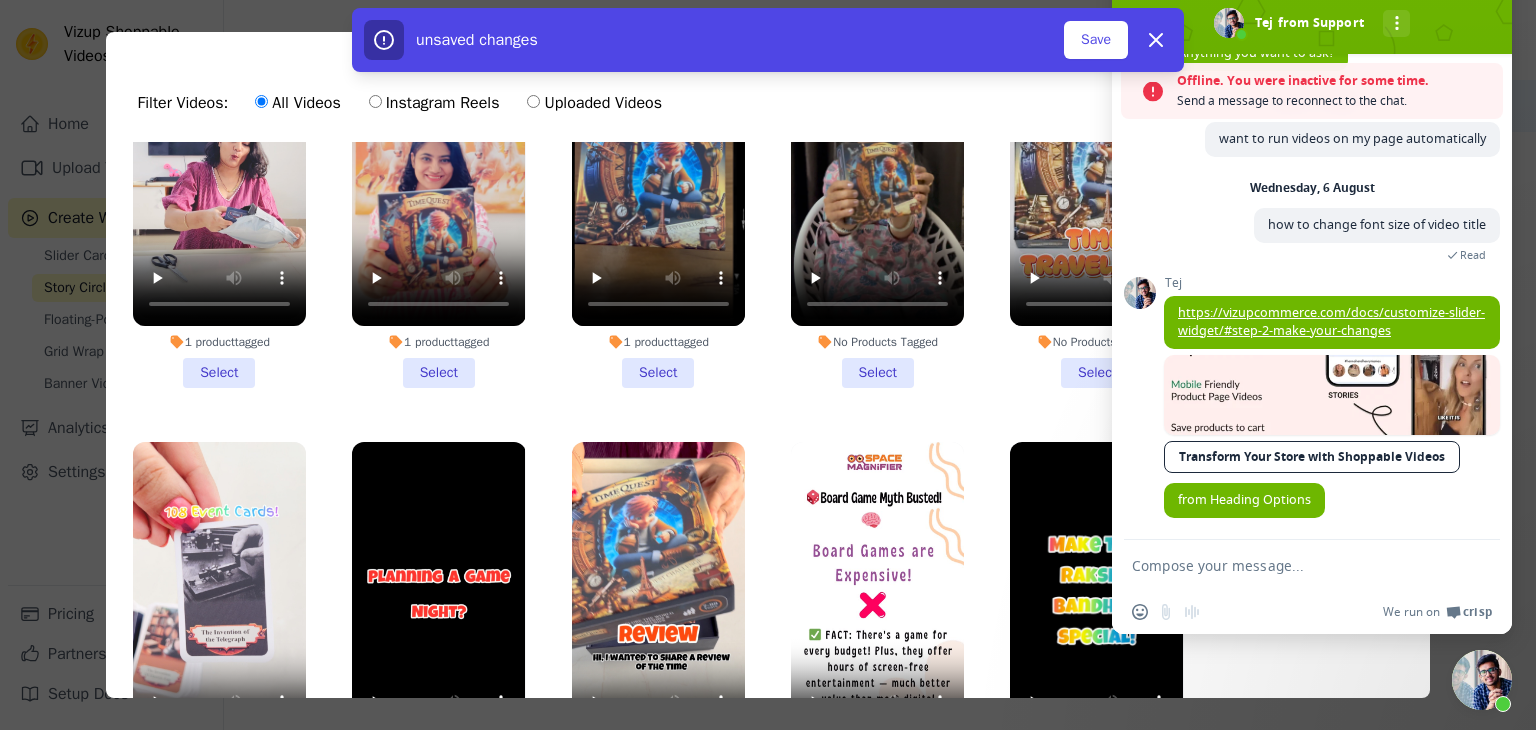 scroll, scrollTop: 1844, scrollLeft: 0, axis: vertical 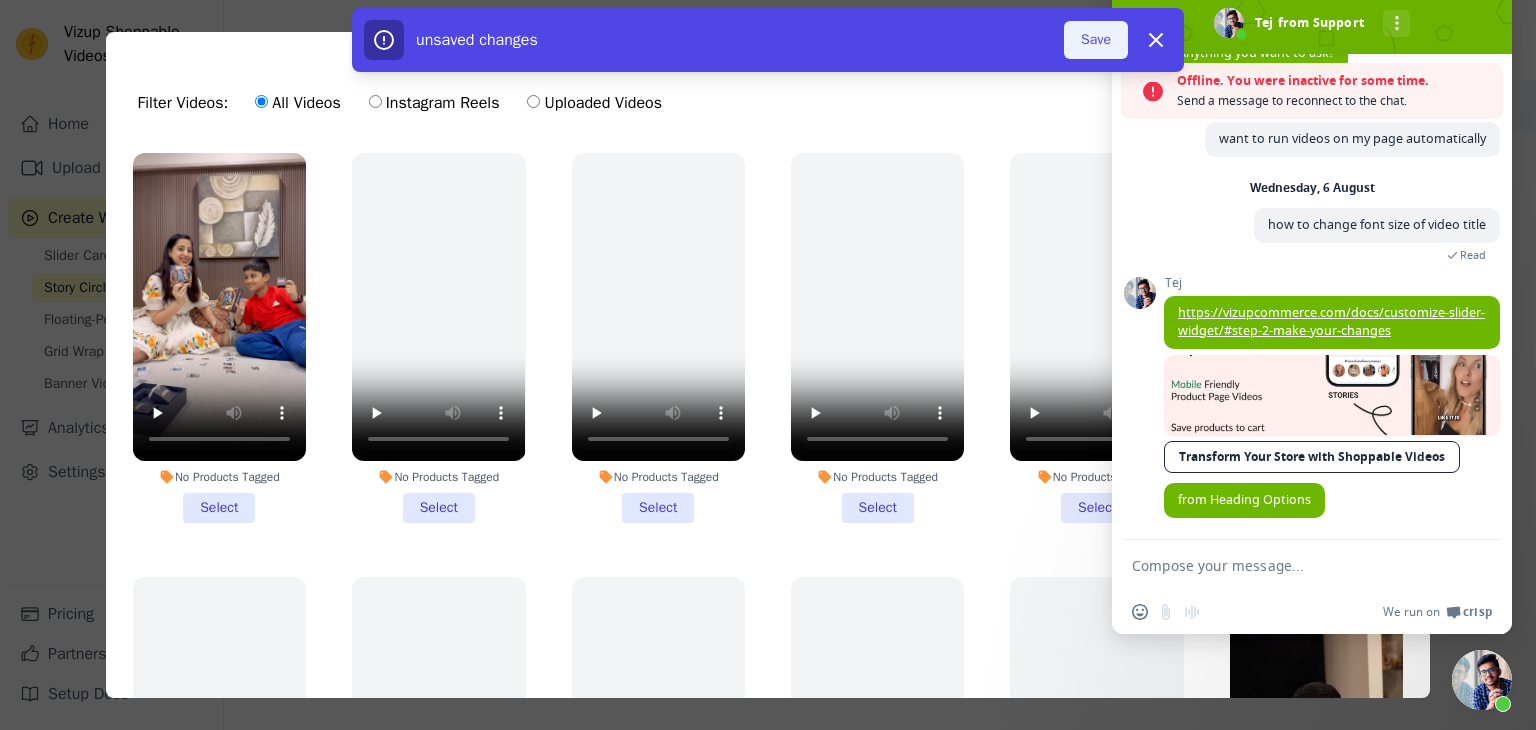 click on "Save" at bounding box center (1096, 40) 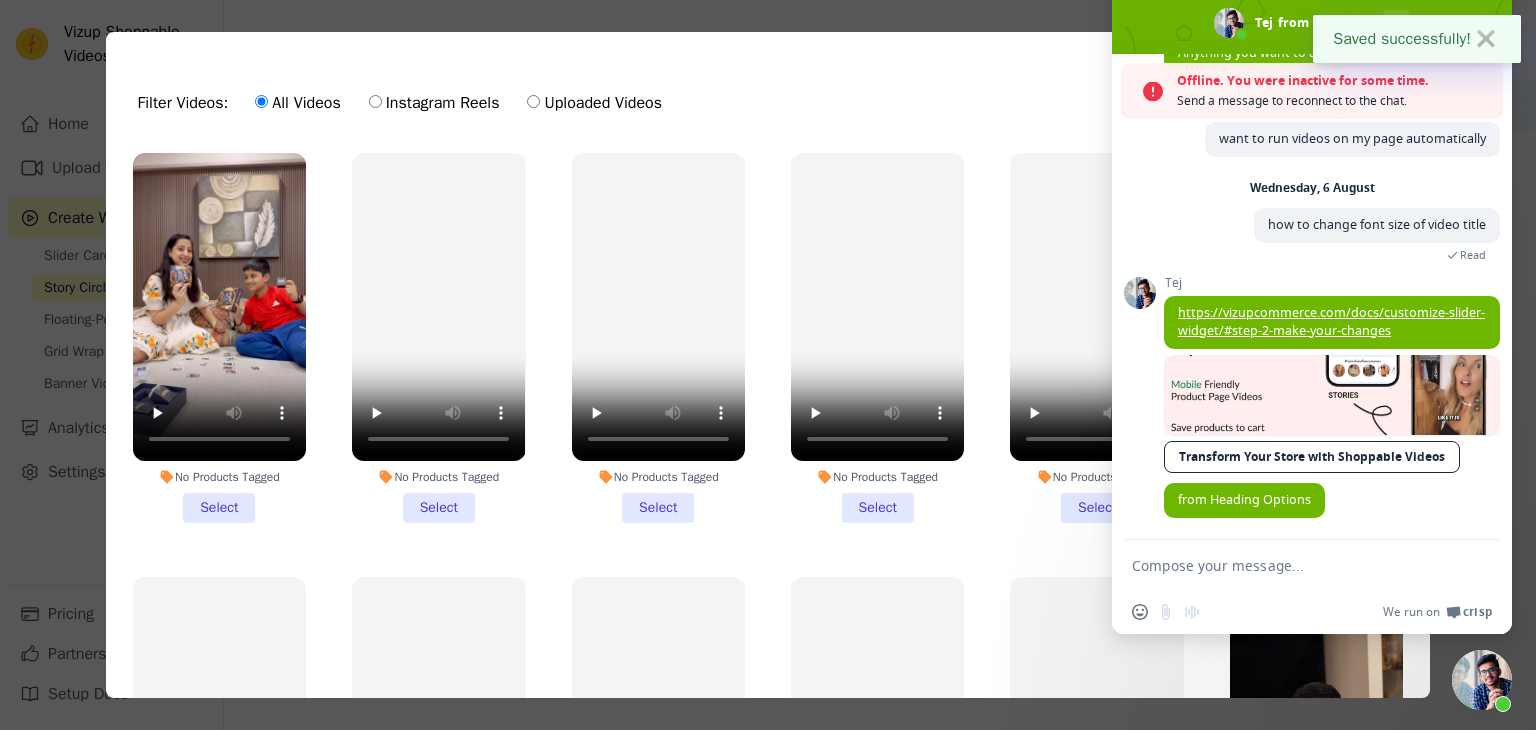 click on "✖" at bounding box center [1486, 39] 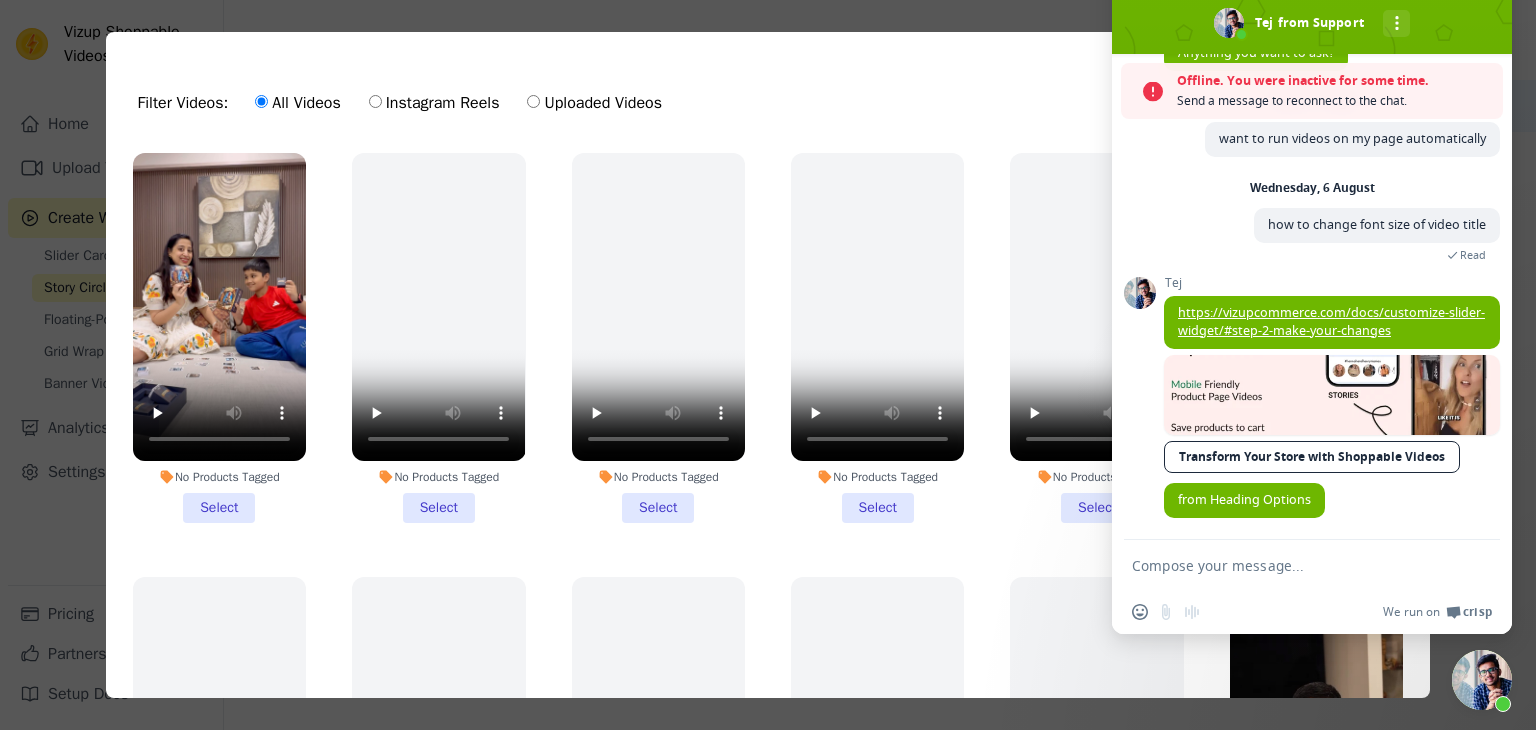 click on "No Products Tagged     Select" at bounding box center [219, 338] 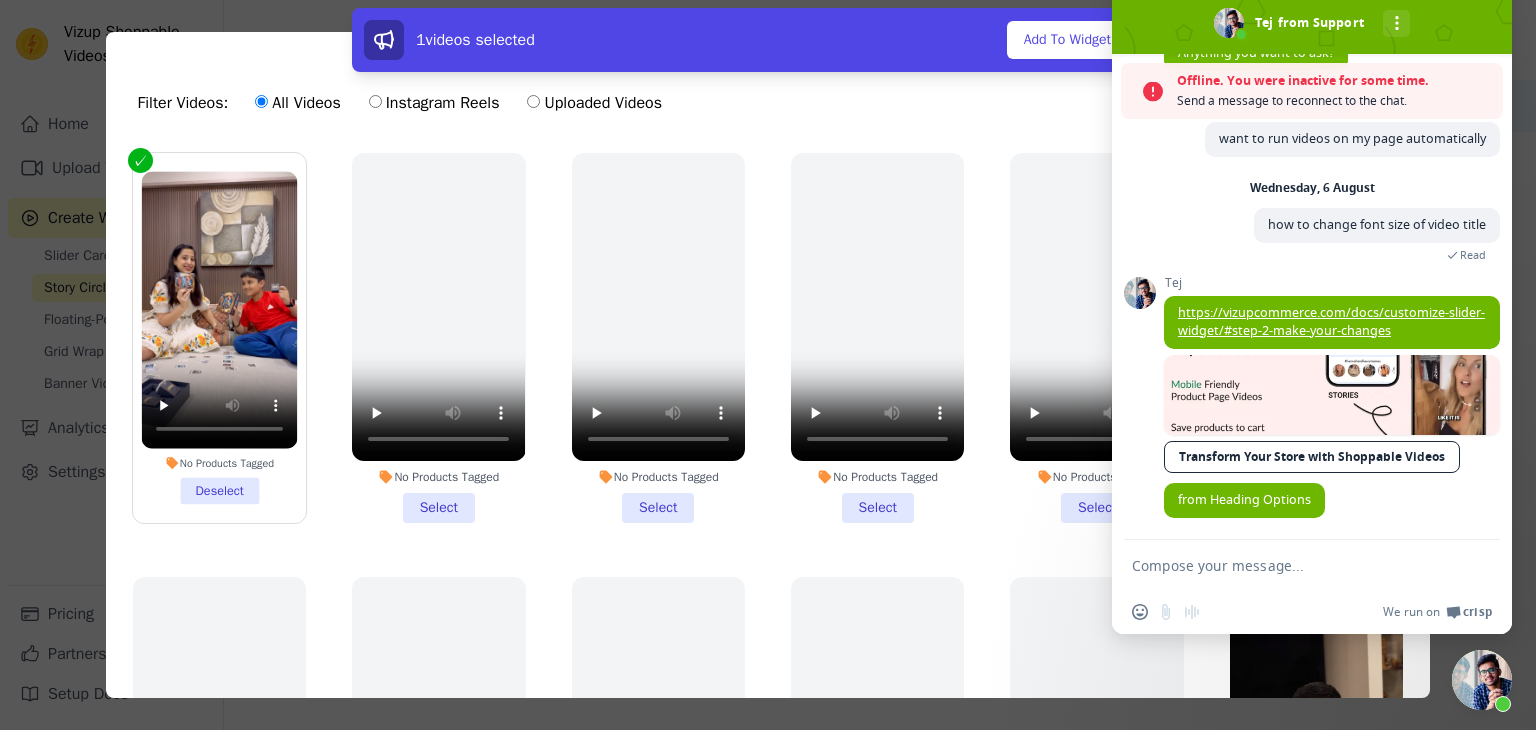 click on "1  videos selected     Add To Widget   Dismiss" at bounding box center [768, 40] 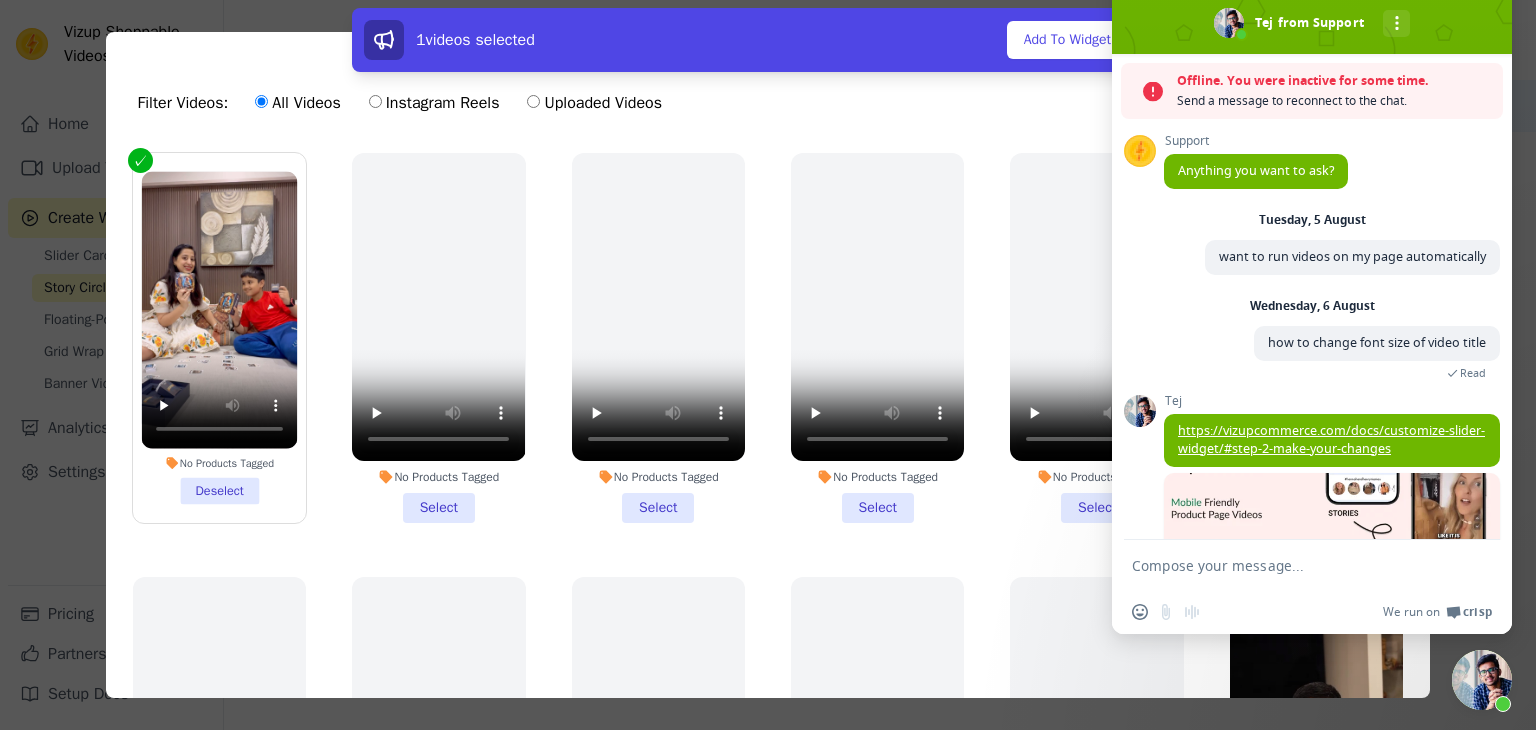 click at bounding box center (1312, 4) 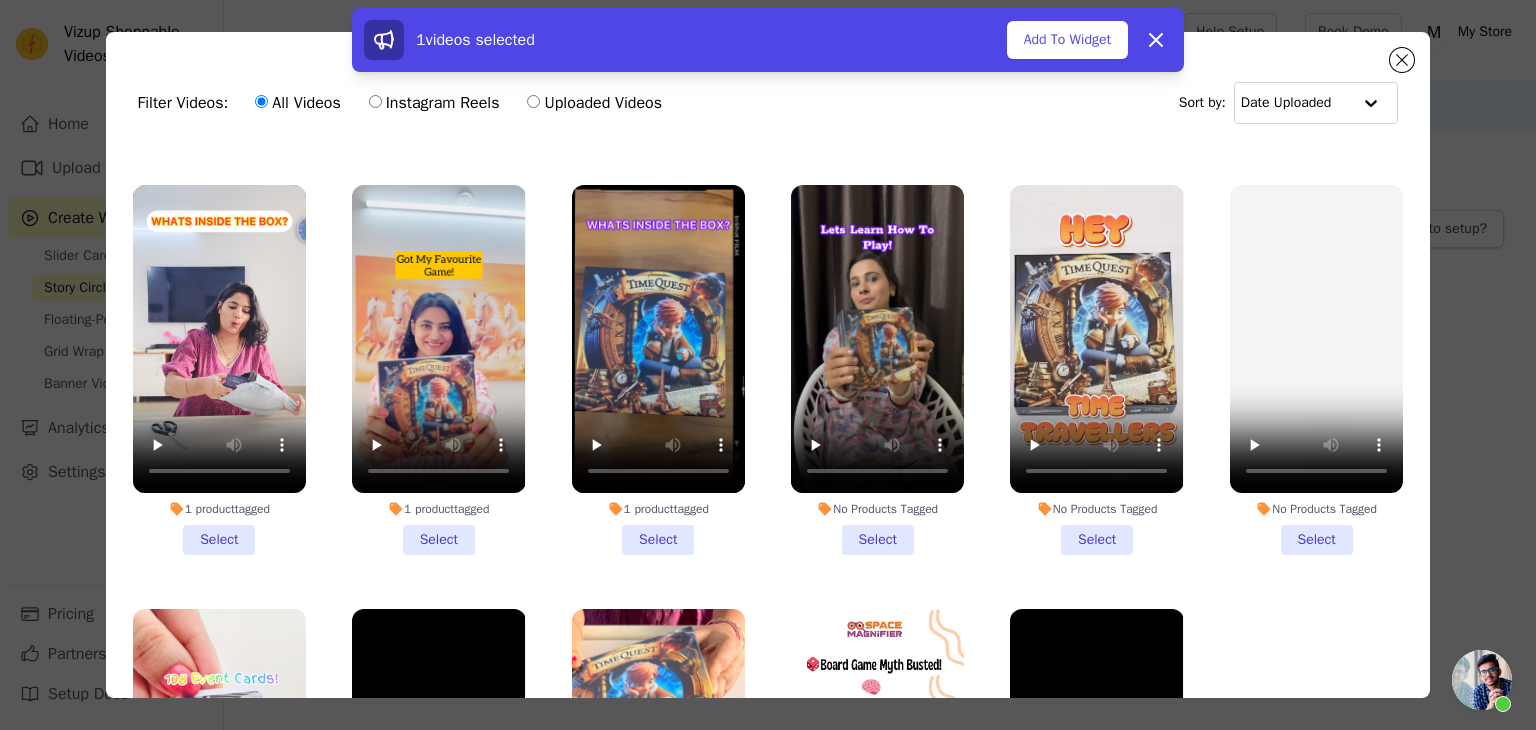 scroll, scrollTop: 1833, scrollLeft: 0, axis: vertical 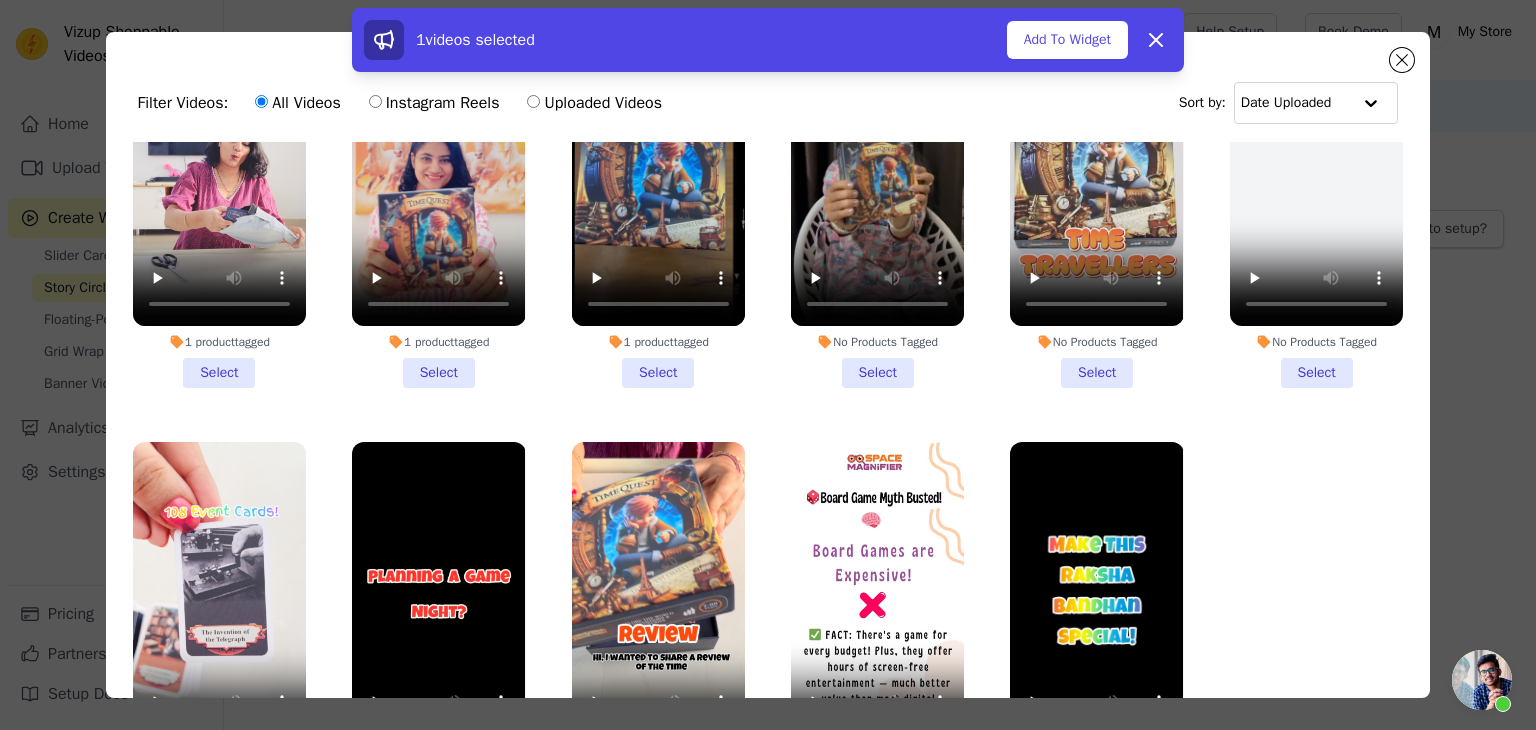 click on "1   product  tagged     Select" at bounding box center [438, 203] 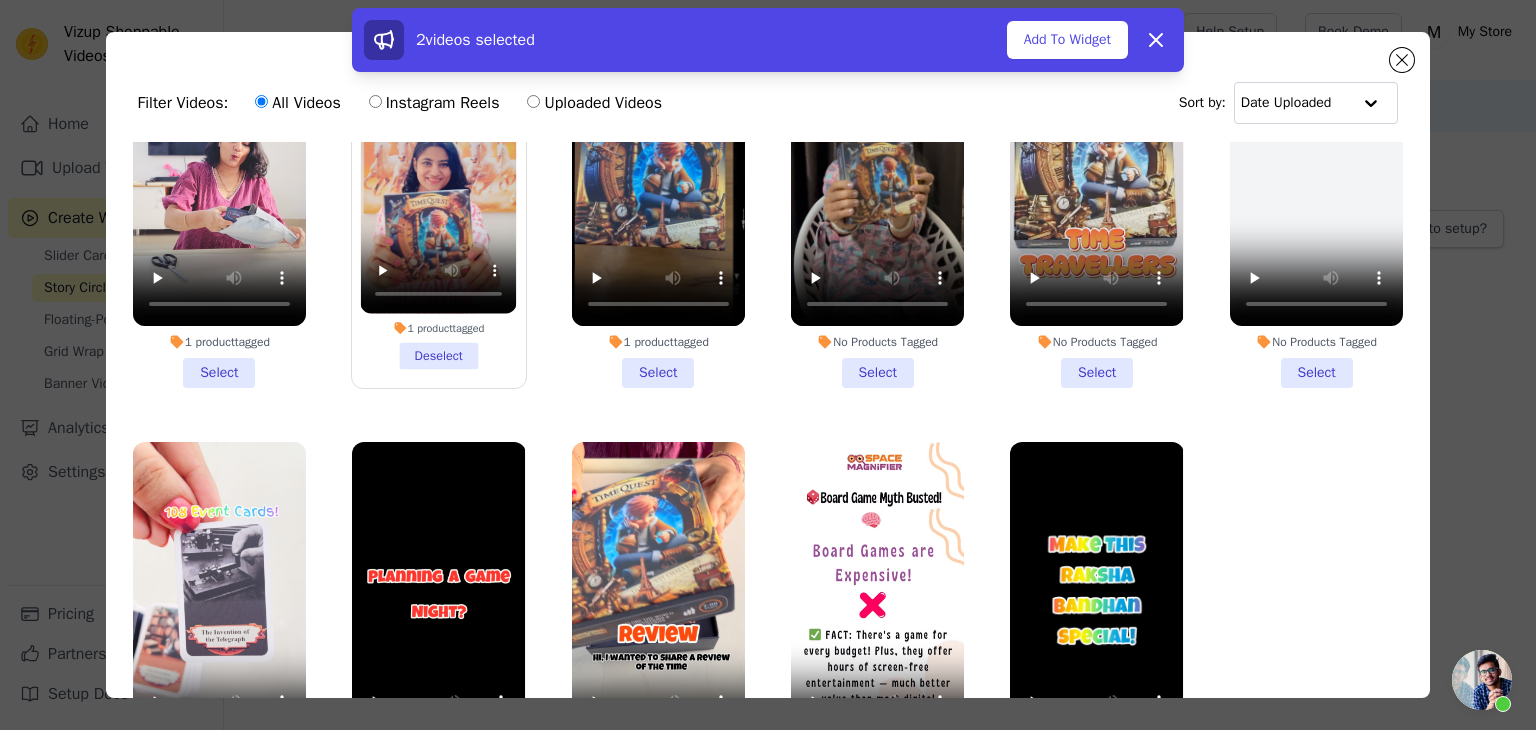 click on "1   product  tagged     Select" at bounding box center [219, 203] 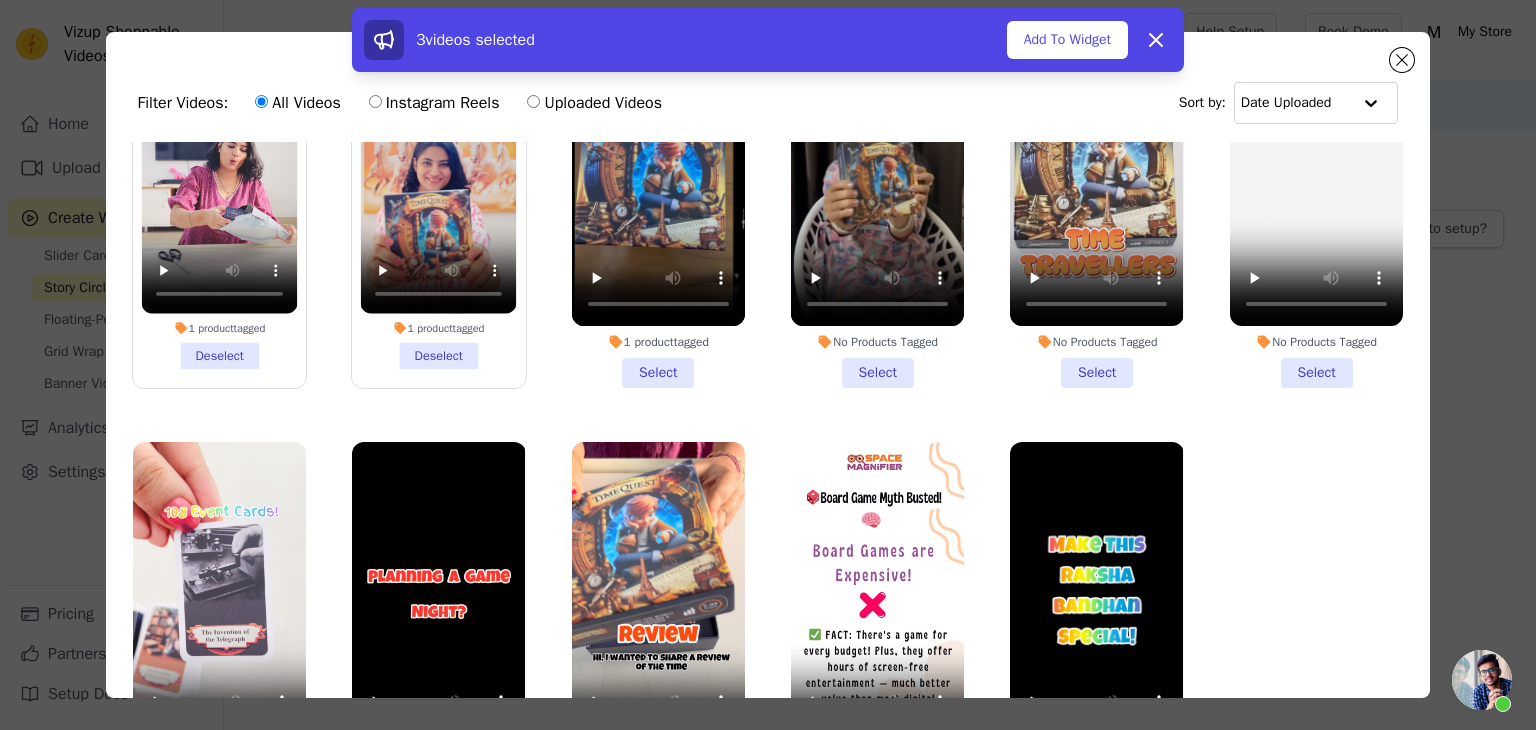 scroll, scrollTop: 1666, scrollLeft: 0, axis: vertical 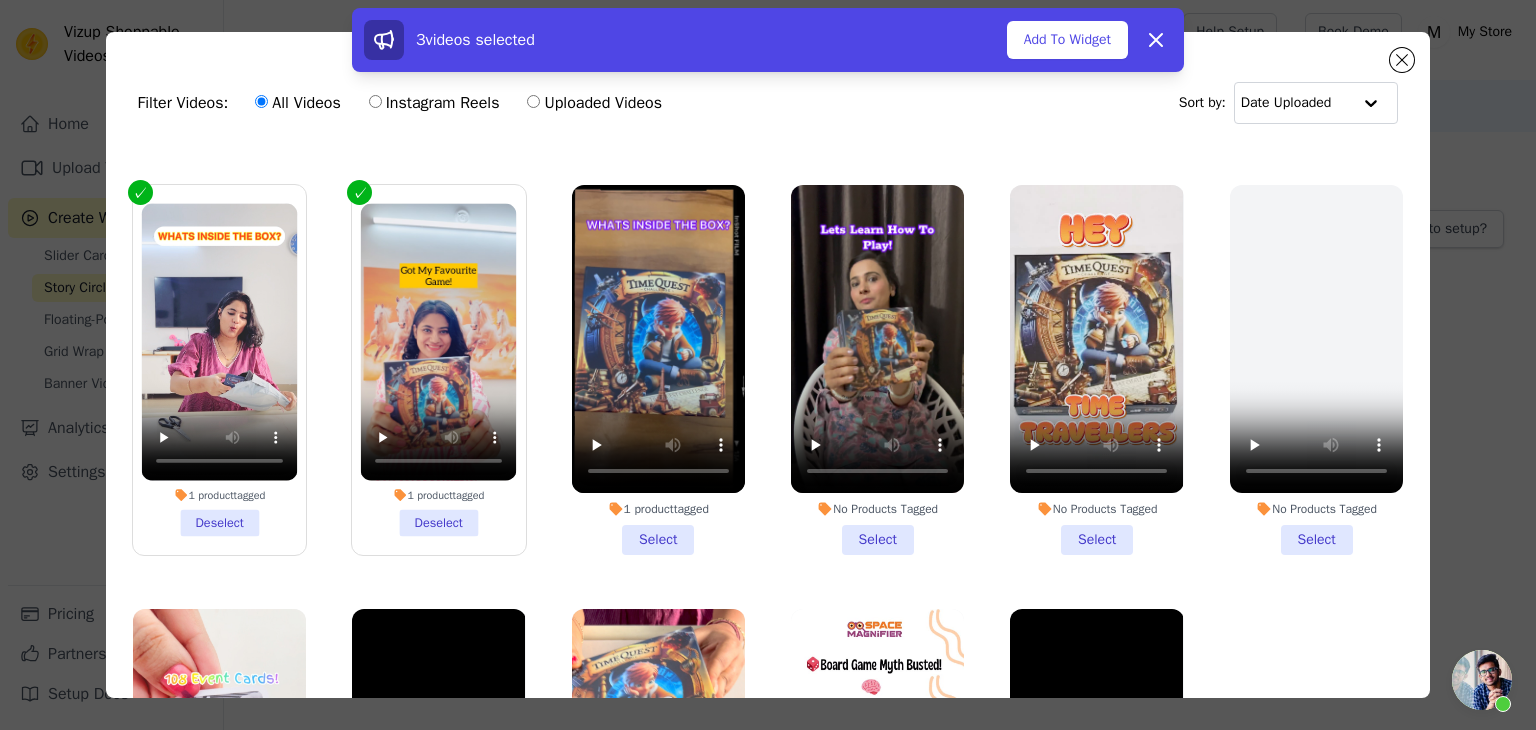 click on "1   product  tagged     Select" at bounding box center [658, 370] 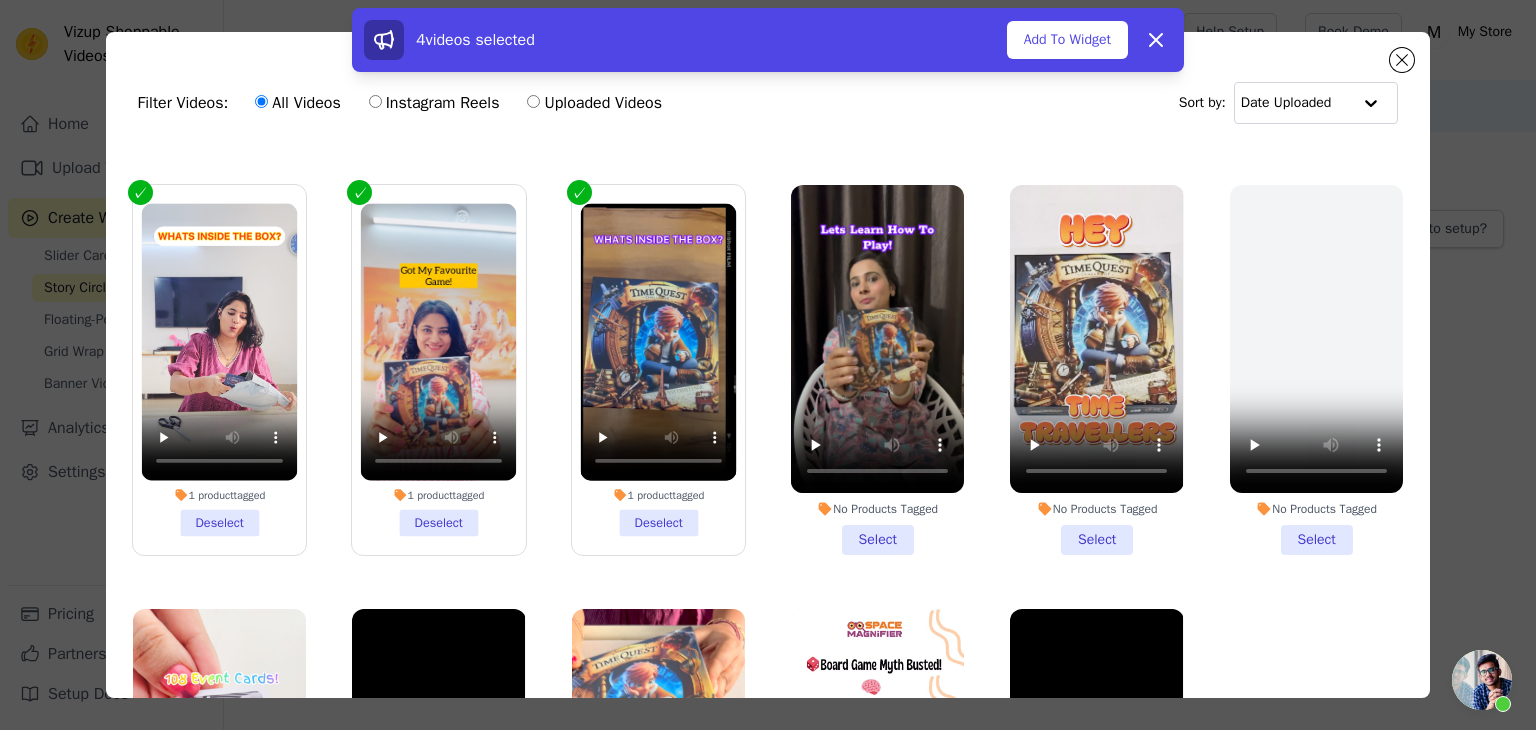 click on "No Products Tagged     Select" at bounding box center (877, 370) 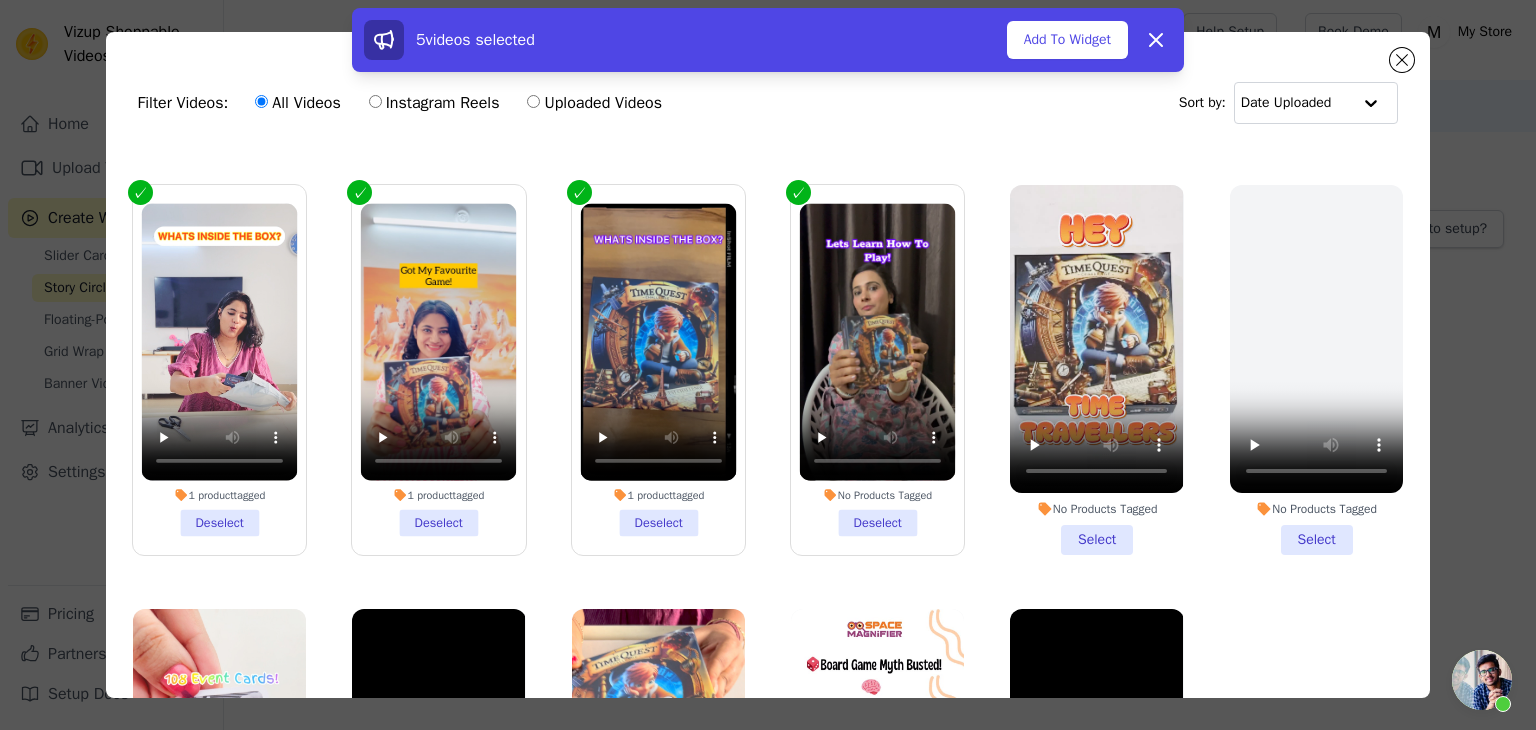 click on "No Products Tagged     Select" at bounding box center (1096, 370) 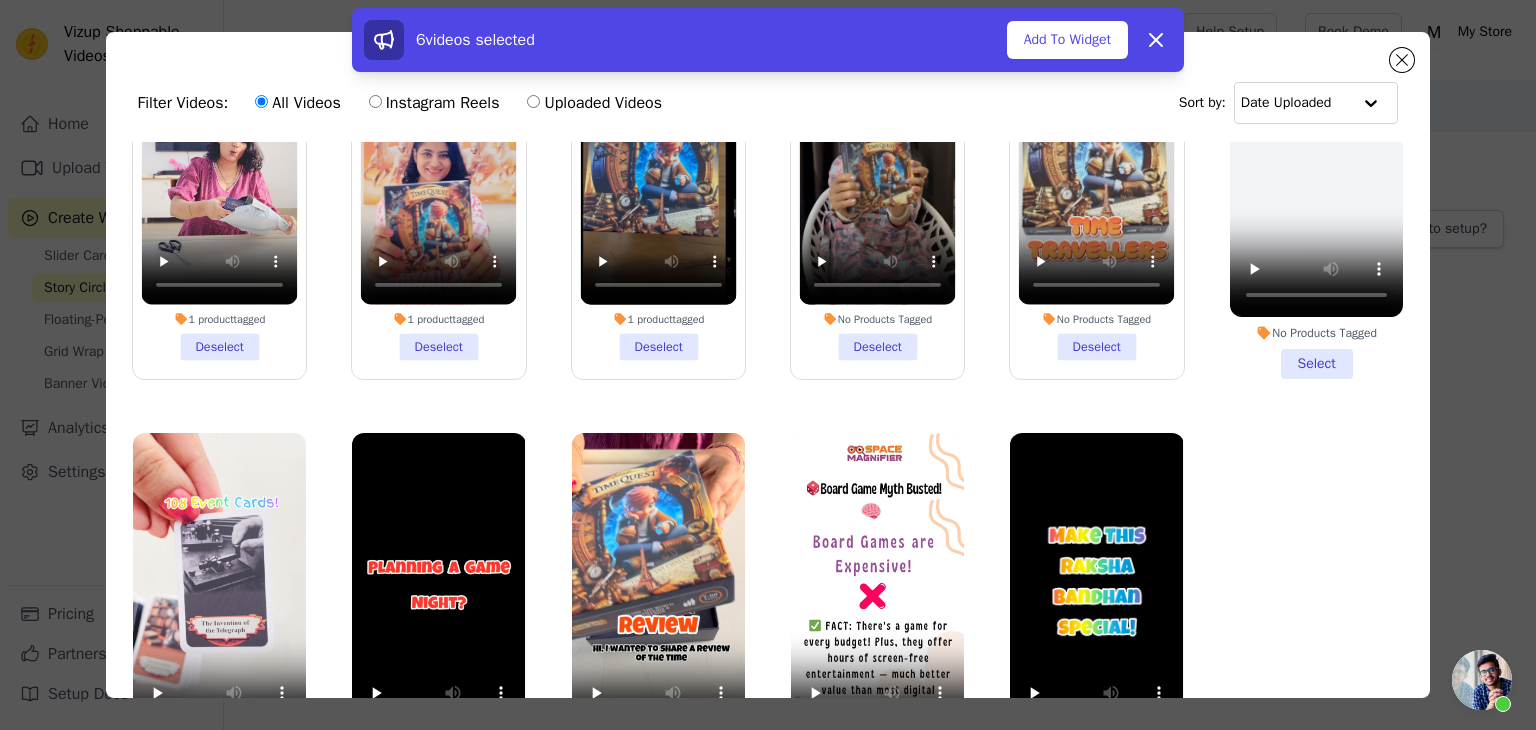 scroll, scrollTop: 1844, scrollLeft: 0, axis: vertical 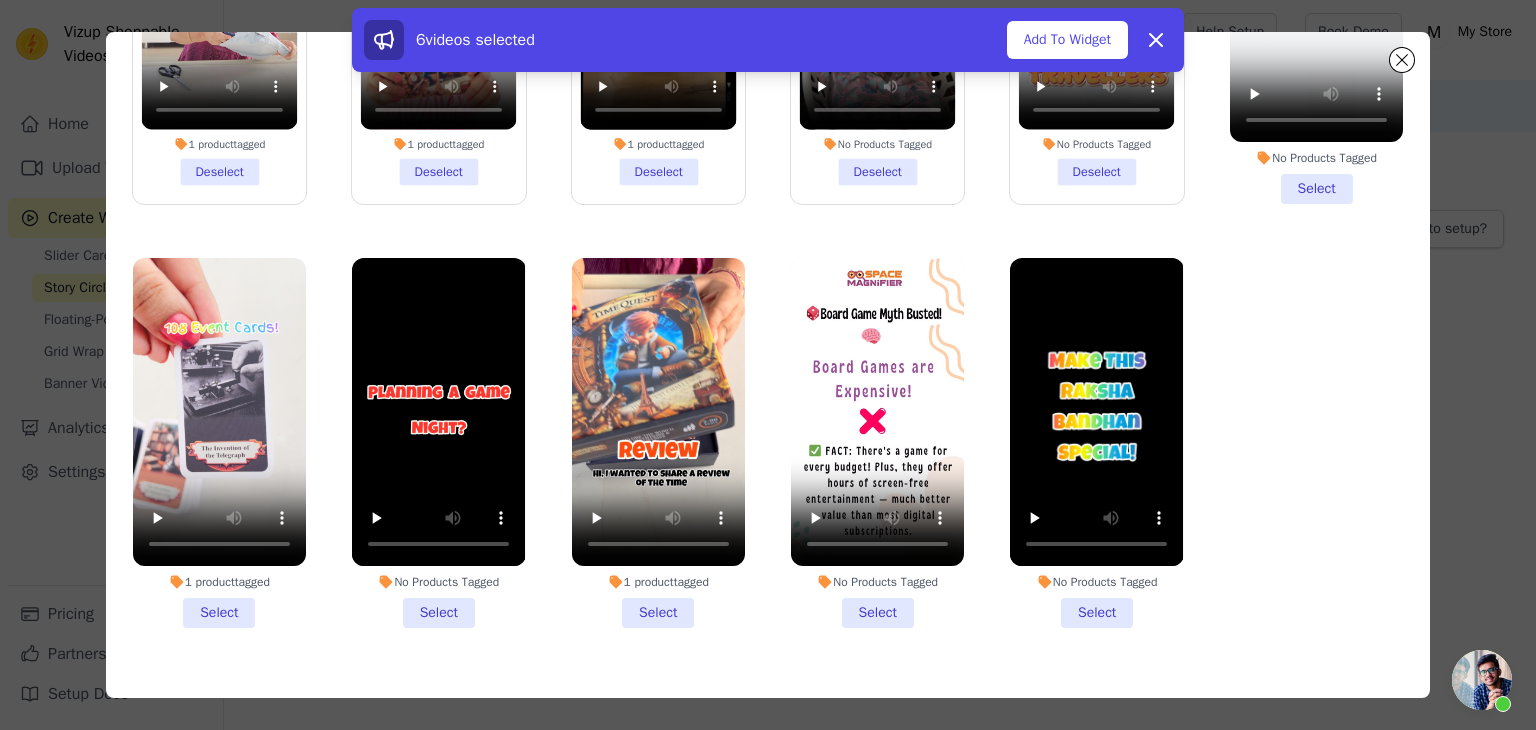click on "1   product  tagged     Select" at bounding box center [658, 443] 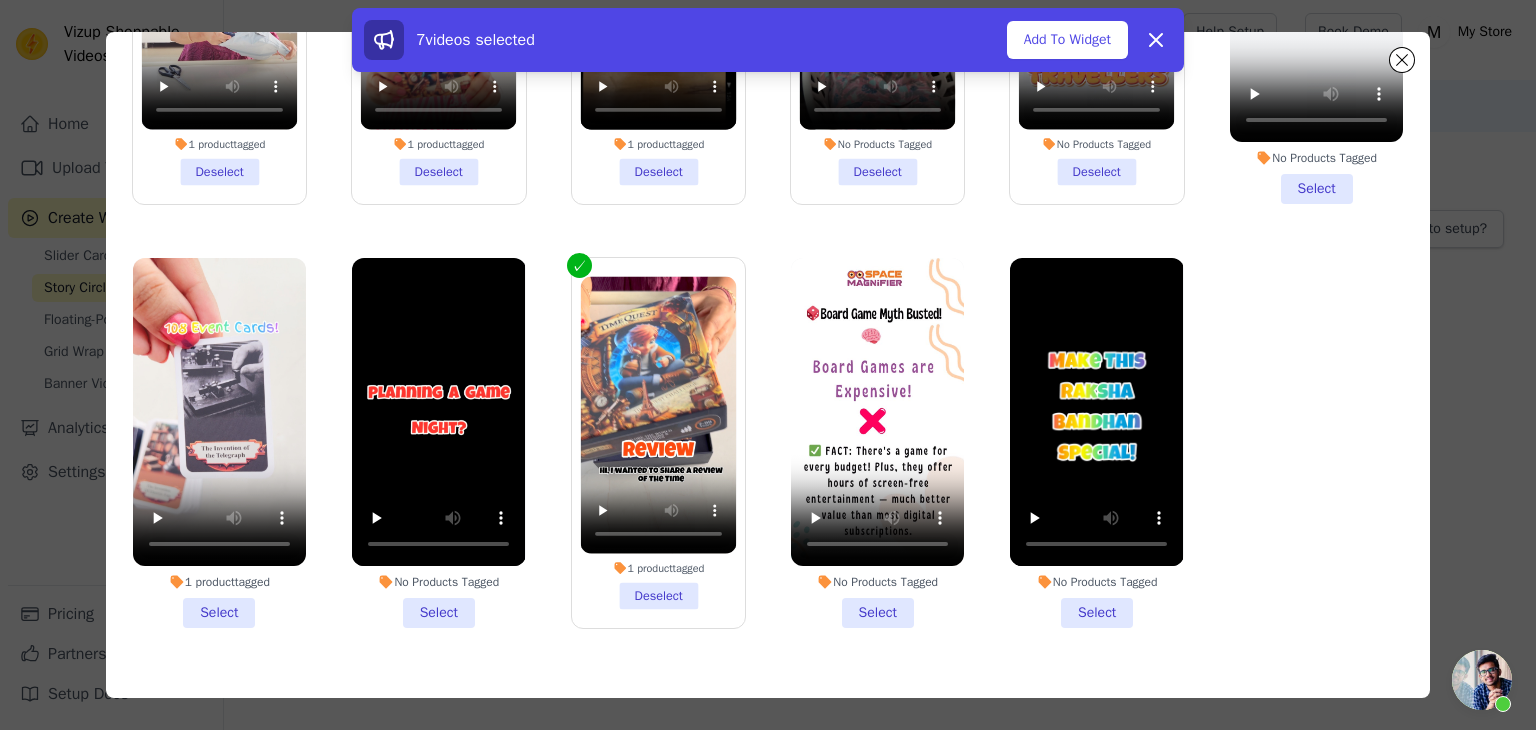 click on "No Products Tagged     Select" at bounding box center (1096, 443) 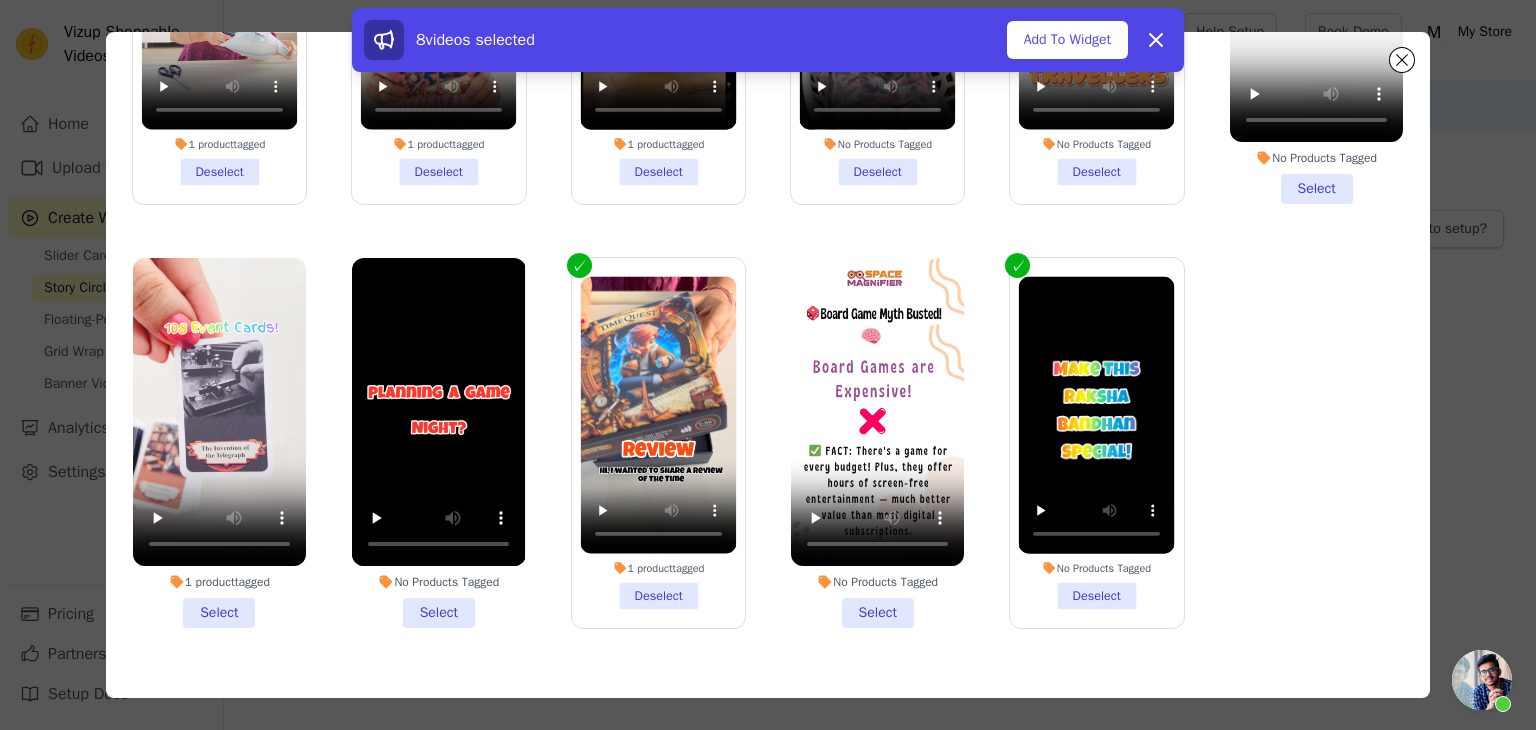 click on "1   product  tagged     Select" at bounding box center [219, 443] 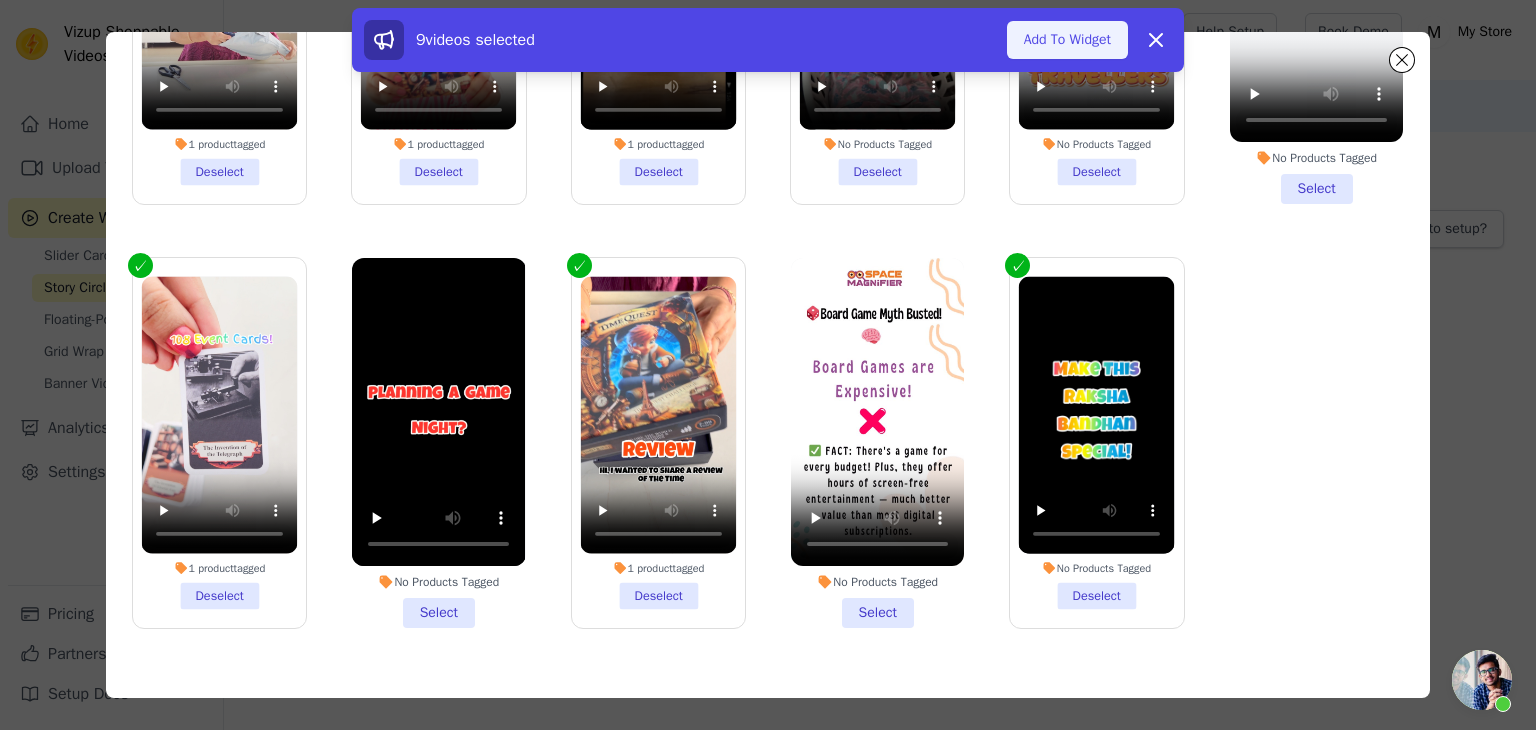click on "Add To Widget" at bounding box center [1067, 40] 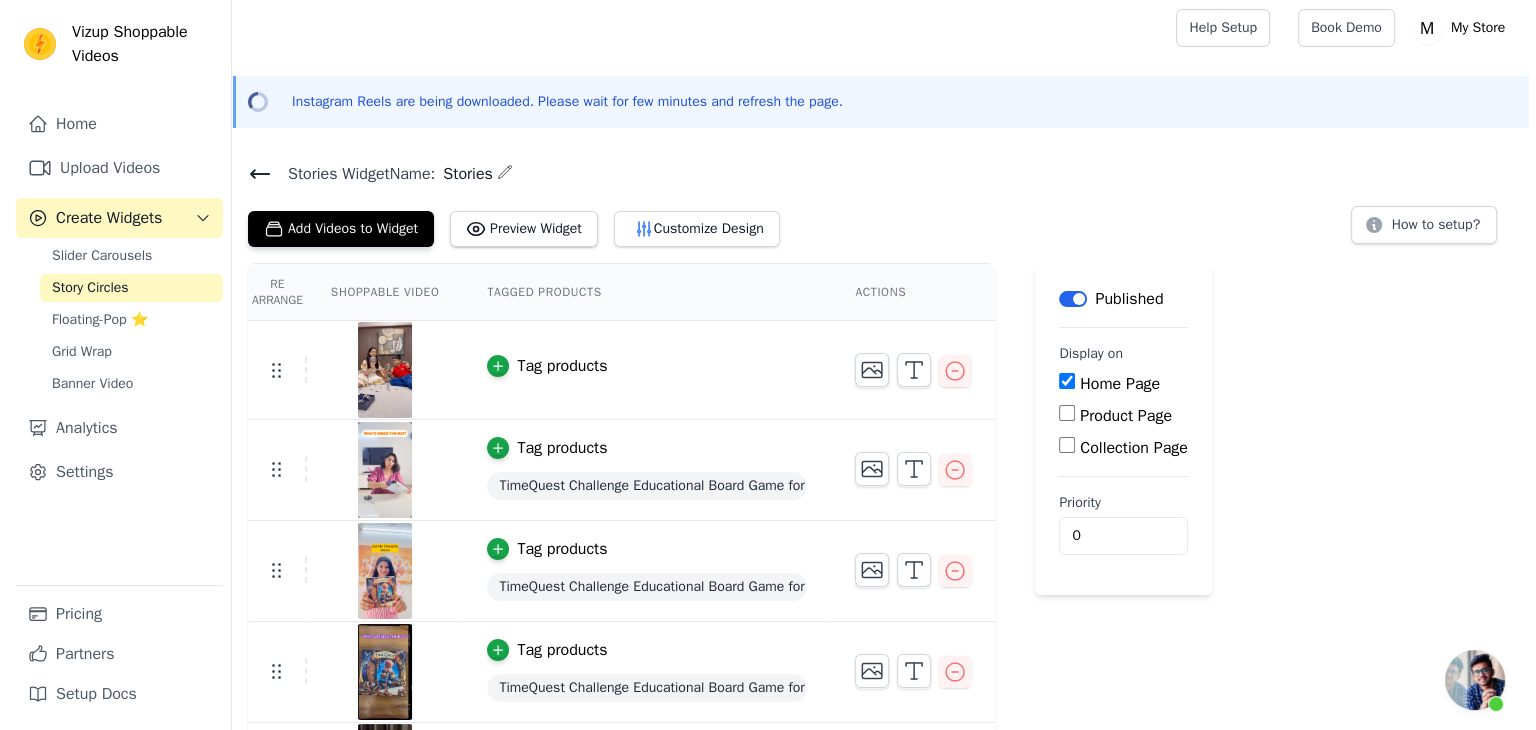 scroll, scrollTop: 0, scrollLeft: 0, axis: both 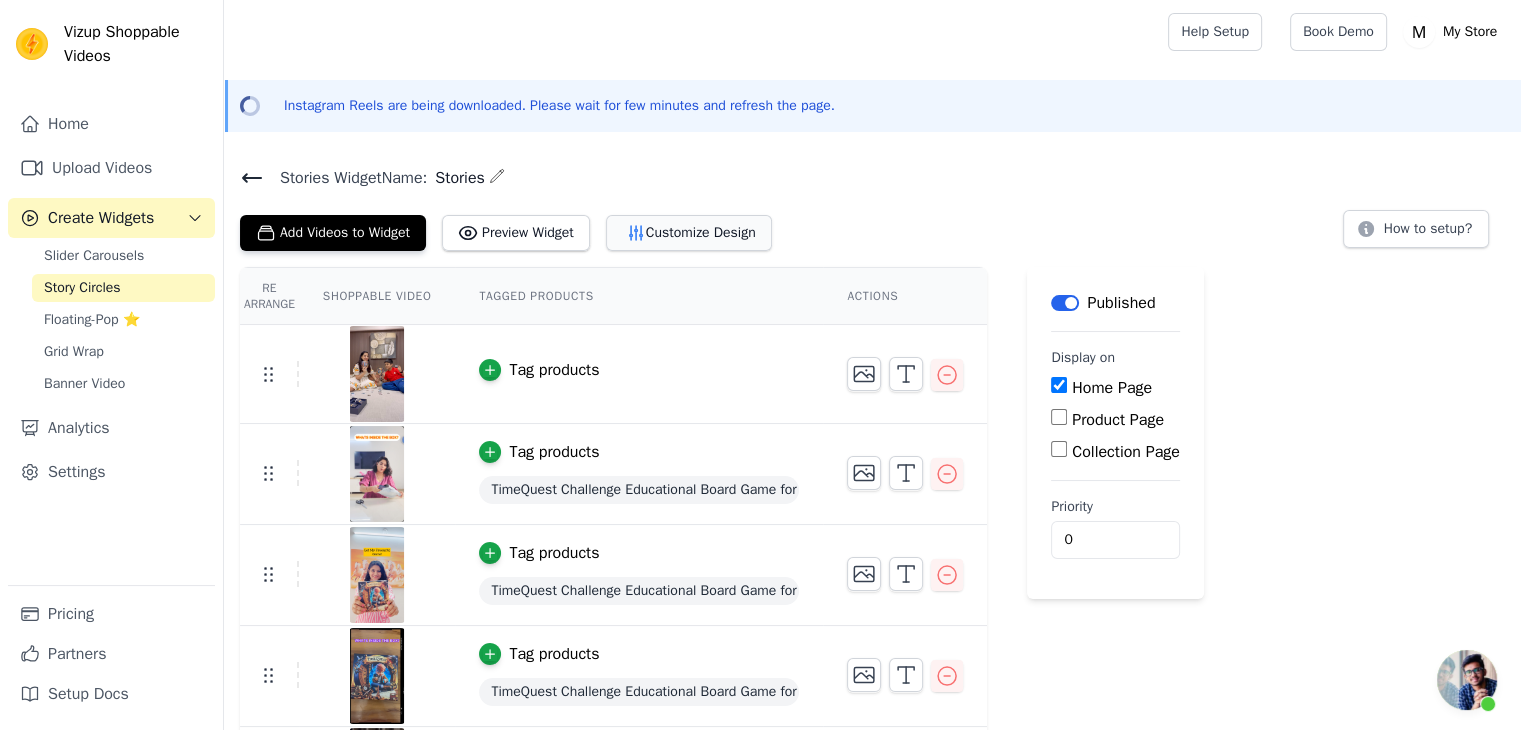 click on "Customize Design" at bounding box center (689, 233) 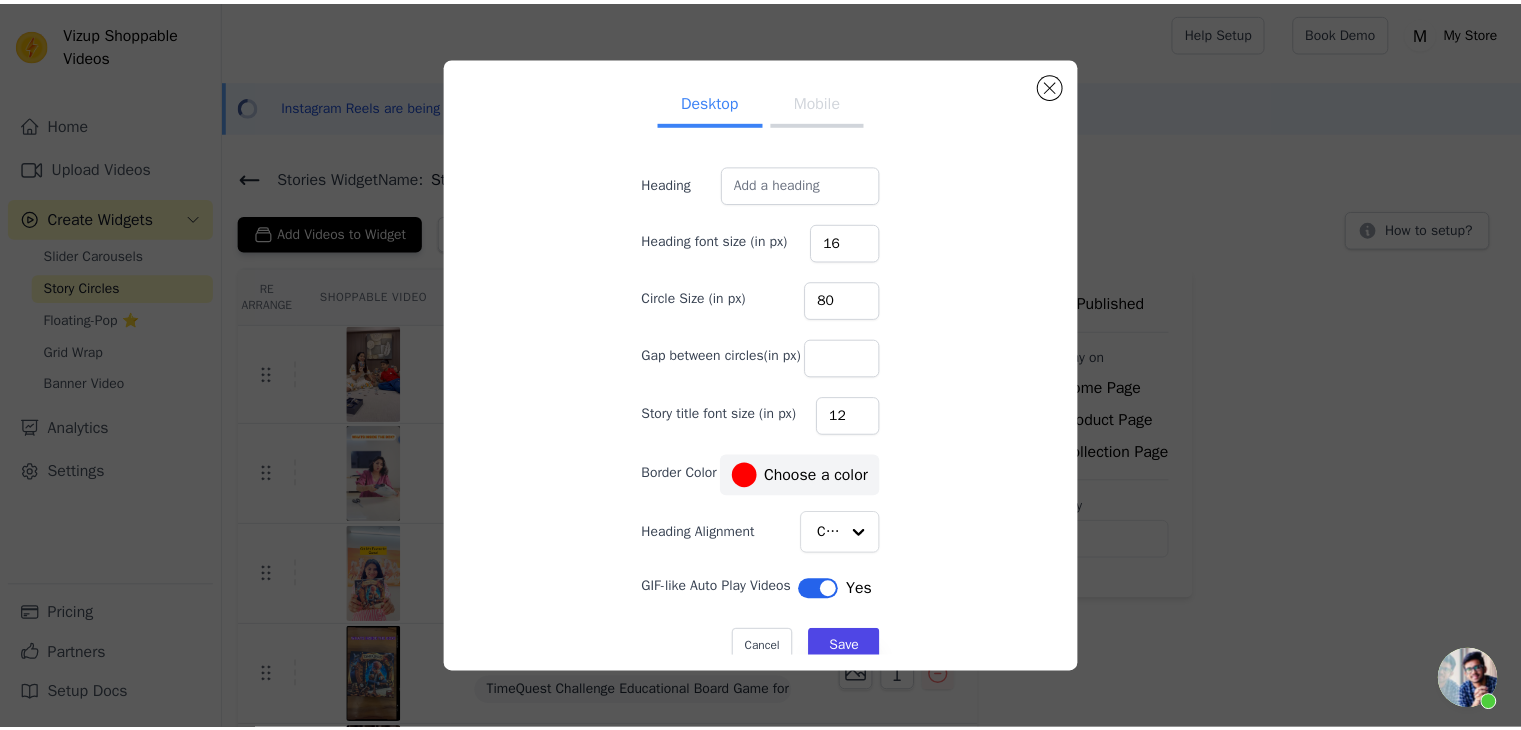scroll, scrollTop: 20, scrollLeft: 0, axis: vertical 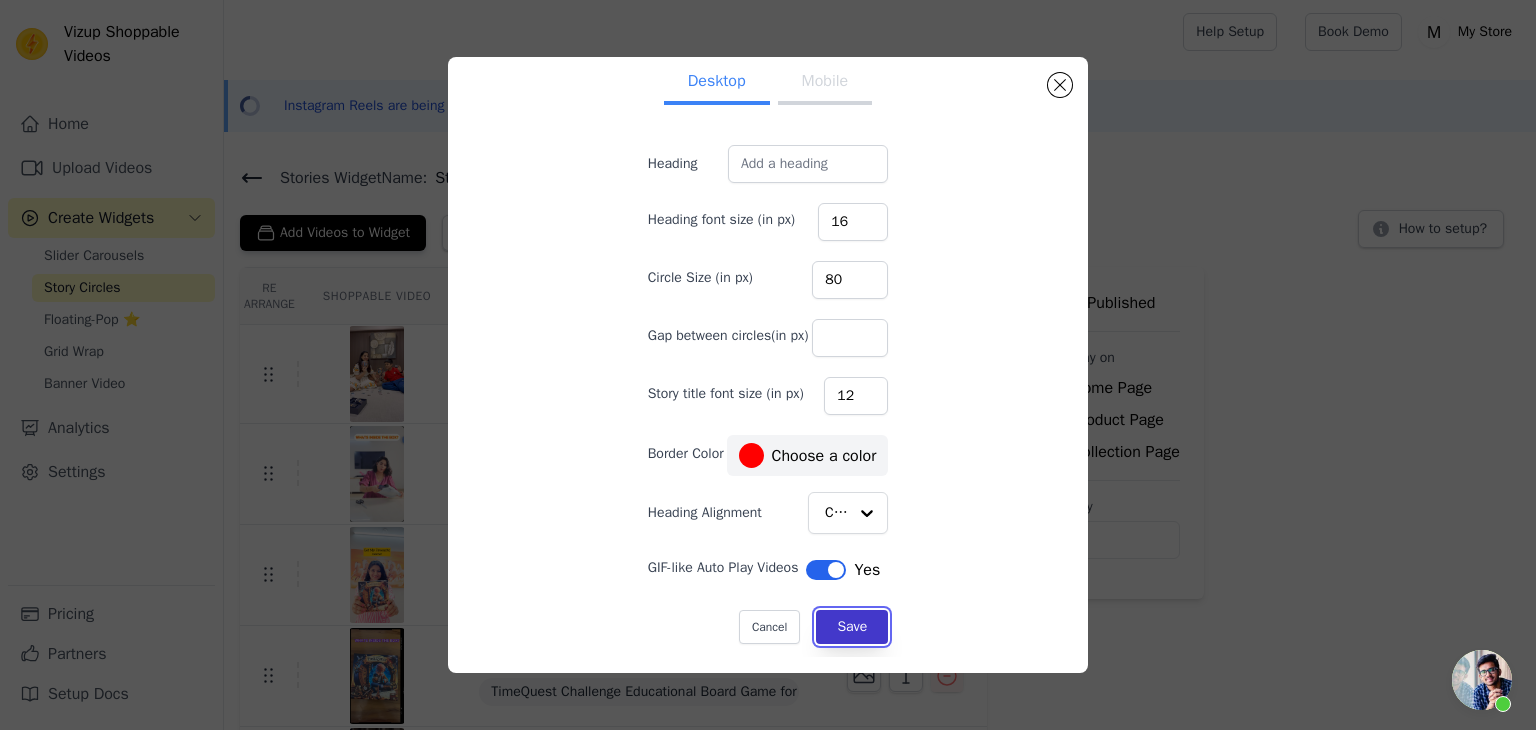 click on "Save" at bounding box center (852, 627) 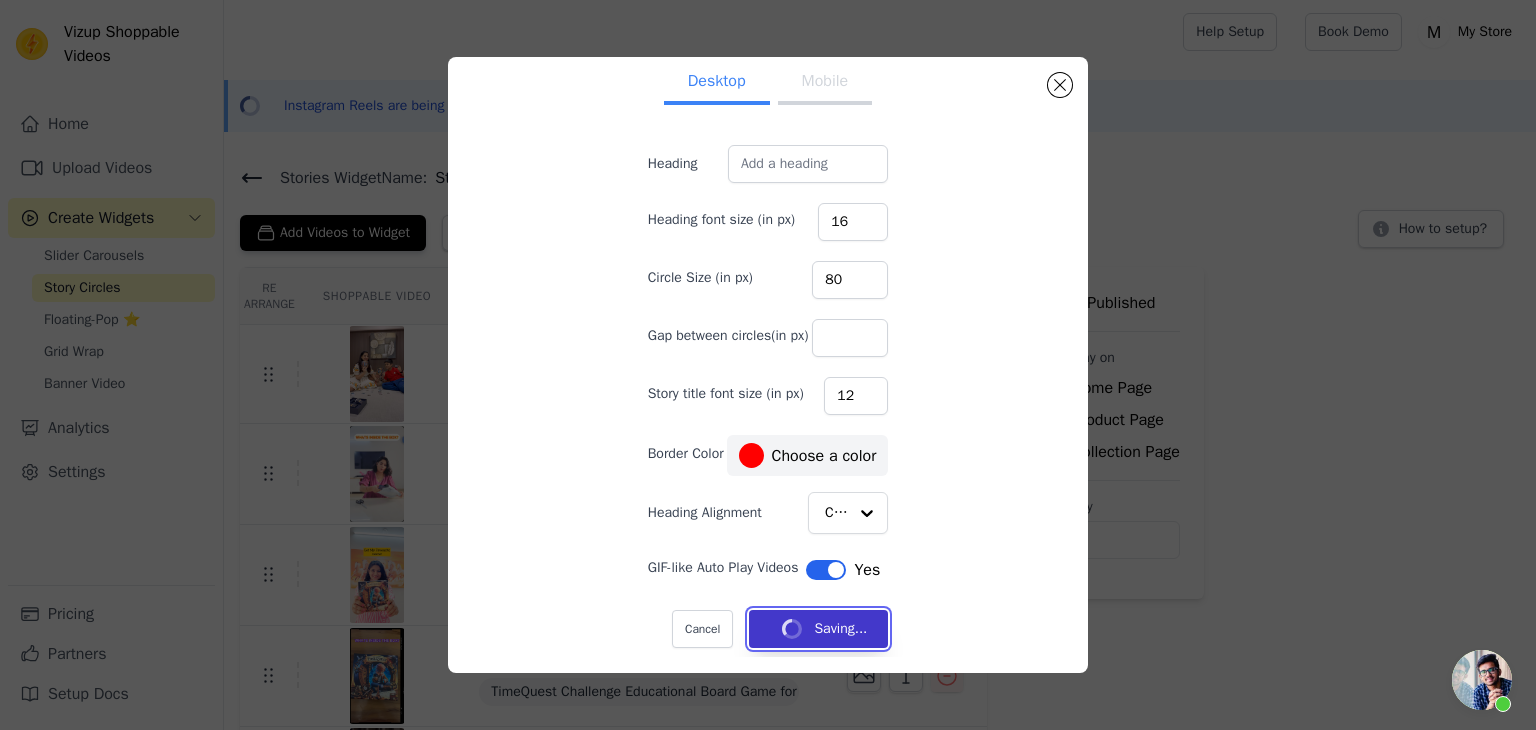type 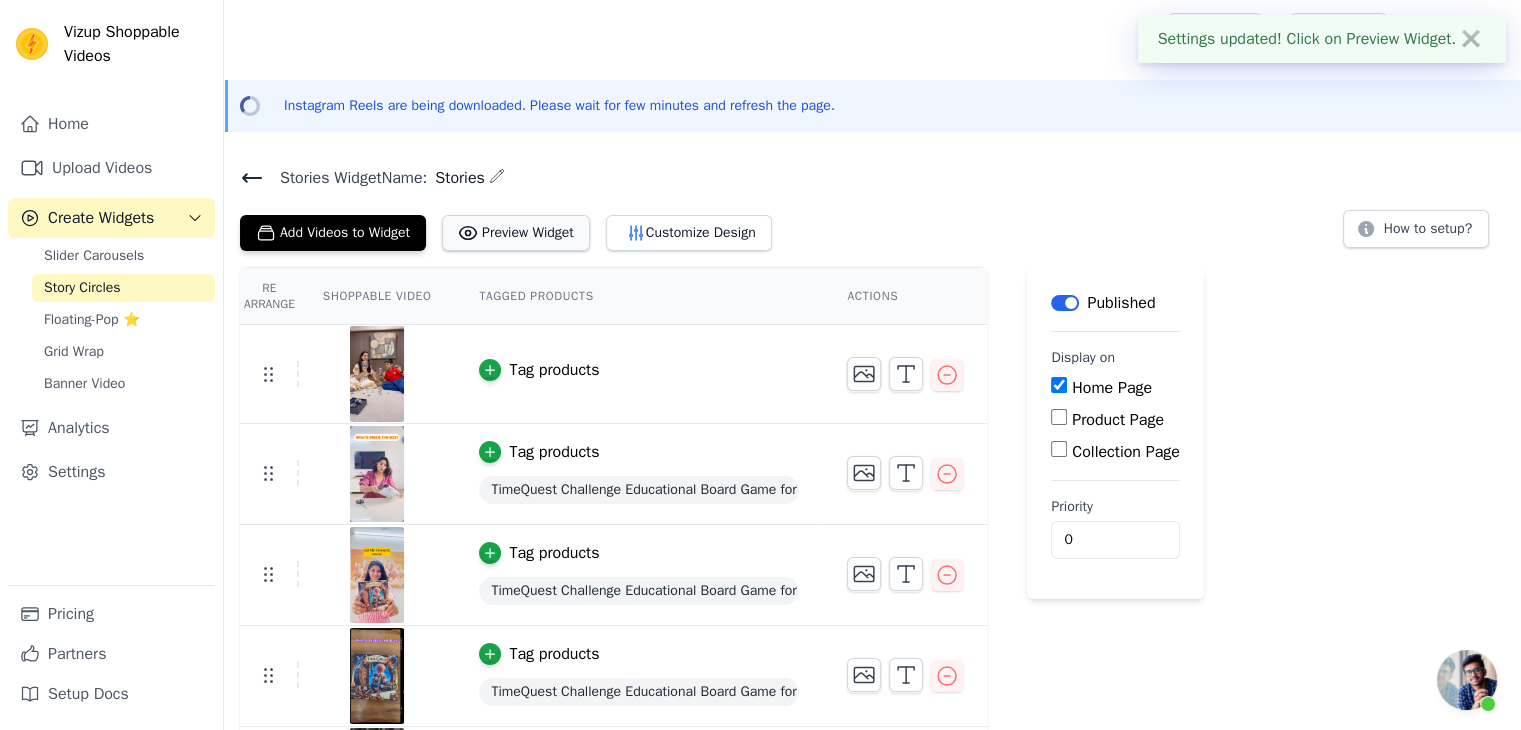 click on "Preview Widget" at bounding box center [516, 233] 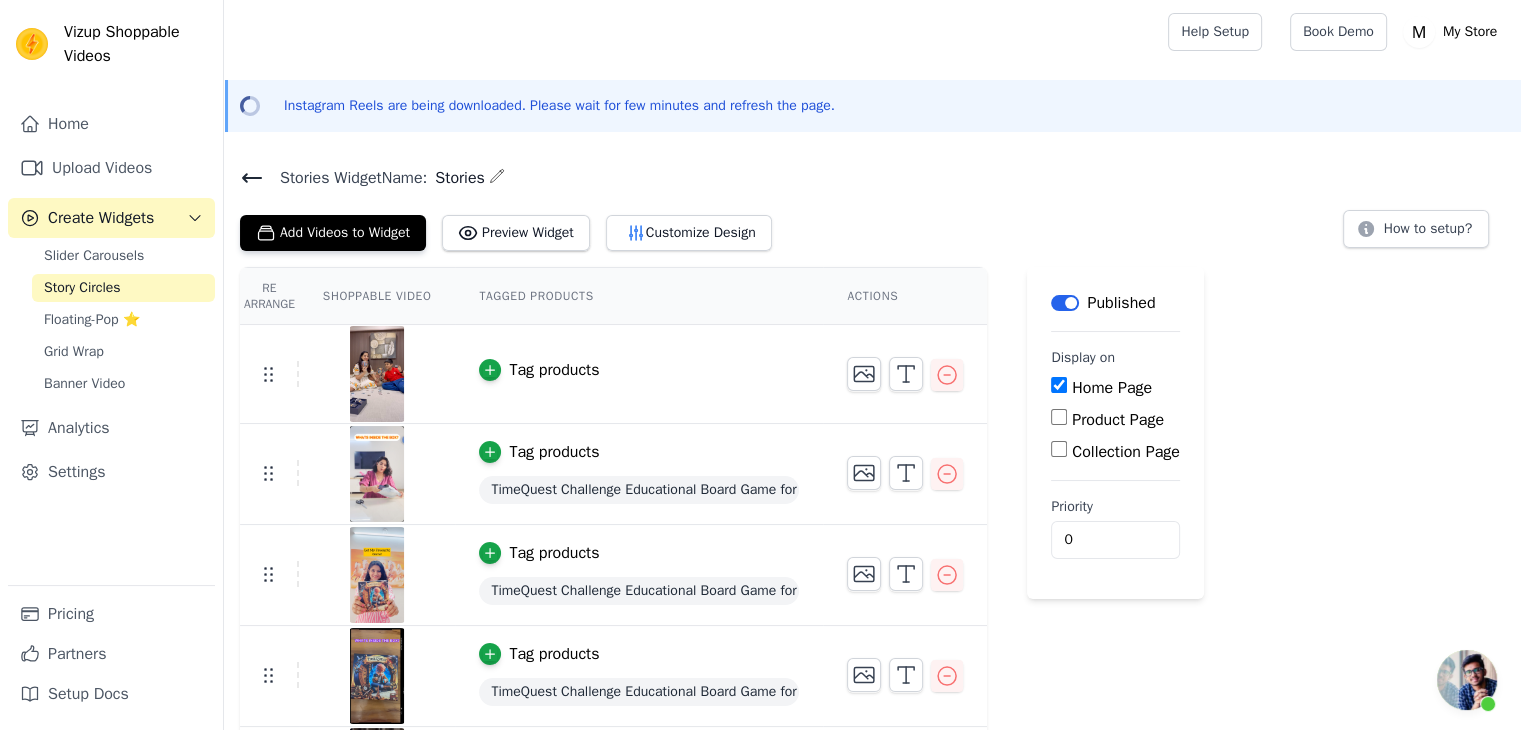 click on "Tagged Products" at bounding box center (639, 296) 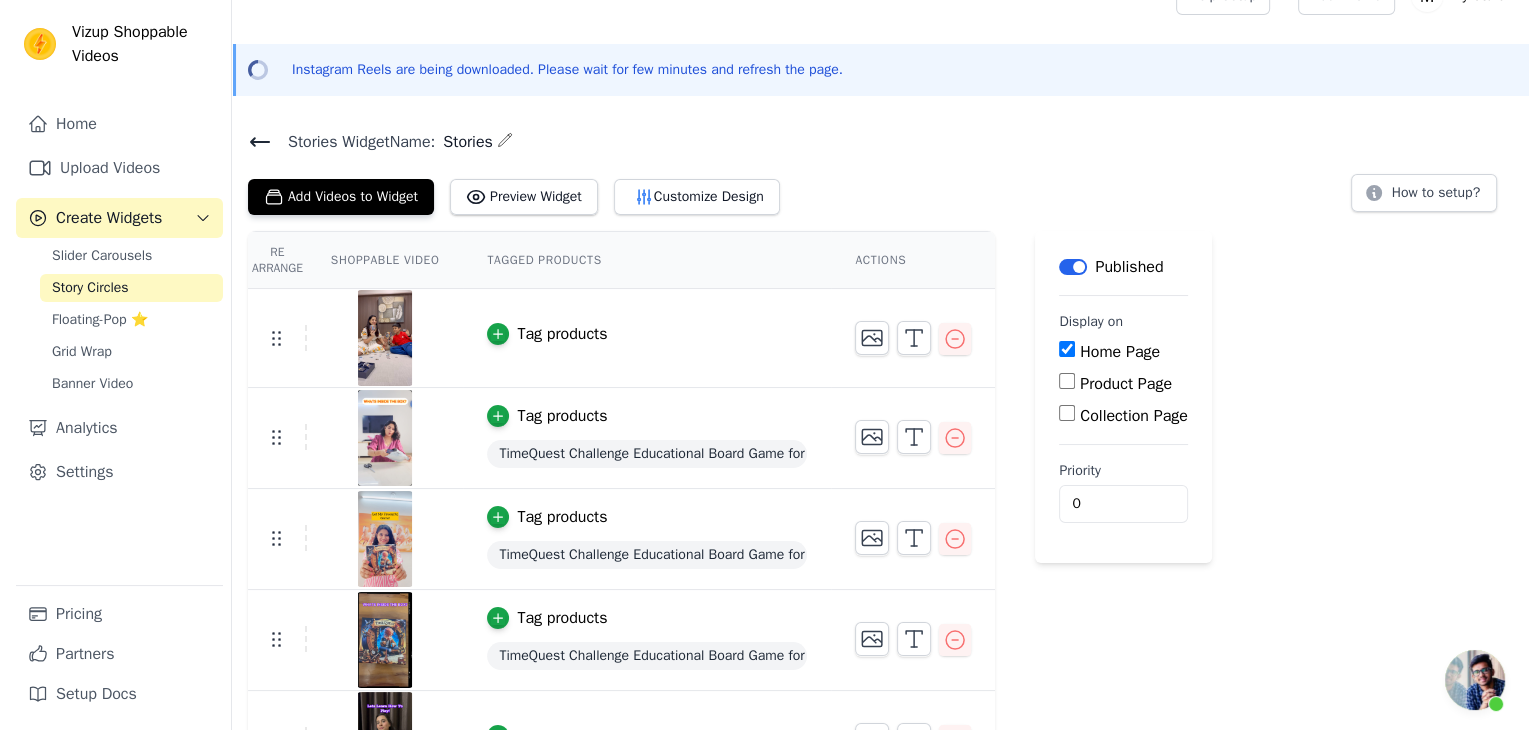 scroll, scrollTop: 0, scrollLeft: 0, axis: both 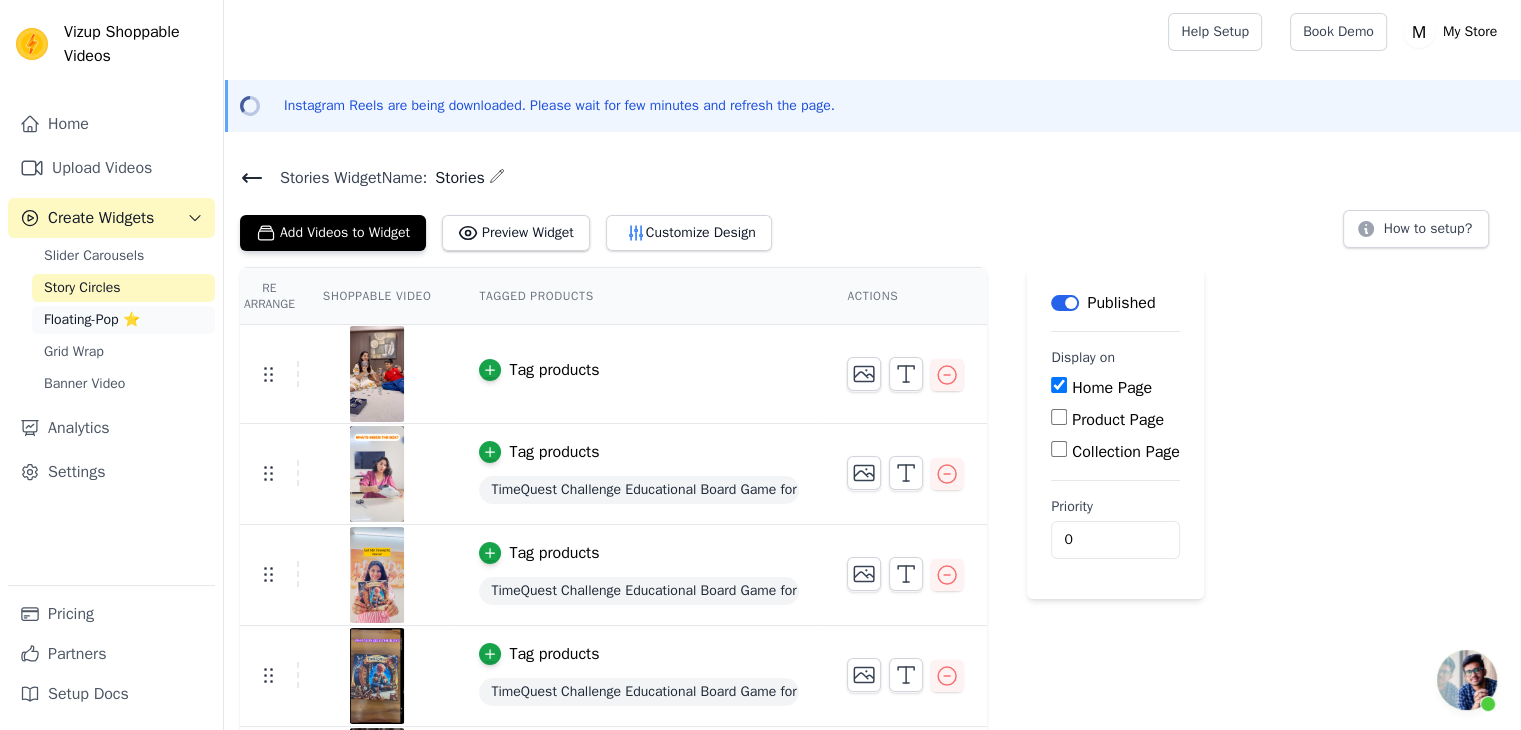 click on "Floating-Pop ⭐" at bounding box center [92, 320] 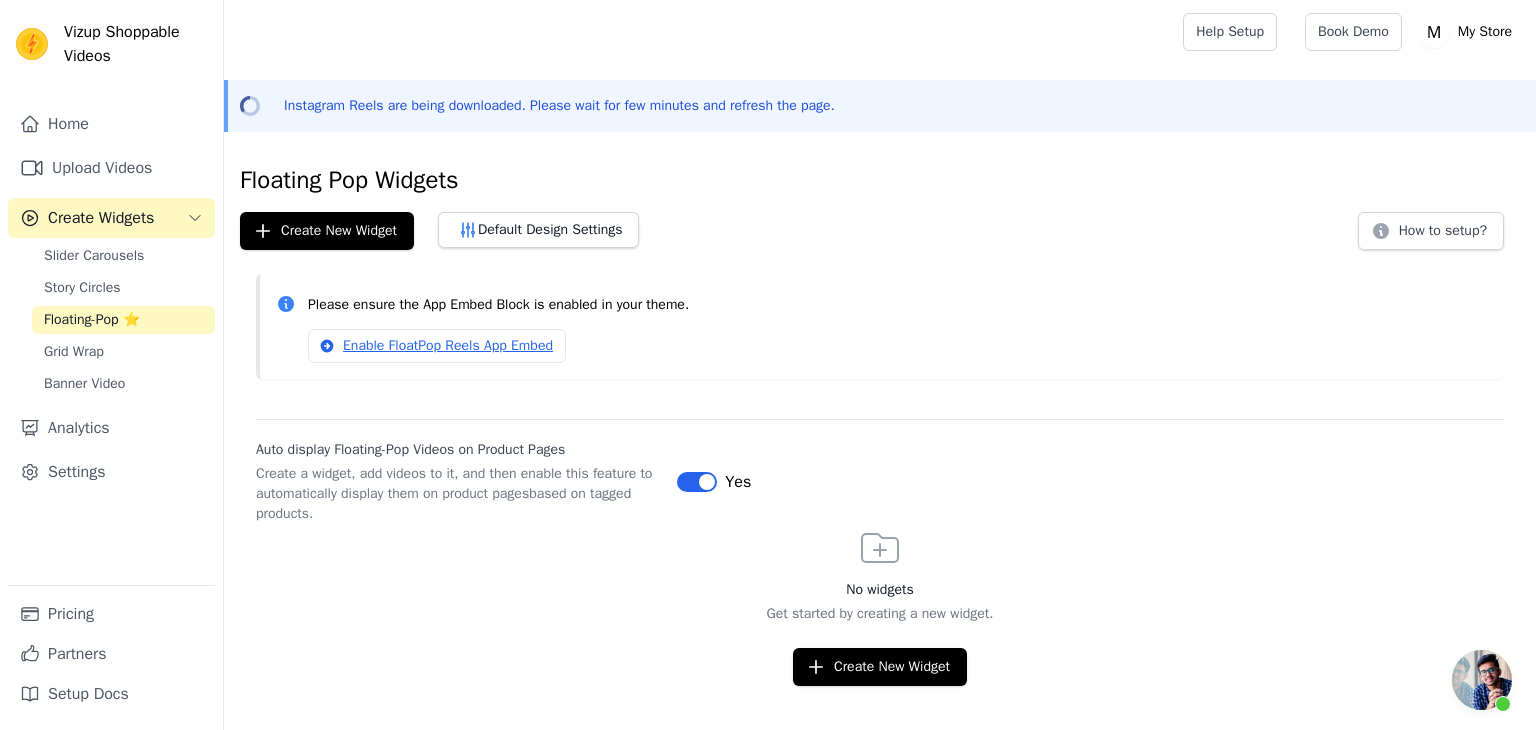 click on "Label" at bounding box center [697, 482] 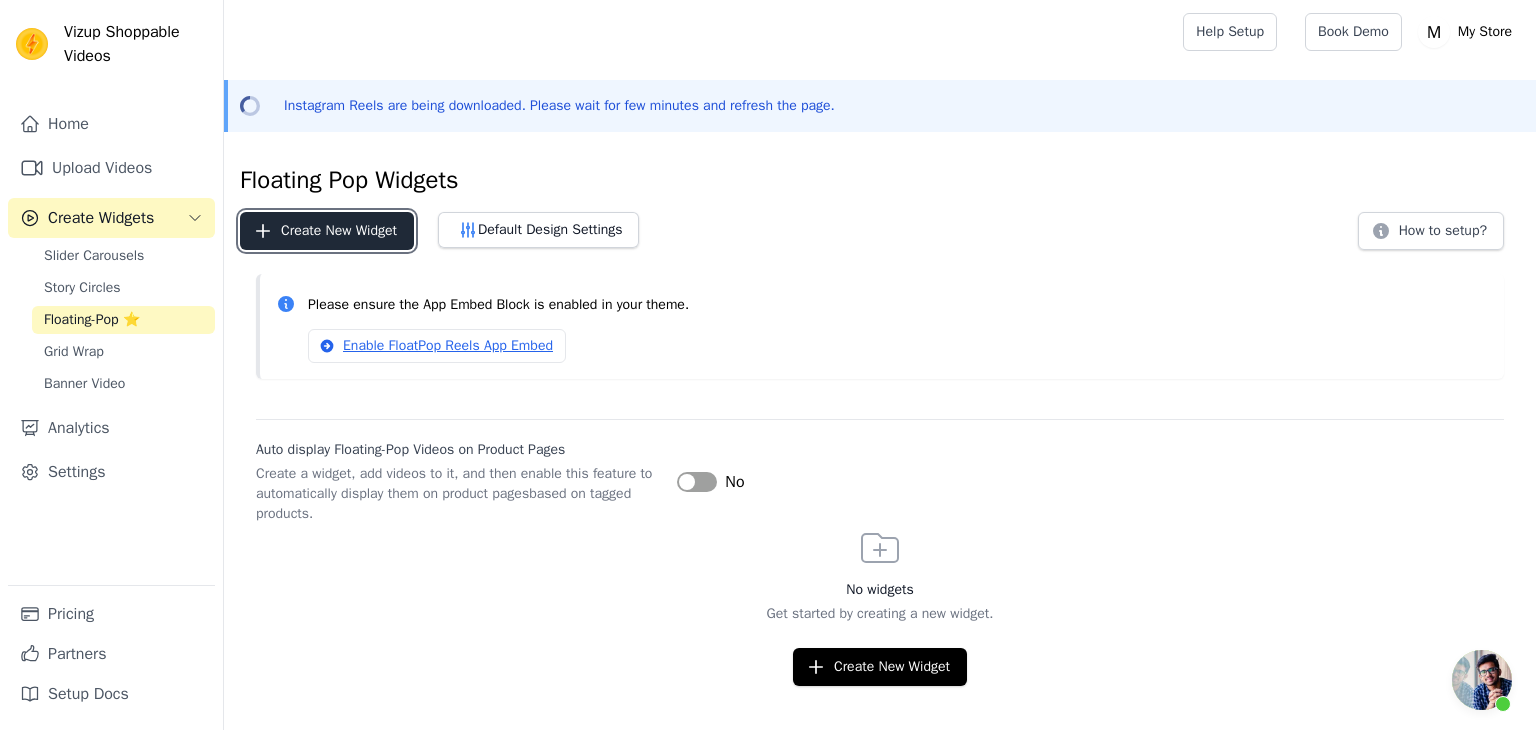 click on "Create New Widget" at bounding box center [327, 231] 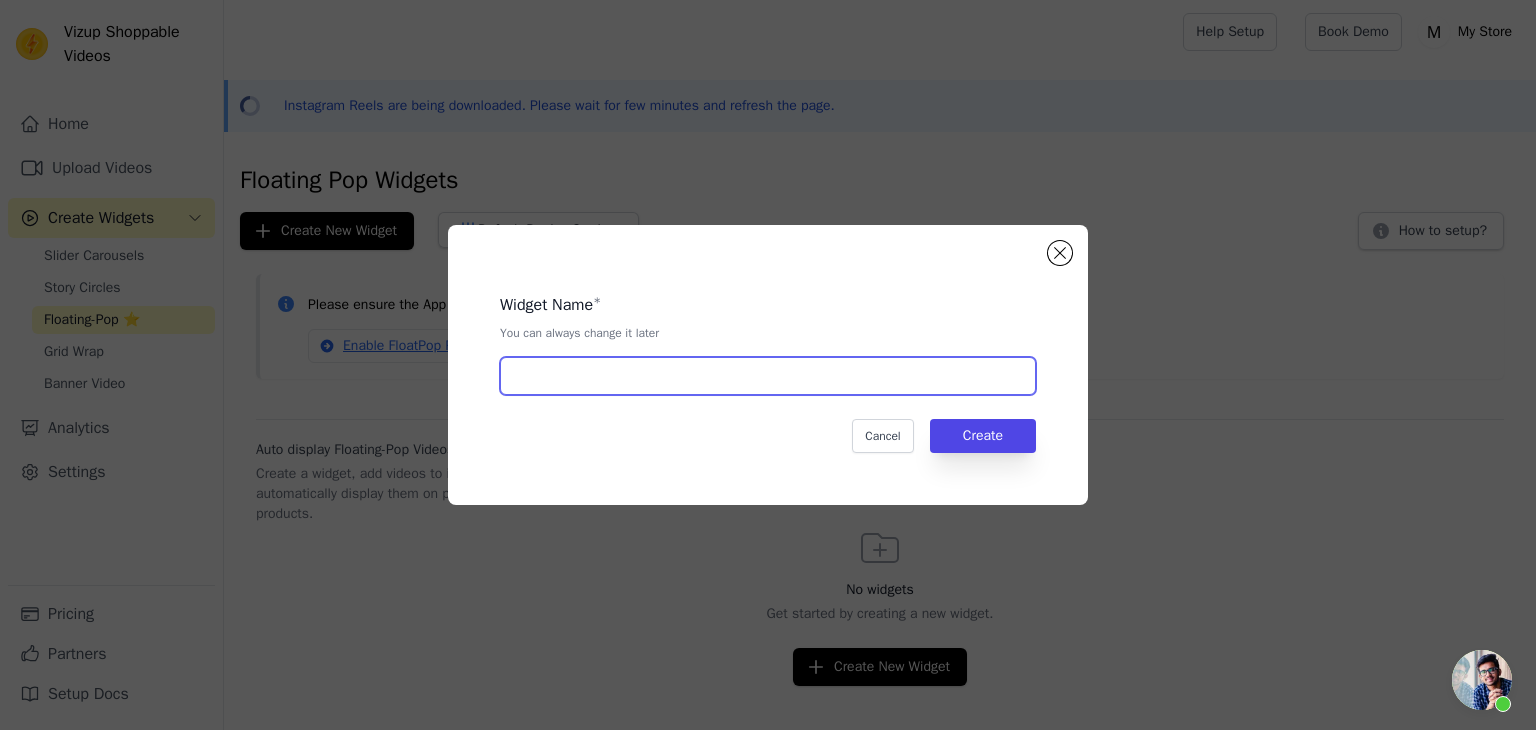 click at bounding box center (768, 376) 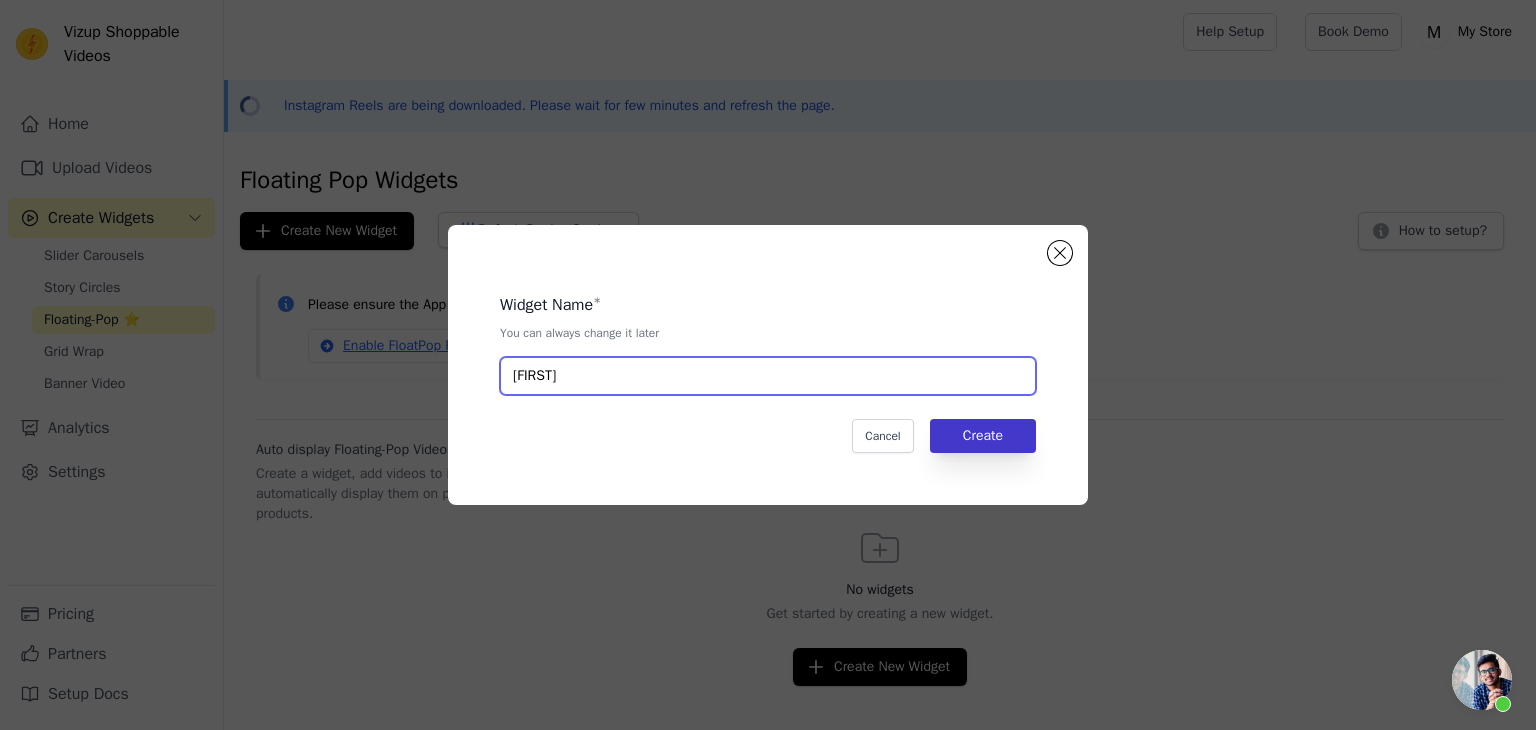 type on "Floating" 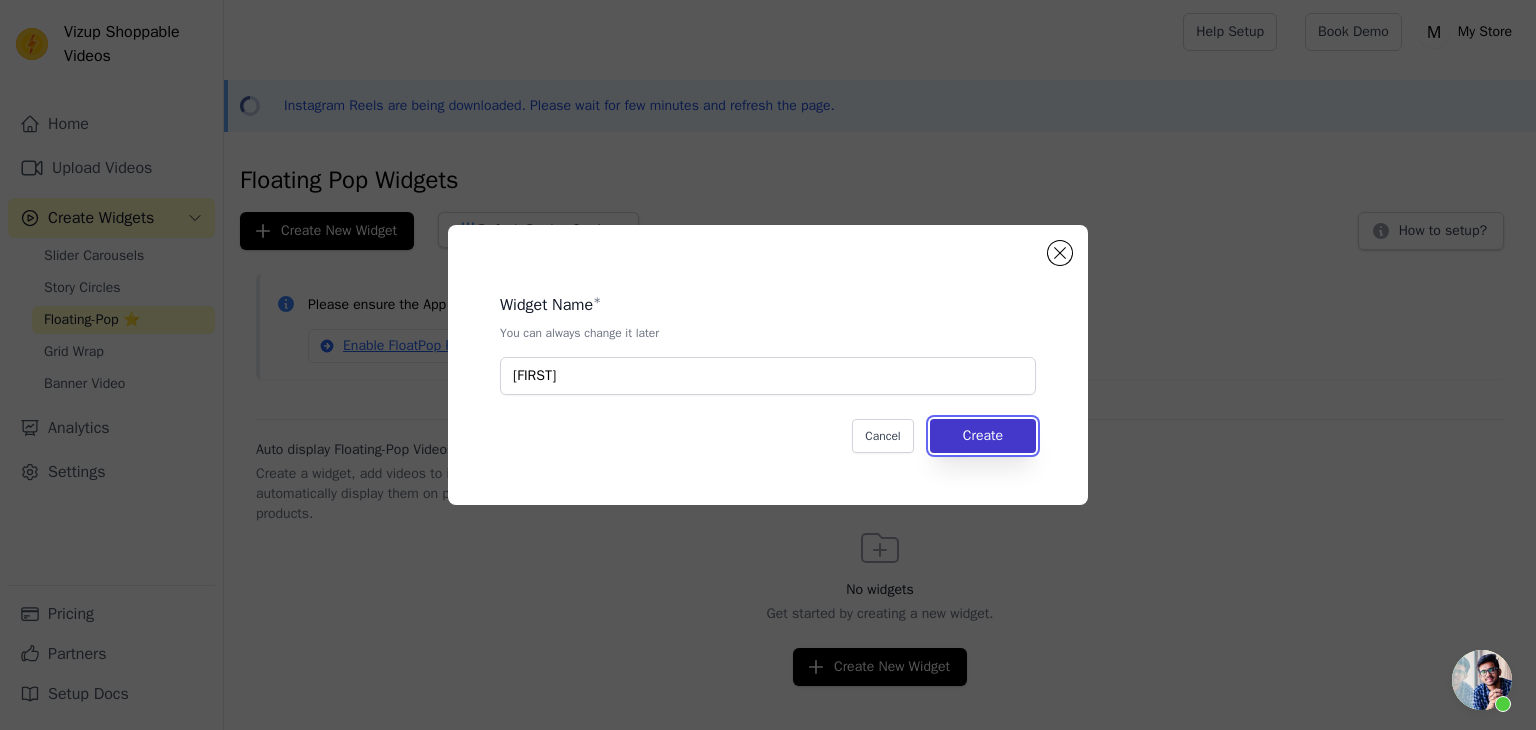 click on "Create" at bounding box center (983, 436) 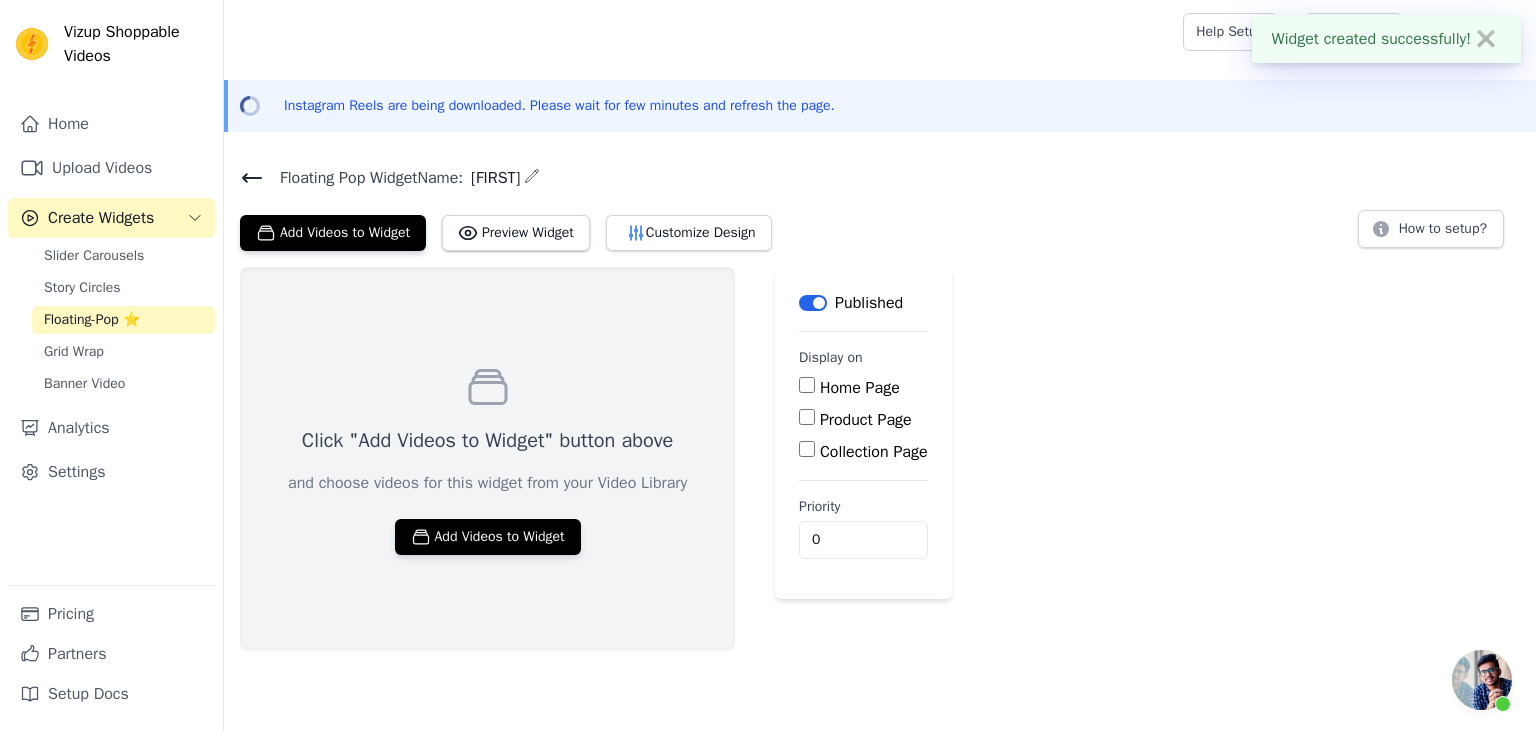 click on "Home Page" at bounding box center [807, 385] 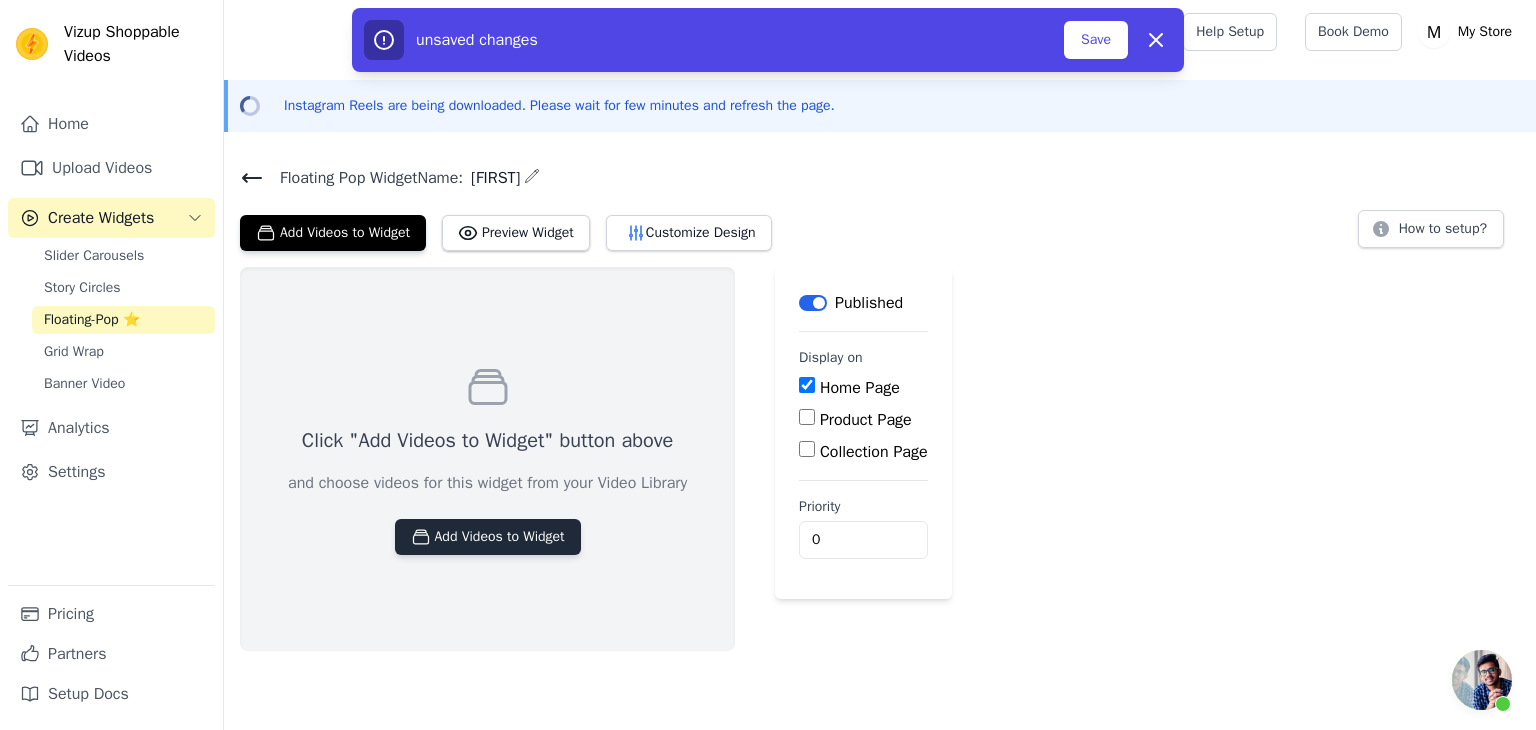 click on "Add Videos to Widget" at bounding box center [488, 537] 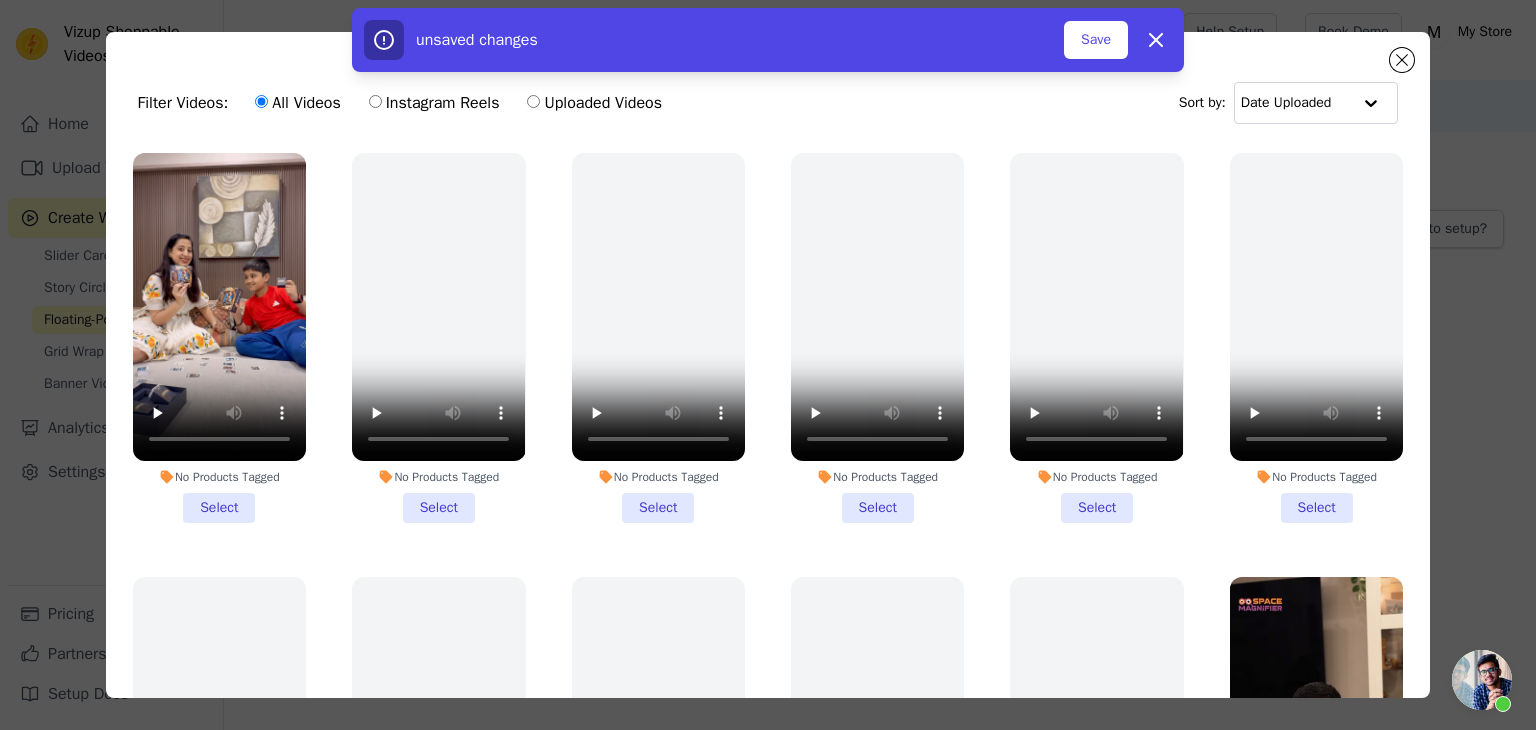 click on "No Products Tagged     Select" at bounding box center (219, 338) 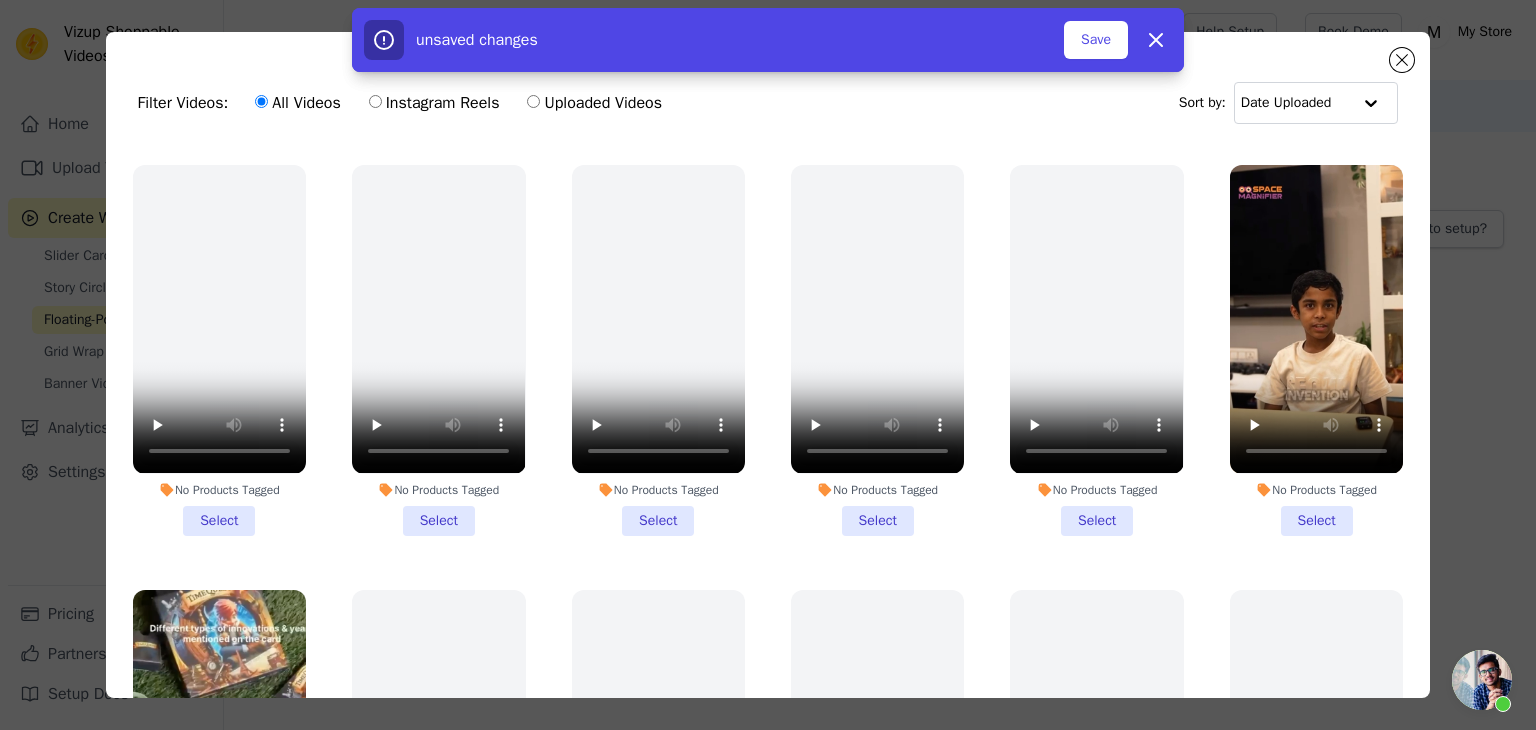 scroll, scrollTop: 500, scrollLeft: 0, axis: vertical 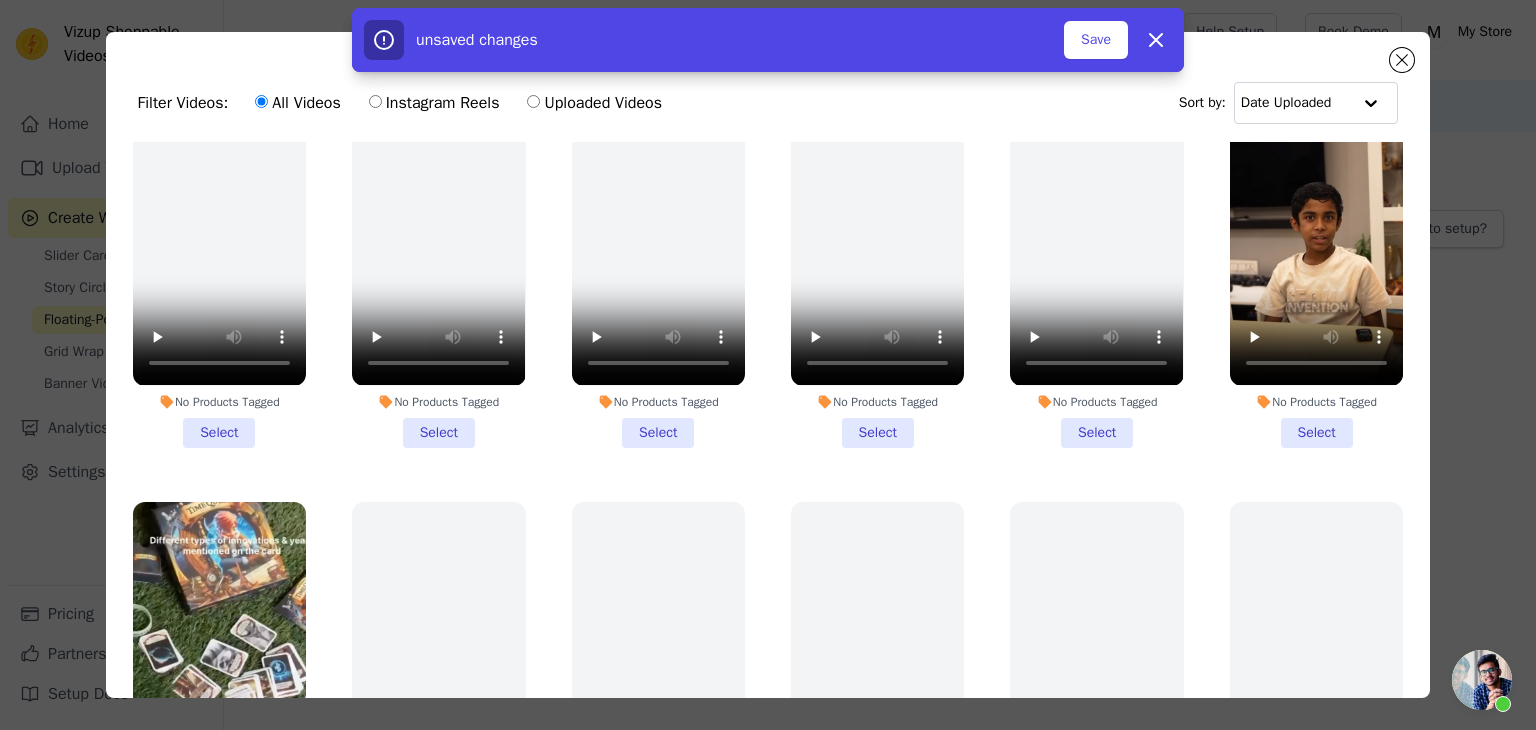 click on "No Products Tagged     Select" at bounding box center (1316, 262) 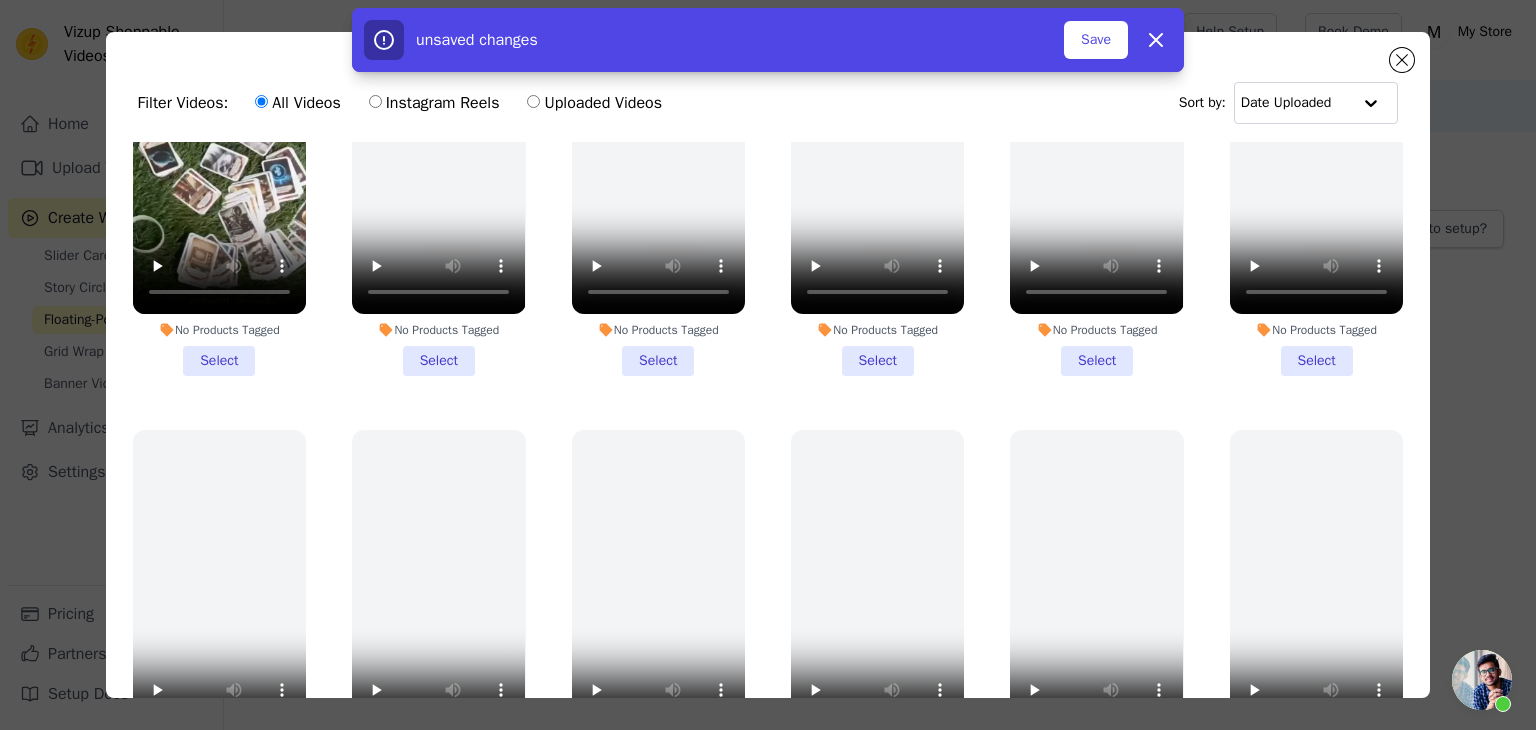 scroll, scrollTop: 1000, scrollLeft: 0, axis: vertical 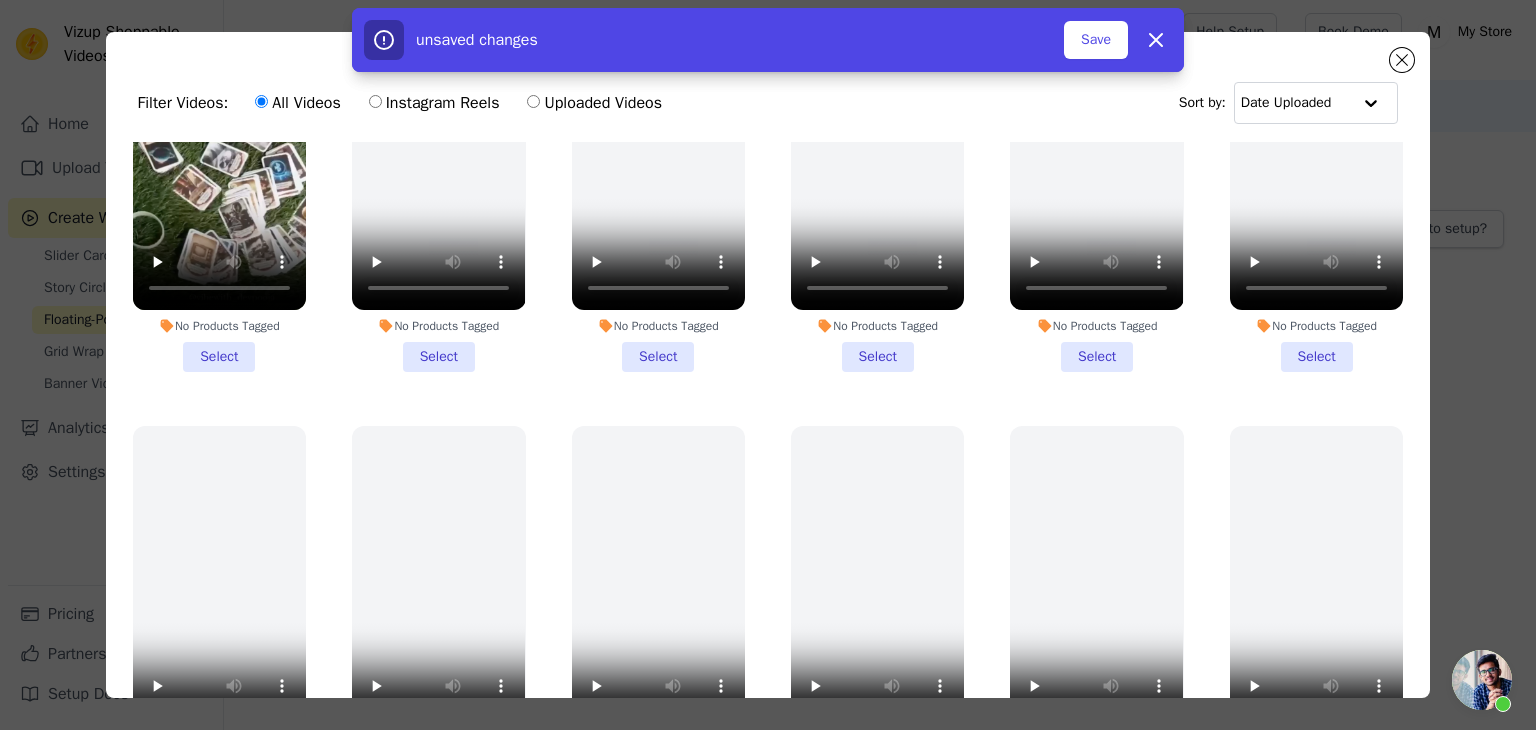click on "No Products Tagged     Select" at bounding box center (219, 187) 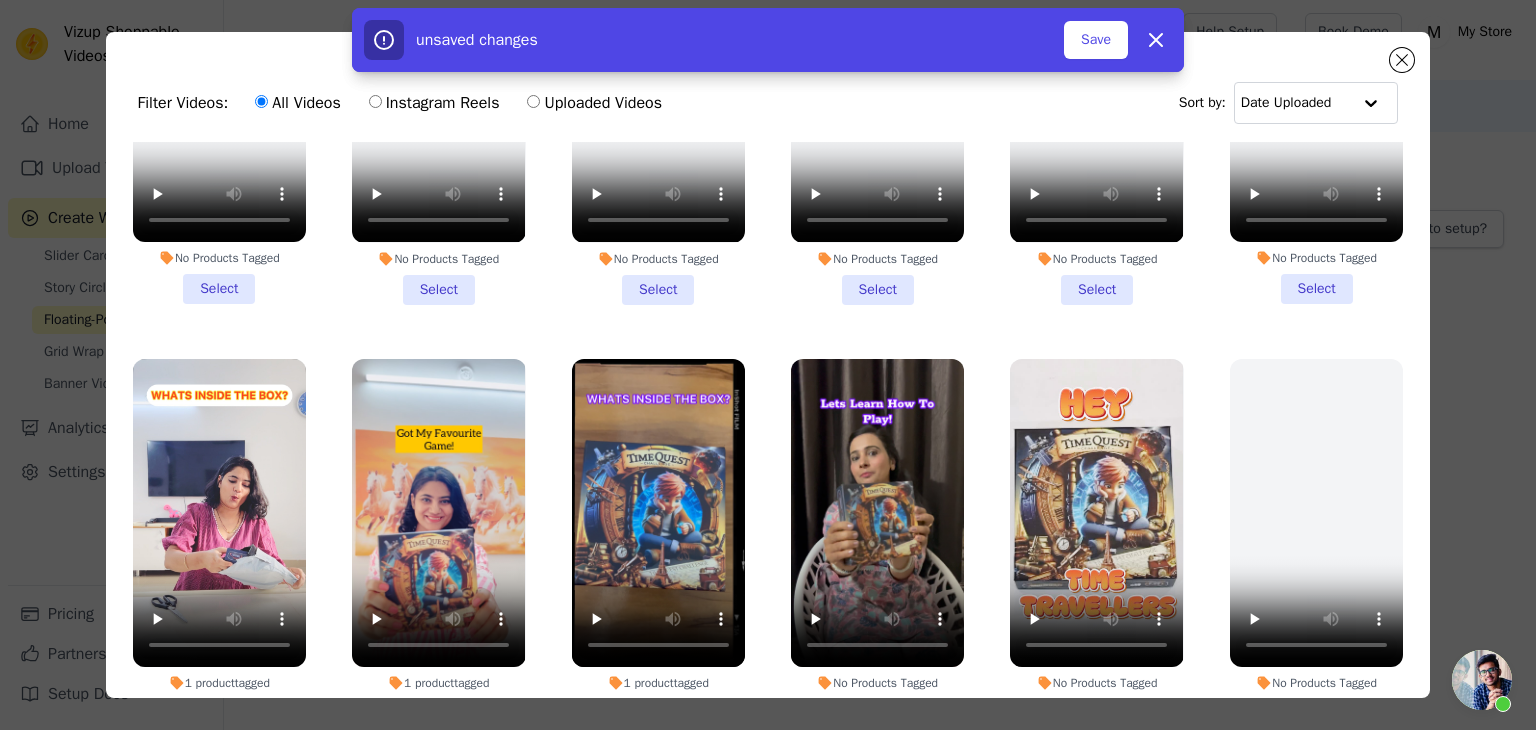 scroll, scrollTop: 1500, scrollLeft: 0, axis: vertical 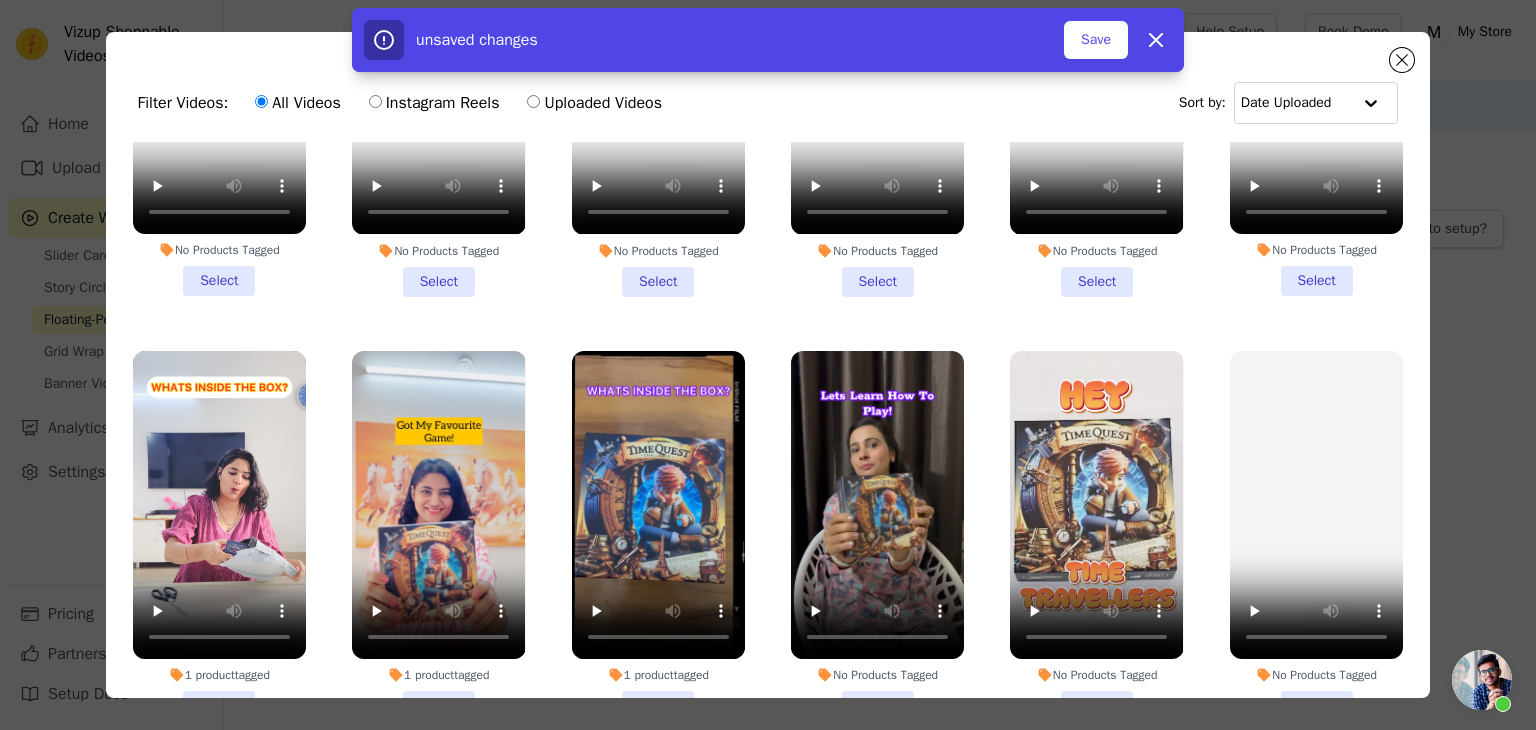 click on "1   product  tagged     Select" at bounding box center [219, 536] 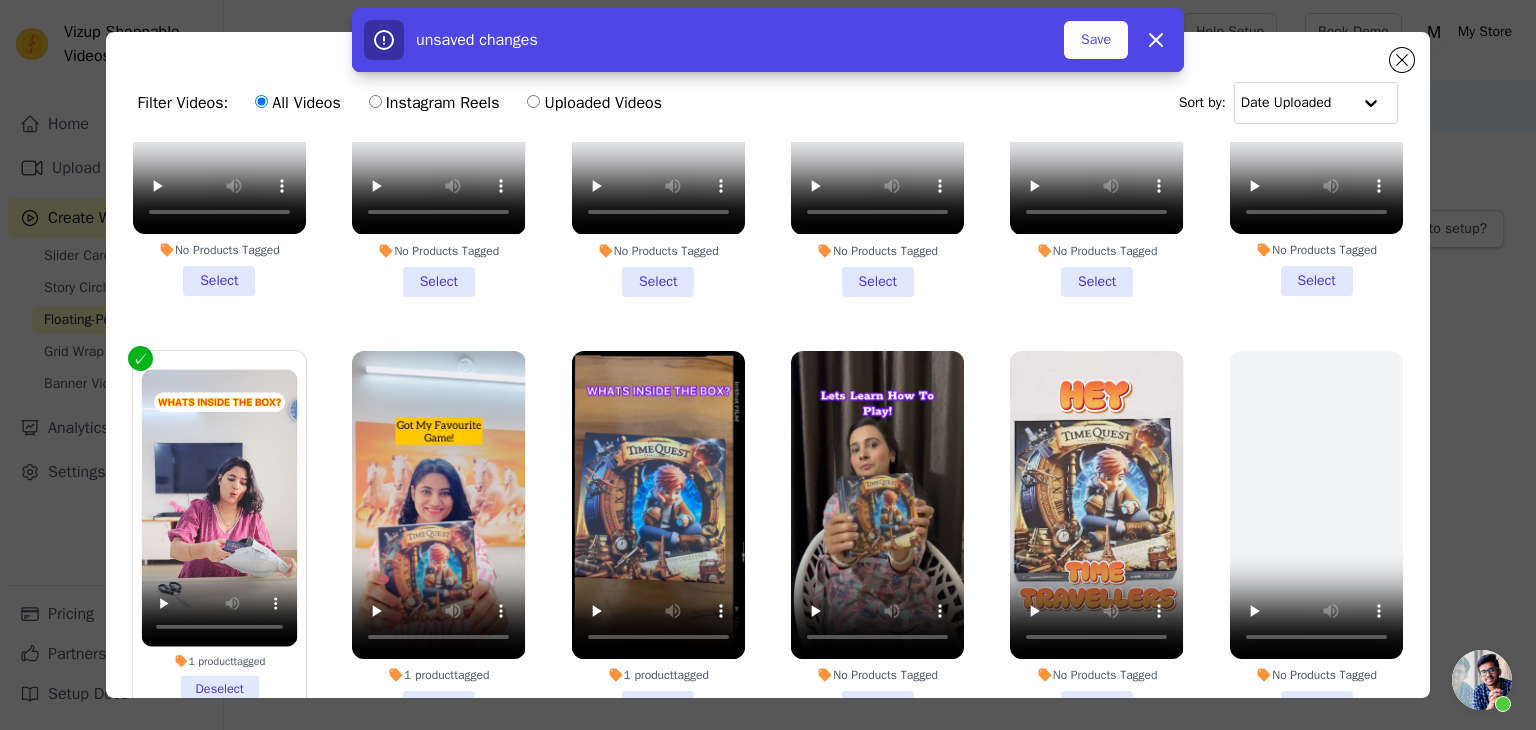 click on "1   product  tagged     Select" at bounding box center (438, 536) 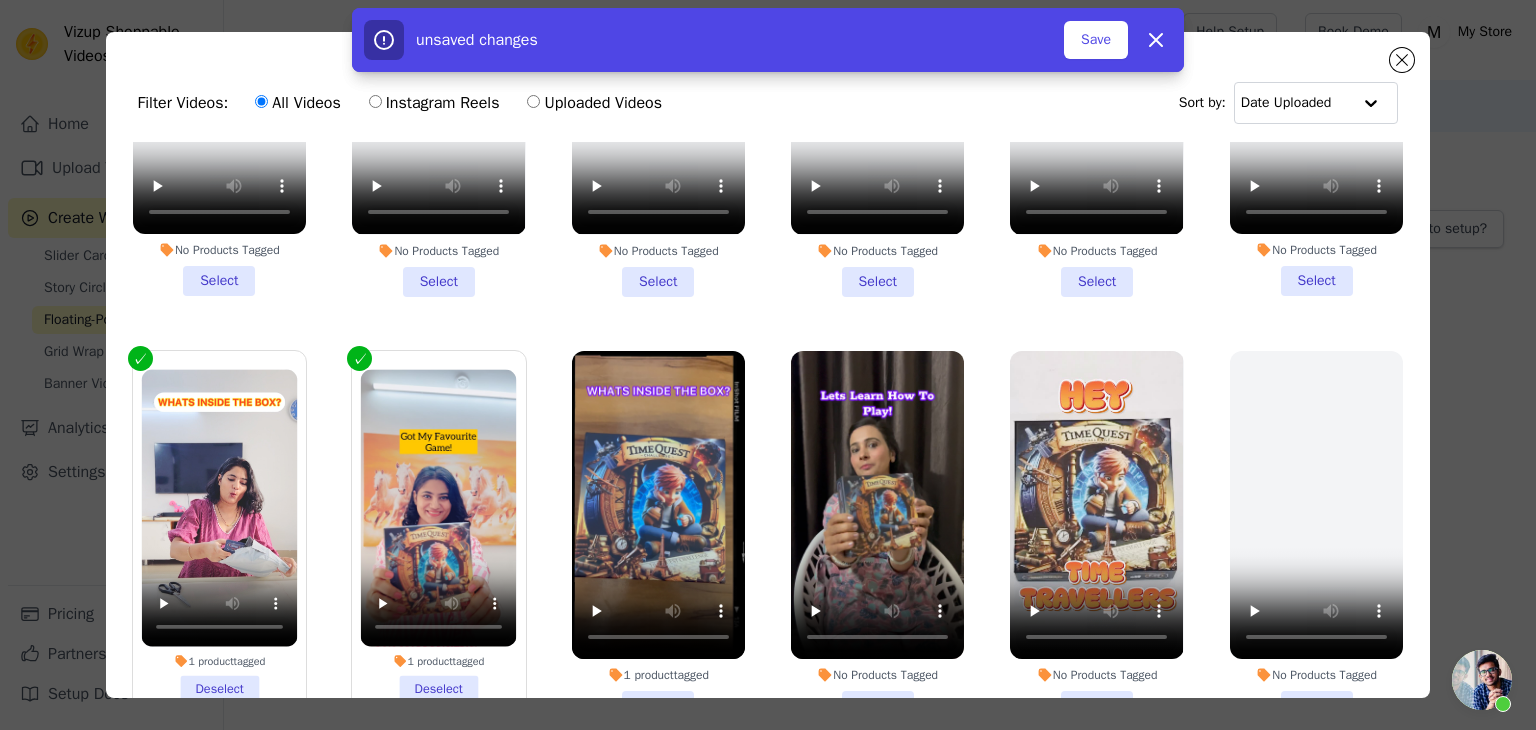click on "1   product  tagged     Select" at bounding box center [658, 536] 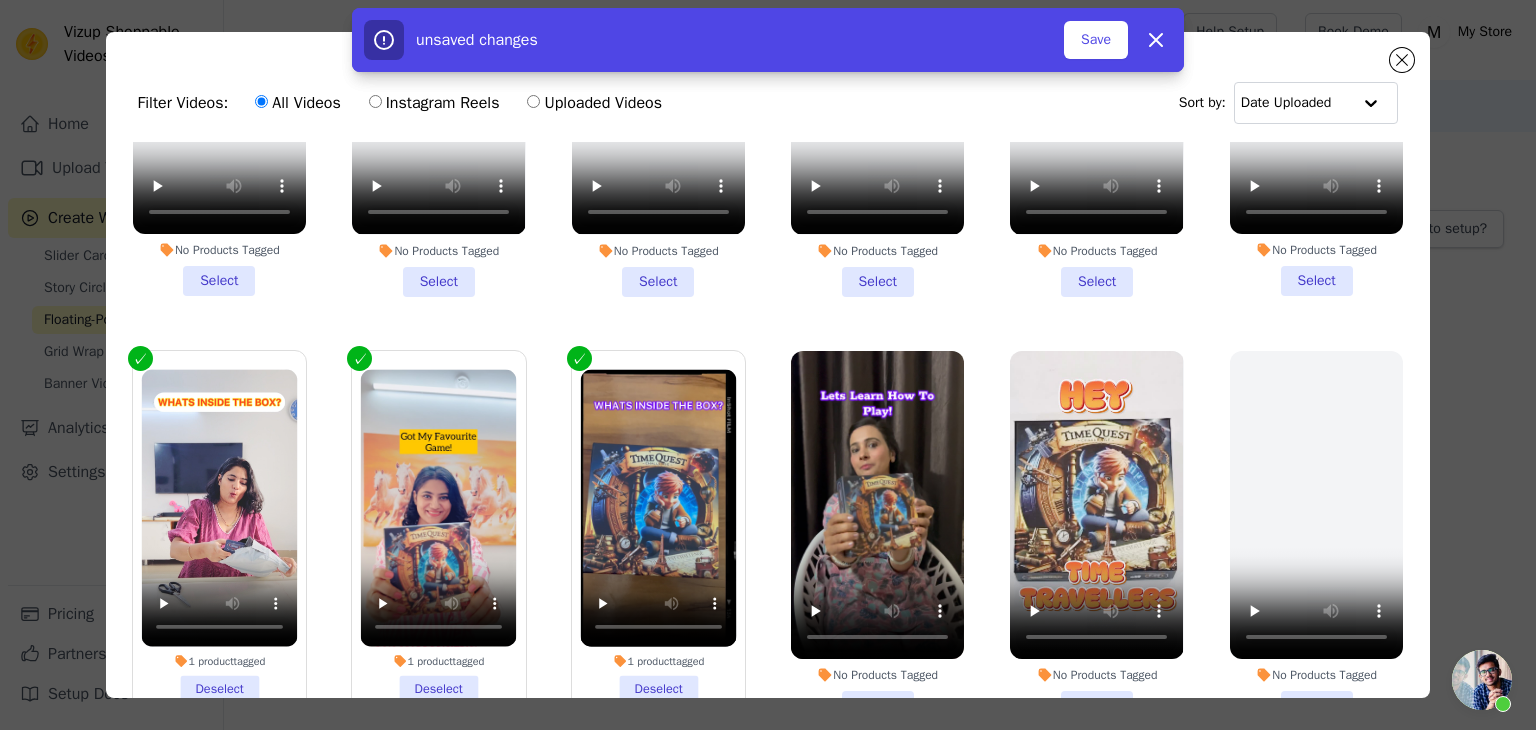 click on "No Products Tagged     Select" at bounding box center [877, 536] 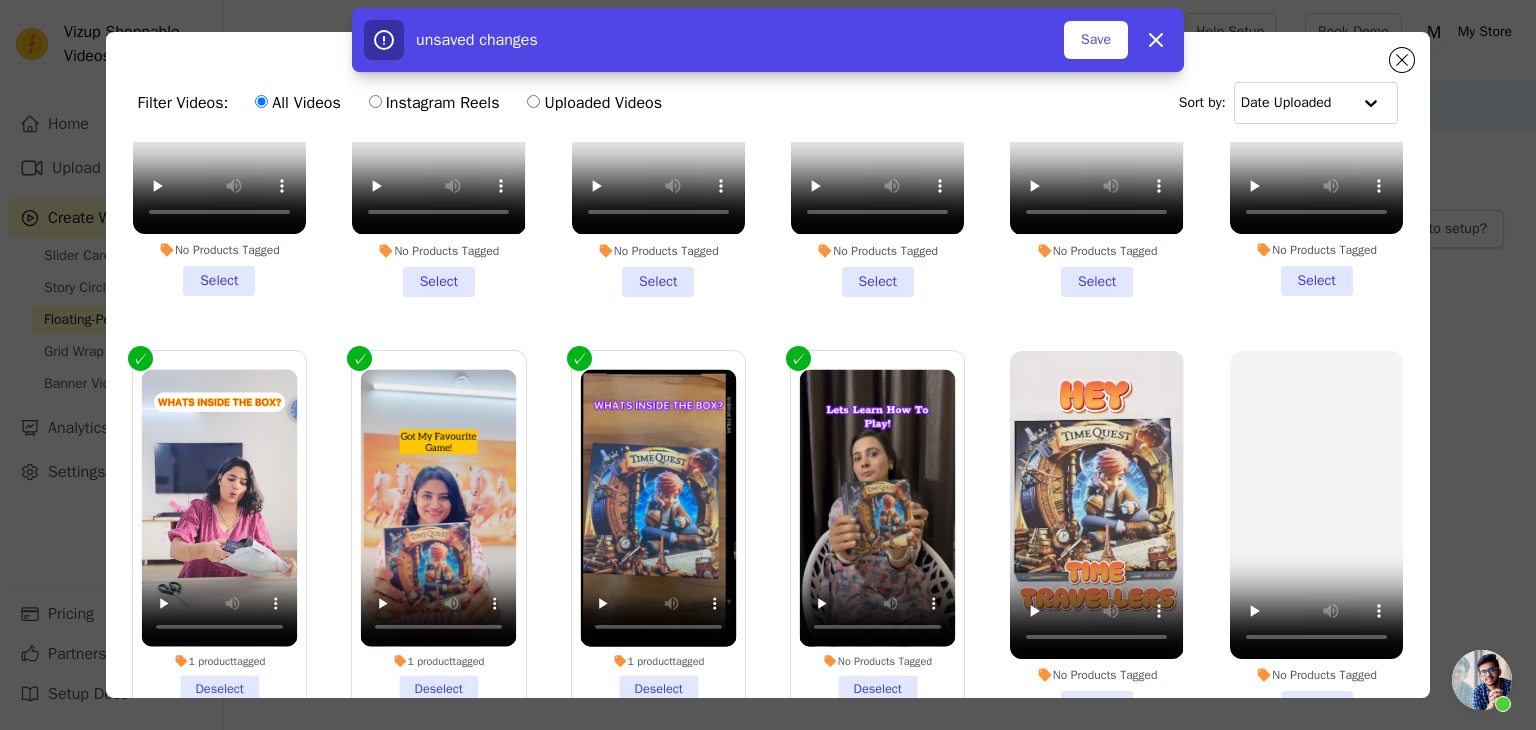 click on "No Products Tagged     Select" at bounding box center (1096, 536) 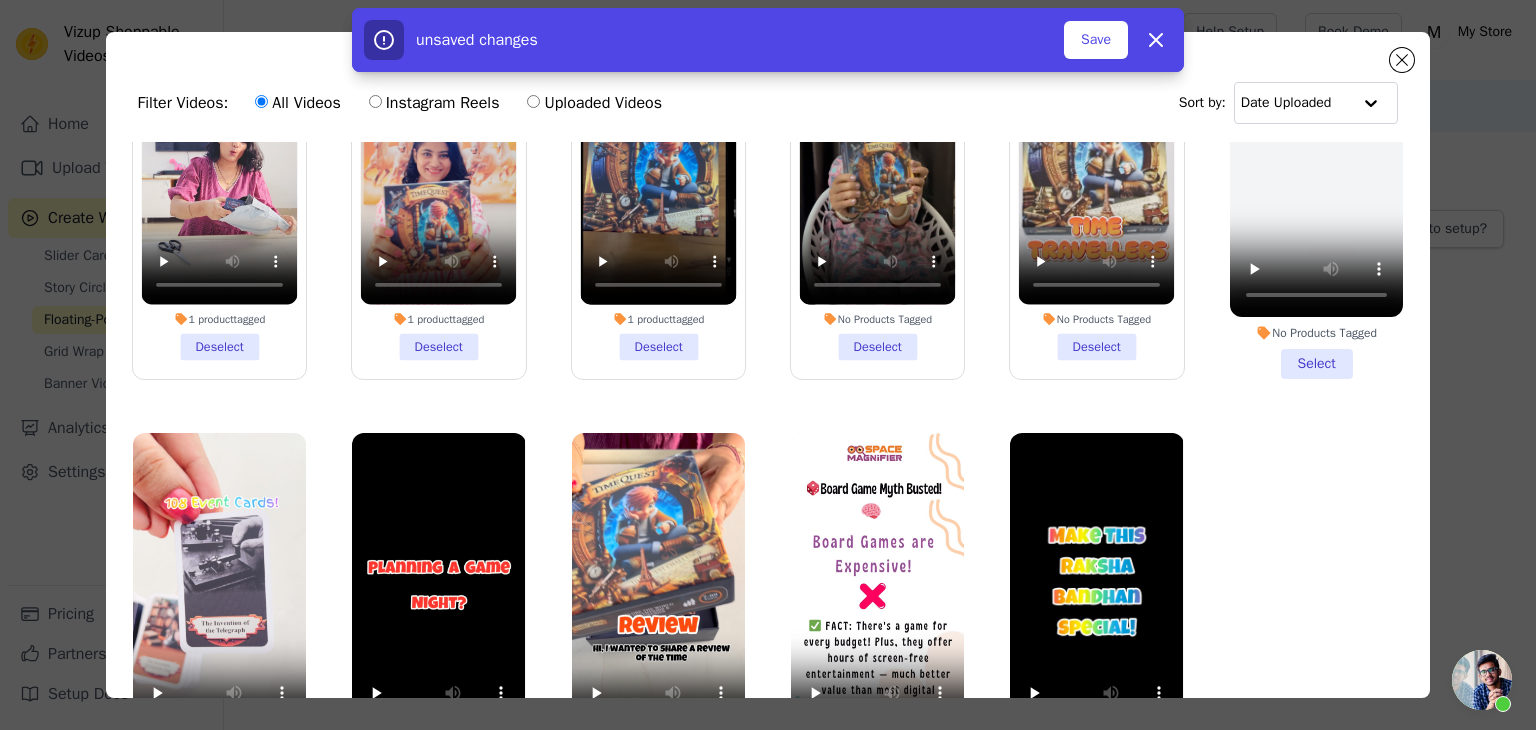 scroll, scrollTop: 1844, scrollLeft: 0, axis: vertical 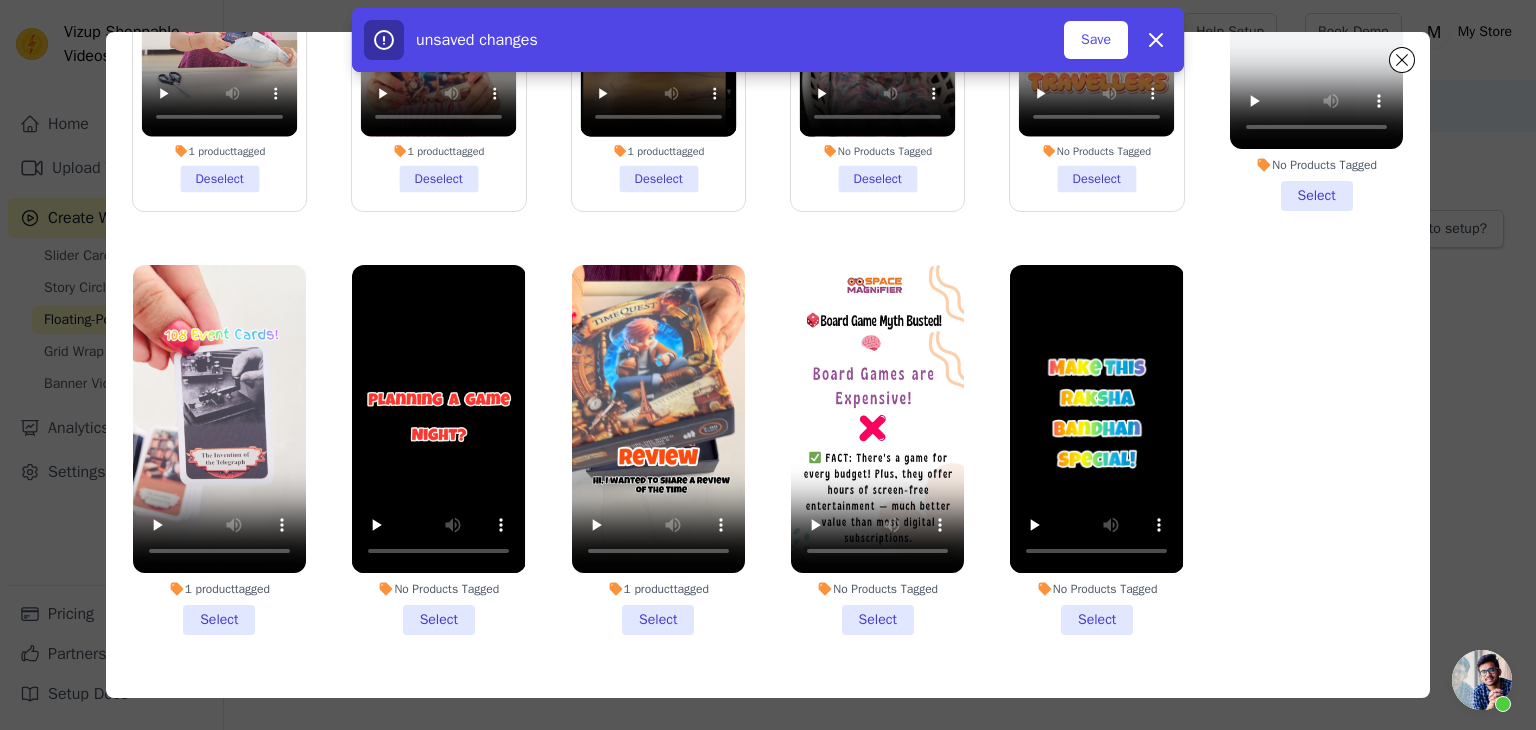 click on "1   product  tagged     Select" at bounding box center (219, 450) 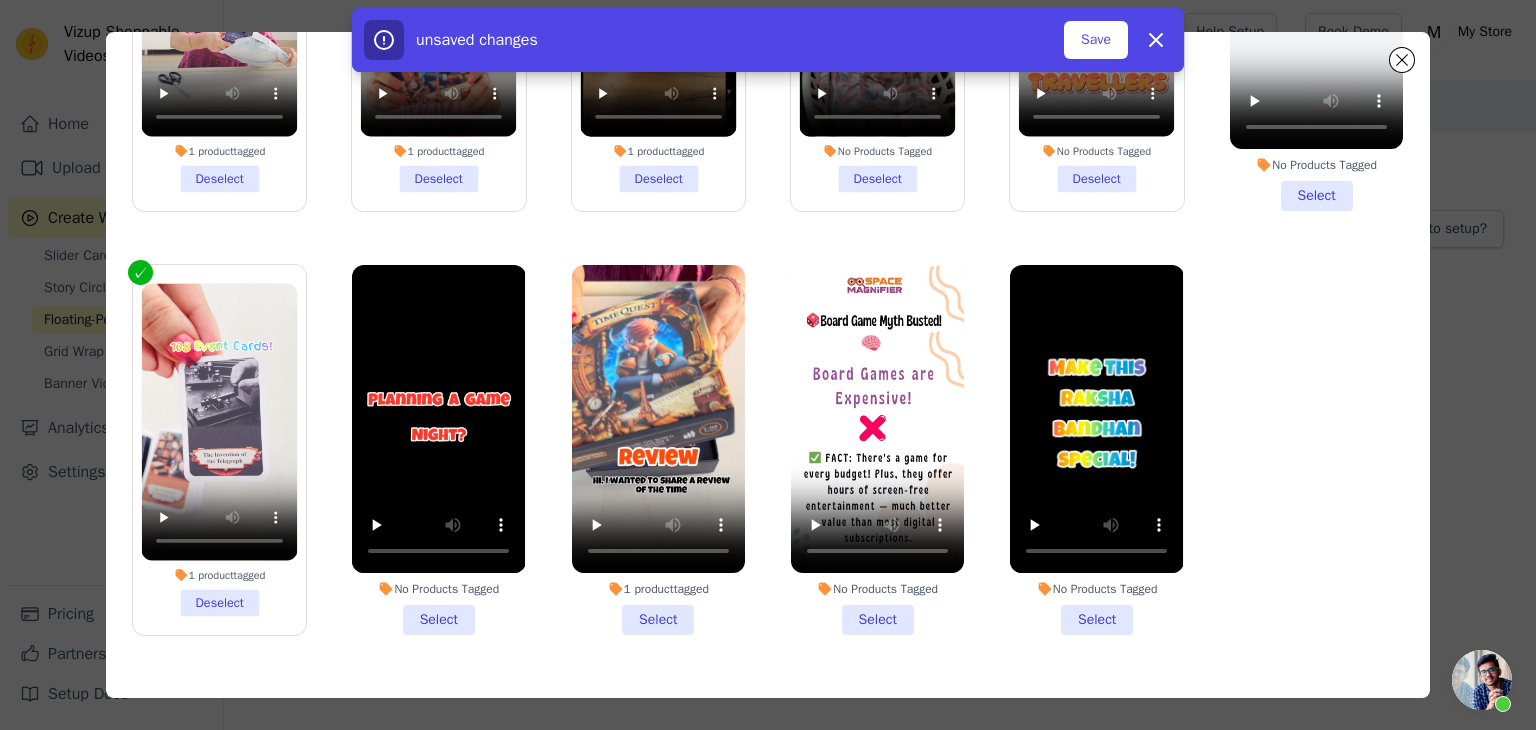 click on "No Products Tagged     Select" at bounding box center [438, 450] 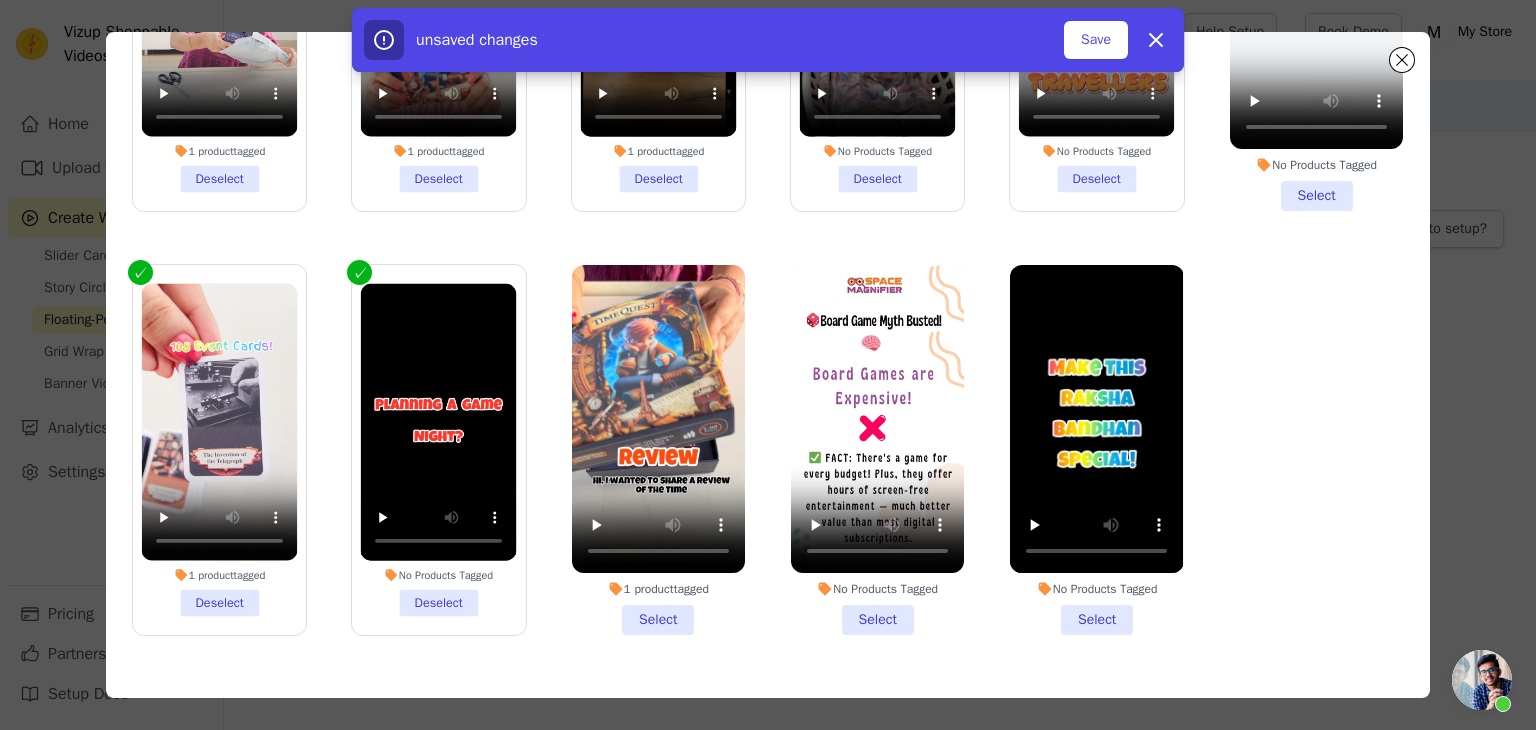 click on "1   product  tagged     Select" at bounding box center [658, 450] 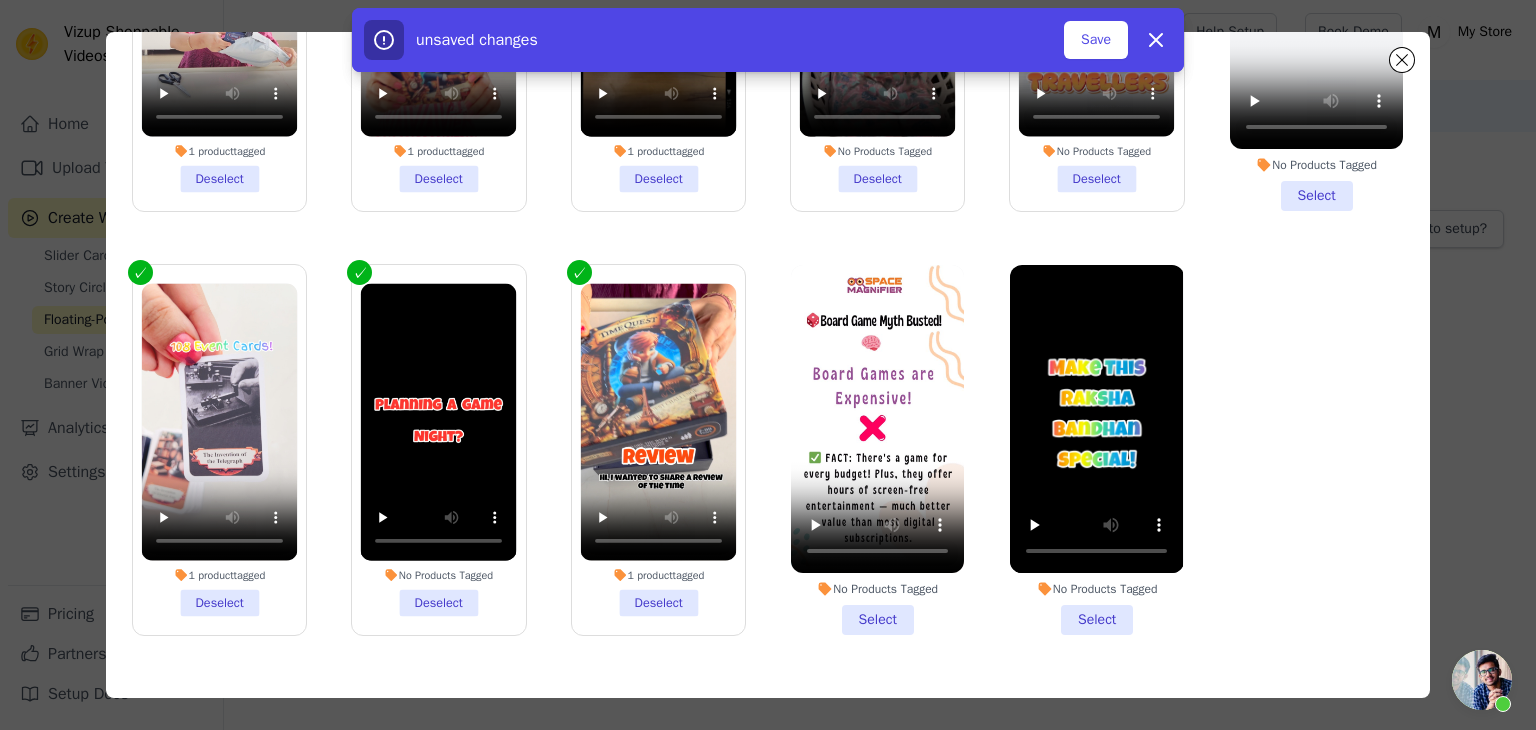click on "No Products Tagged     Select" at bounding box center (877, 450) 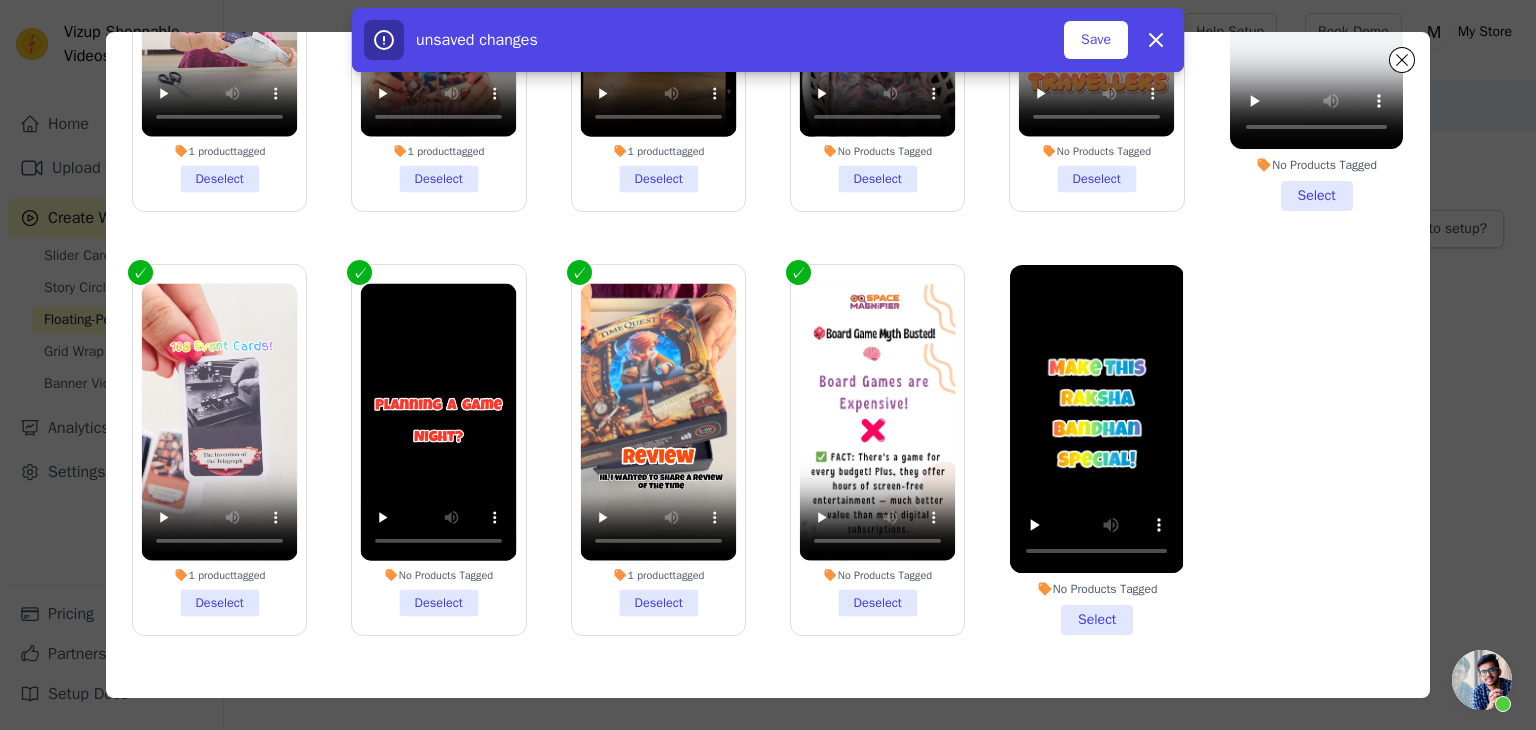 click on "No Products Tagged     Select" at bounding box center [1096, 450] 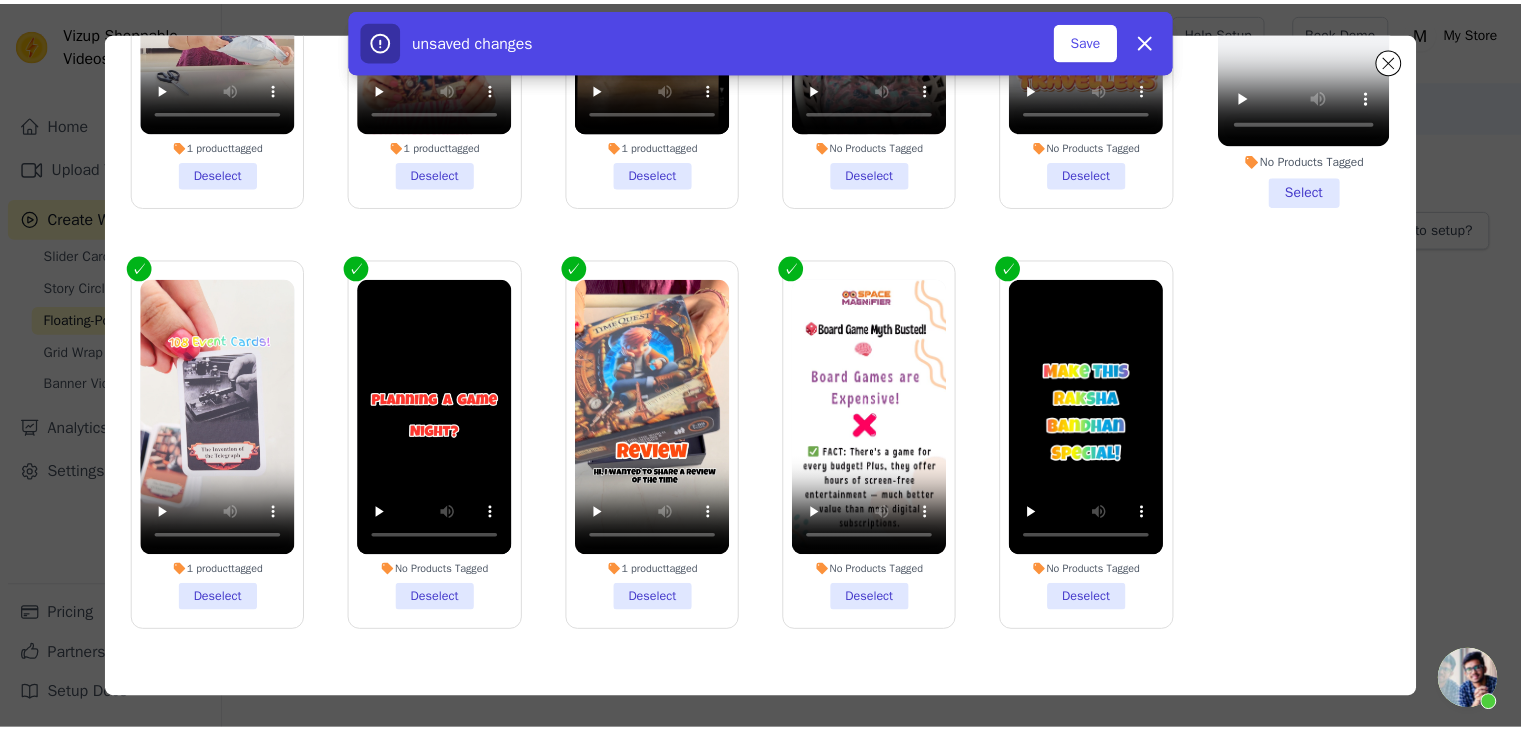 scroll, scrollTop: 173, scrollLeft: 0, axis: vertical 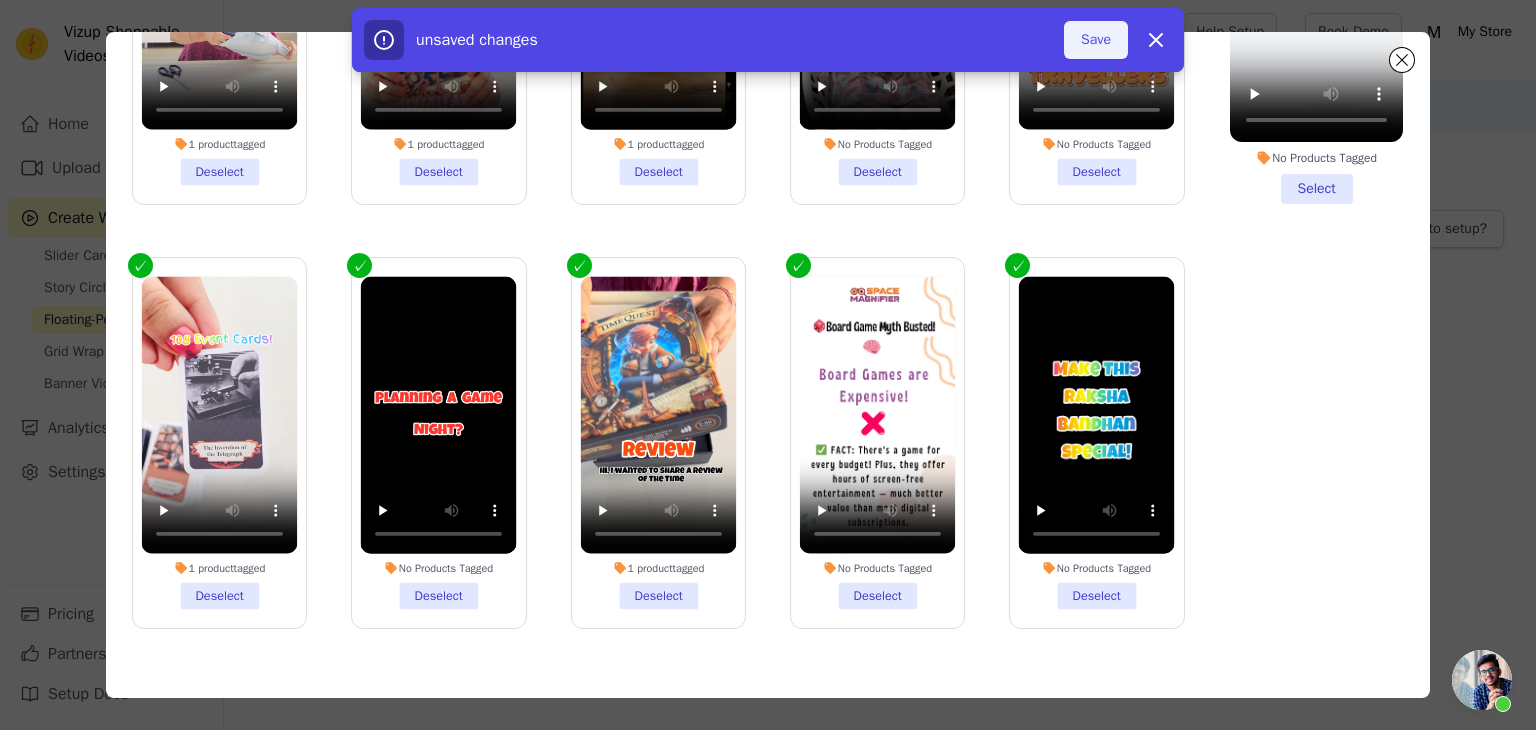 click on "Save" at bounding box center [1096, 40] 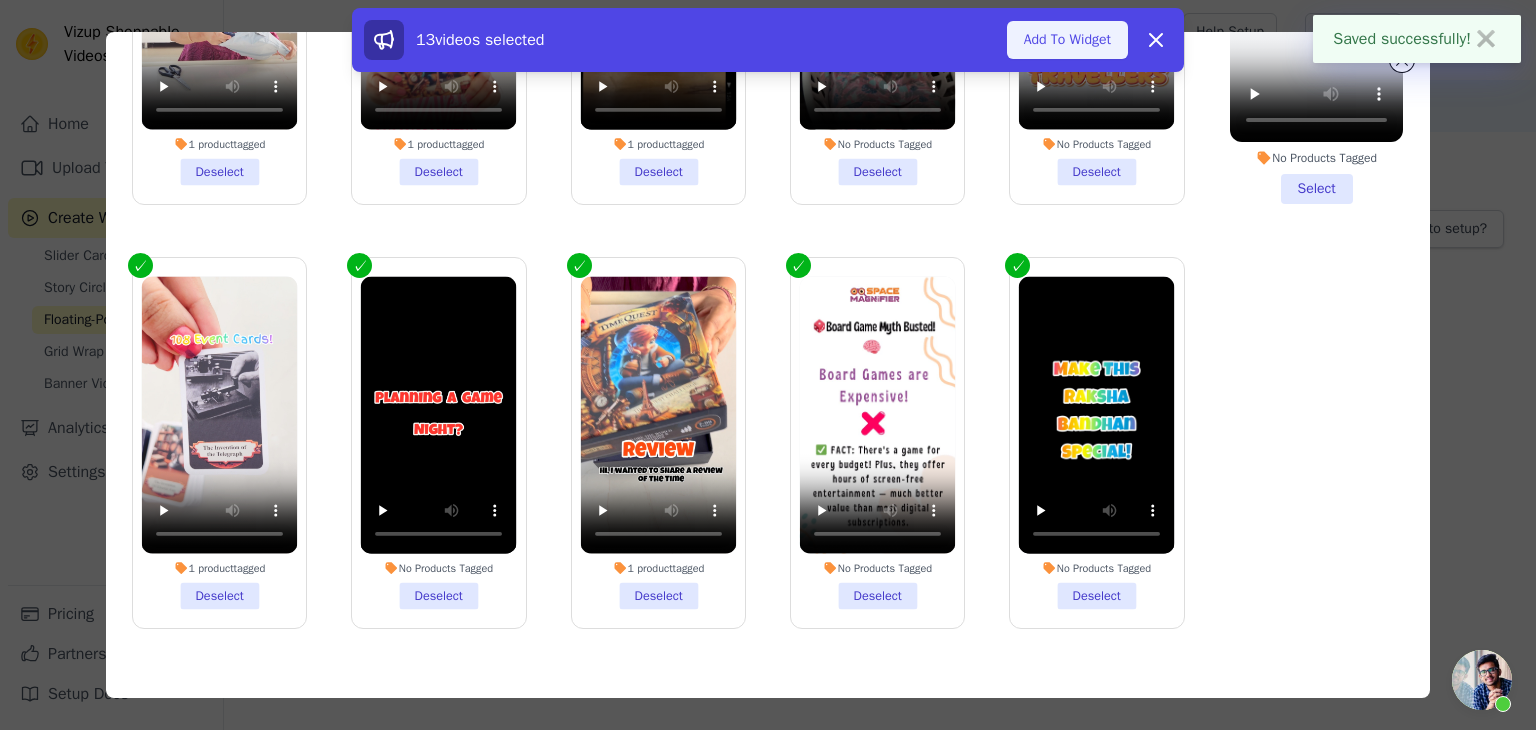 click on "Add To Widget" at bounding box center [1067, 40] 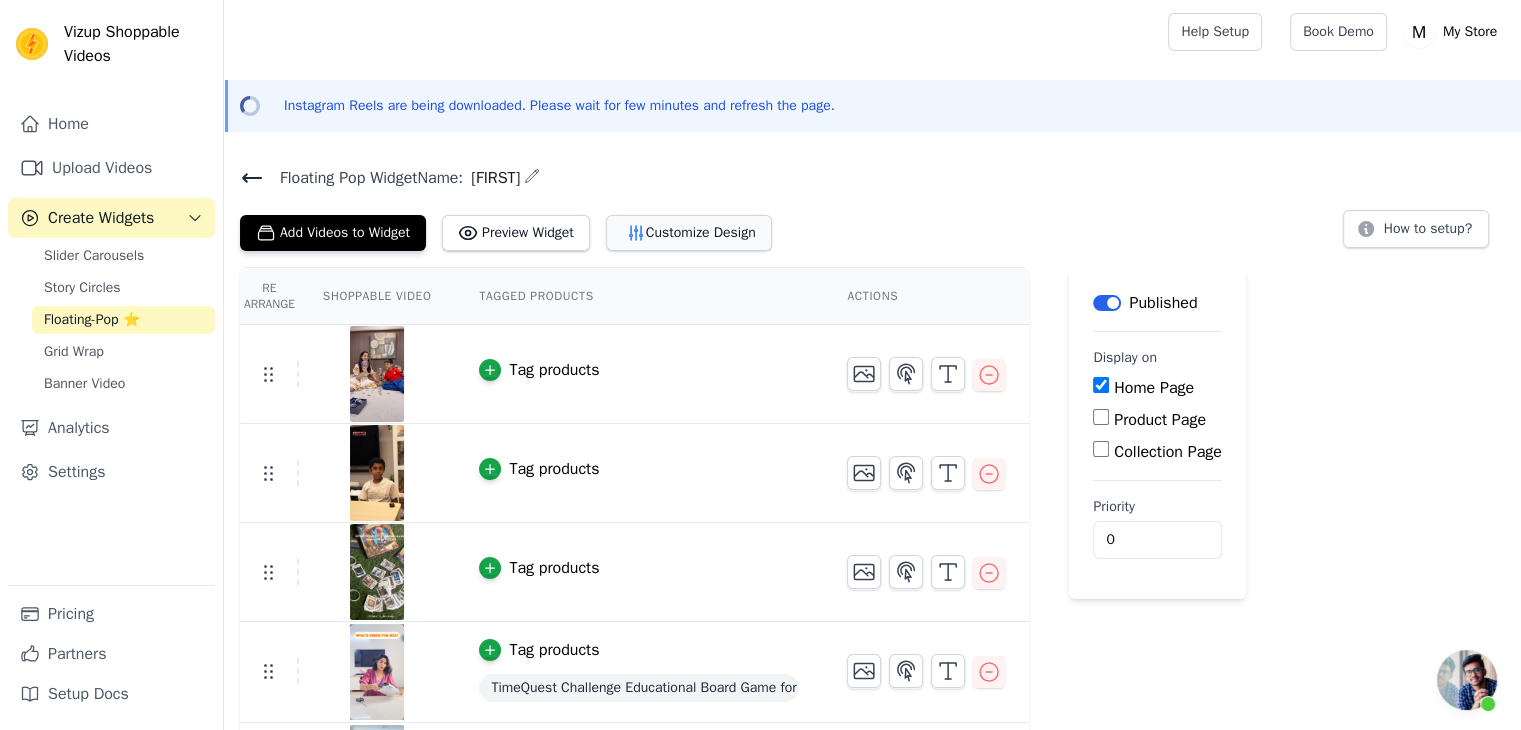 click on "Customize Design" at bounding box center (689, 233) 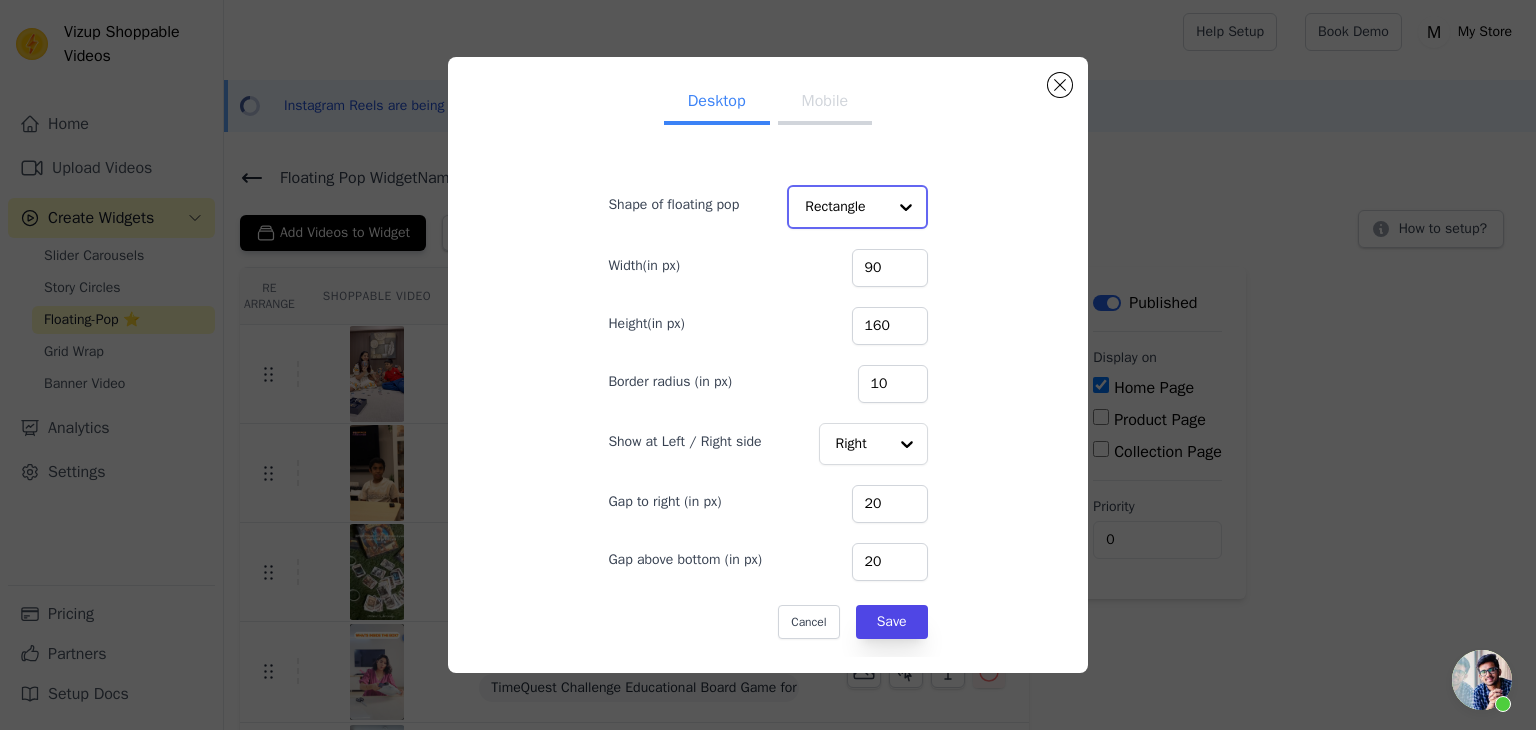 click on "Shape of floating pop" 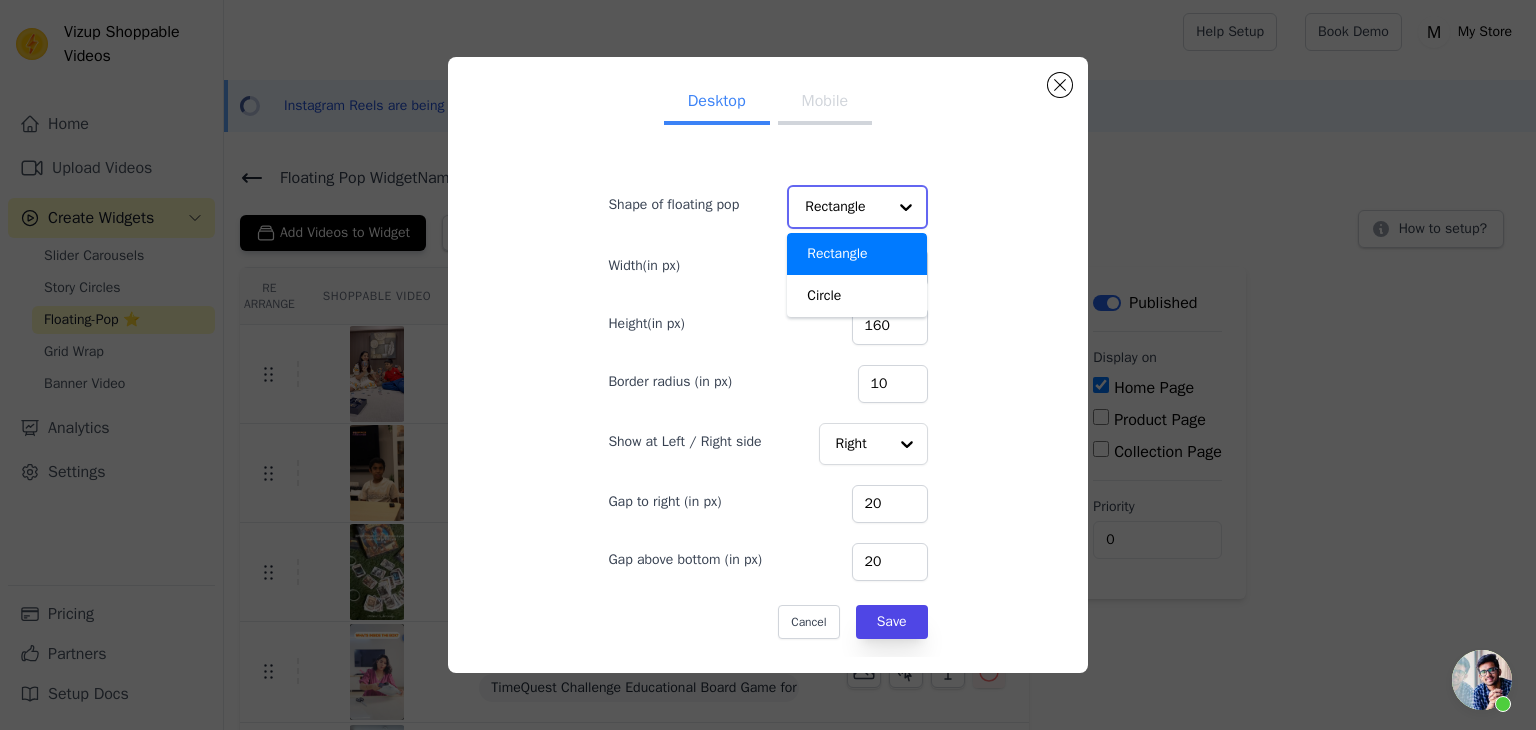 click on "Shape of floating pop" 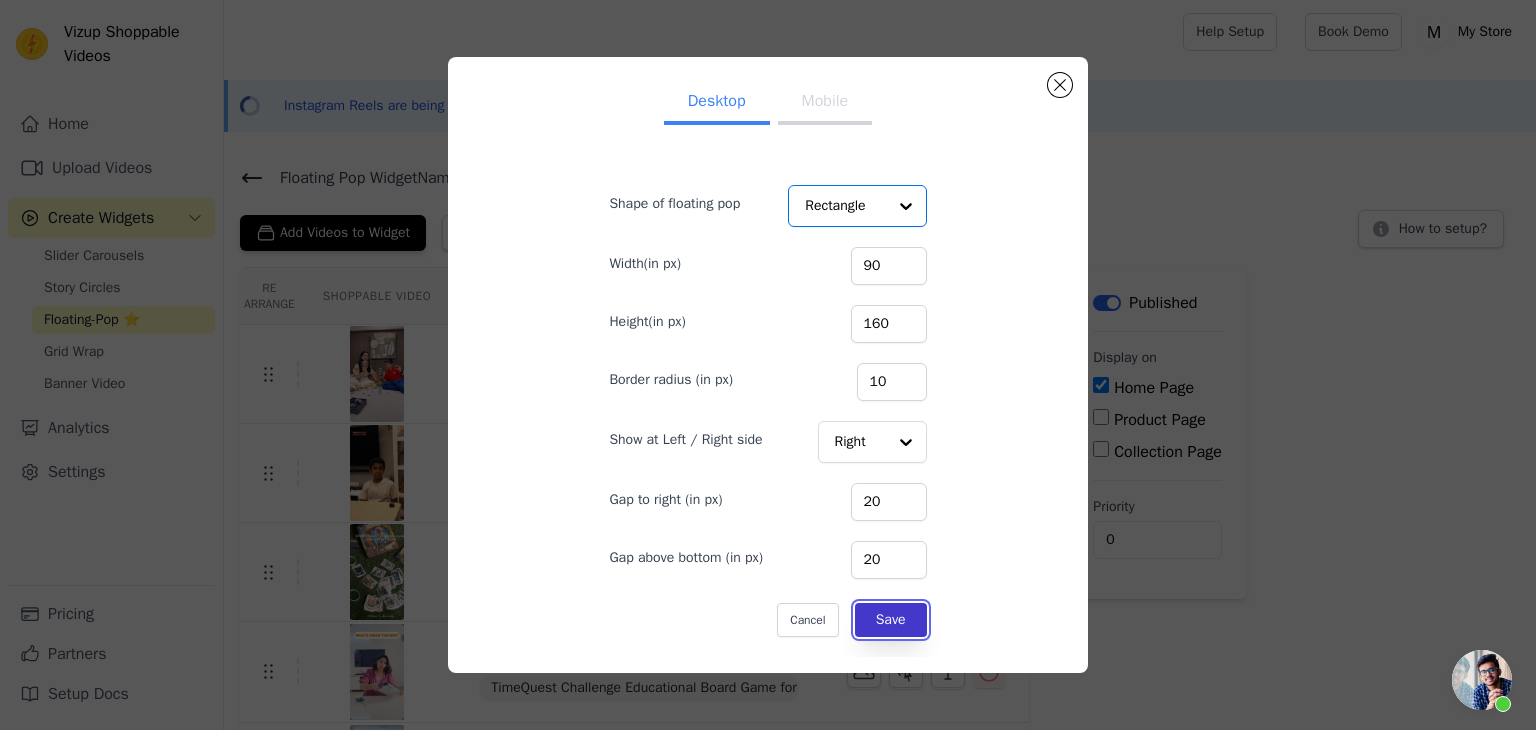 click on "Save" at bounding box center (891, 620) 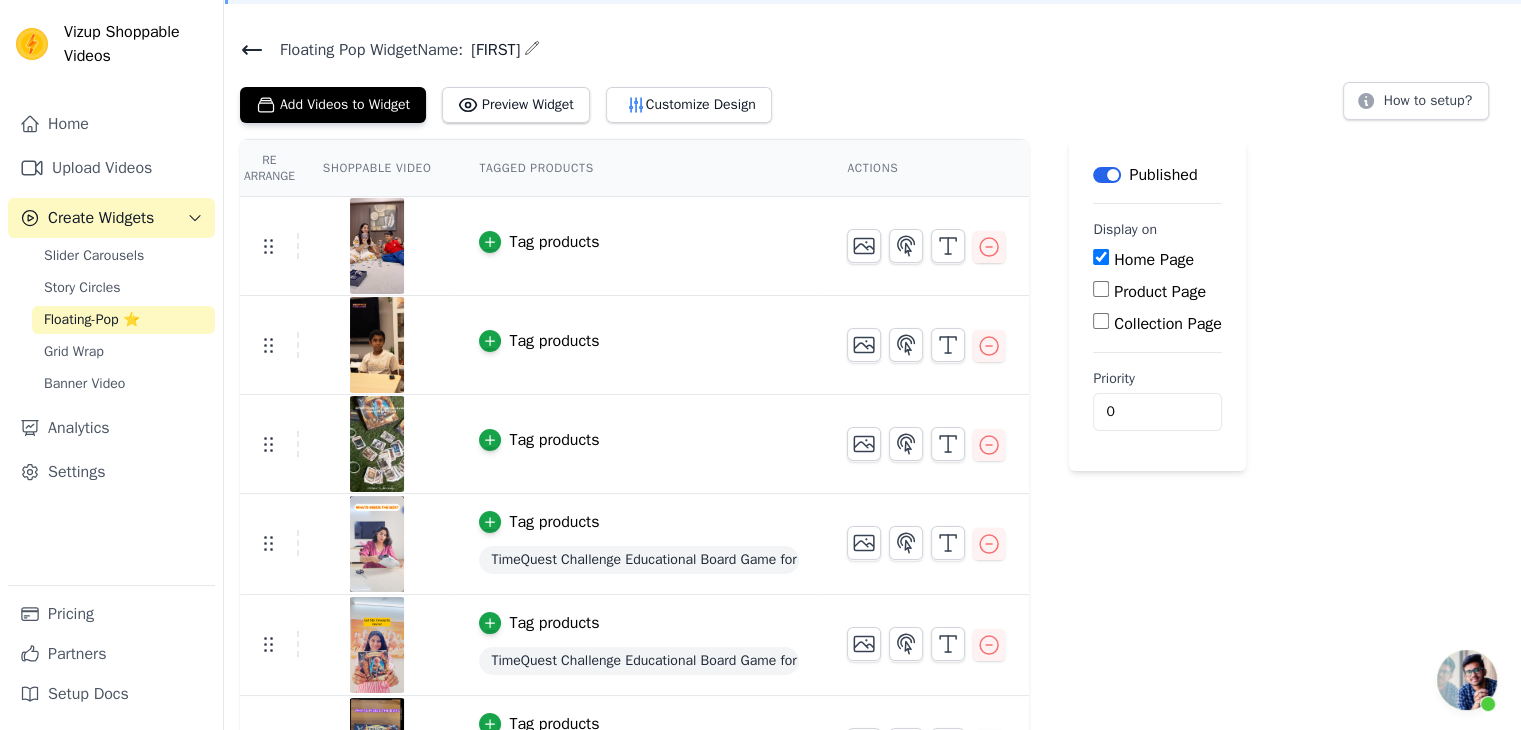 scroll, scrollTop: 0, scrollLeft: 0, axis: both 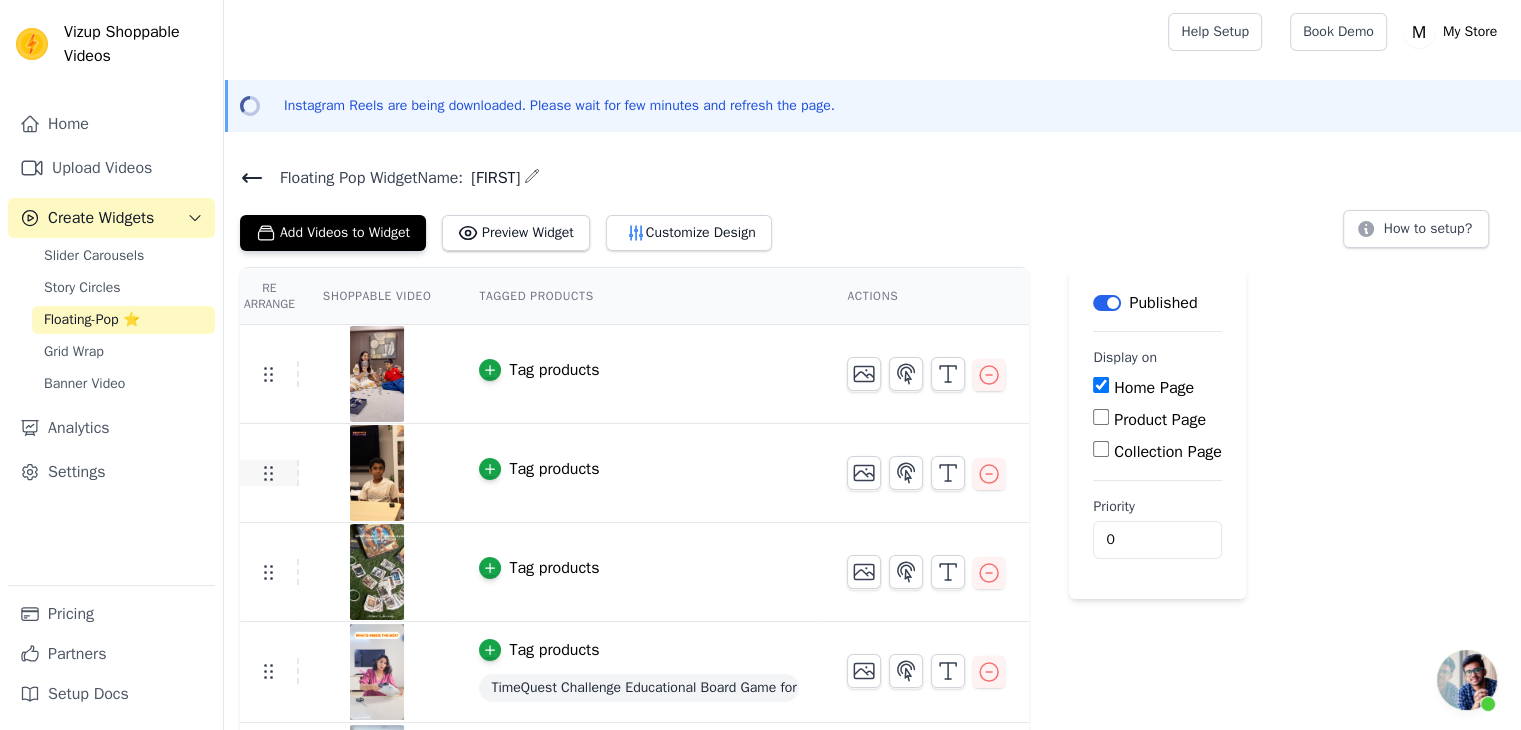 click 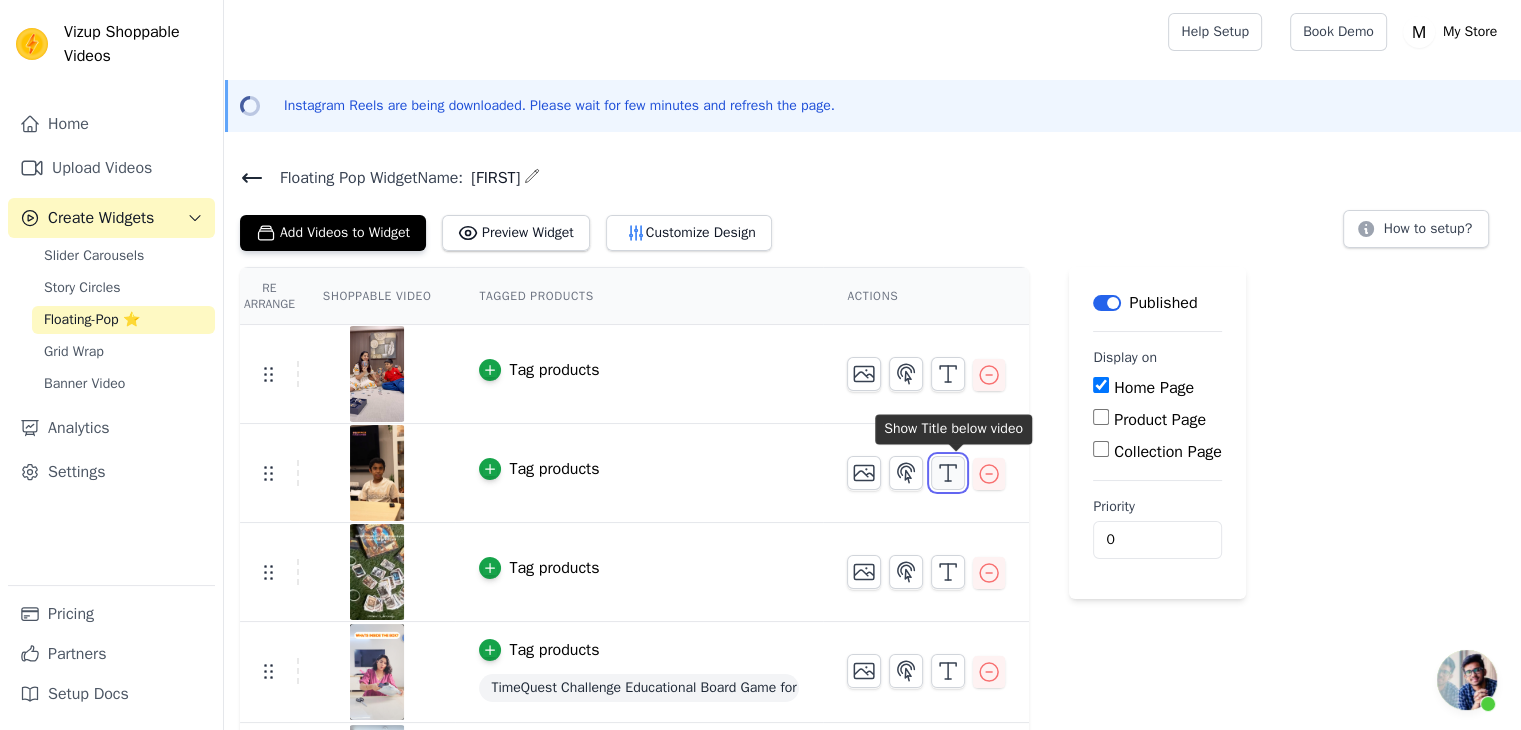 click 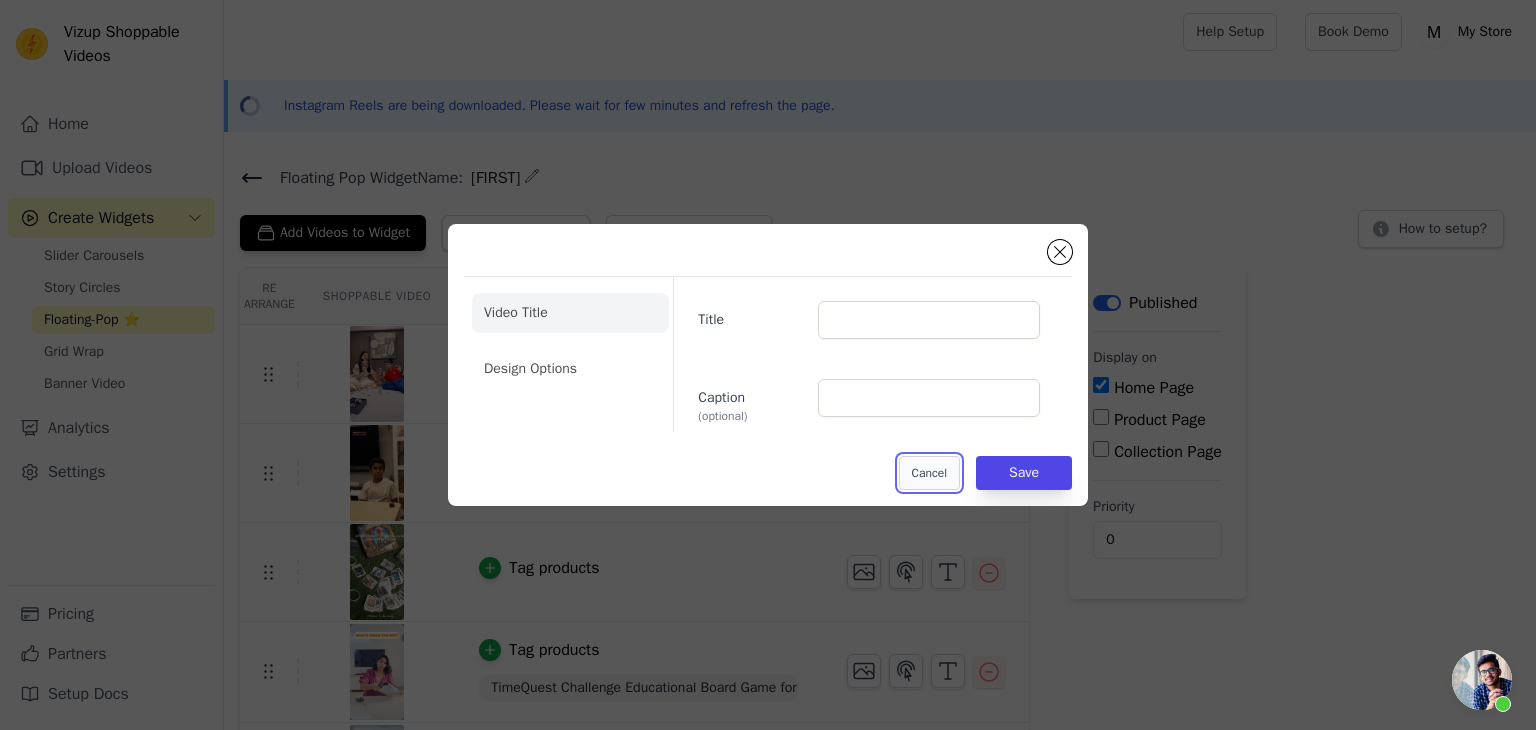 click on "Cancel" at bounding box center (929, 473) 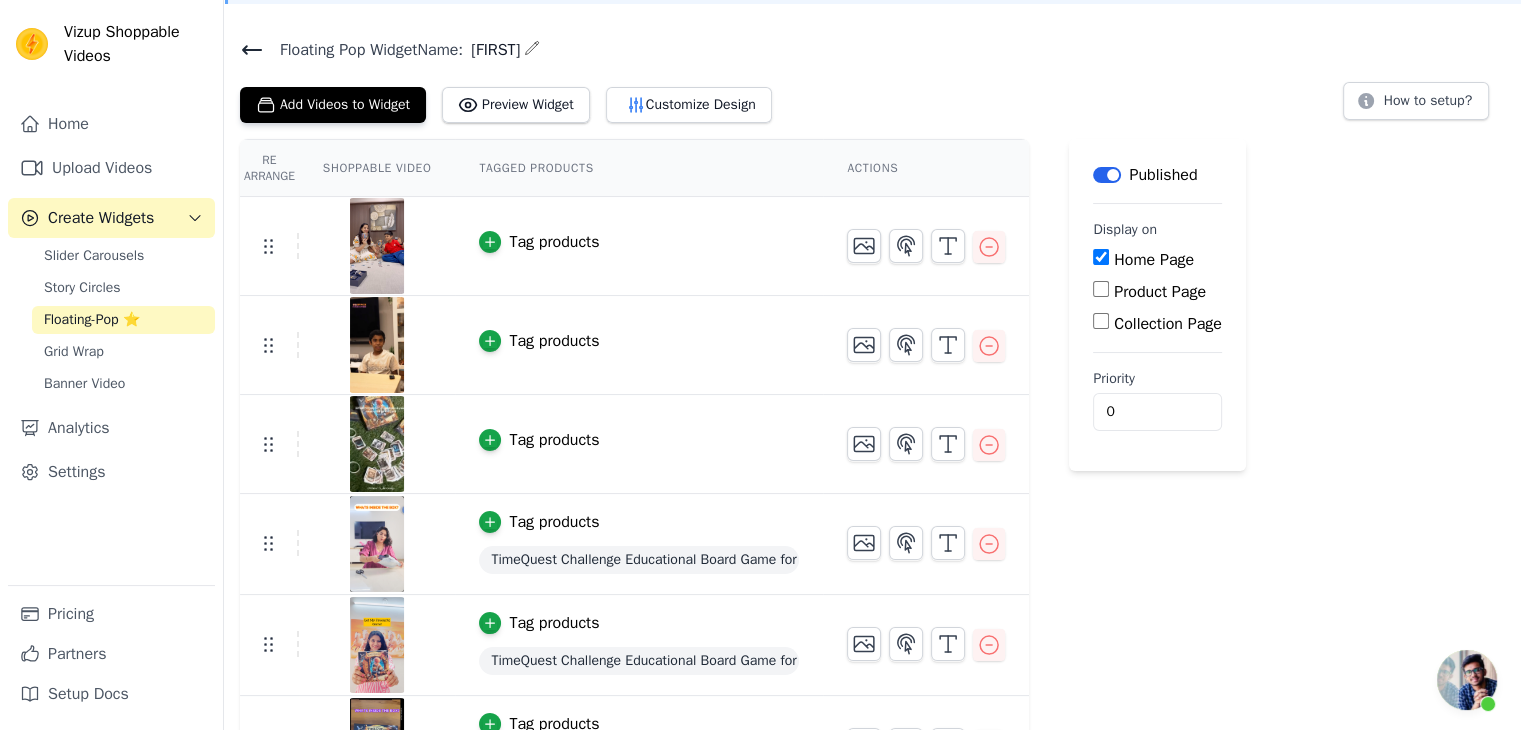scroll, scrollTop: 166, scrollLeft: 0, axis: vertical 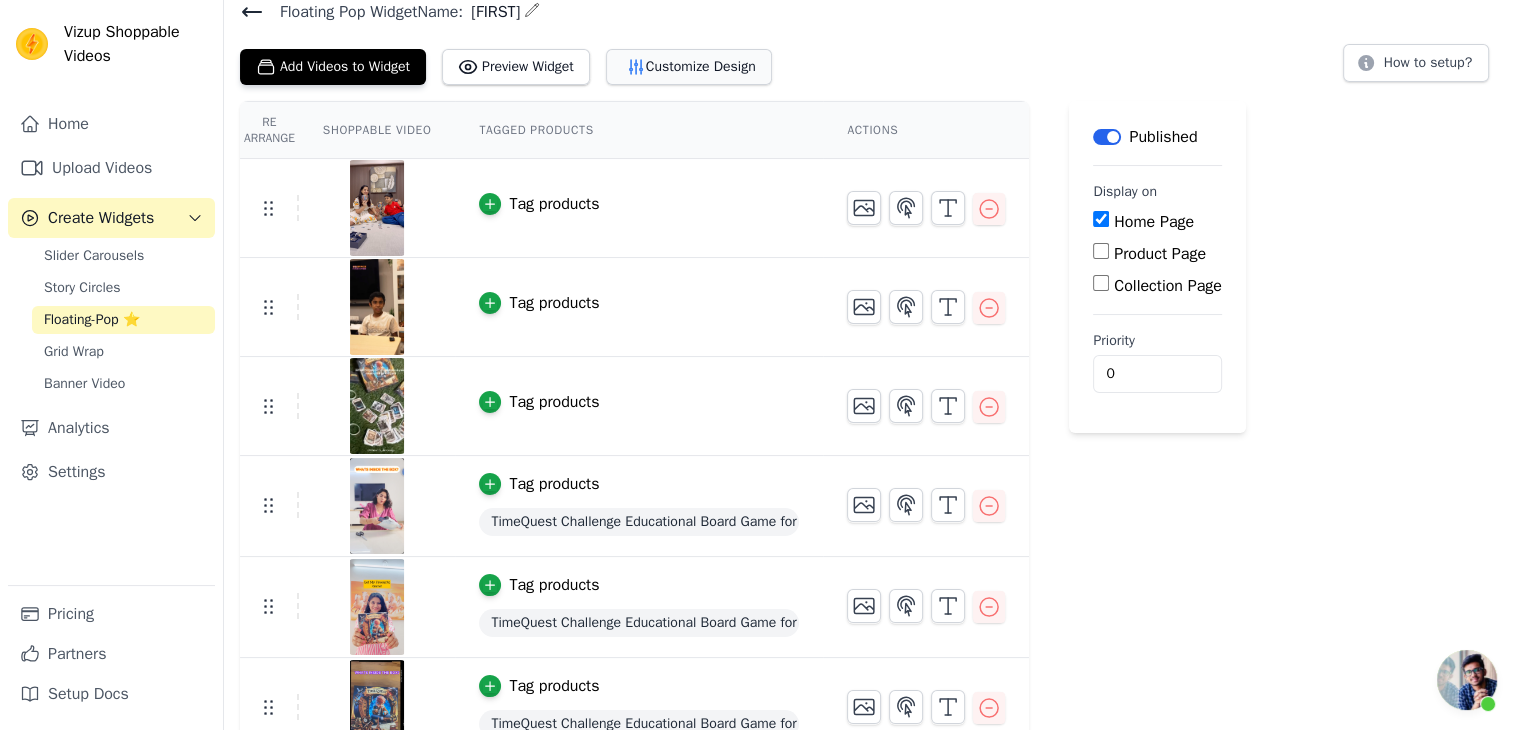 click on "Customize Design" at bounding box center [689, 67] 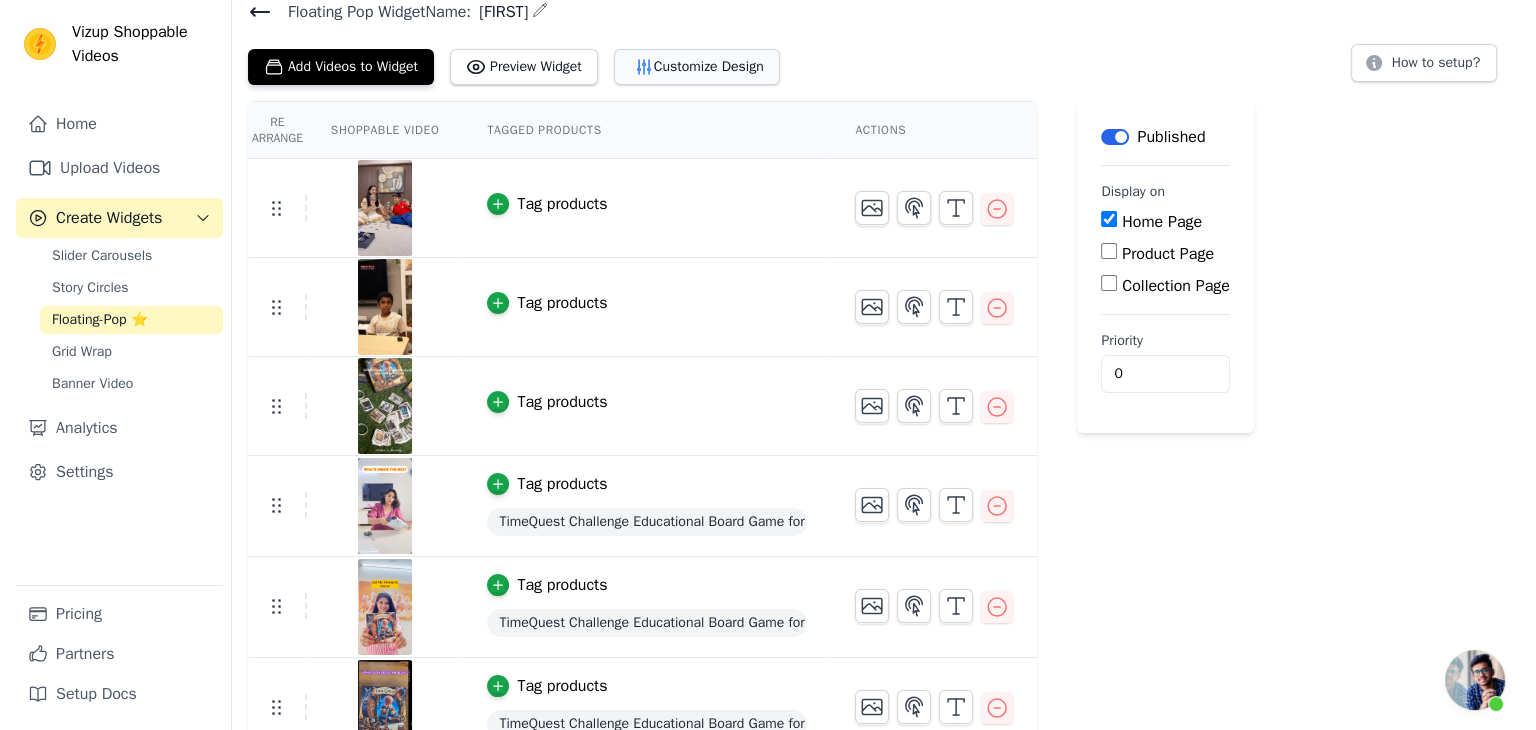 scroll, scrollTop: 0, scrollLeft: 0, axis: both 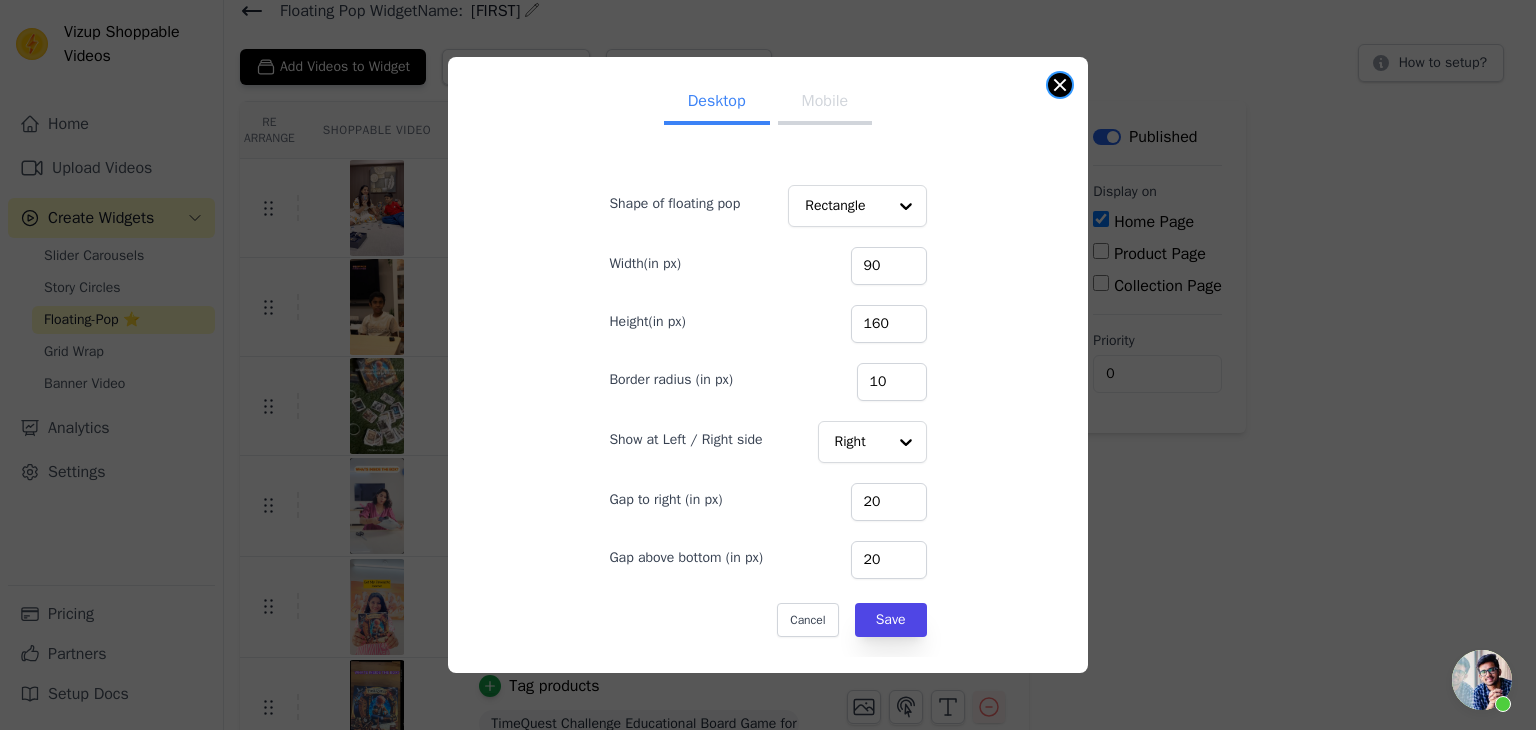 click at bounding box center (1060, 85) 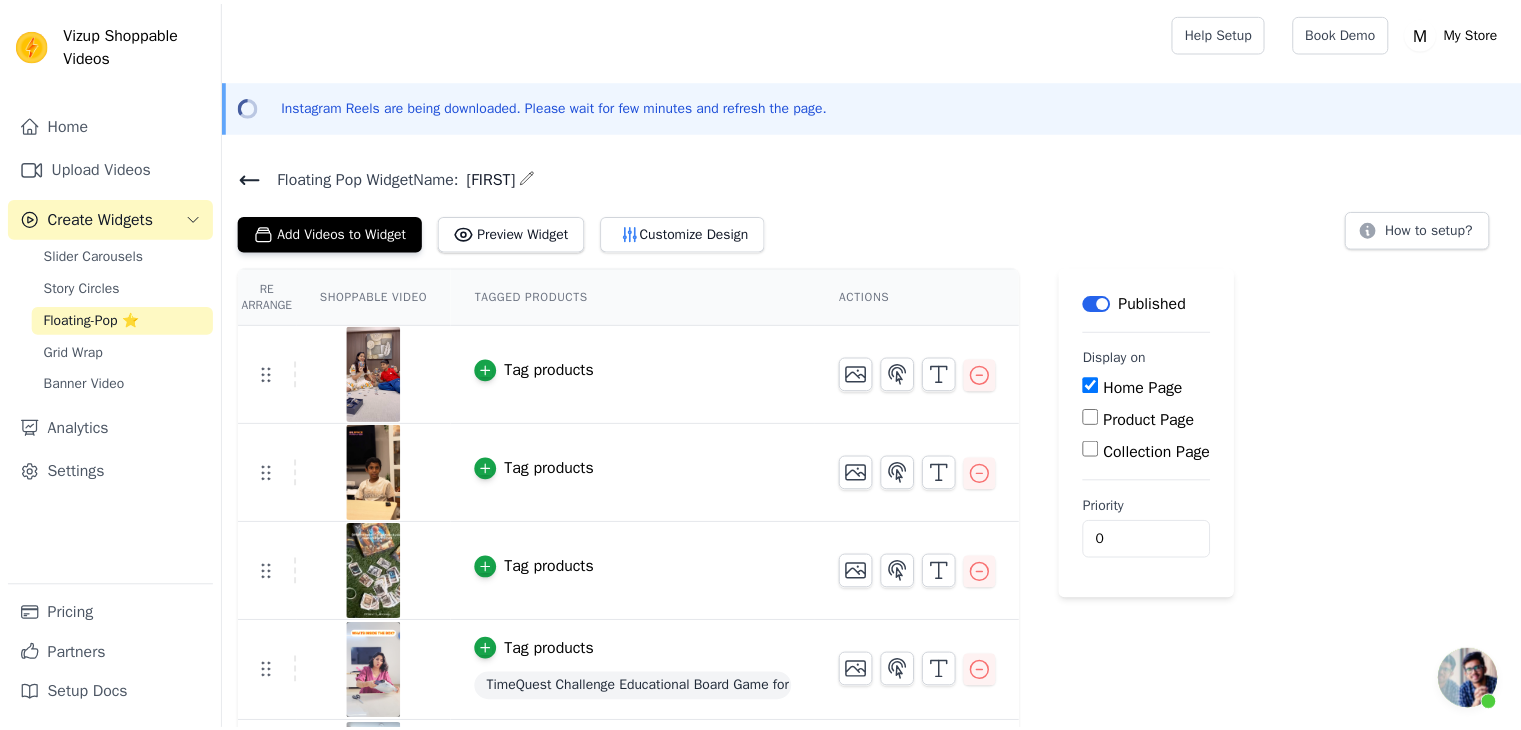 scroll, scrollTop: 166, scrollLeft: 0, axis: vertical 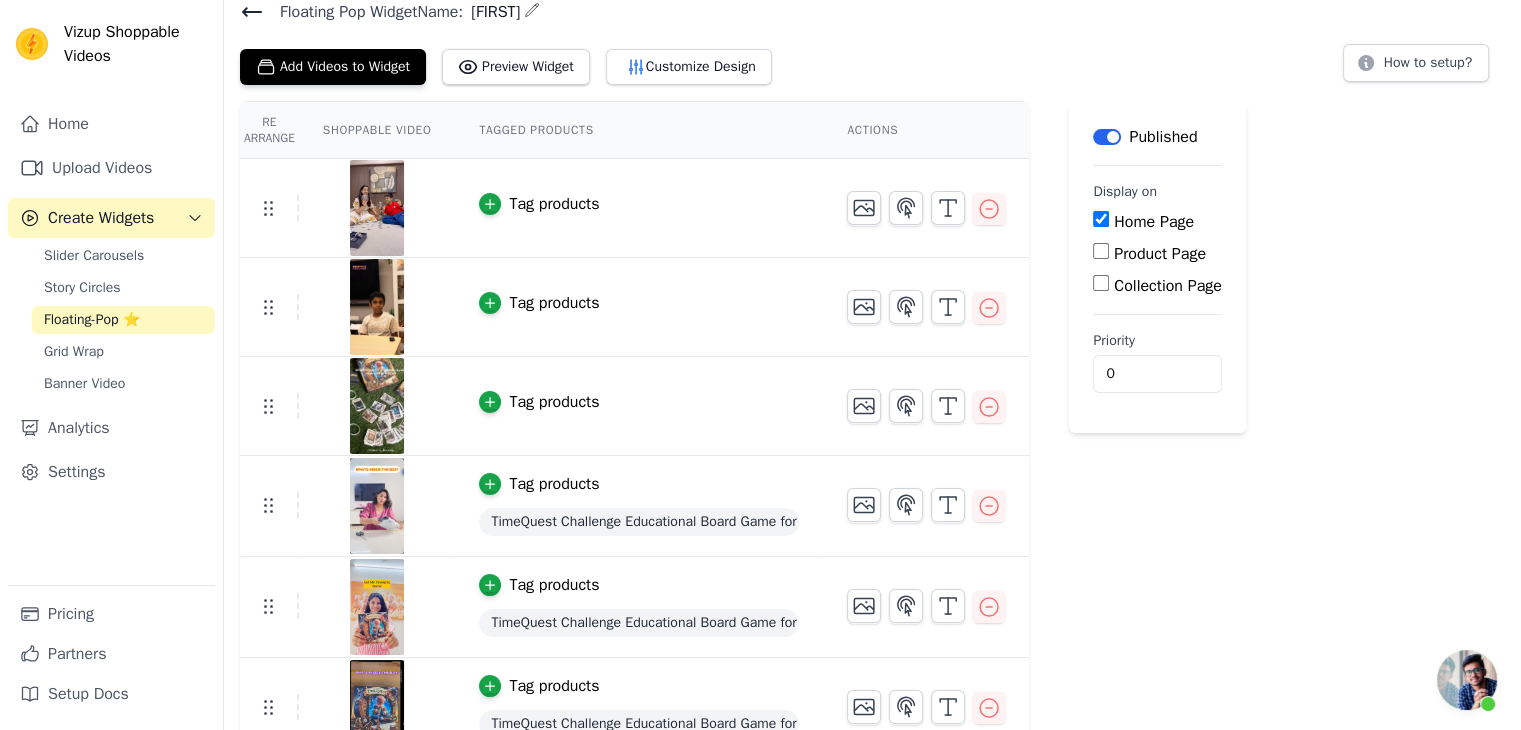 click on "Tag products" at bounding box center [554, 303] 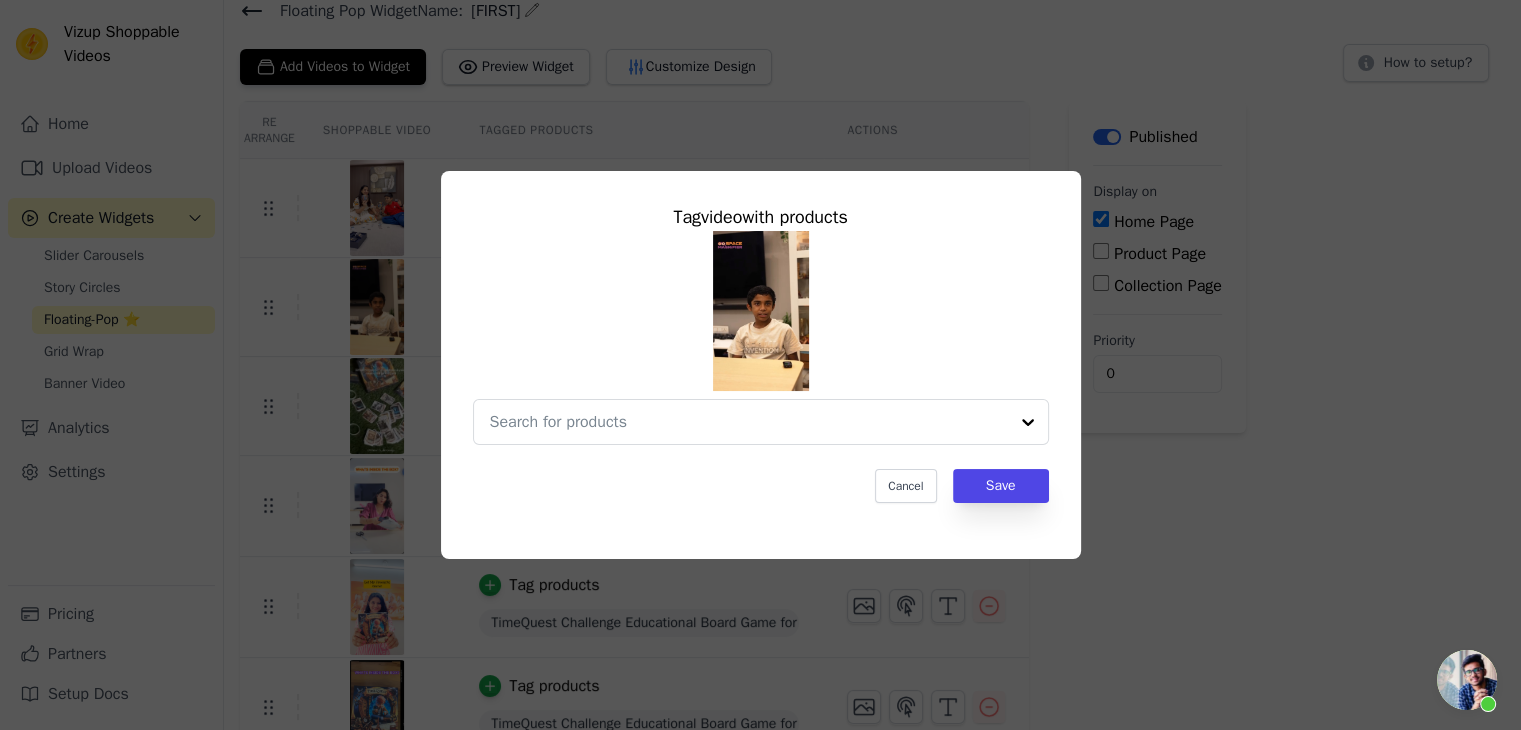 scroll, scrollTop: 0, scrollLeft: 0, axis: both 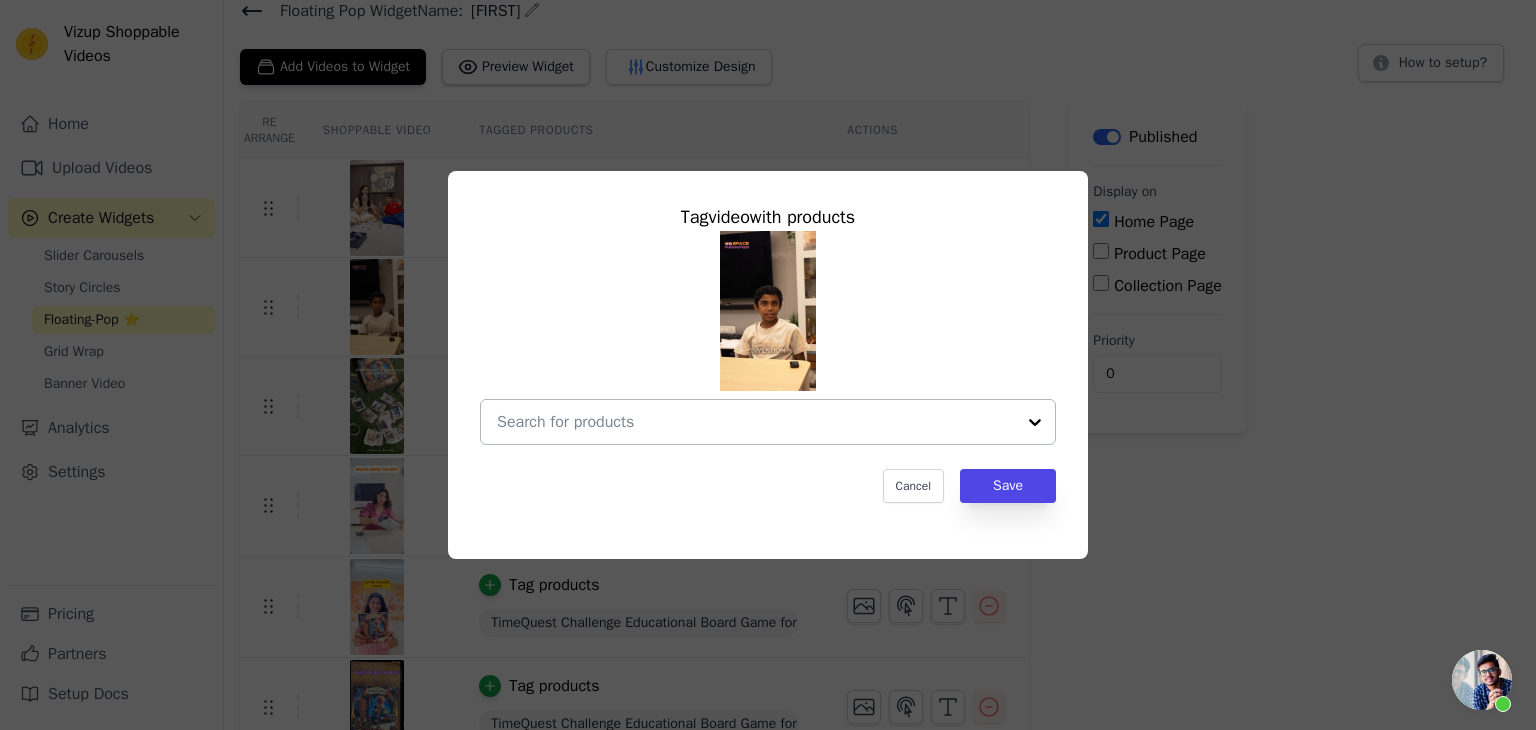 click at bounding box center (756, 422) 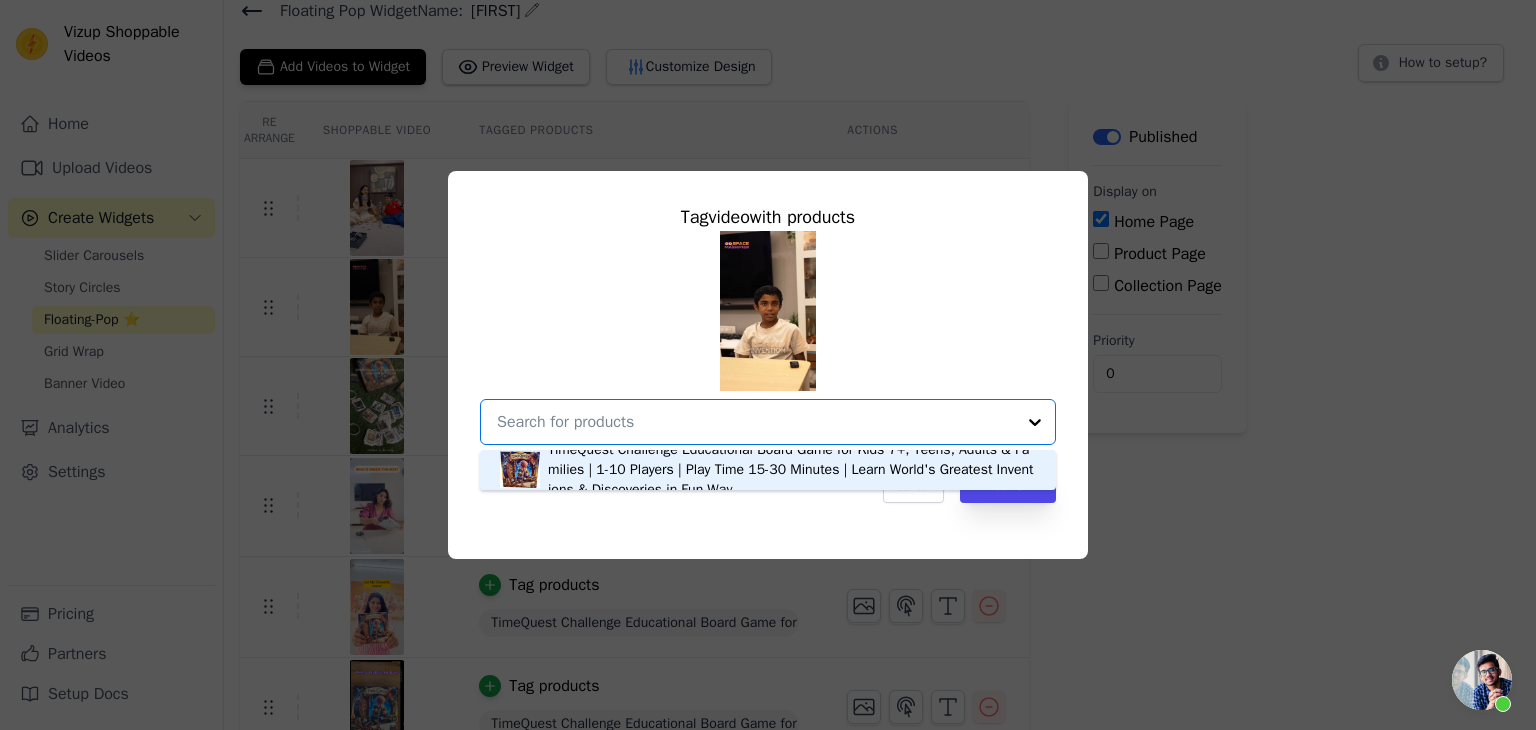 click on "TimeQuest Challenge Educational Board Game for Kids 7+, Teens, Adults & Families | 1-10 Players | Play Time 15-30 Minutes | Learn World's Greatest Inventions & Discoveries in Fun Way" at bounding box center [792, 470] 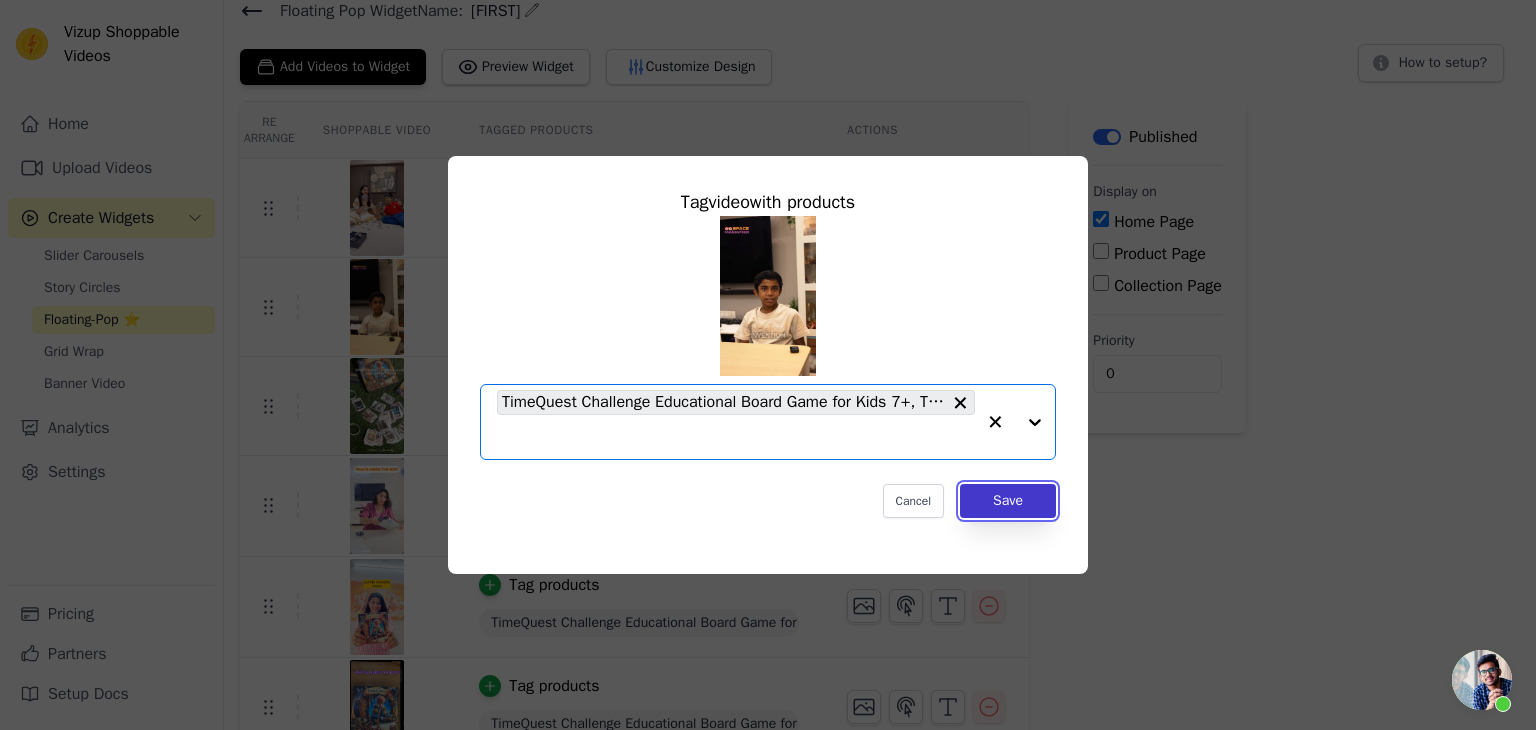 click on "Save" at bounding box center (1008, 501) 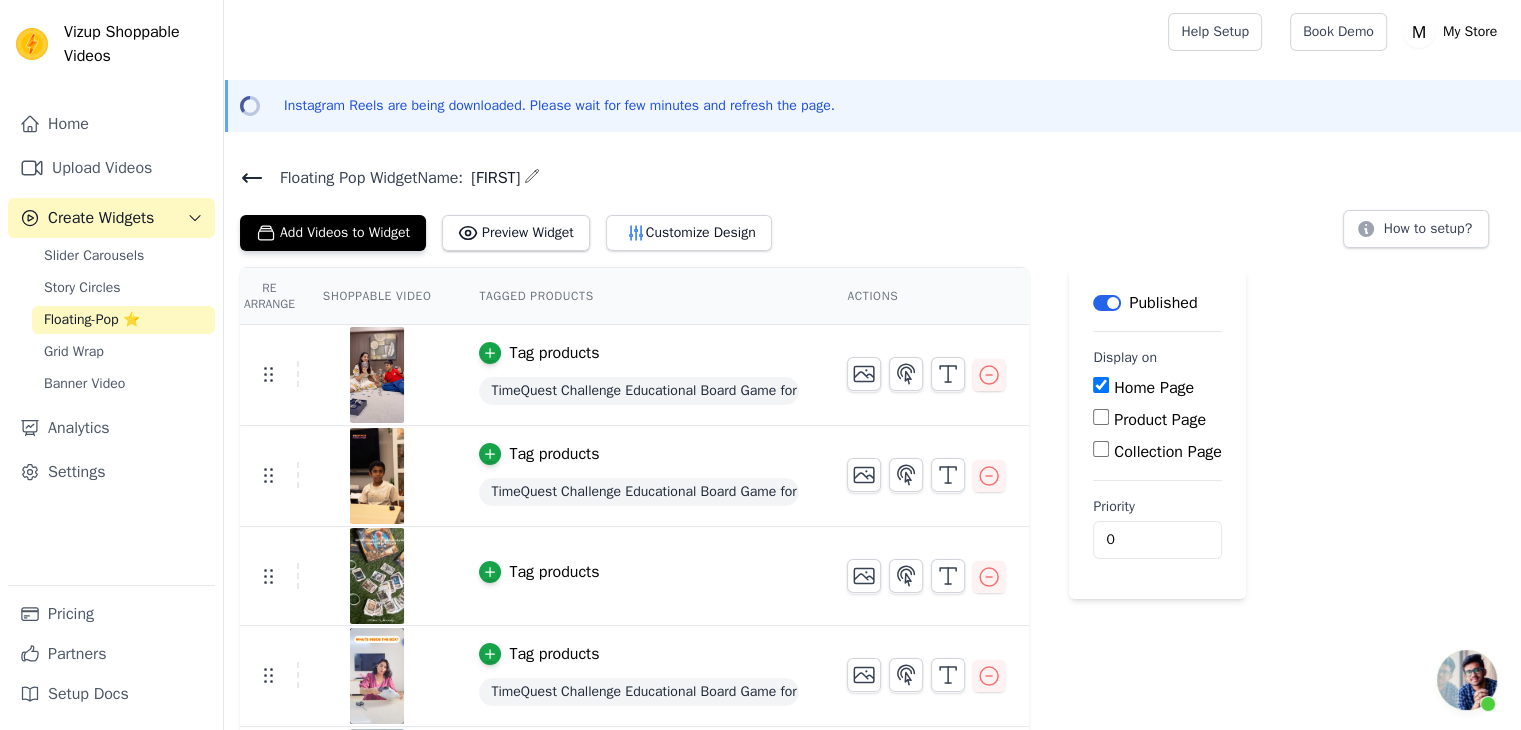 click on "Tag products" at bounding box center [554, 454] 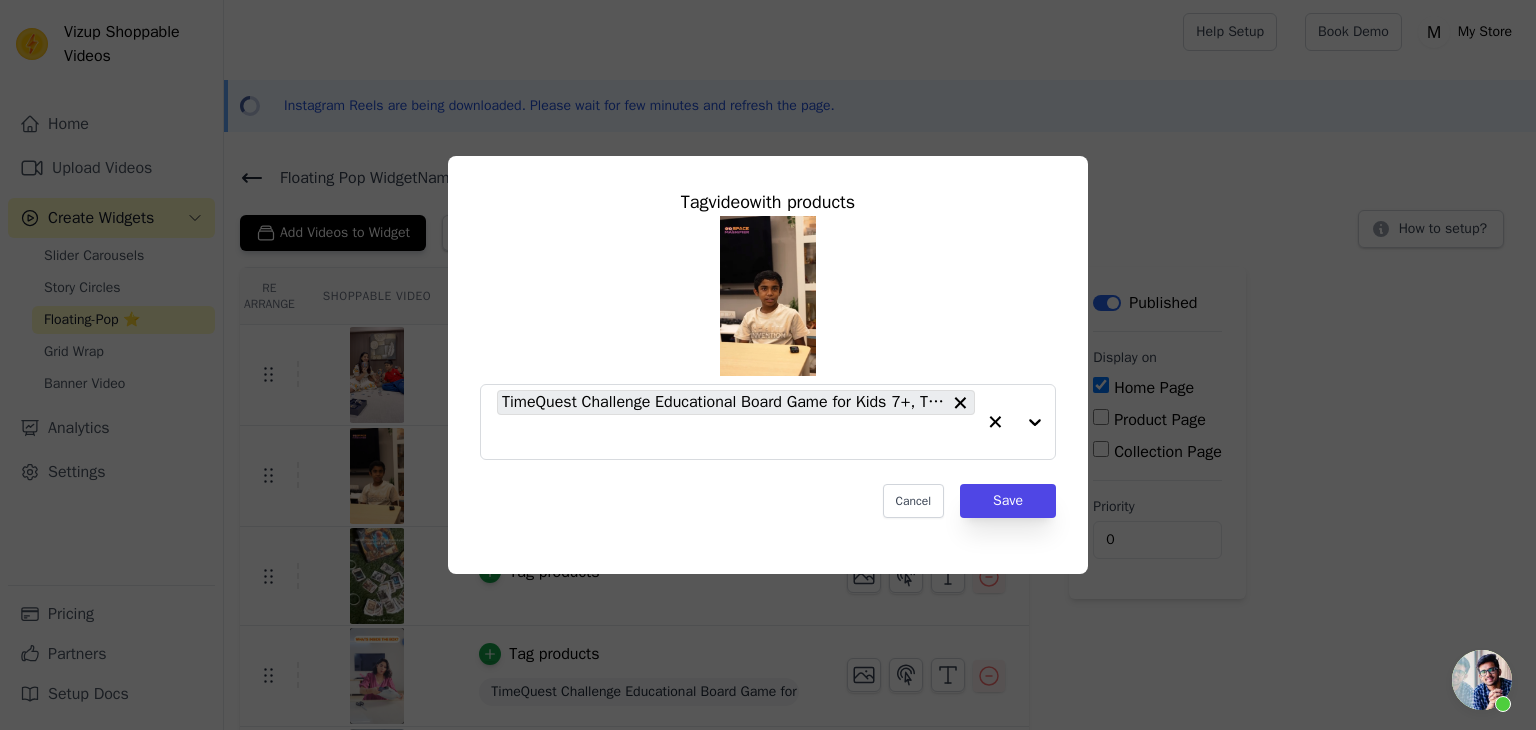 click on "Tag  video  with products           TimeQuest Challenge Educational Board Game for Kids 7+, Teens, Adults & Families | 1-10 Players | Play Time 15-30 Minutes | Learn World's Greatest Inventions & Discoveries in Fun Way                   Cancel   Save" at bounding box center [768, 365] 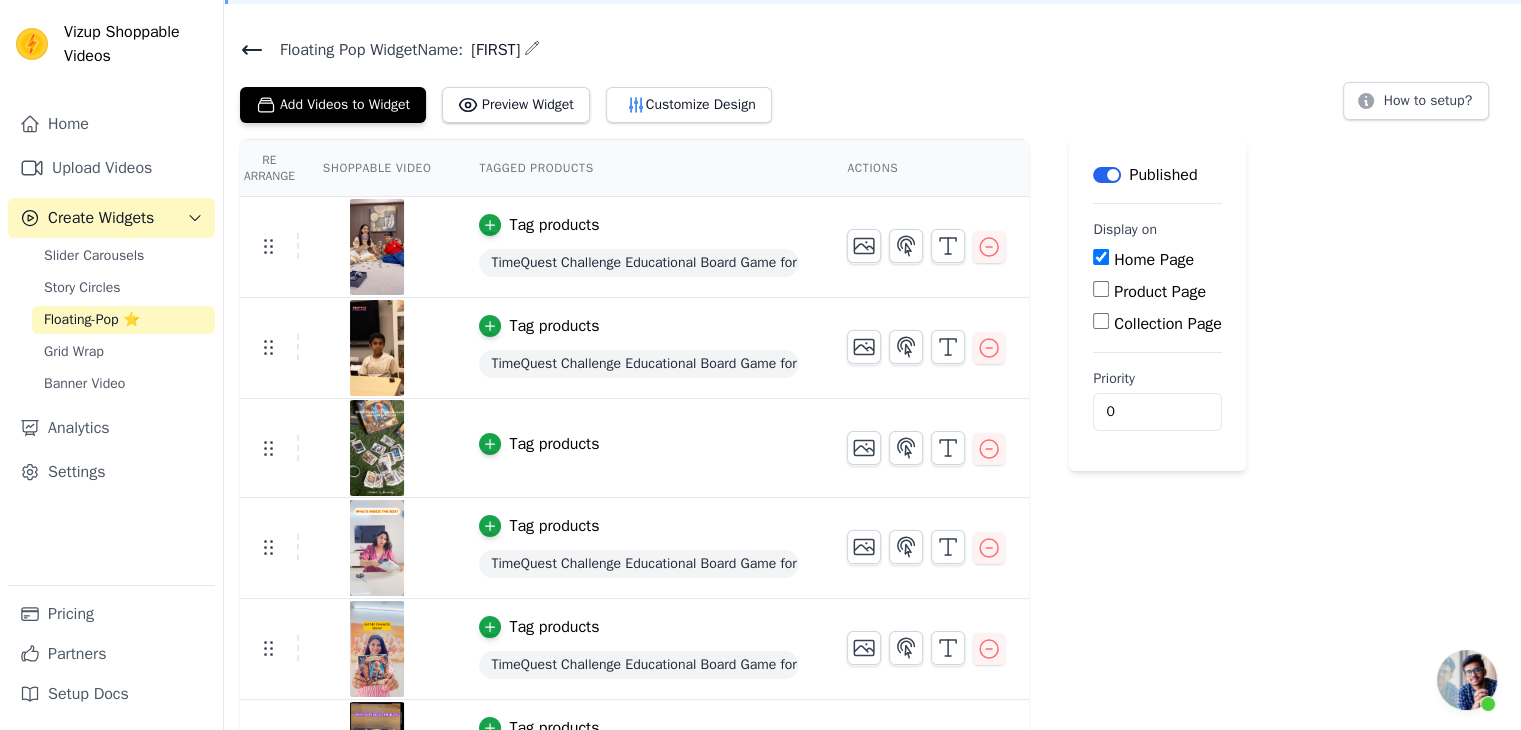 scroll, scrollTop: 166, scrollLeft: 0, axis: vertical 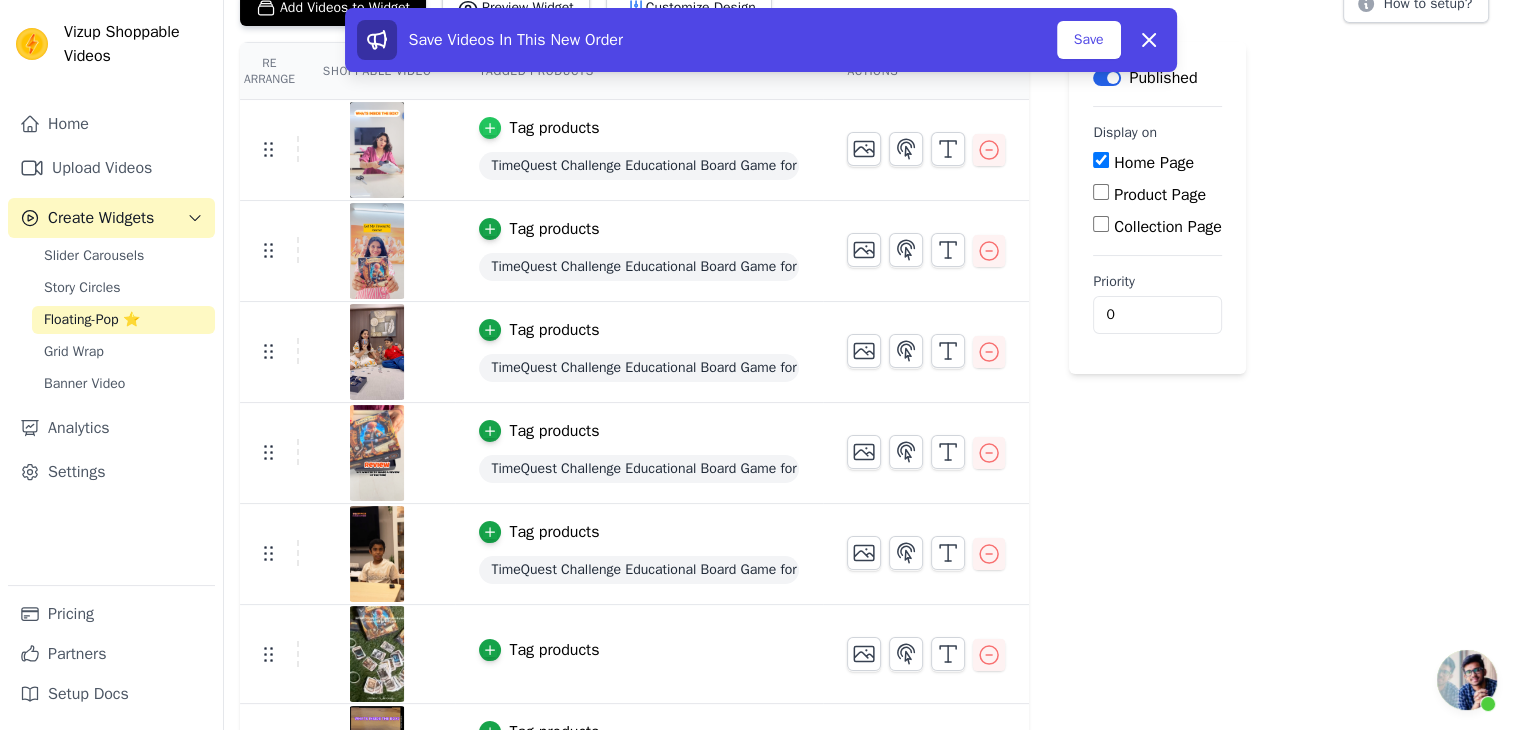 click 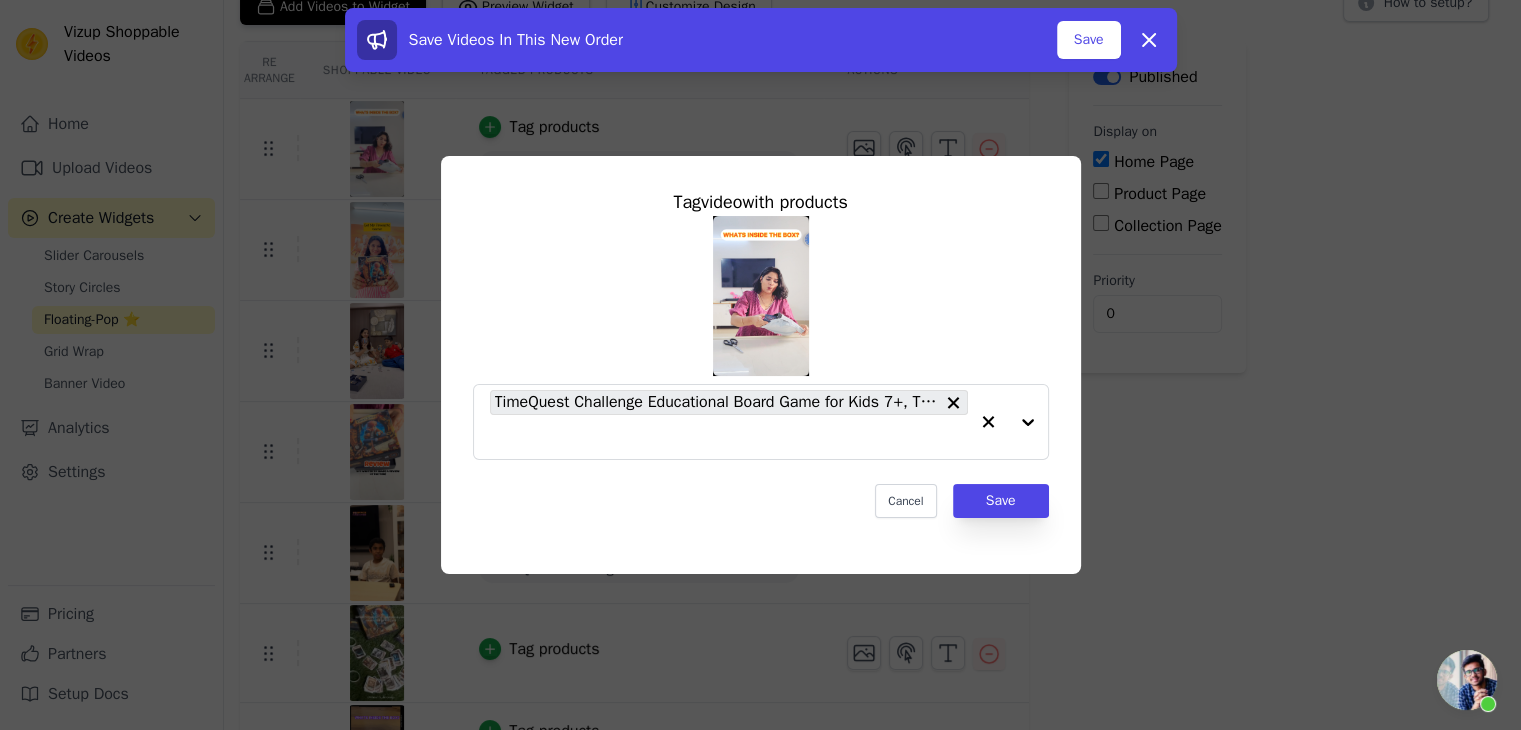 scroll, scrollTop: 0, scrollLeft: 0, axis: both 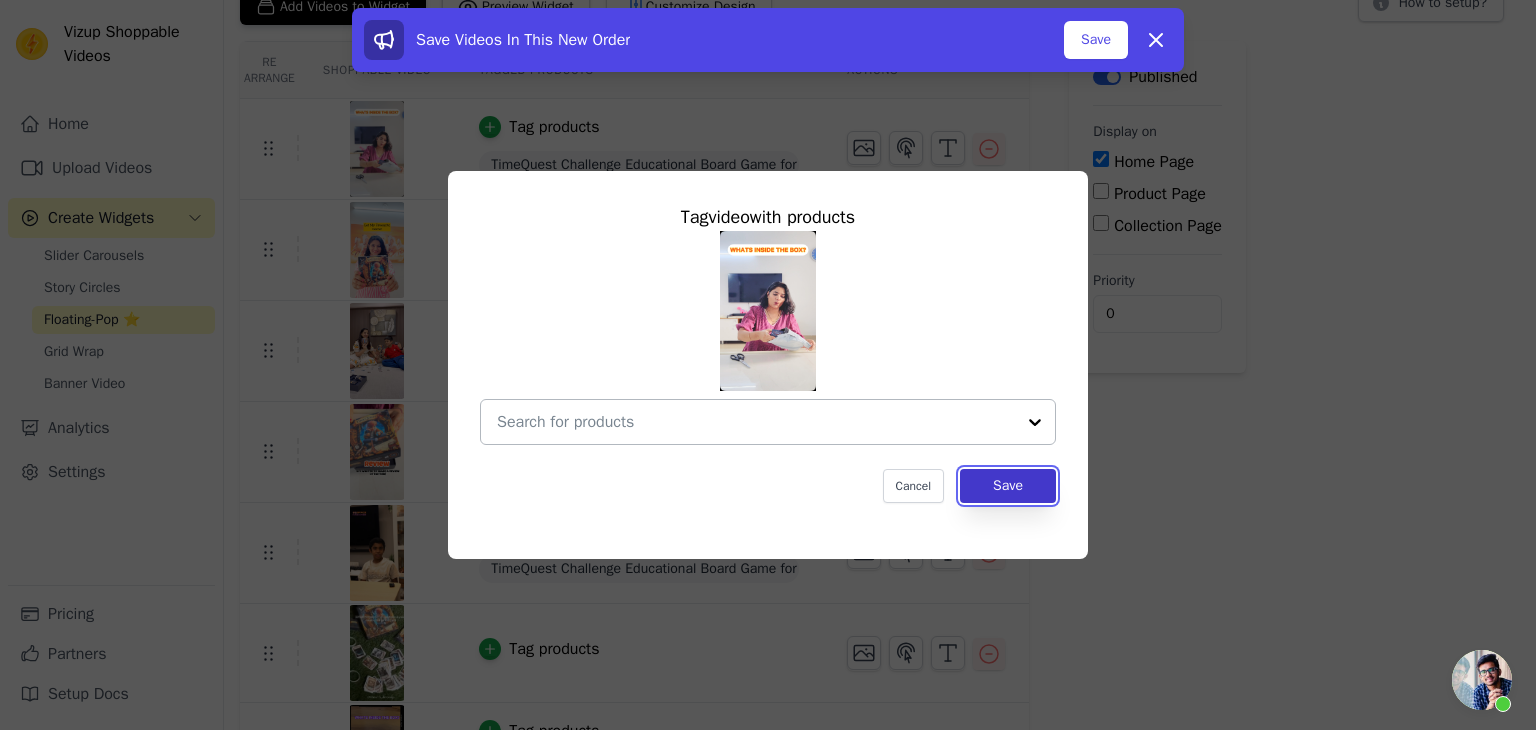 click on "Save" at bounding box center (1008, 486) 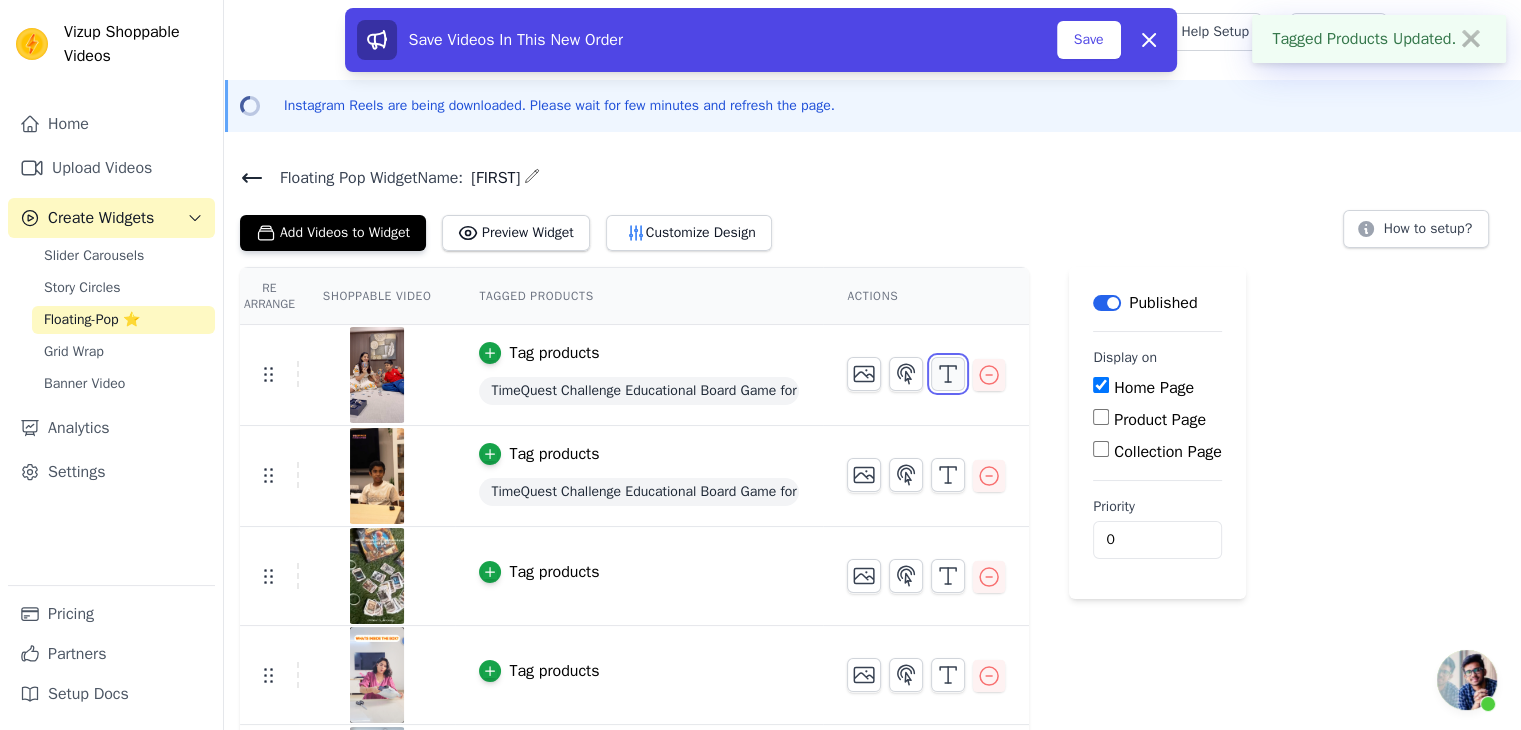 click 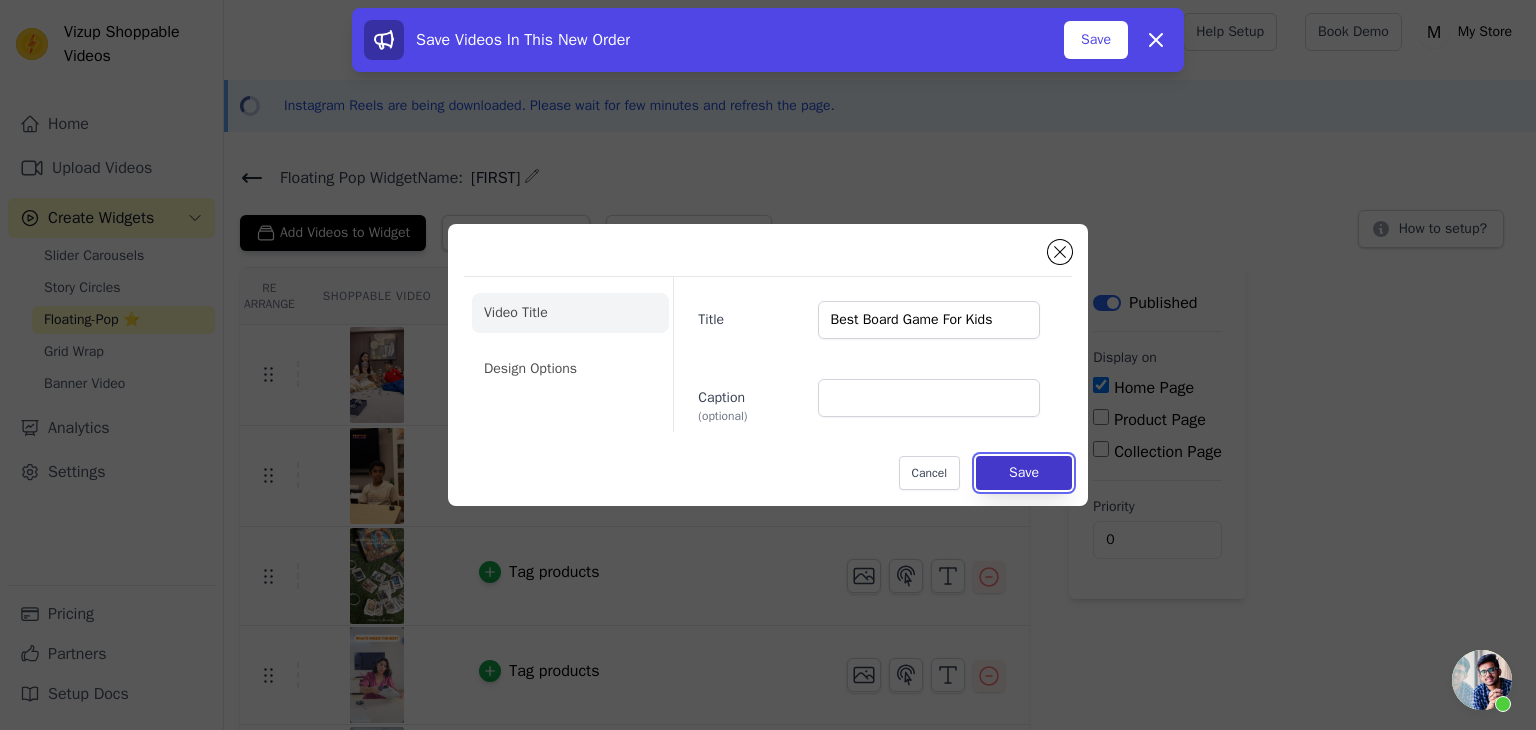 click on "Save" at bounding box center [1024, 473] 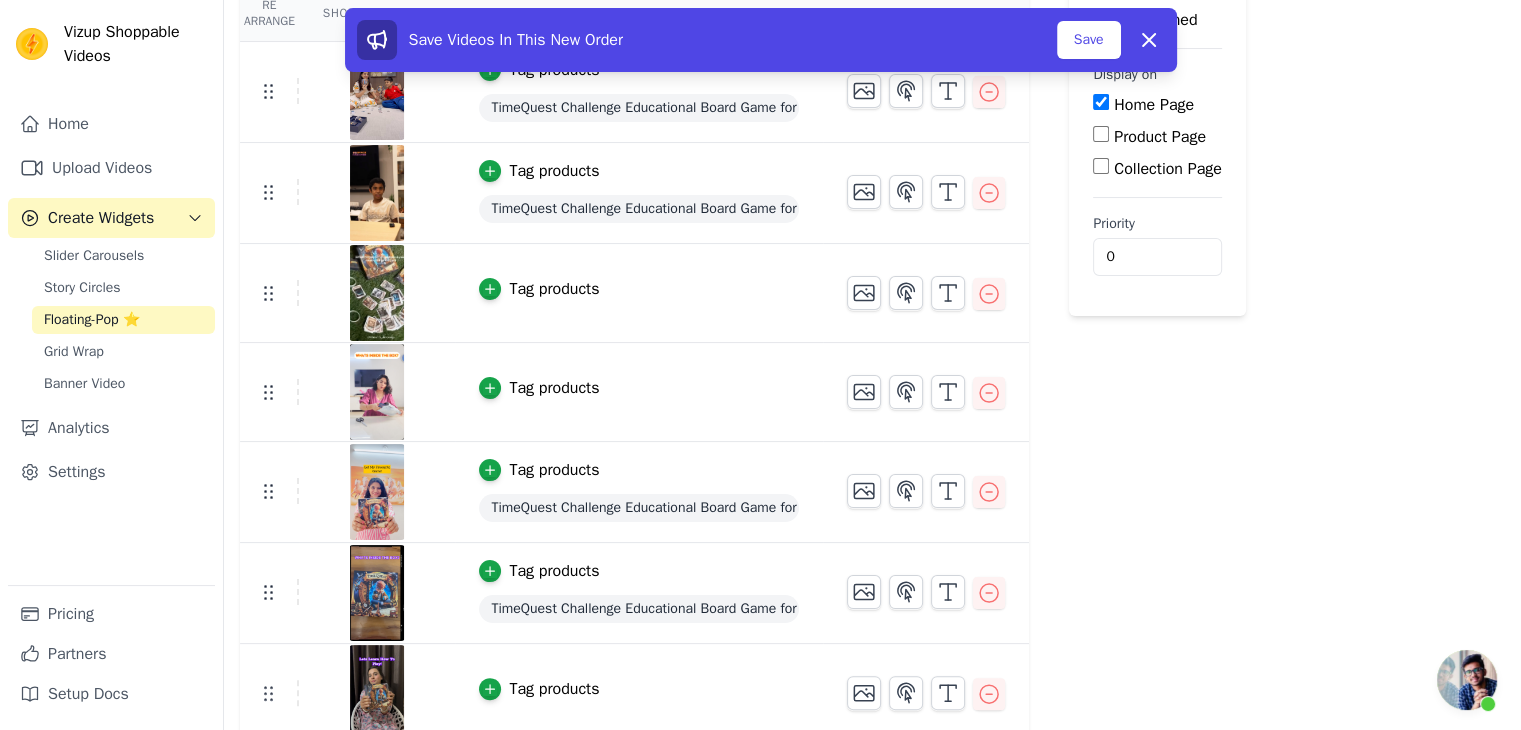 scroll, scrollTop: 333, scrollLeft: 0, axis: vertical 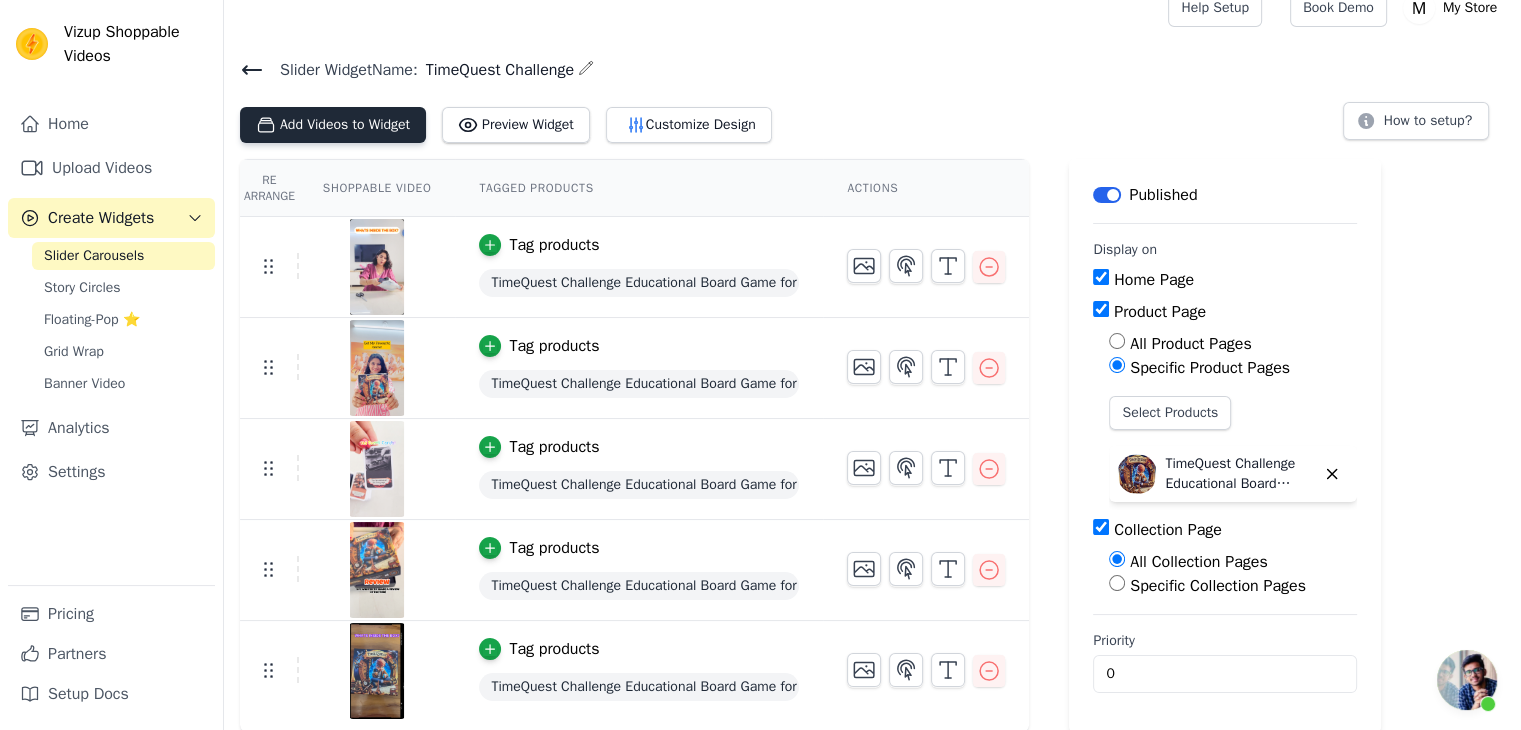 click on "Add Videos to Widget" at bounding box center [333, 125] 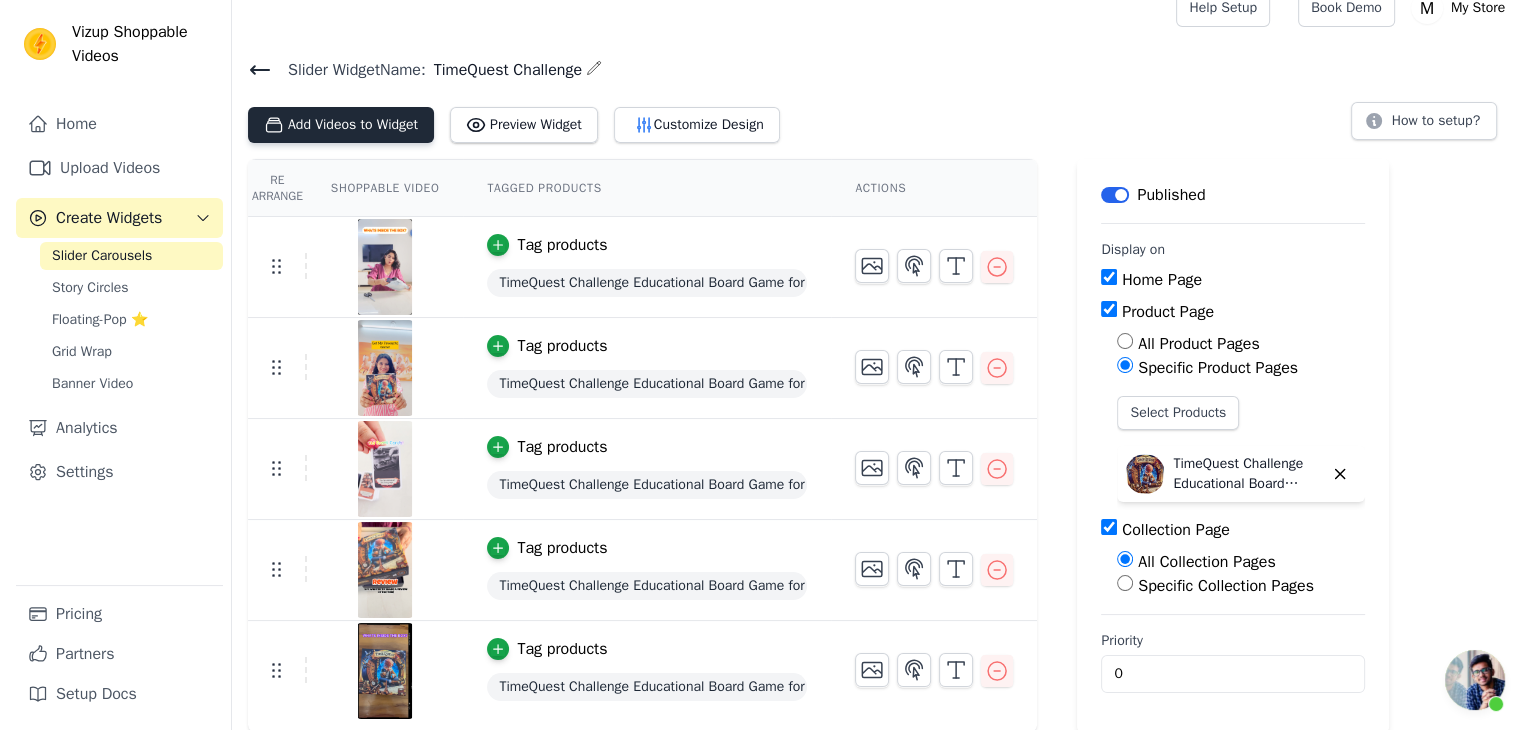 scroll, scrollTop: 0, scrollLeft: 0, axis: both 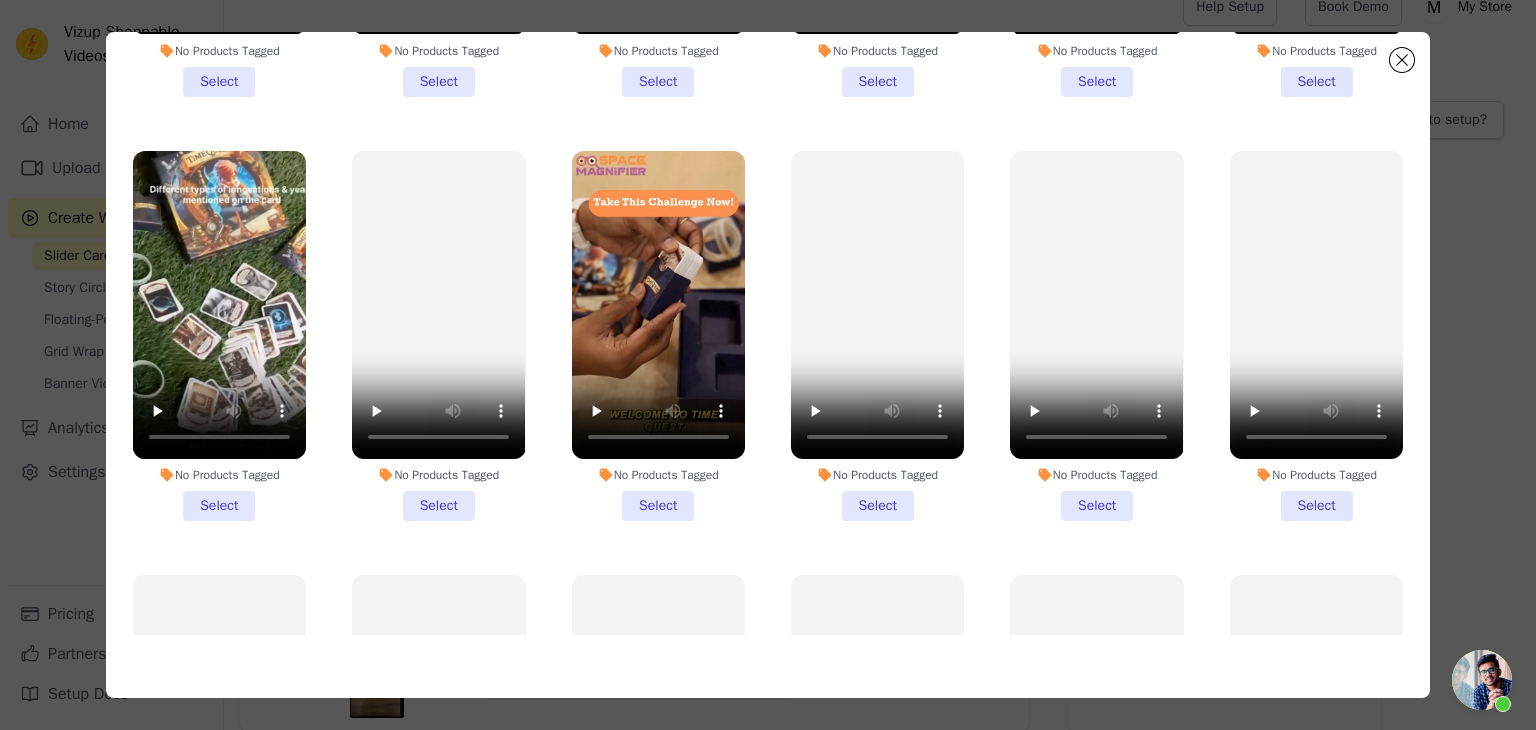 click on "No Products Tagged     Select" at bounding box center (658, 336) 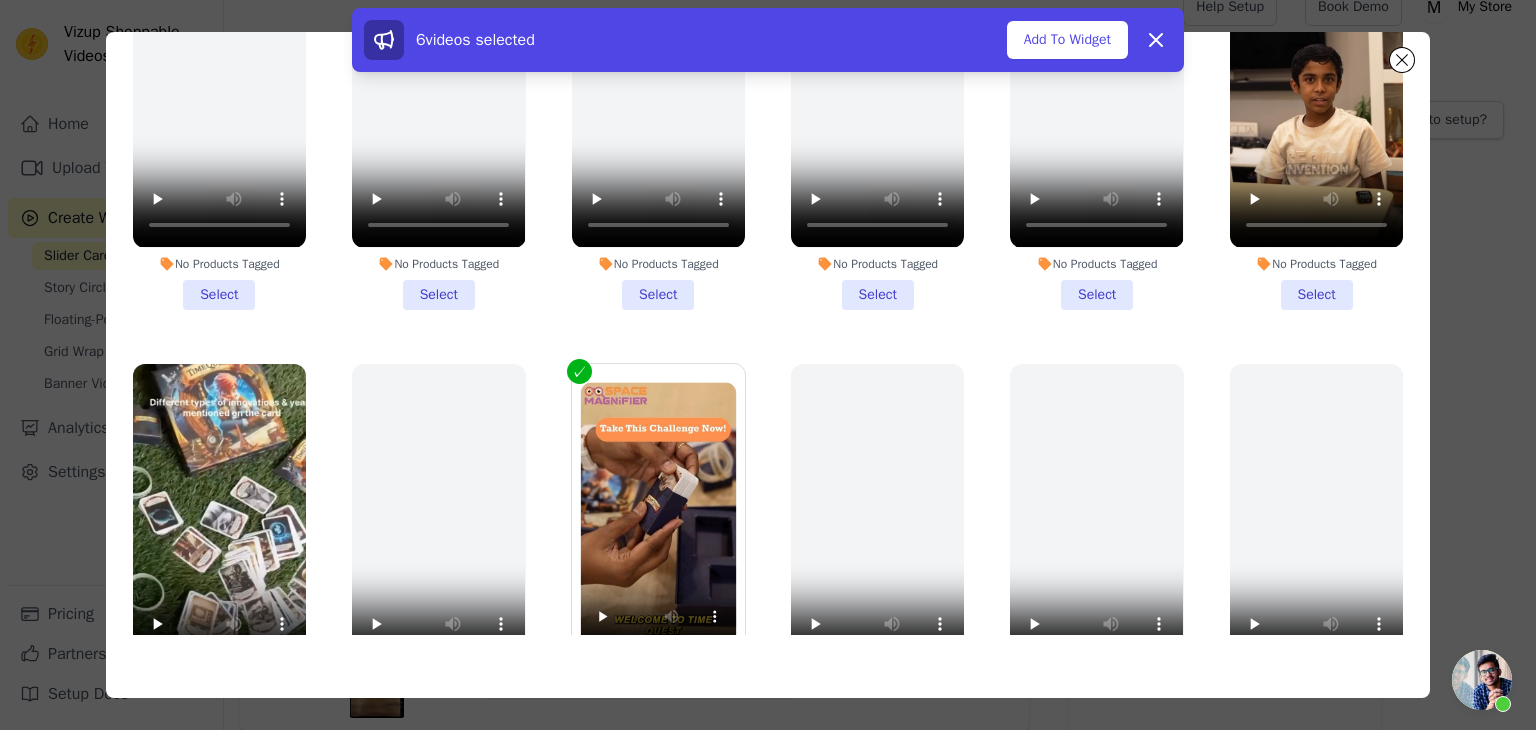 scroll, scrollTop: 178, scrollLeft: 0, axis: vertical 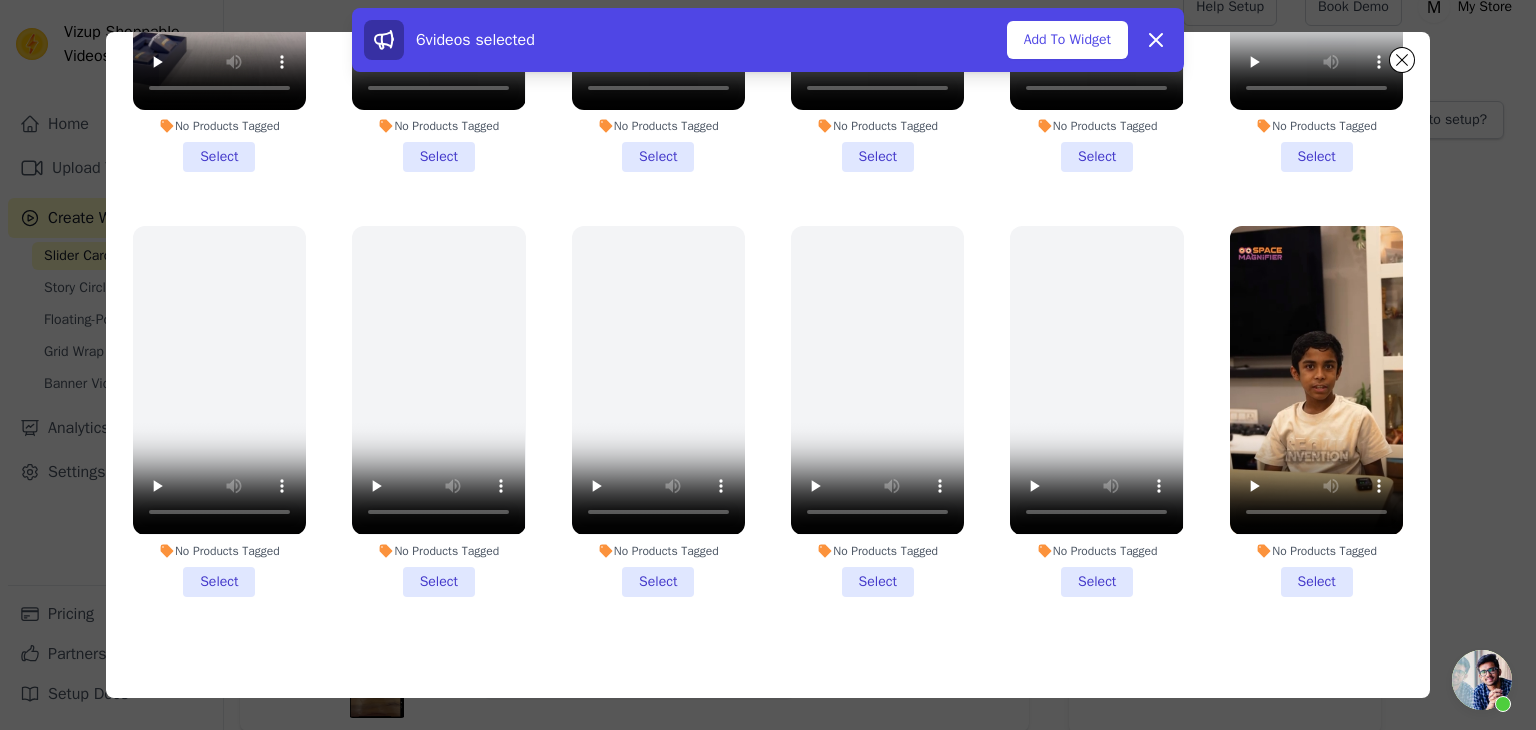 click on "No Products Tagged     Select" at bounding box center [1316, 411] 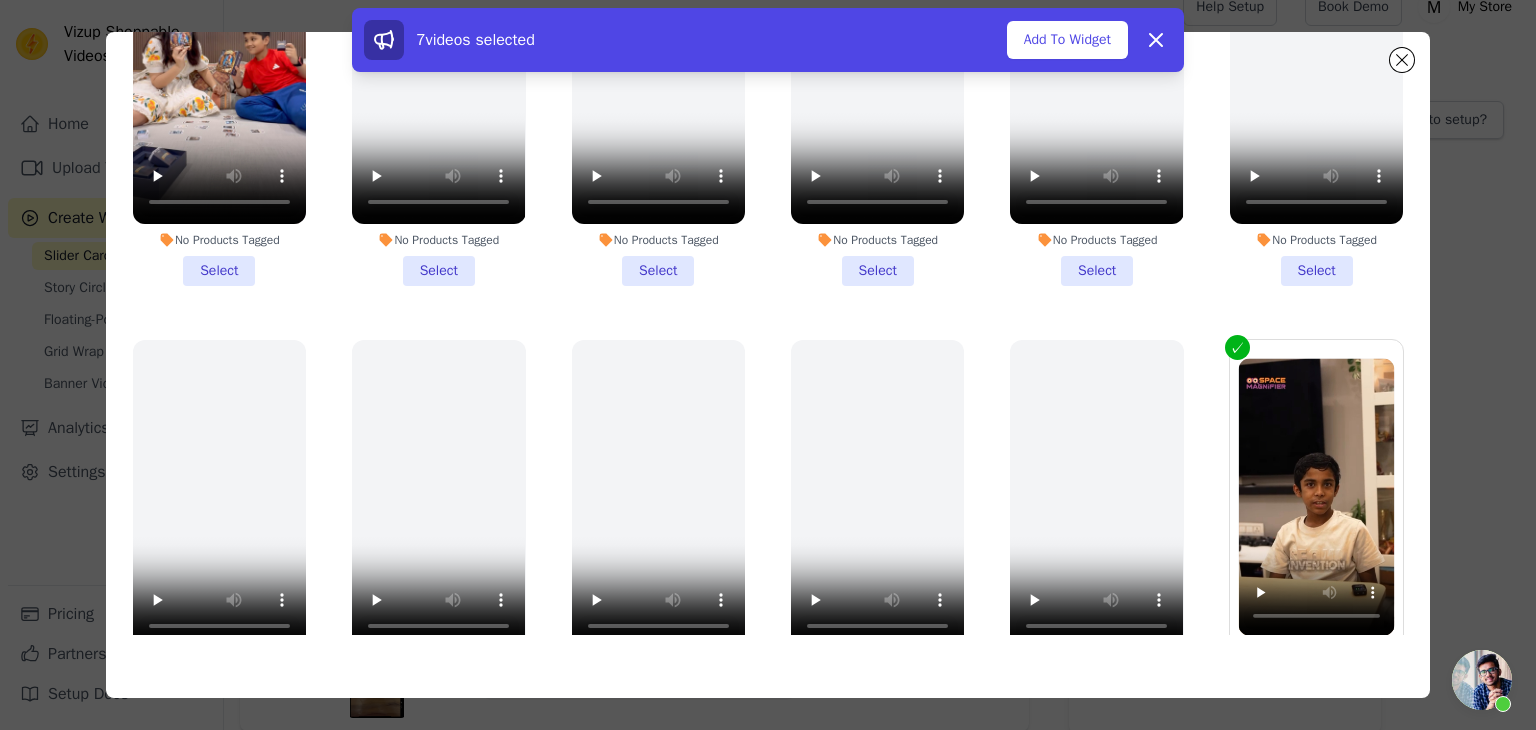scroll, scrollTop: 0, scrollLeft: 0, axis: both 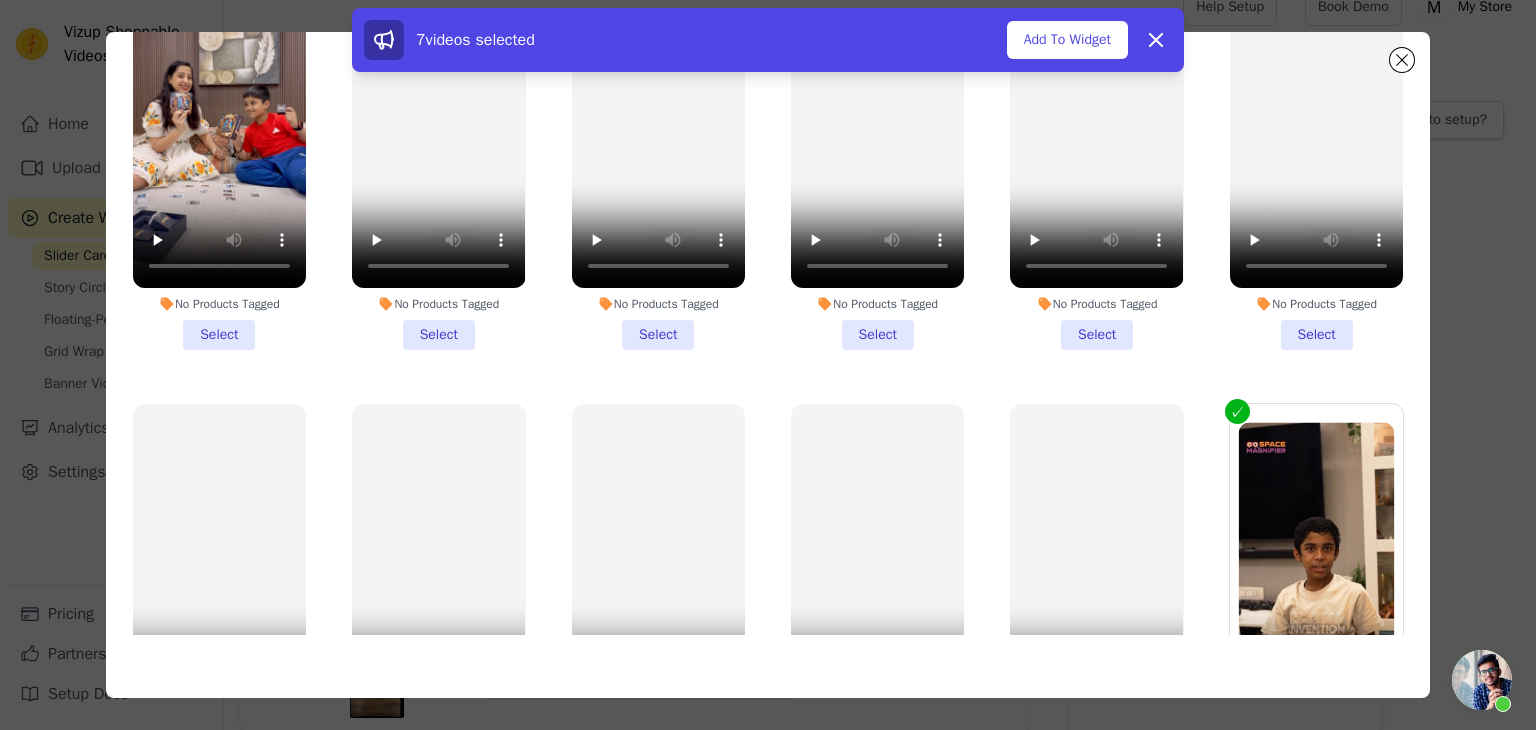 click on "No Products Tagged     Select" at bounding box center (219, 165) 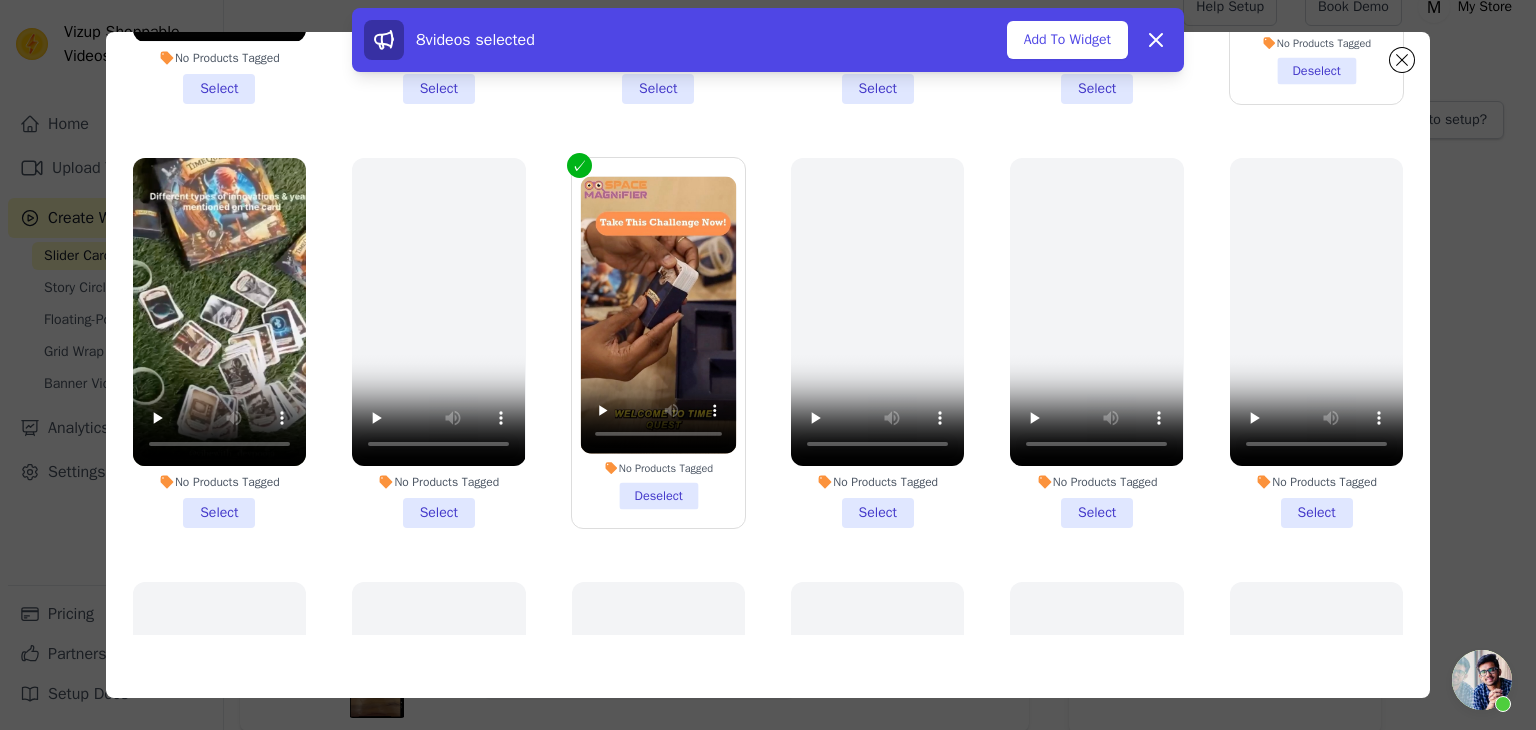 scroll, scrollTop: 833, scrollLeft: 0, axis: vertical 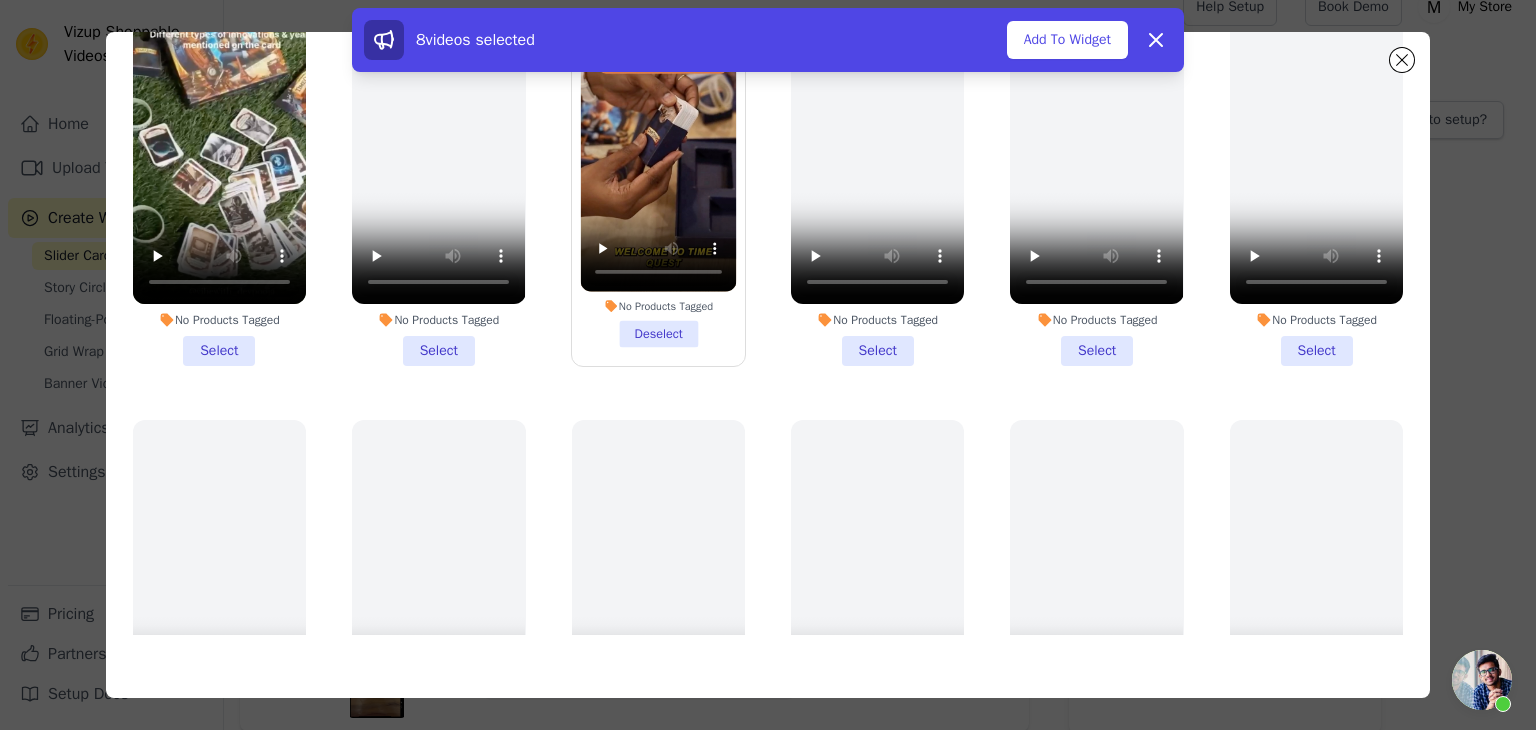 click on "No Products Tagged     Select" at bounding box center [219, 181] 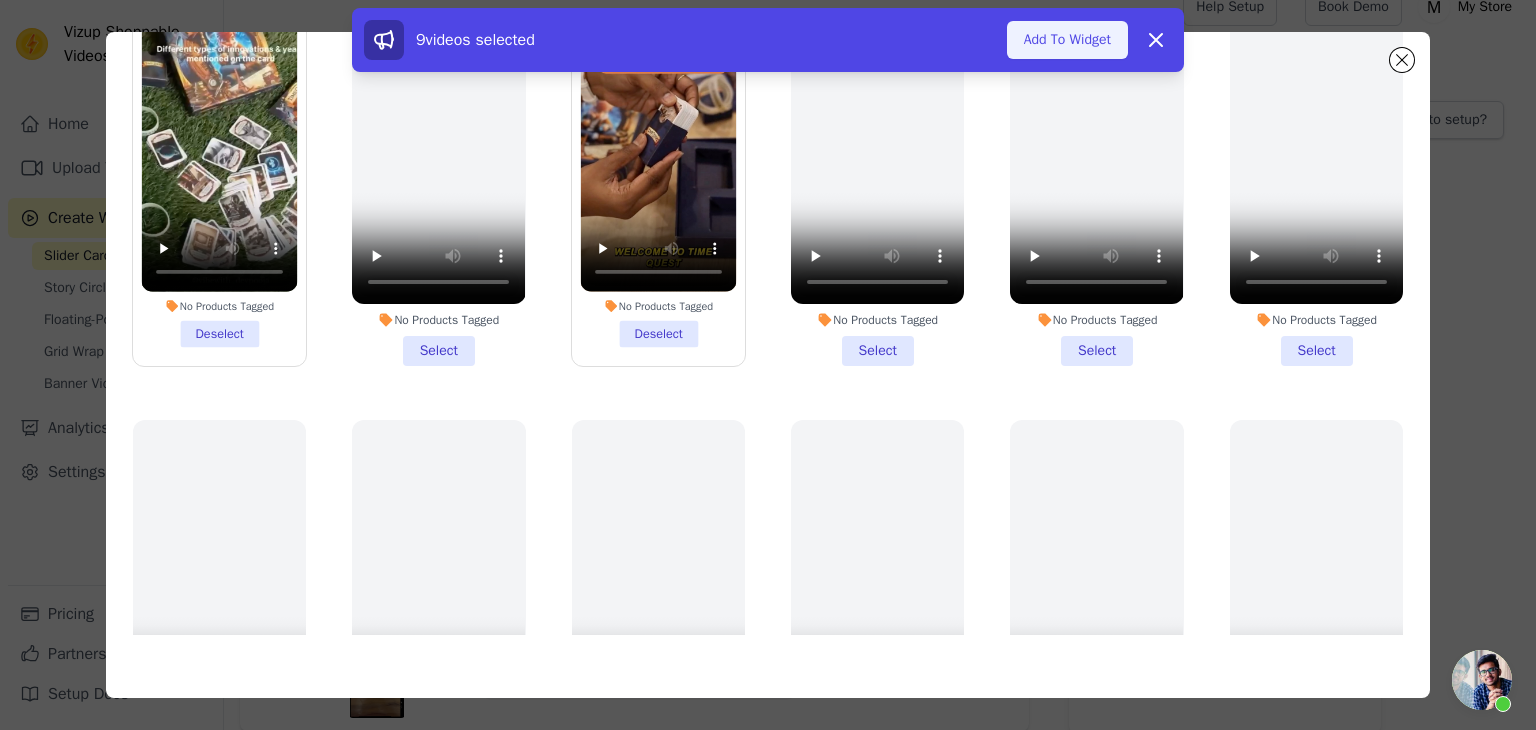 click on "Add To Widget" at bounding box center (1067, 40) 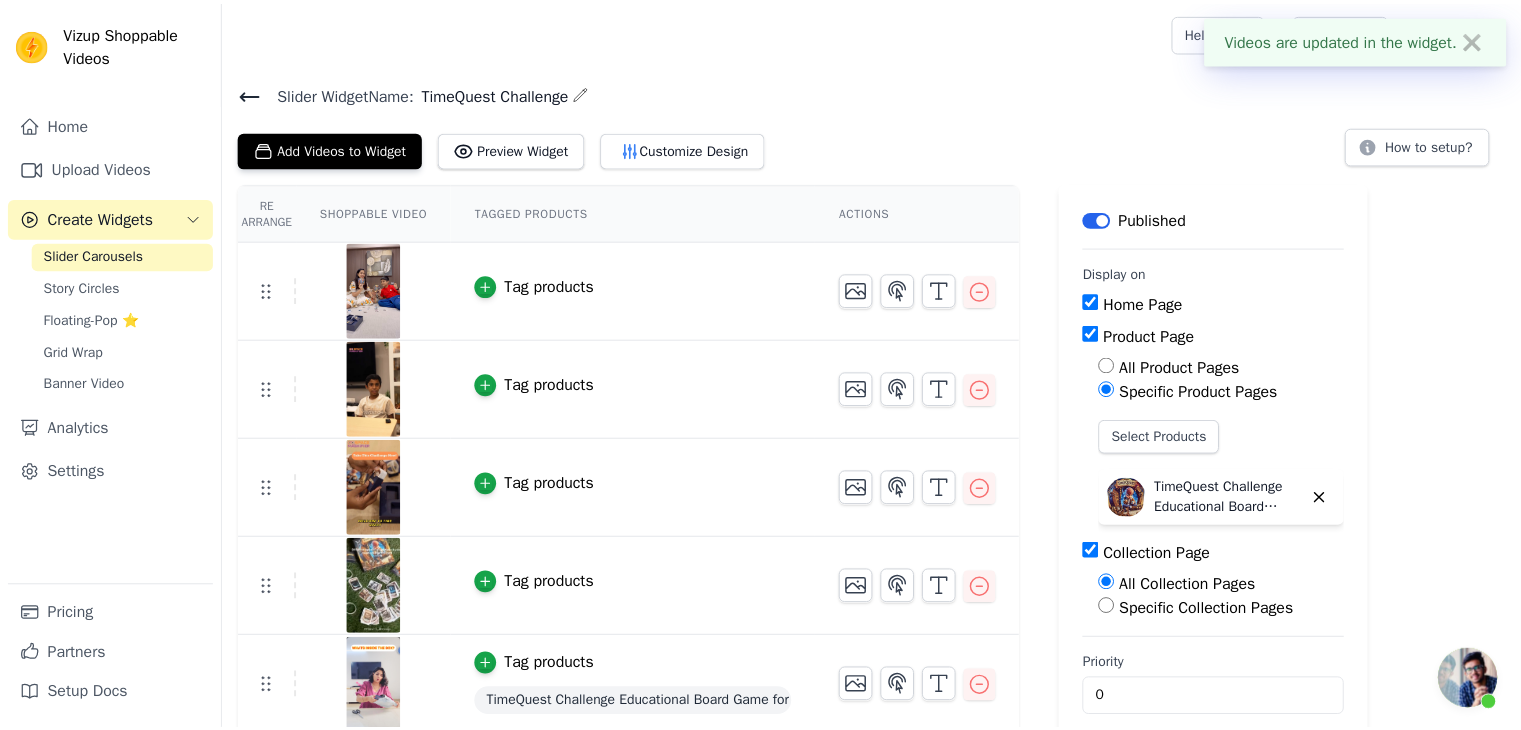 scroll, scrollTop: 24, scrollLeft: 0, axis: vertical 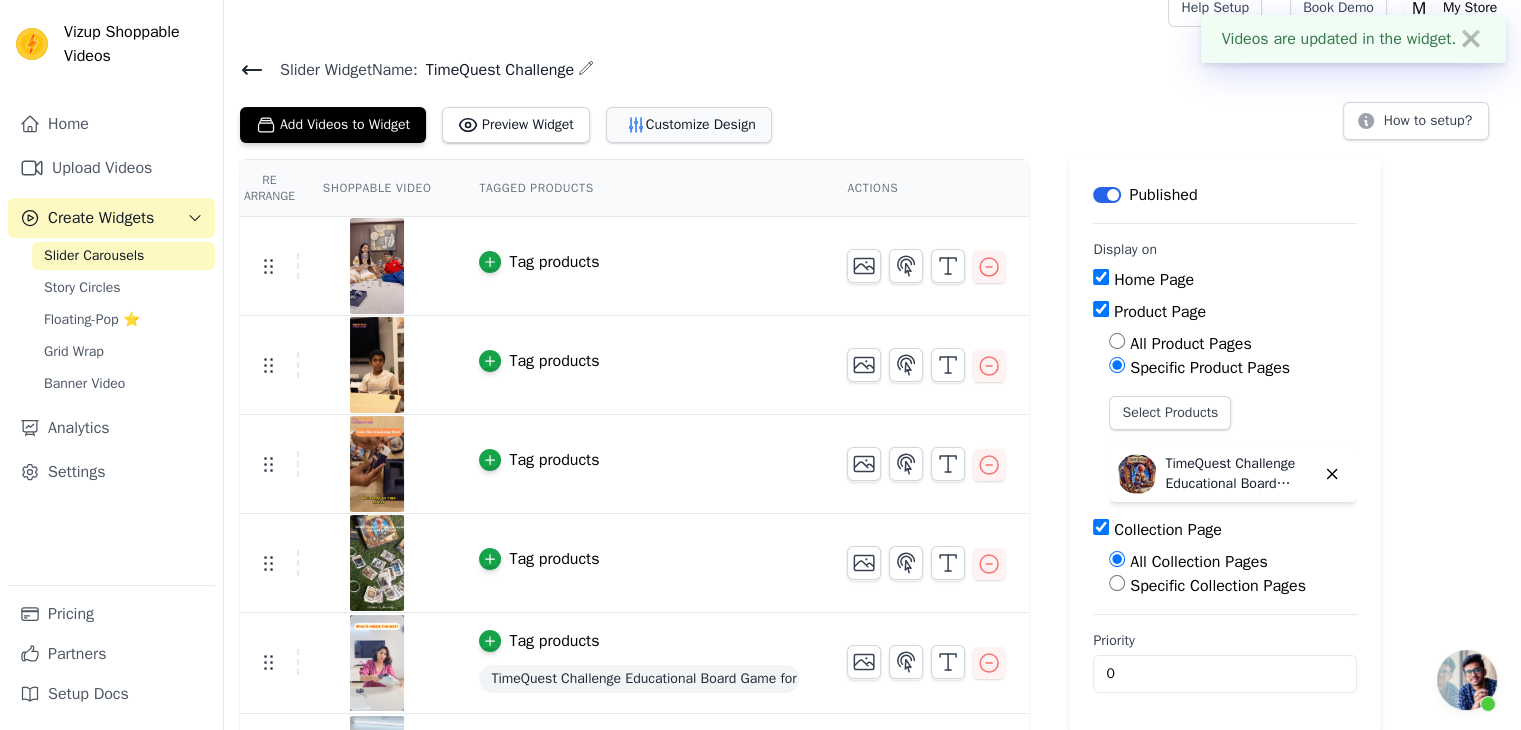 click on "Customize Design" at bounding box center (689, 125) 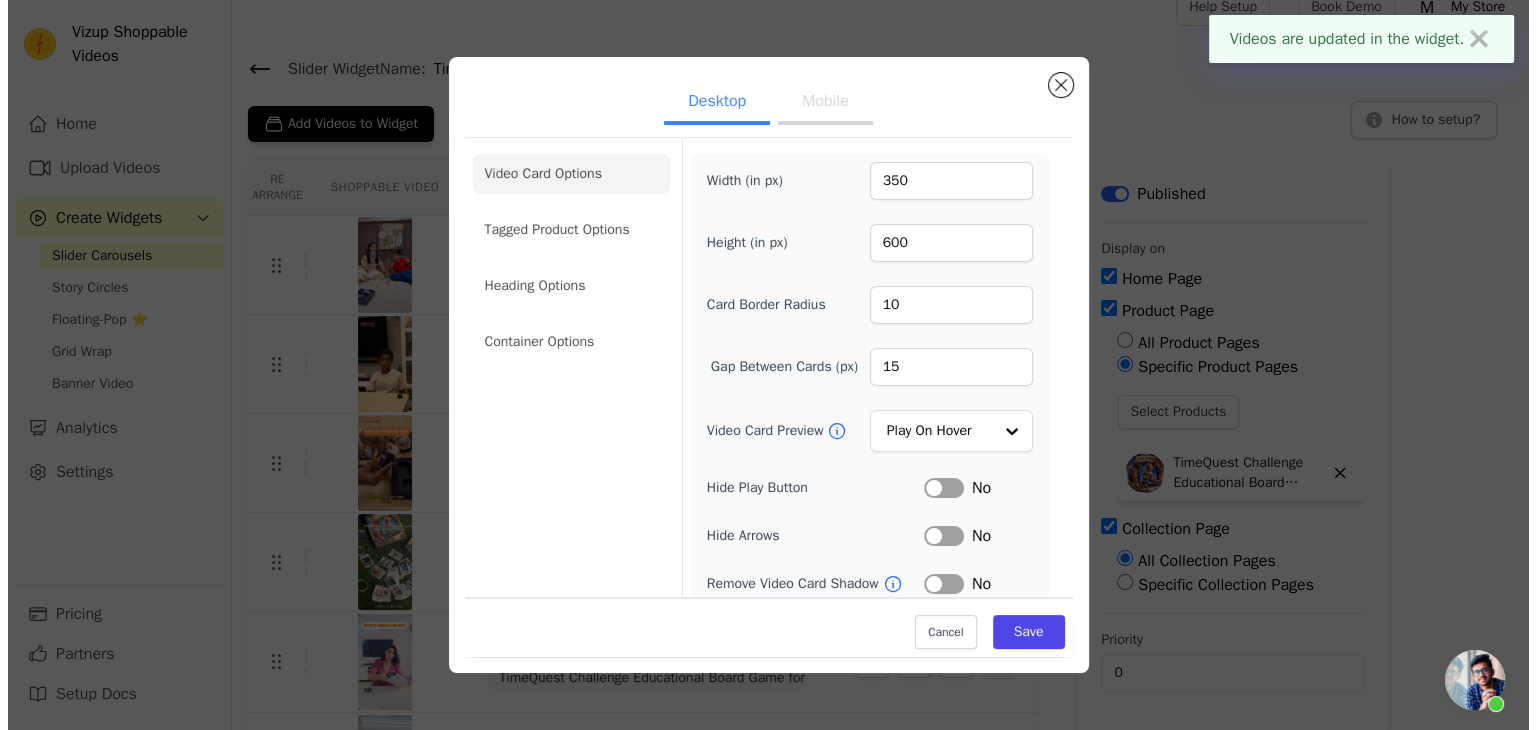 scroll, scrollTop: 0, scrollLeft: 0, axis: both 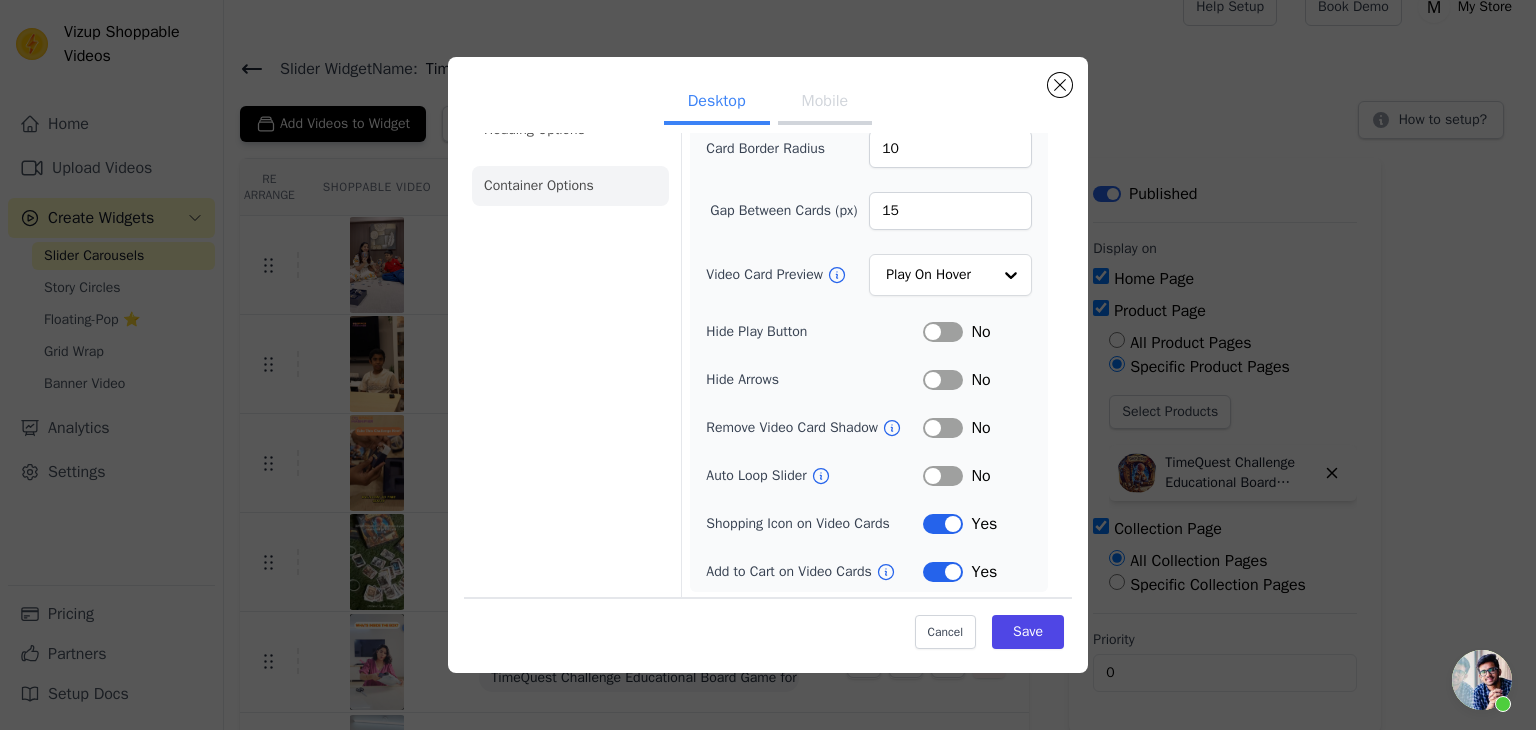 click on "Container Options" 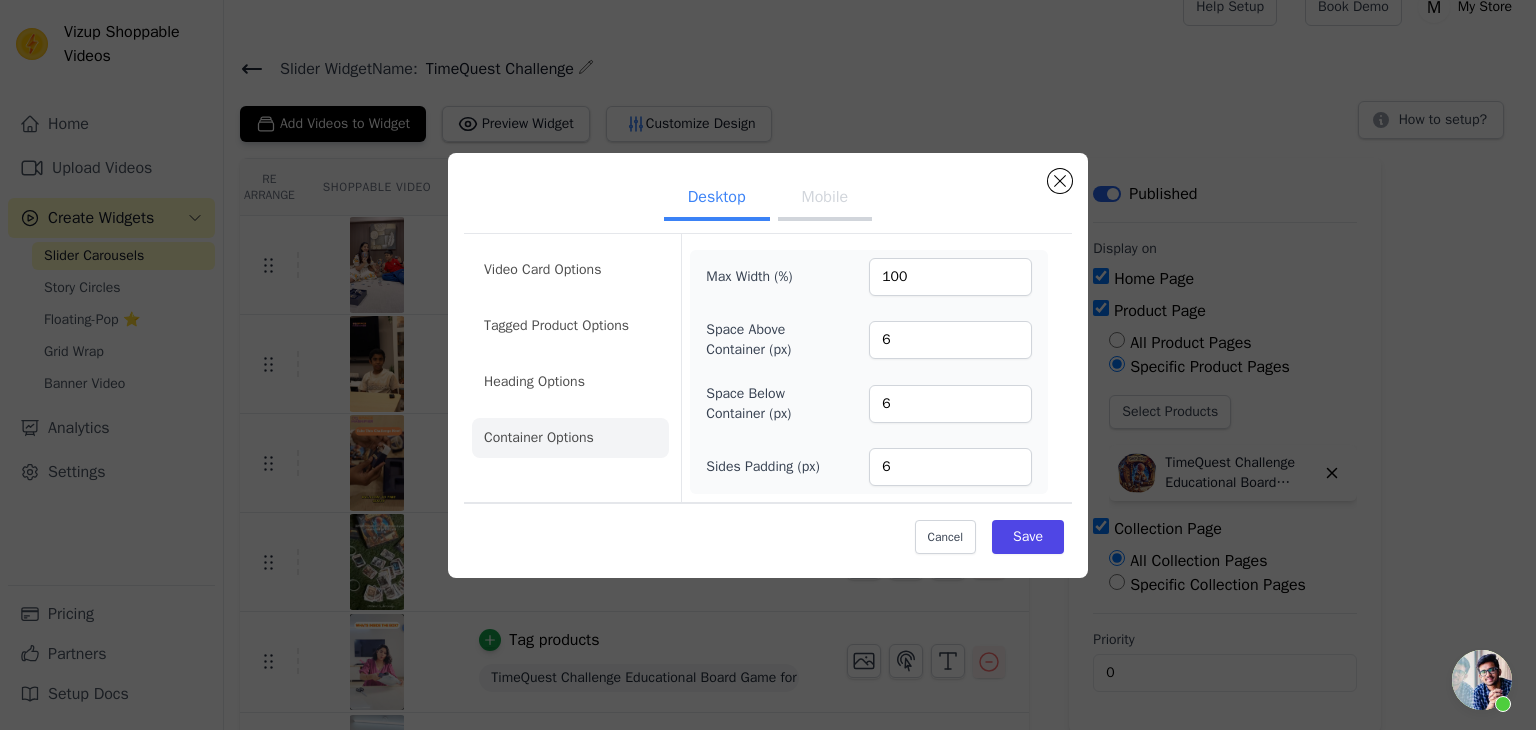 scroll, scrollTop: 0, scrollLeft: 0, axis: both 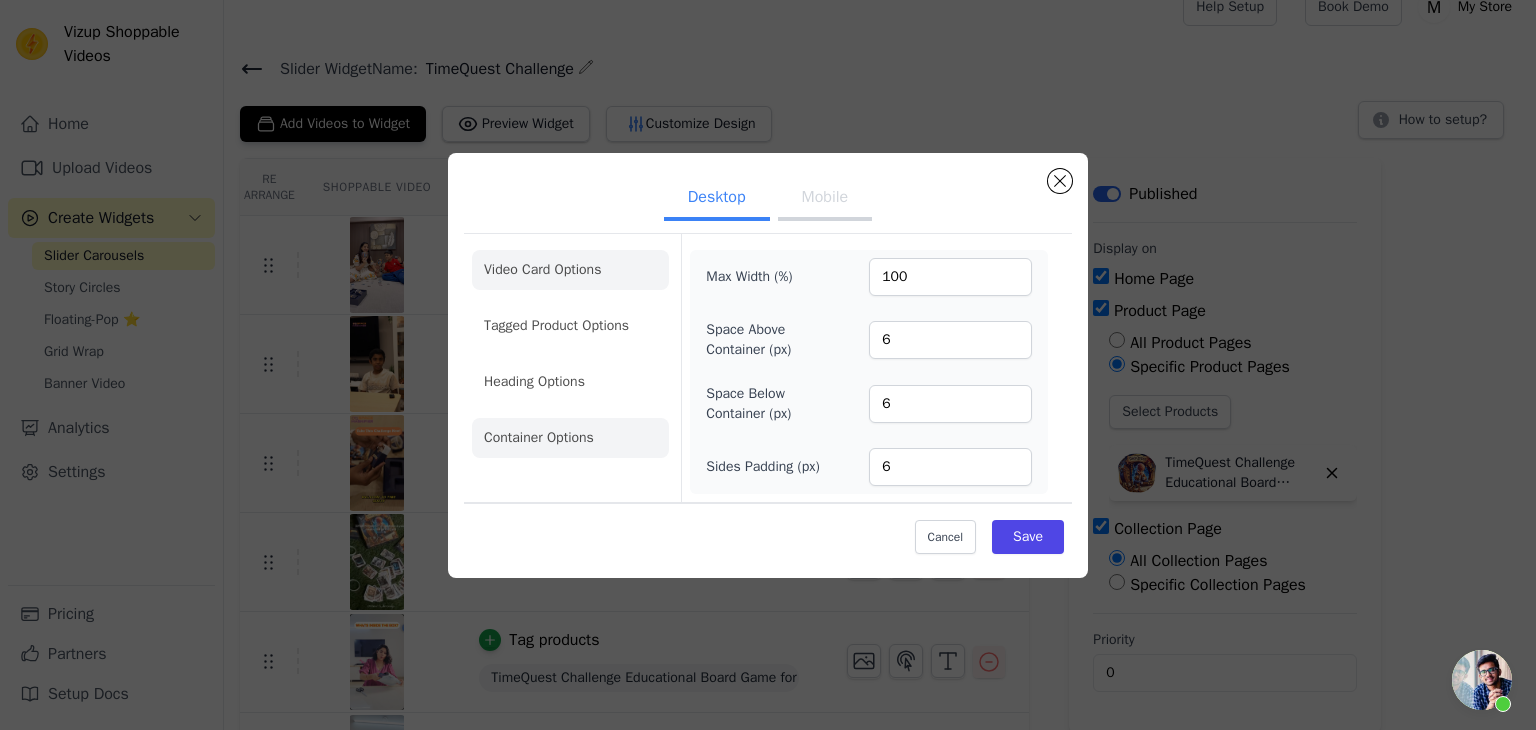 click on "Video Card Options" 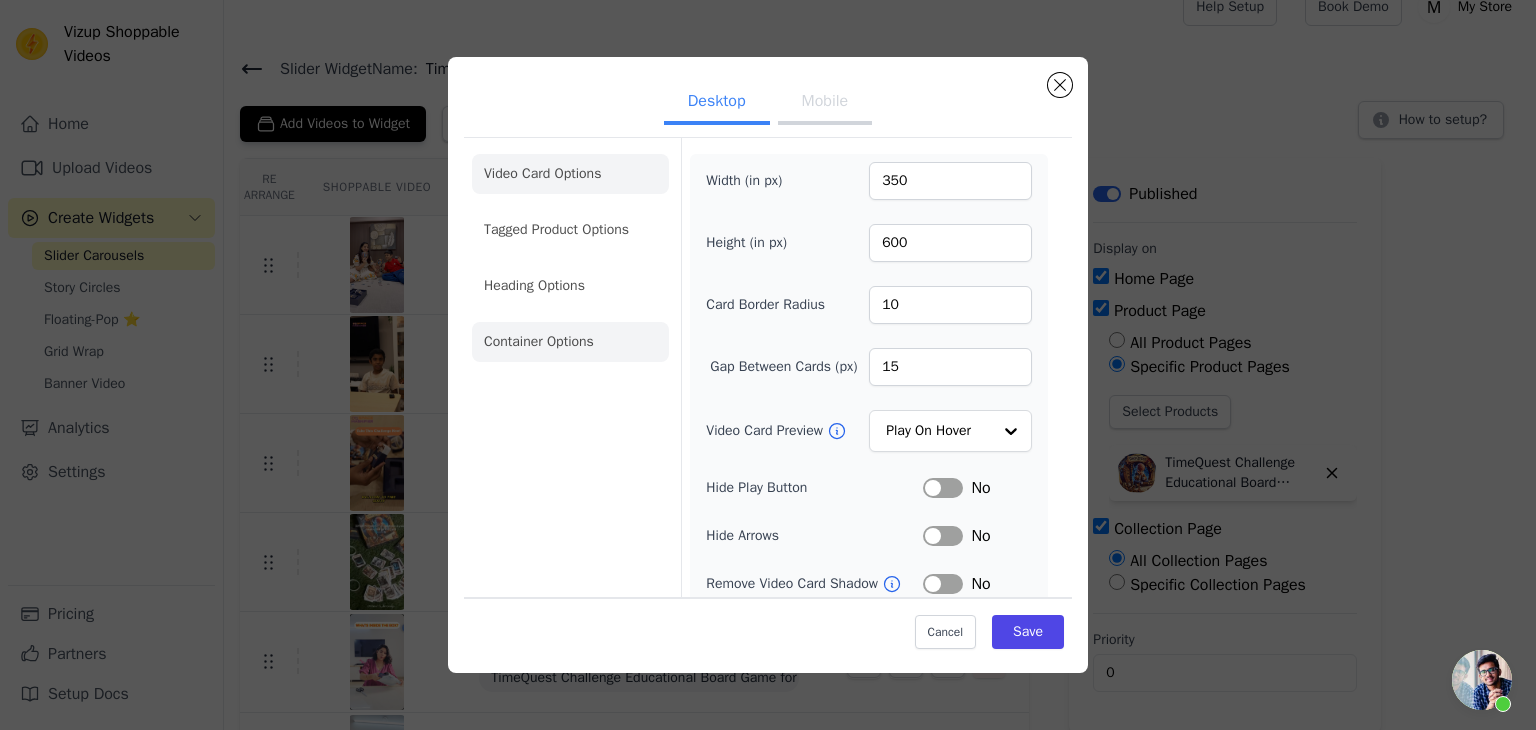 click on "Container Options" 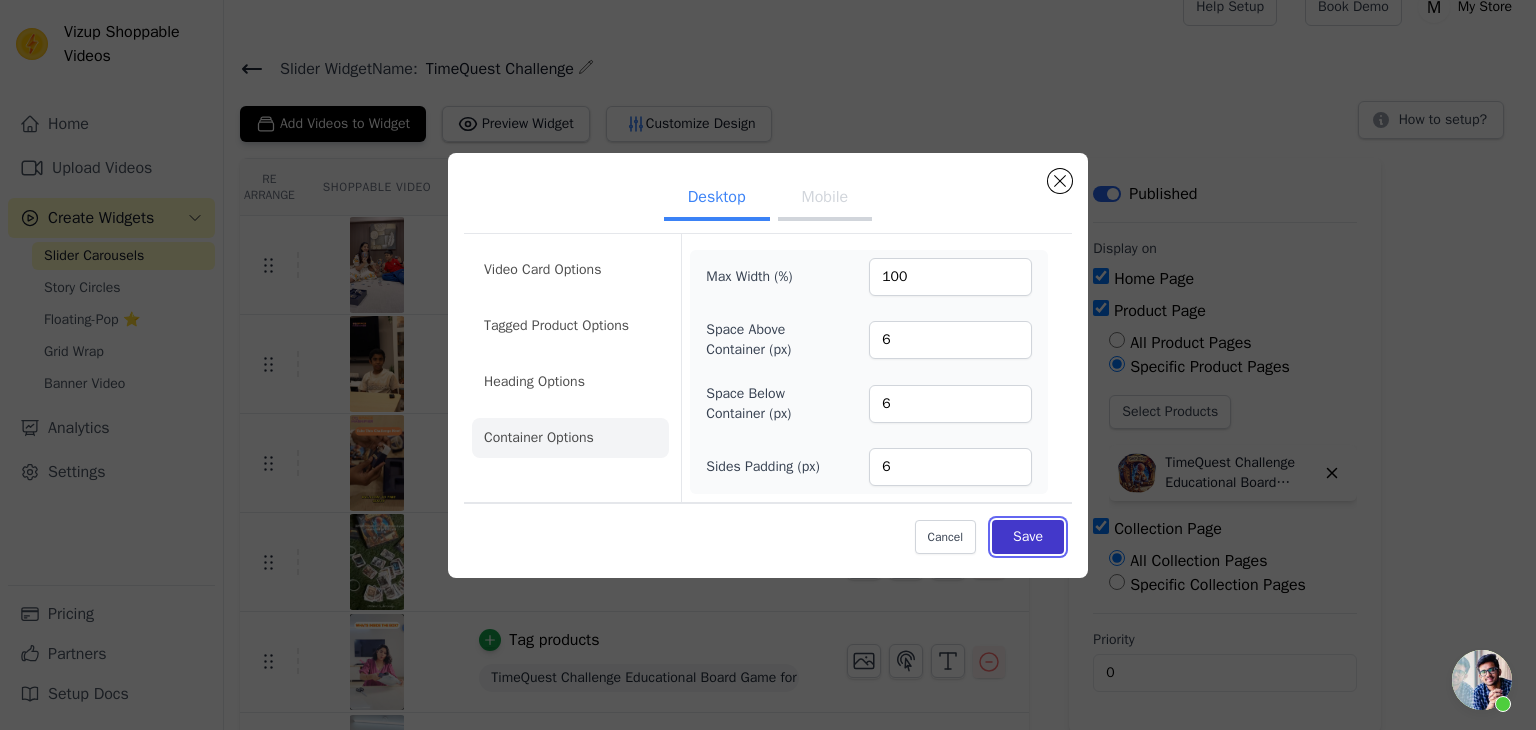 click on "Save" at bounding box center (1028, 537) 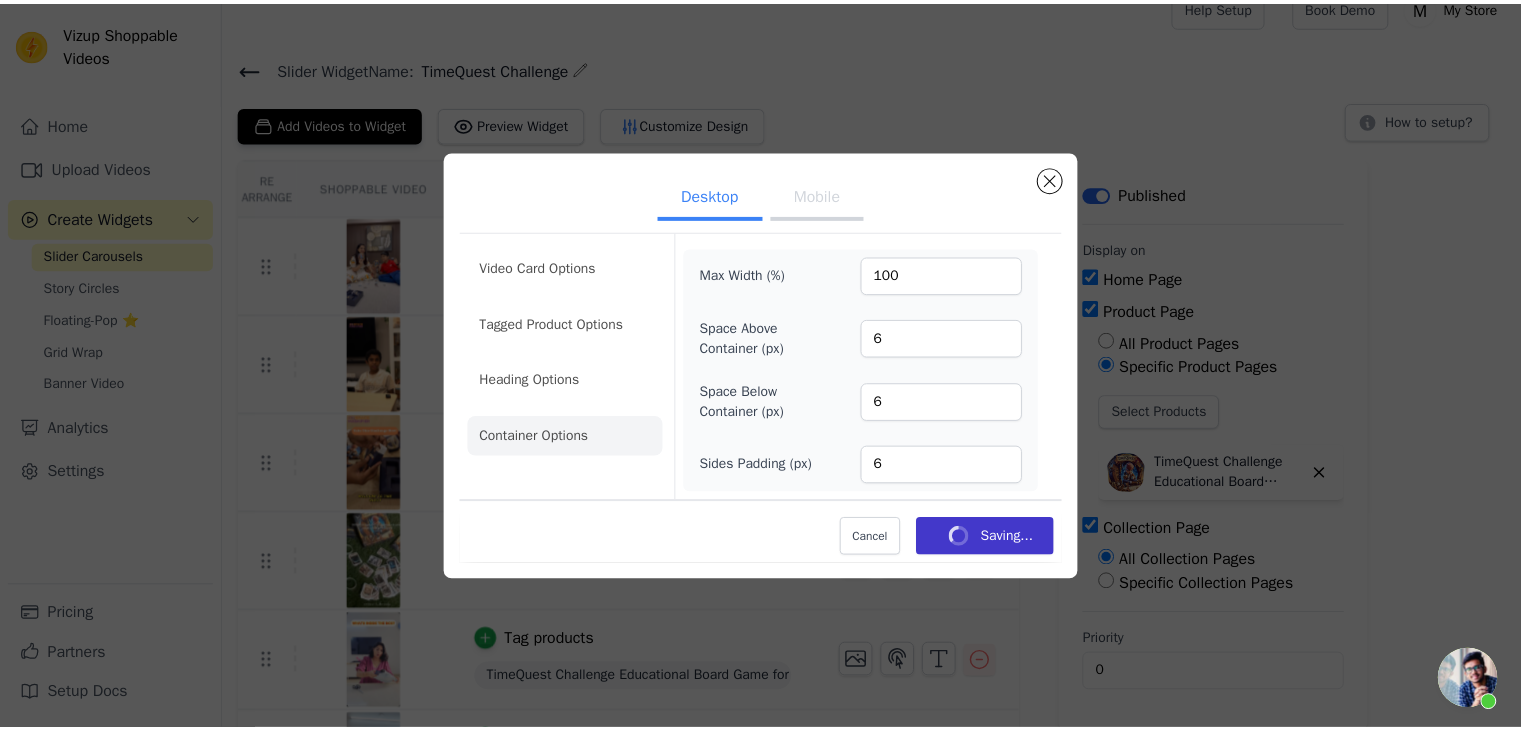 scroll, scrollTop: 24, scrollLeft: 0, axis: vertical 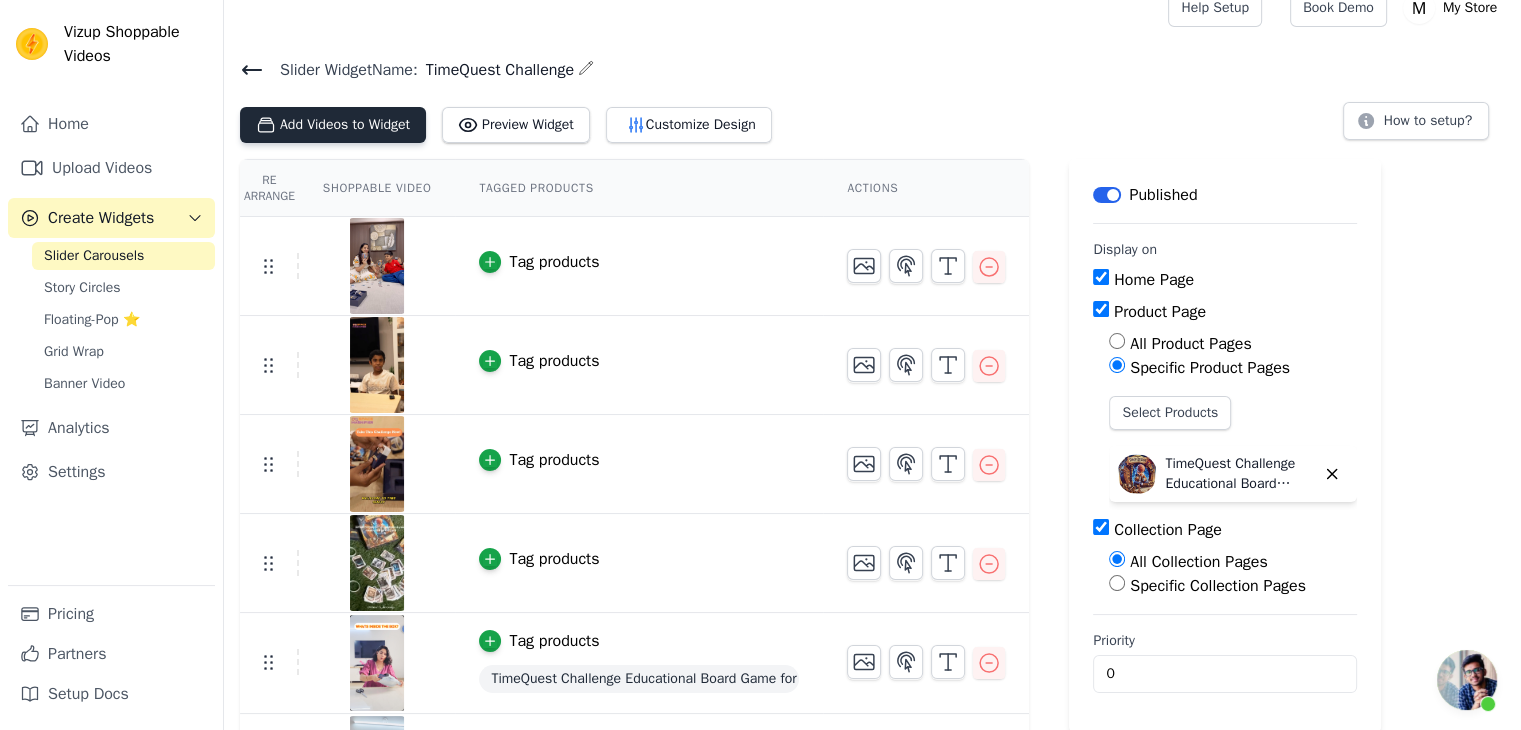 click on "Add Videos to Widget" at bounding box center (333, 125) 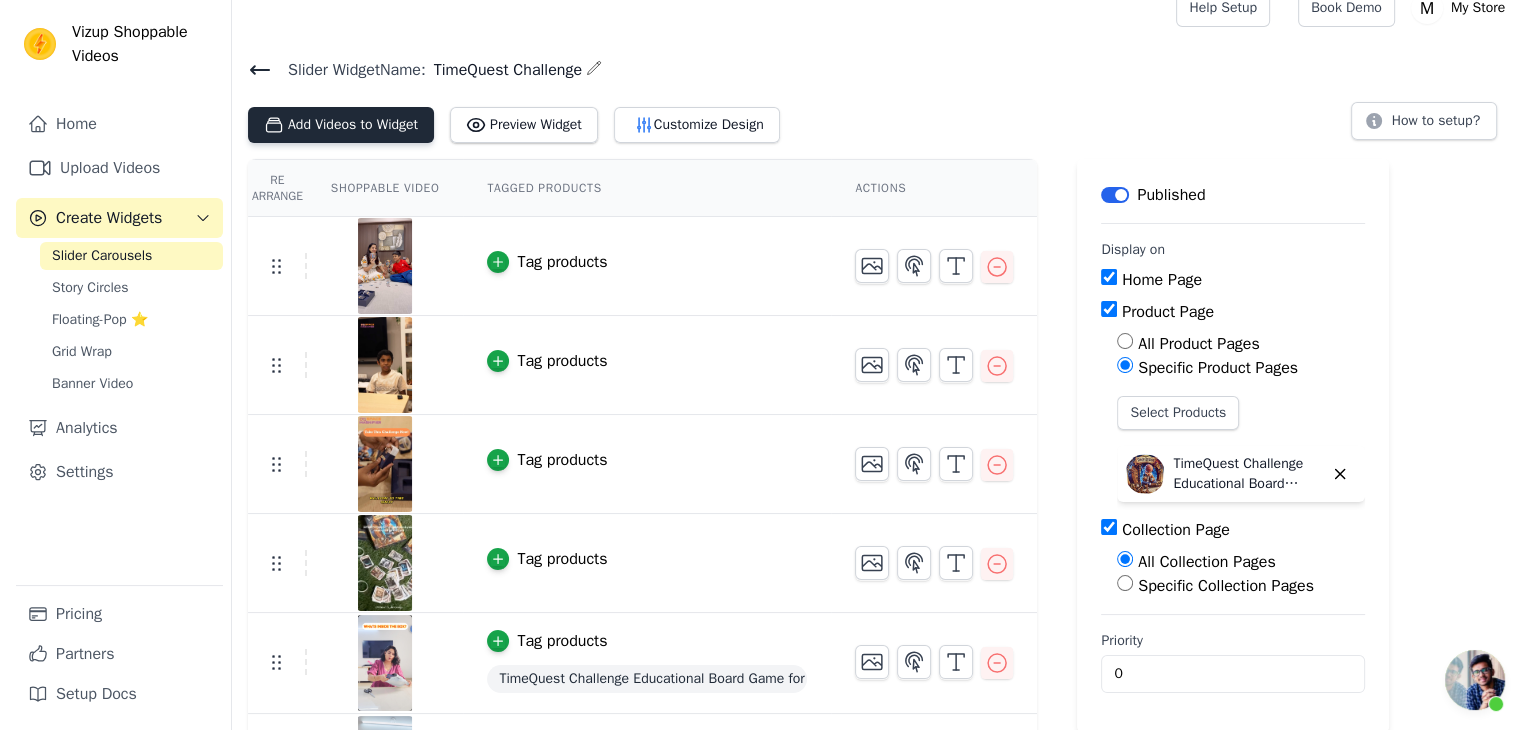 scroll, scrollTop: 0, scrollLeft: 0, axis: both 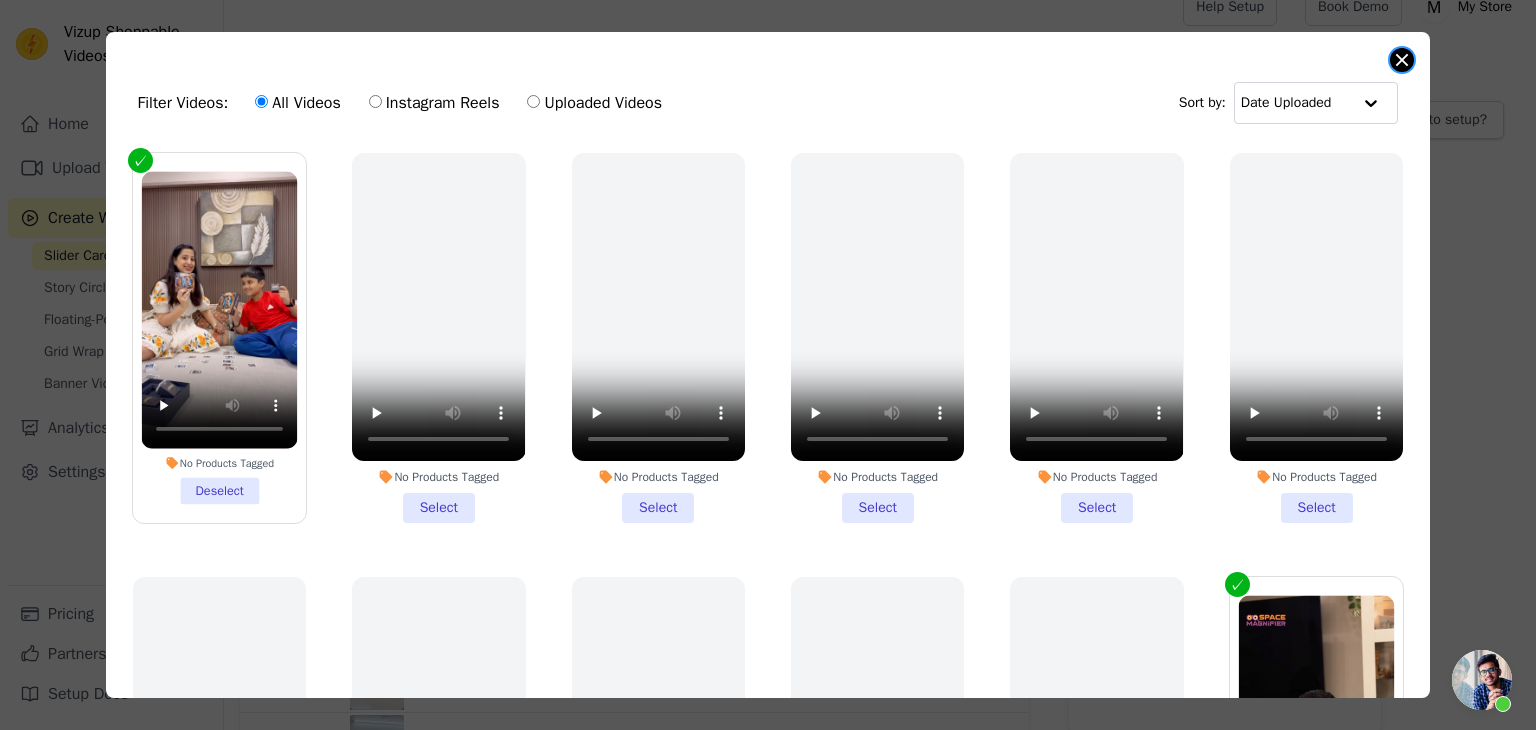 click at bounding box center [1402, 60] 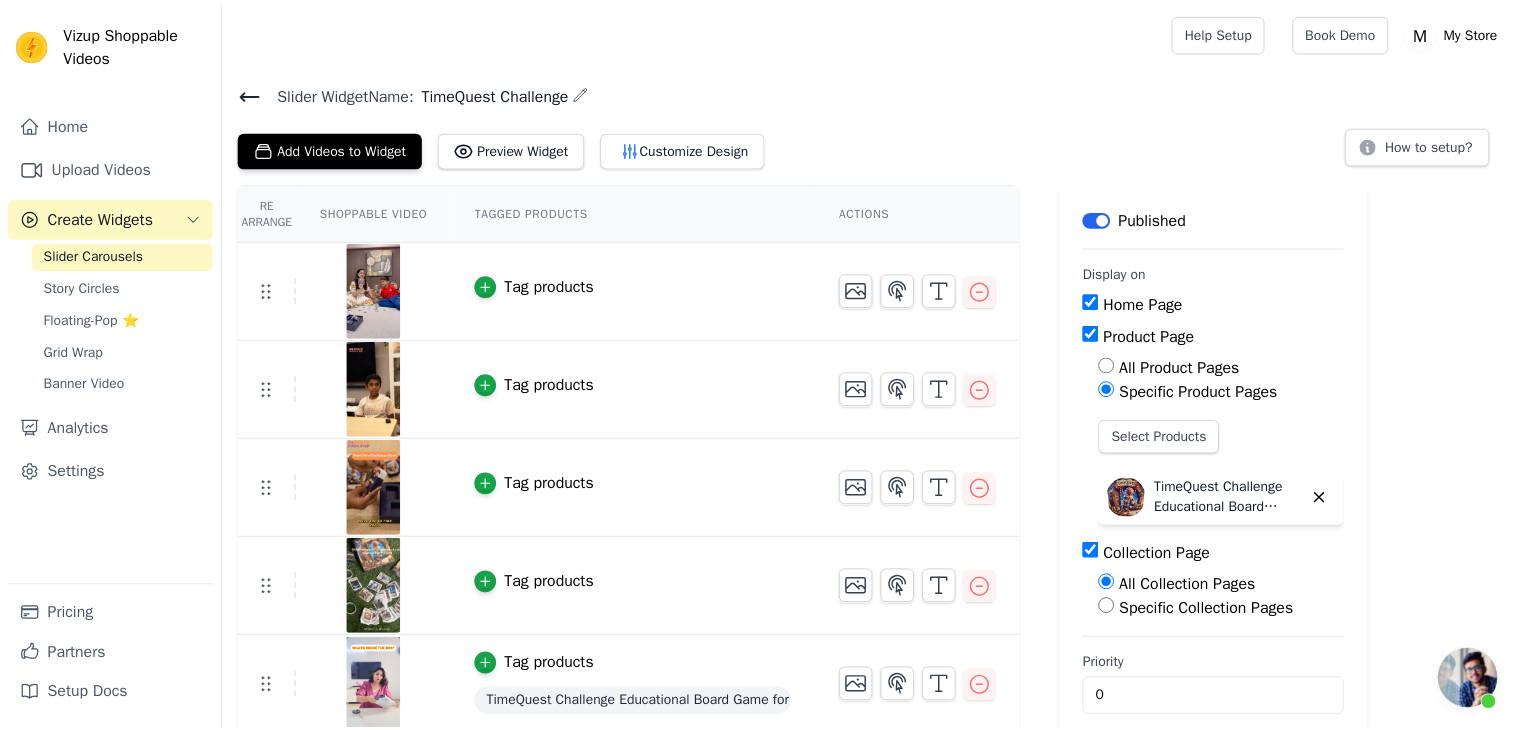 scroll, scrollTop: 24, scrollLeft: 0, axis: vertical 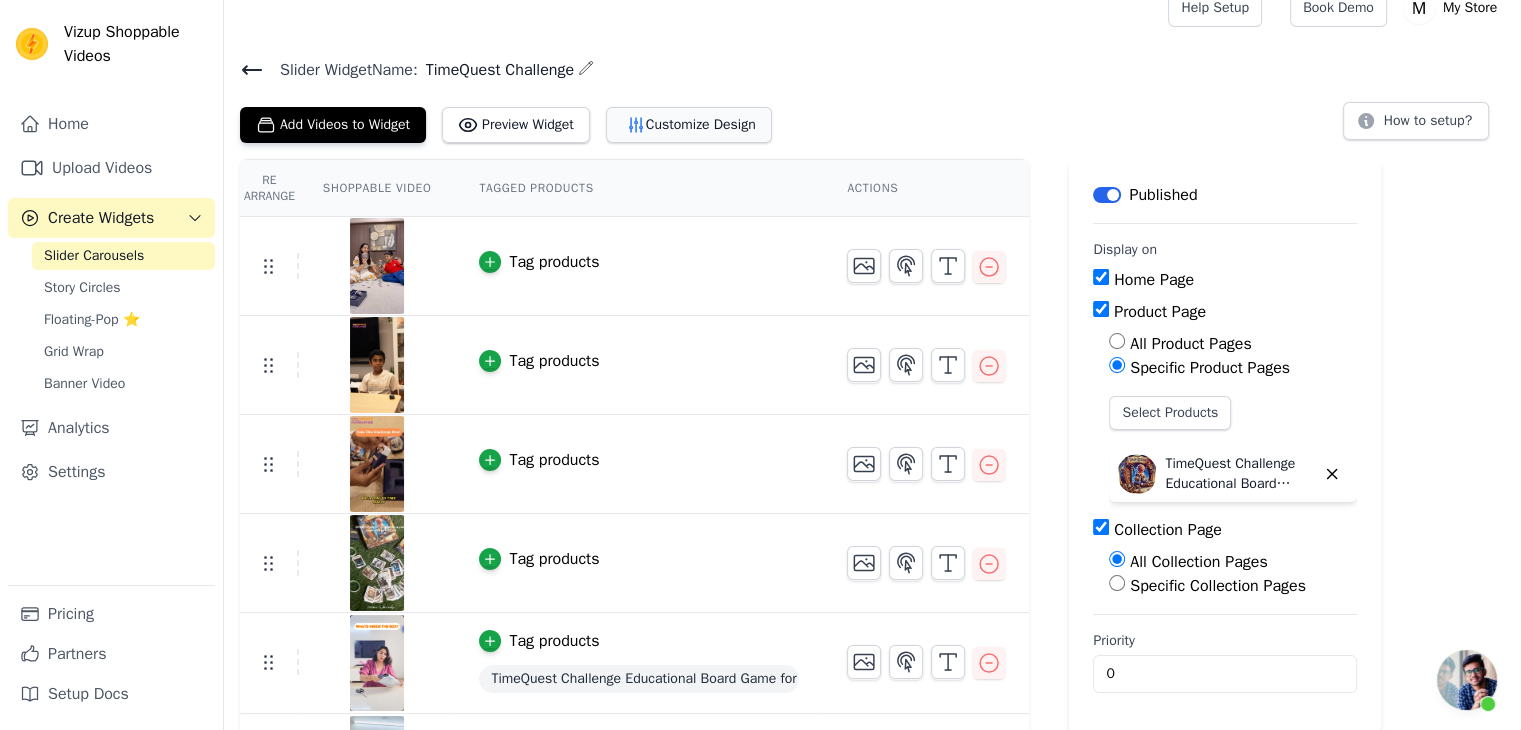 click on "Customize Design" at bounding box center [689, 125] 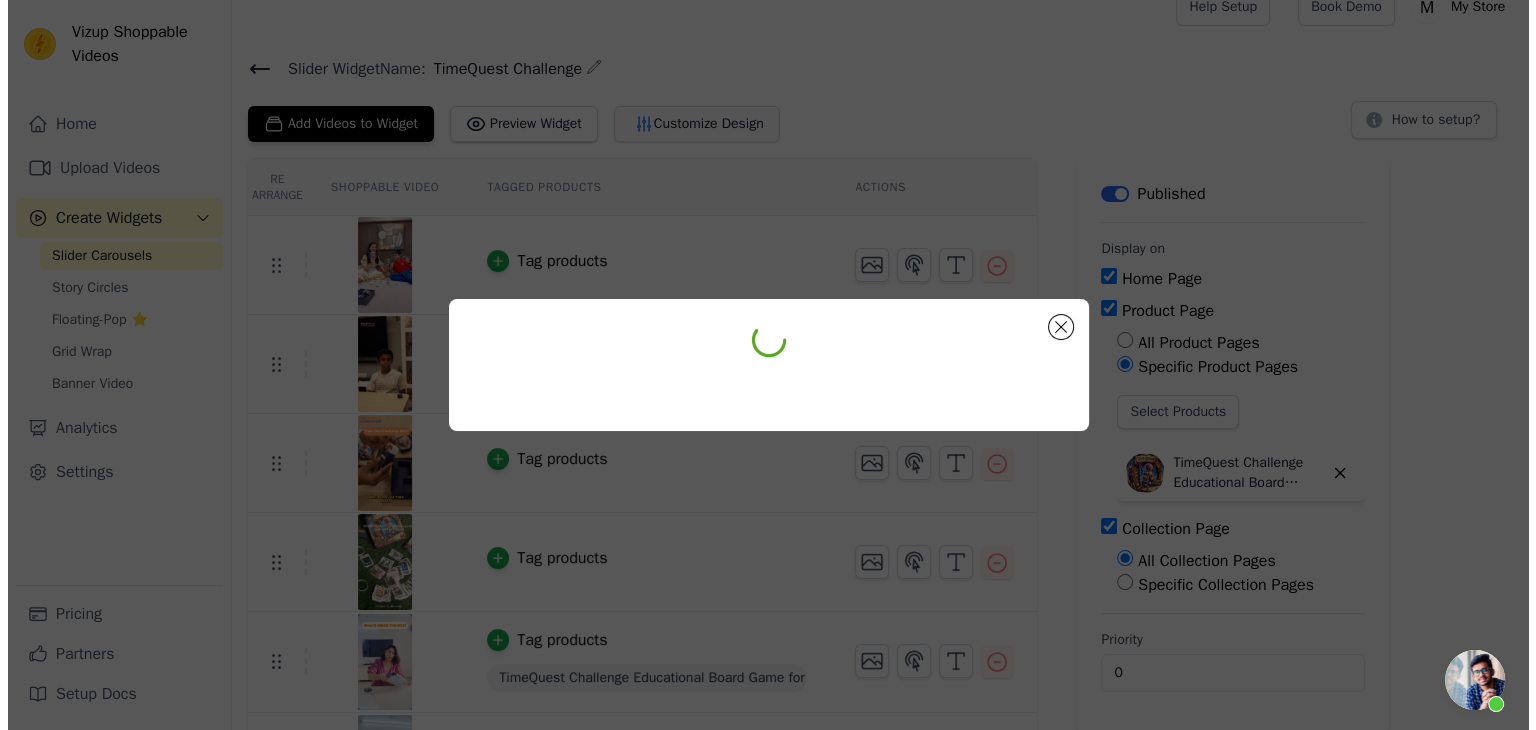 scroll, scrollTop: 0, scrollLeft: 0, axis: both 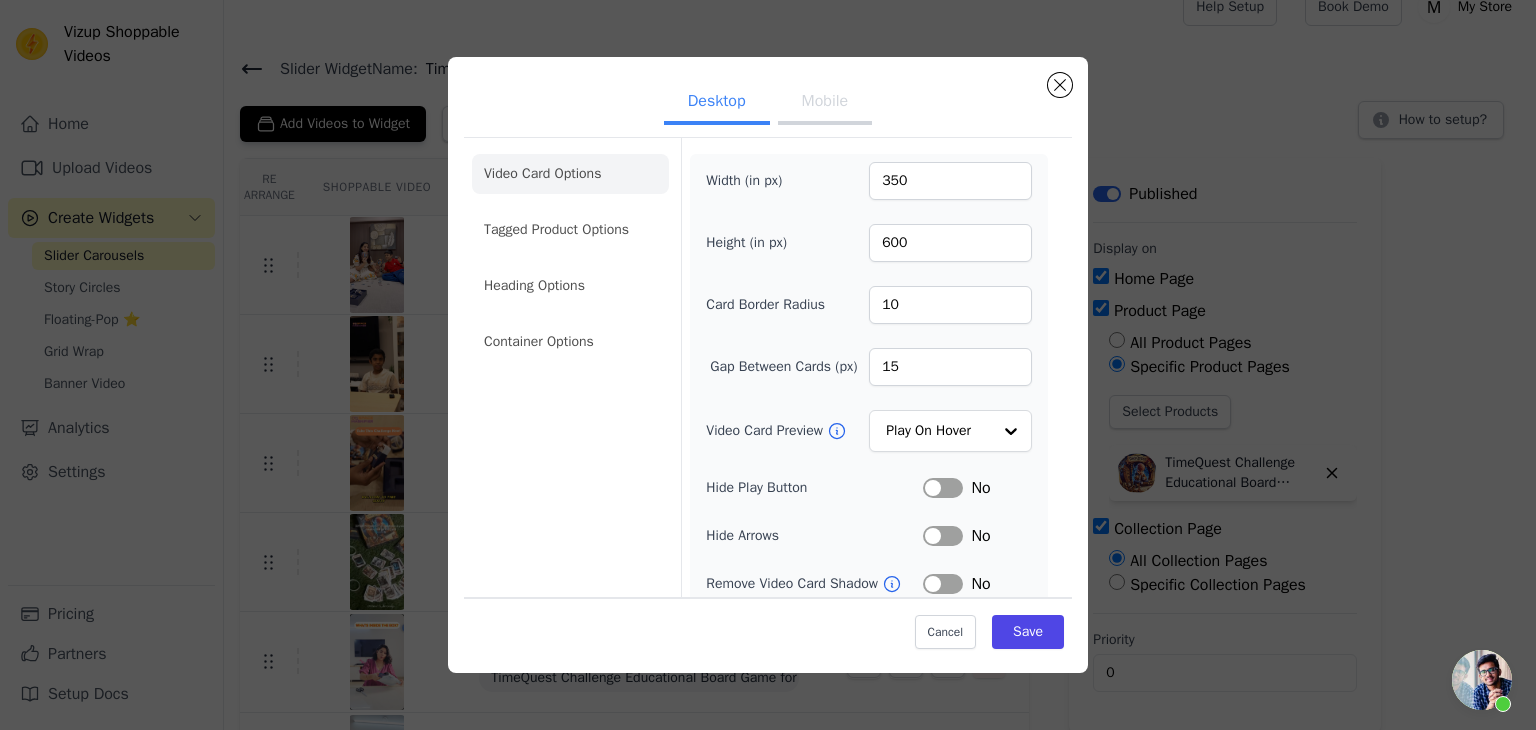 click on "Mobile" at bounding box center (825, 103) 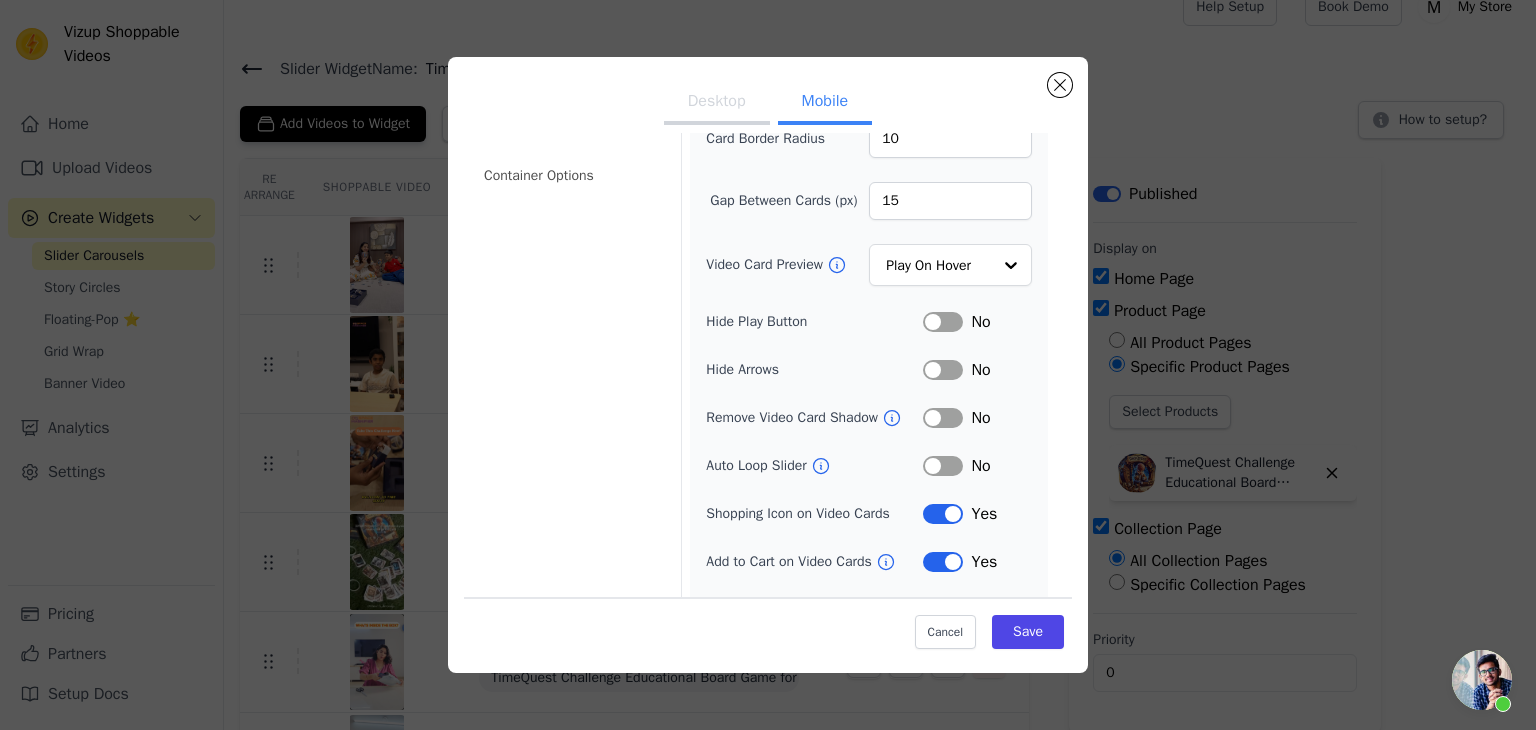 scroll, scrollTop: 204, scrollLeft: 0, axis: vertical 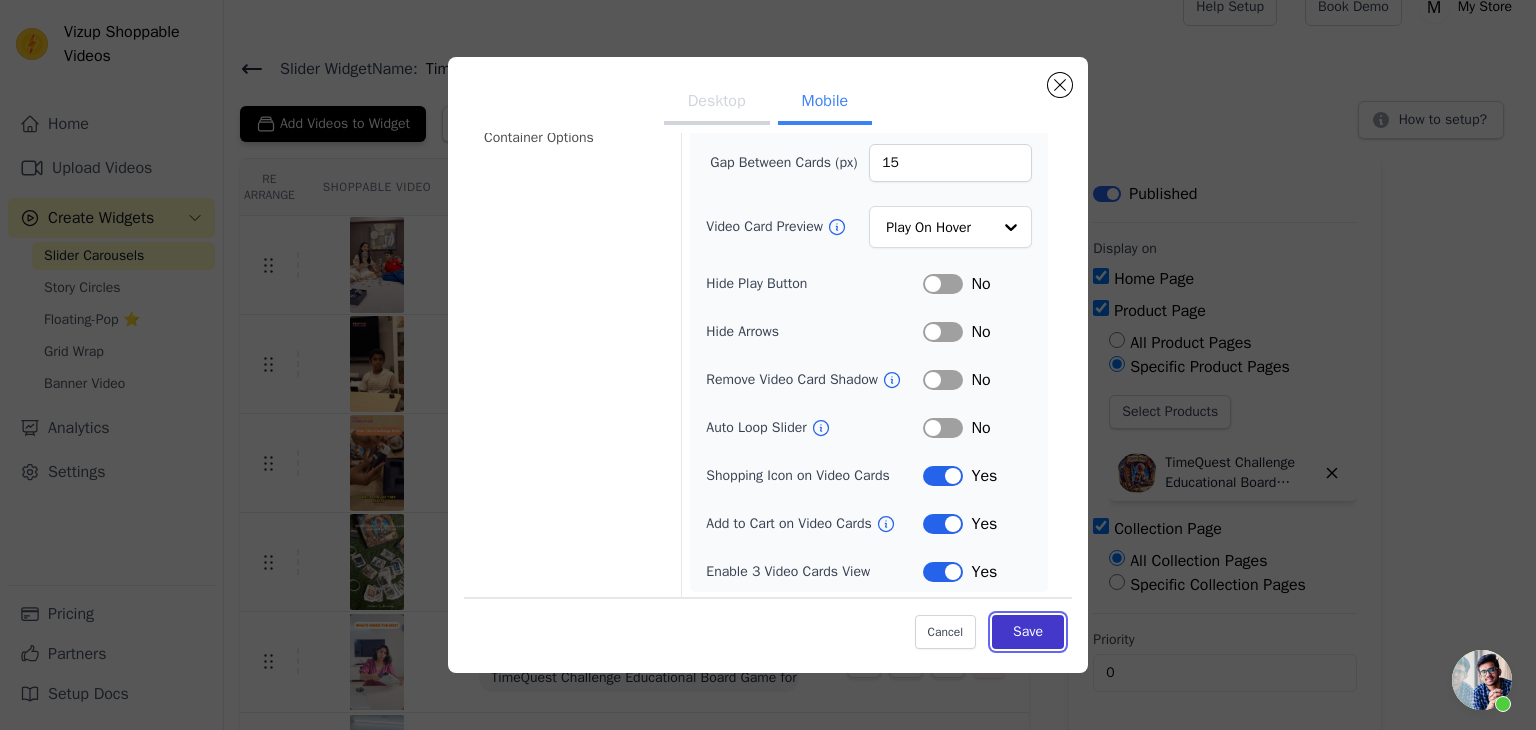 click on "Save" at bounding box center (1028, 632) 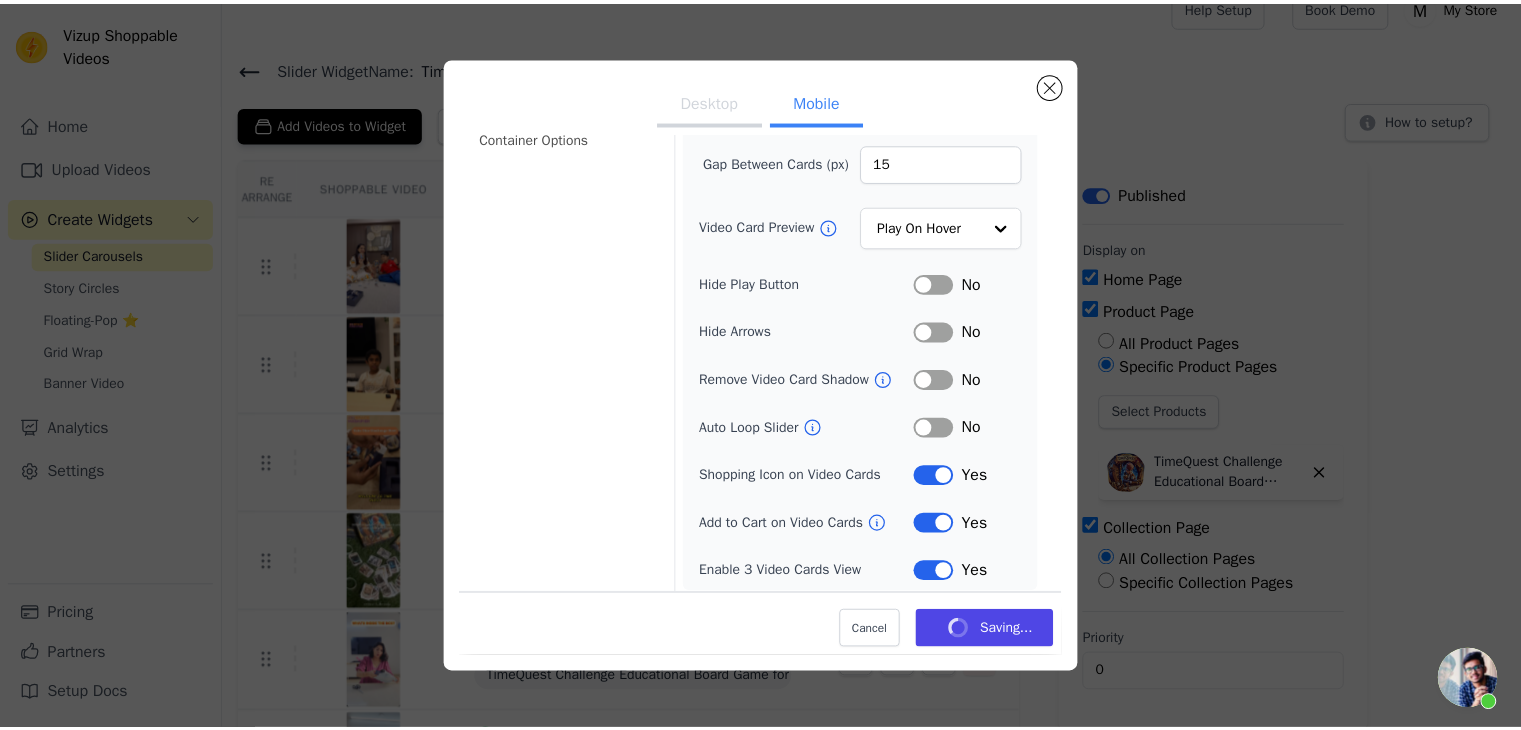 scroll, scrollTop: 24, scrollLeft: 0, axis: vertical 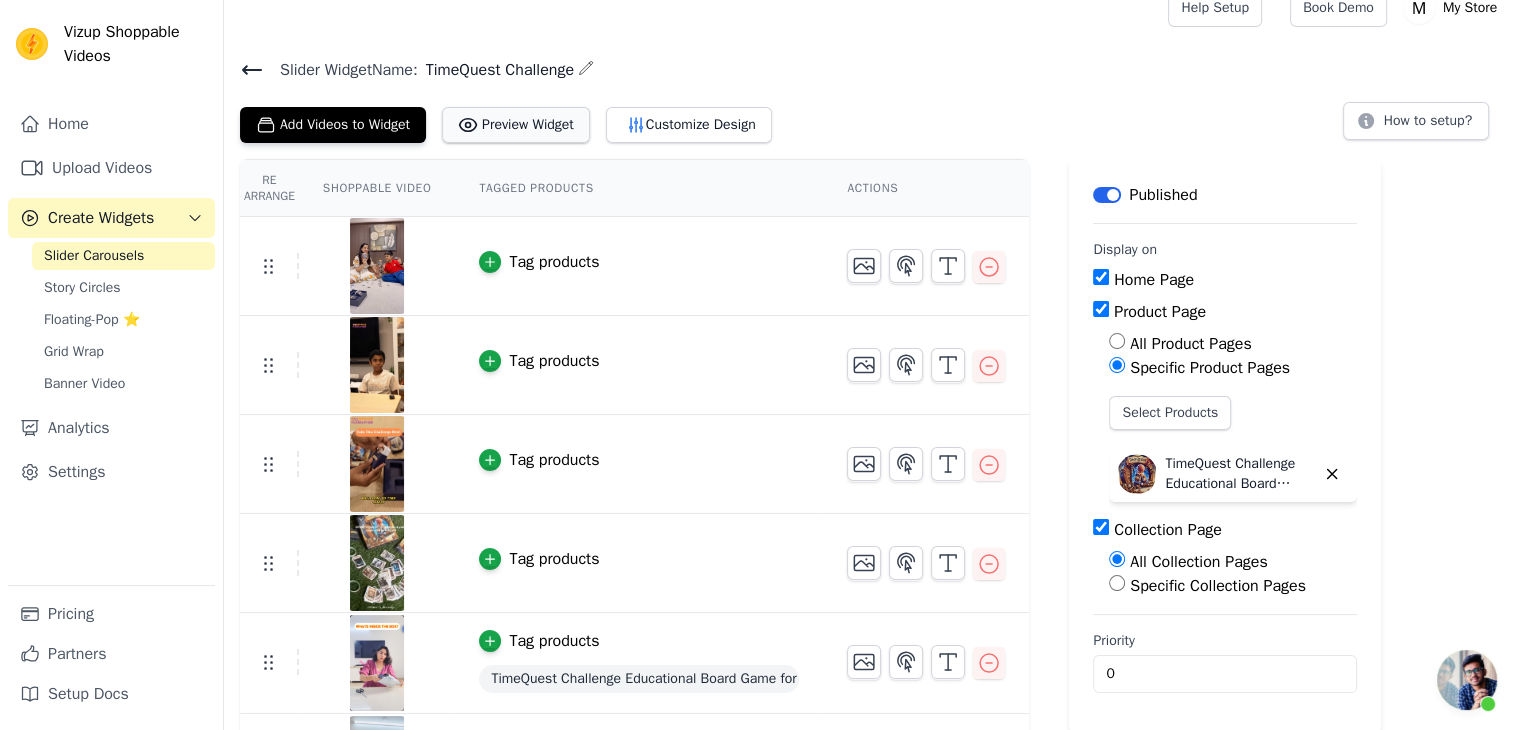 click on "Preview Widget" at bounding box center [516, 125] 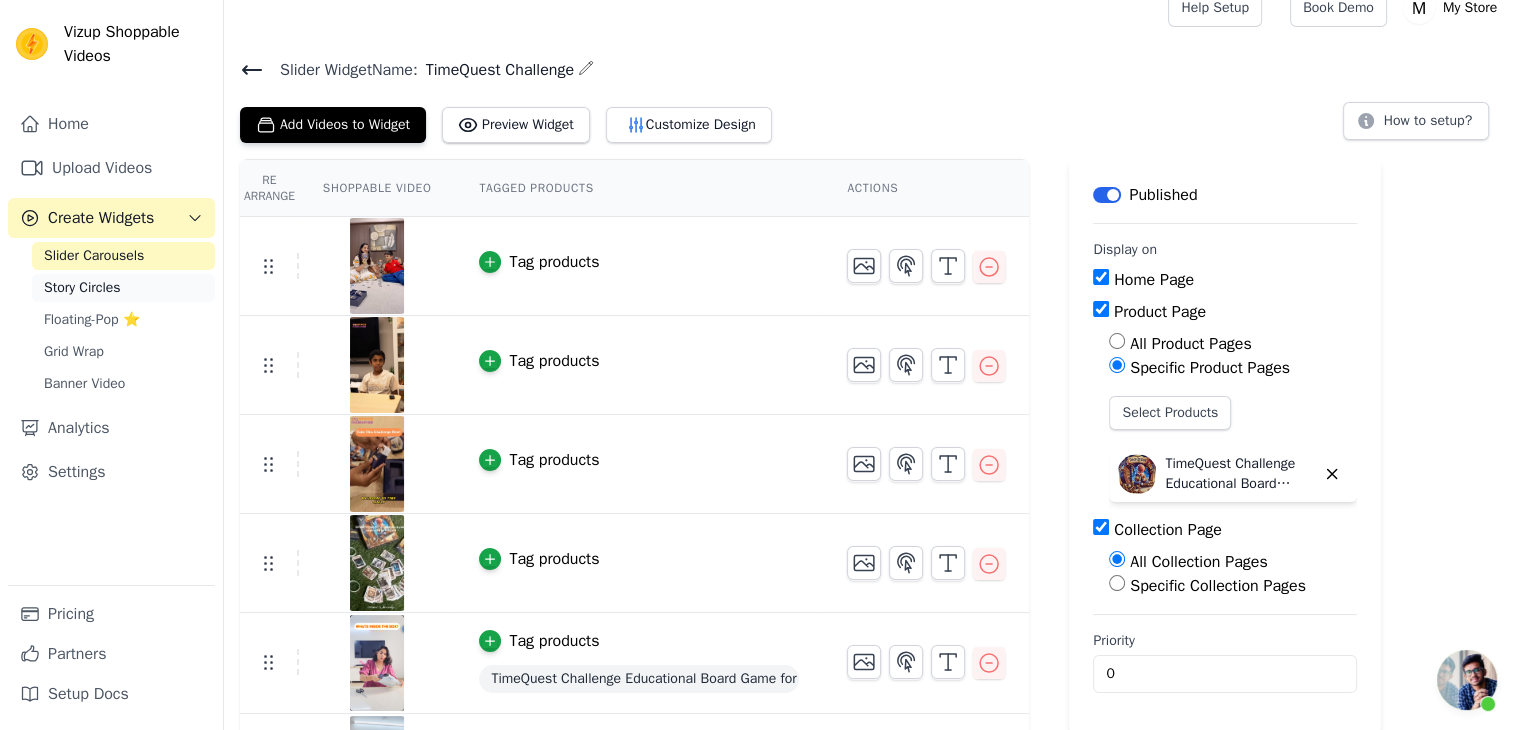 click on "Story Circles" at bounding box center [82, 288] 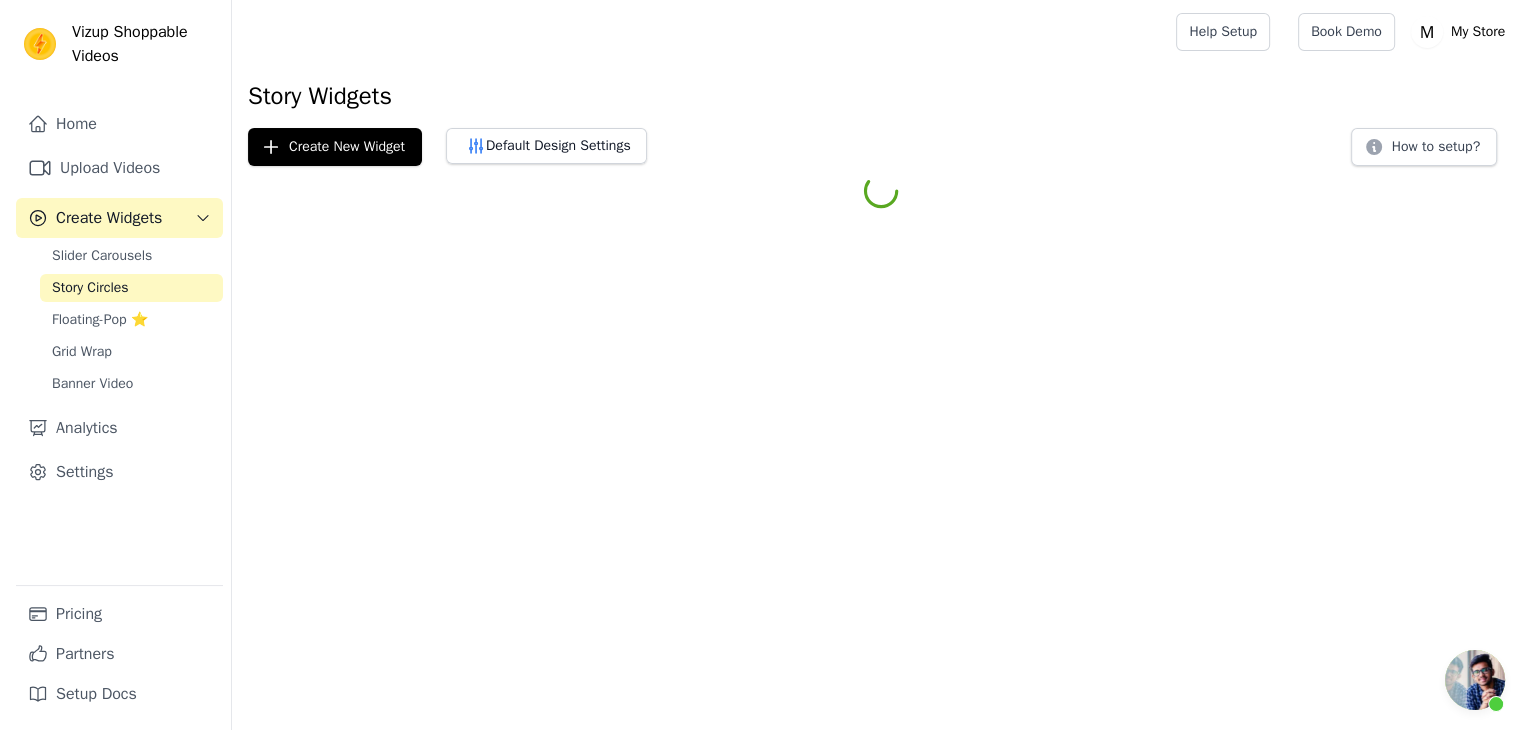 scroll, scrollTop: 0, scrollLeft: 0, axis: both 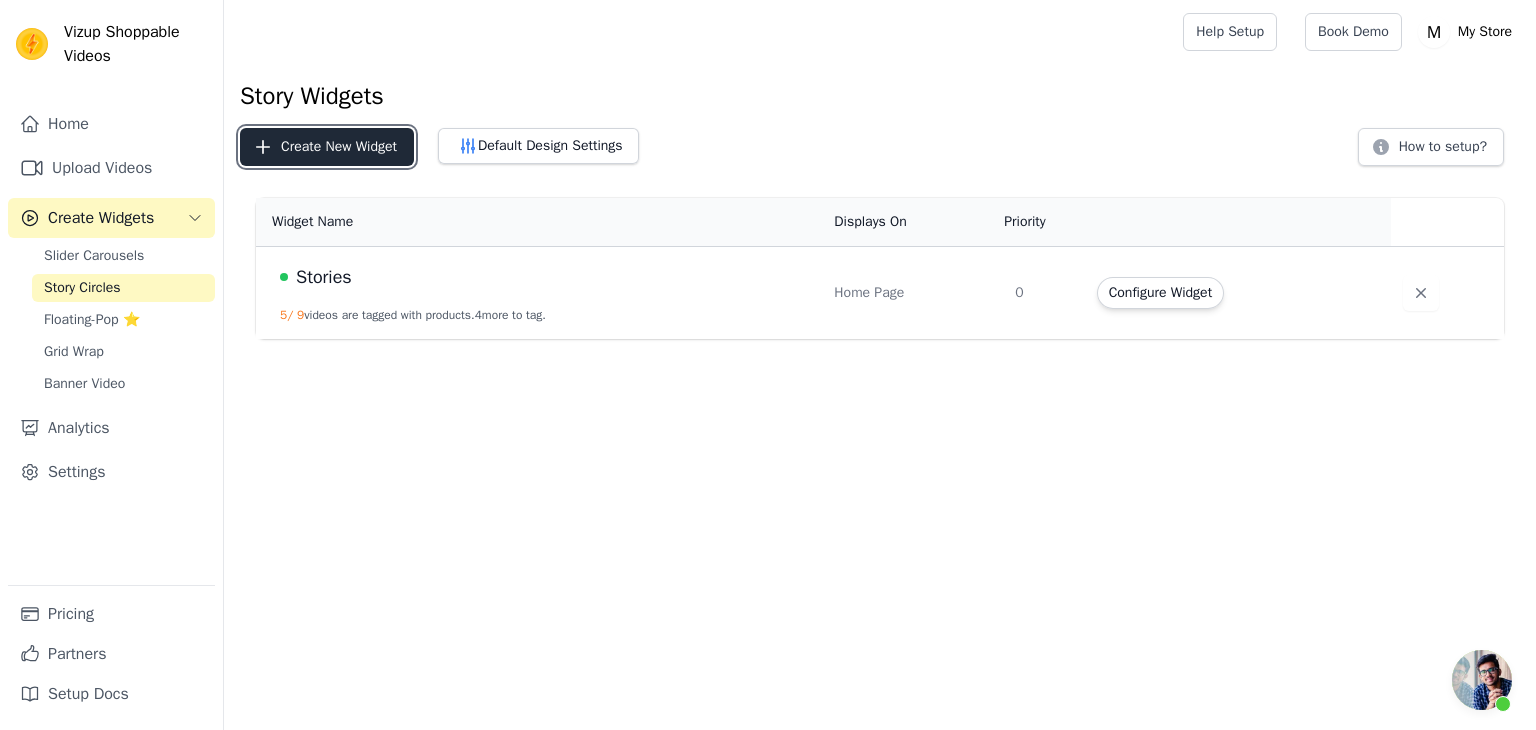 click on "Create New Widget" at bounding box center [327, 147] 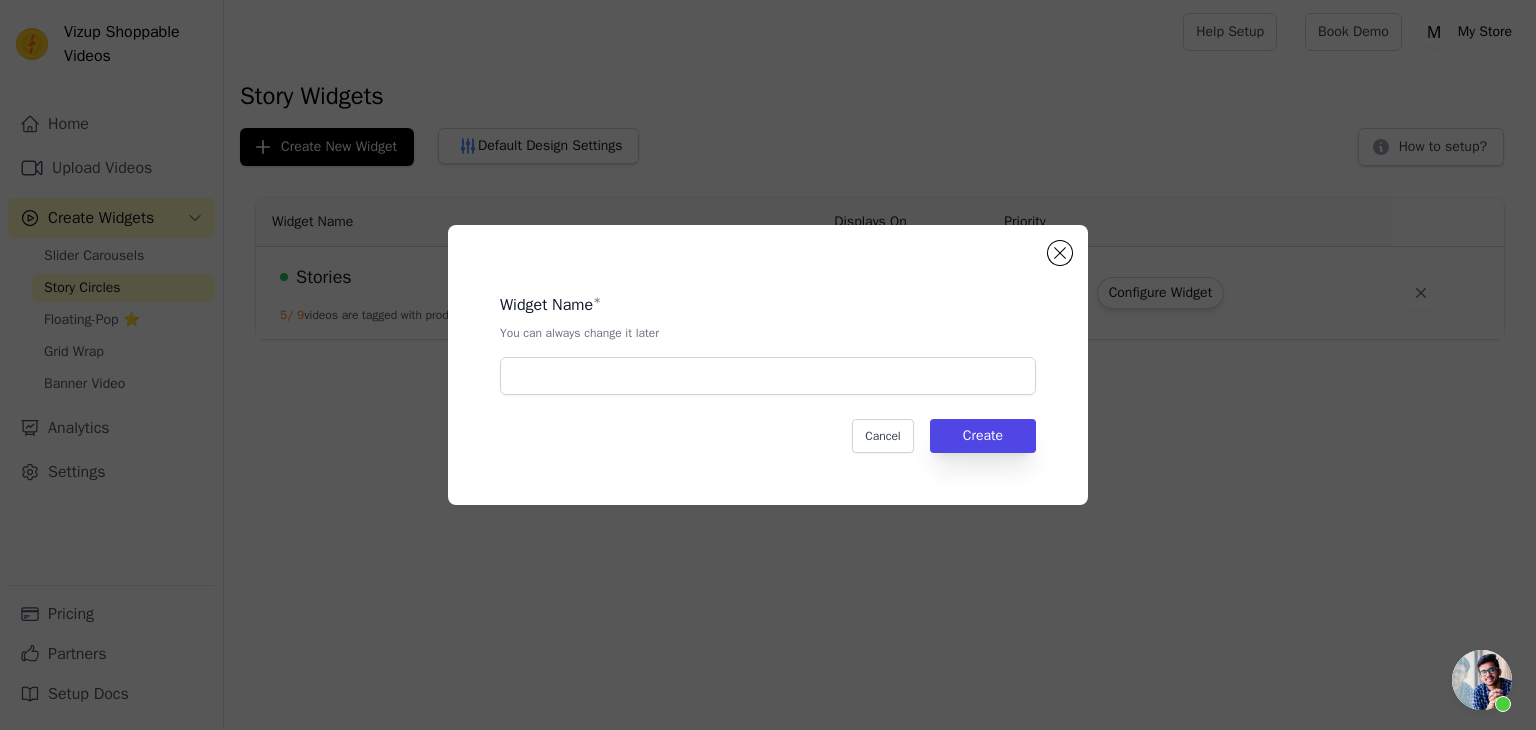 click on "Widget Name   *   You can always change it later       Cancel   Create" 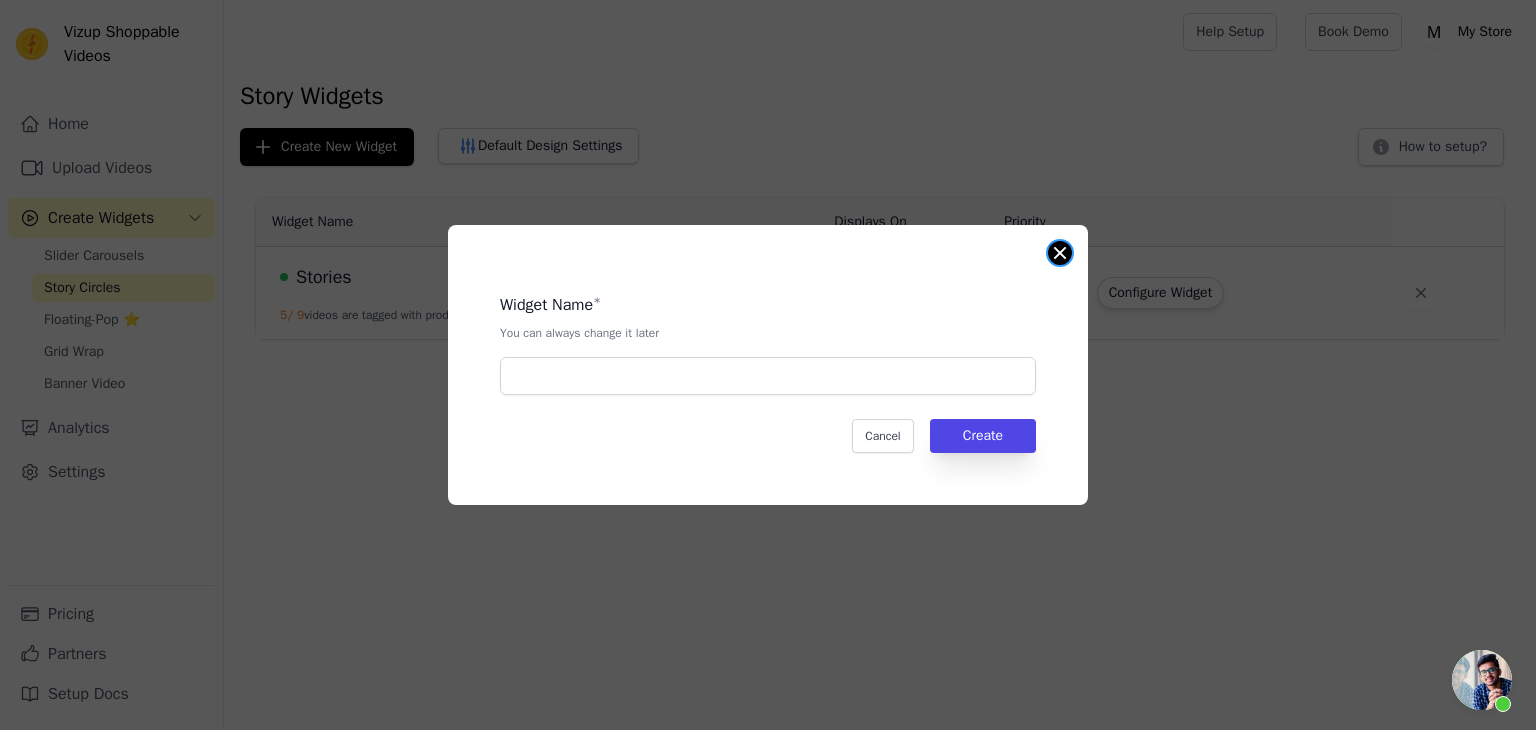 click at bounding box center [1060, 253] 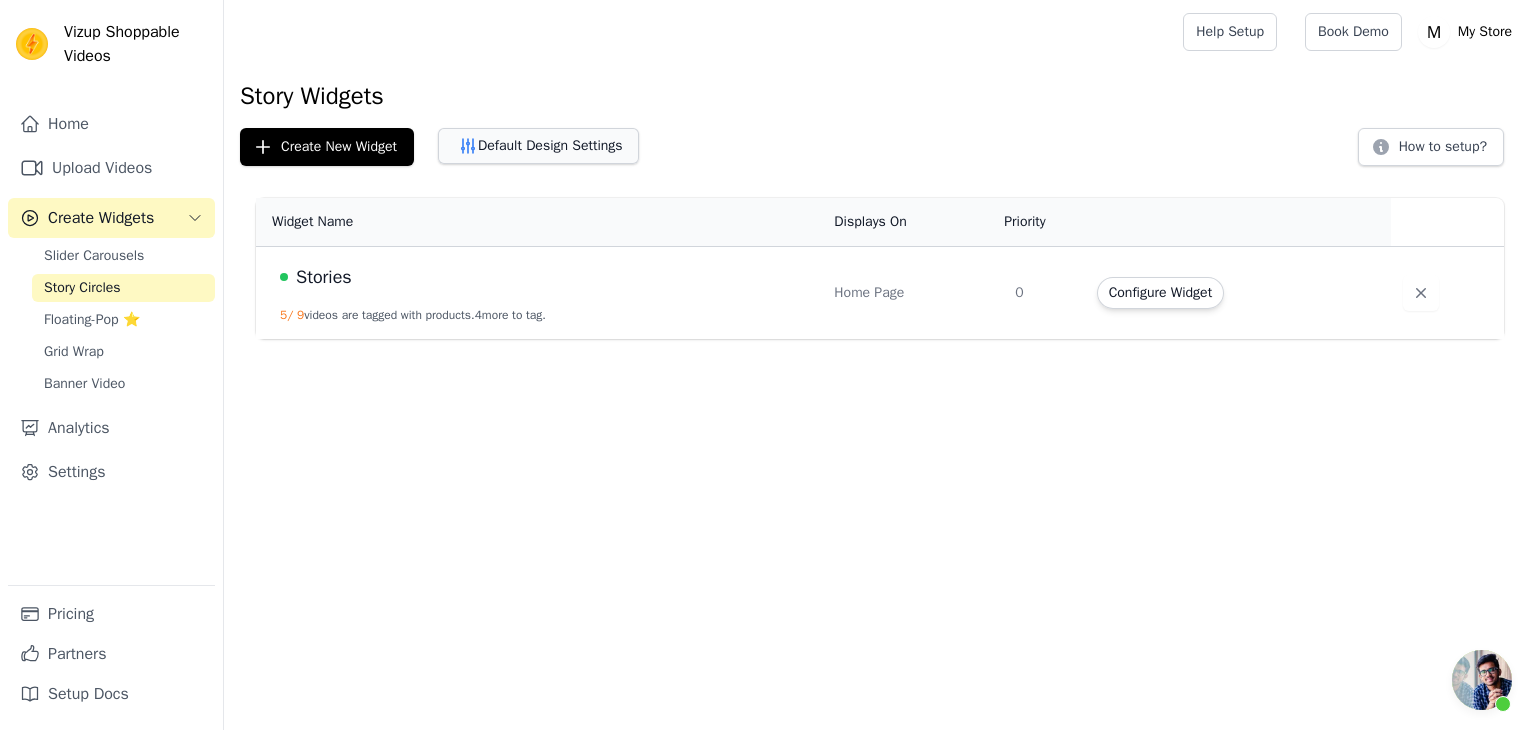 click on "Default Design Settings" at bounding box center [538, 146] 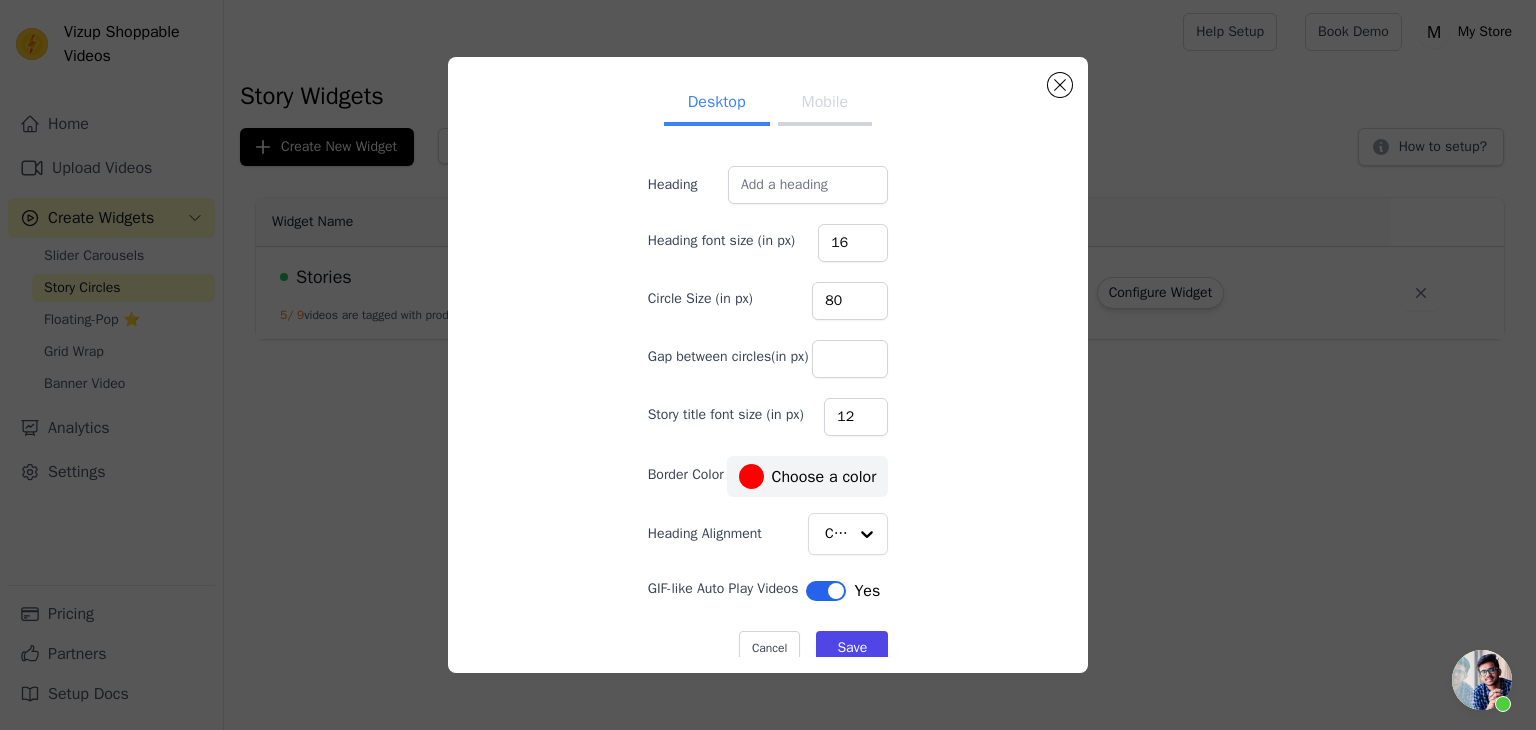 scroll, scrollTop: 60, scrollLeft: 0, axis: vertical 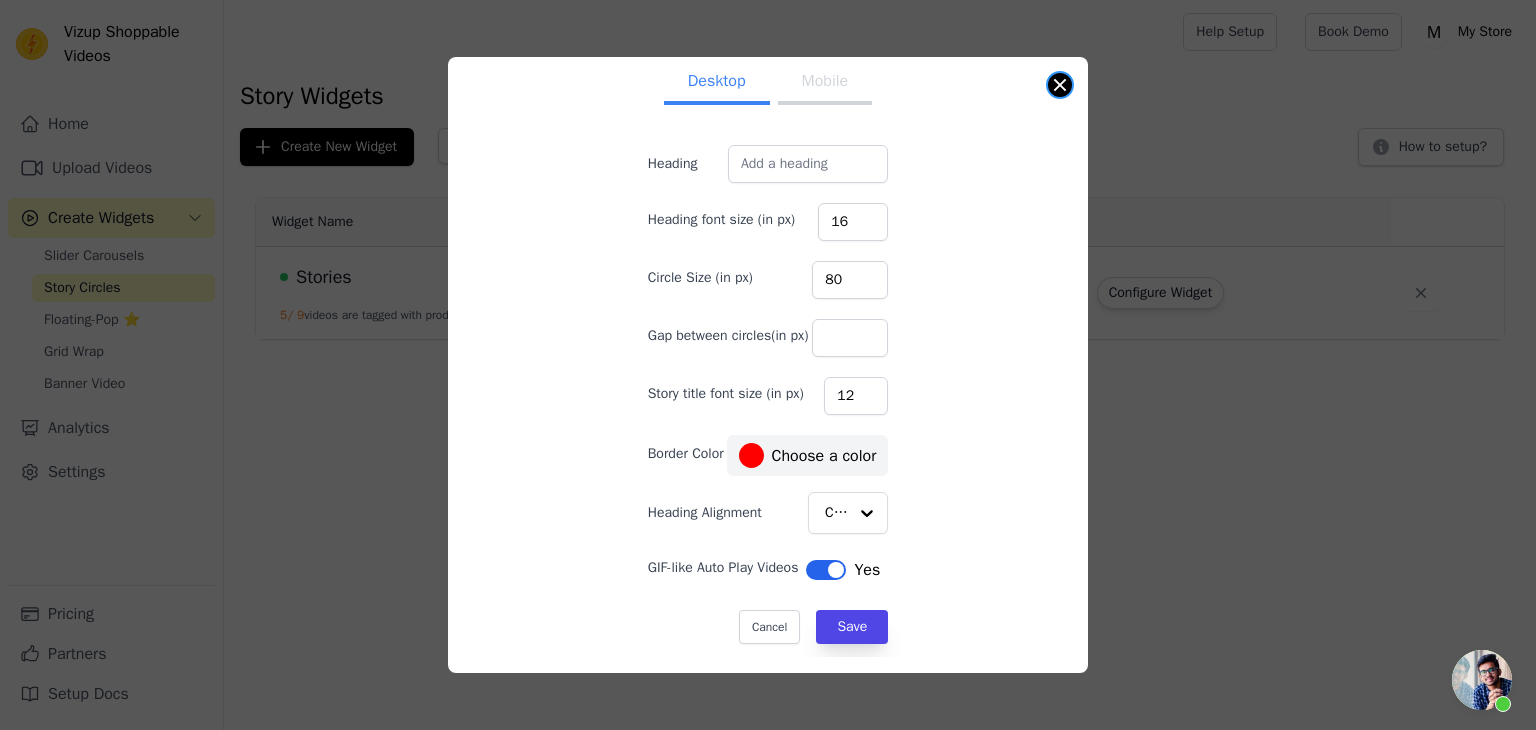 click at bounding box center [1060, 85] 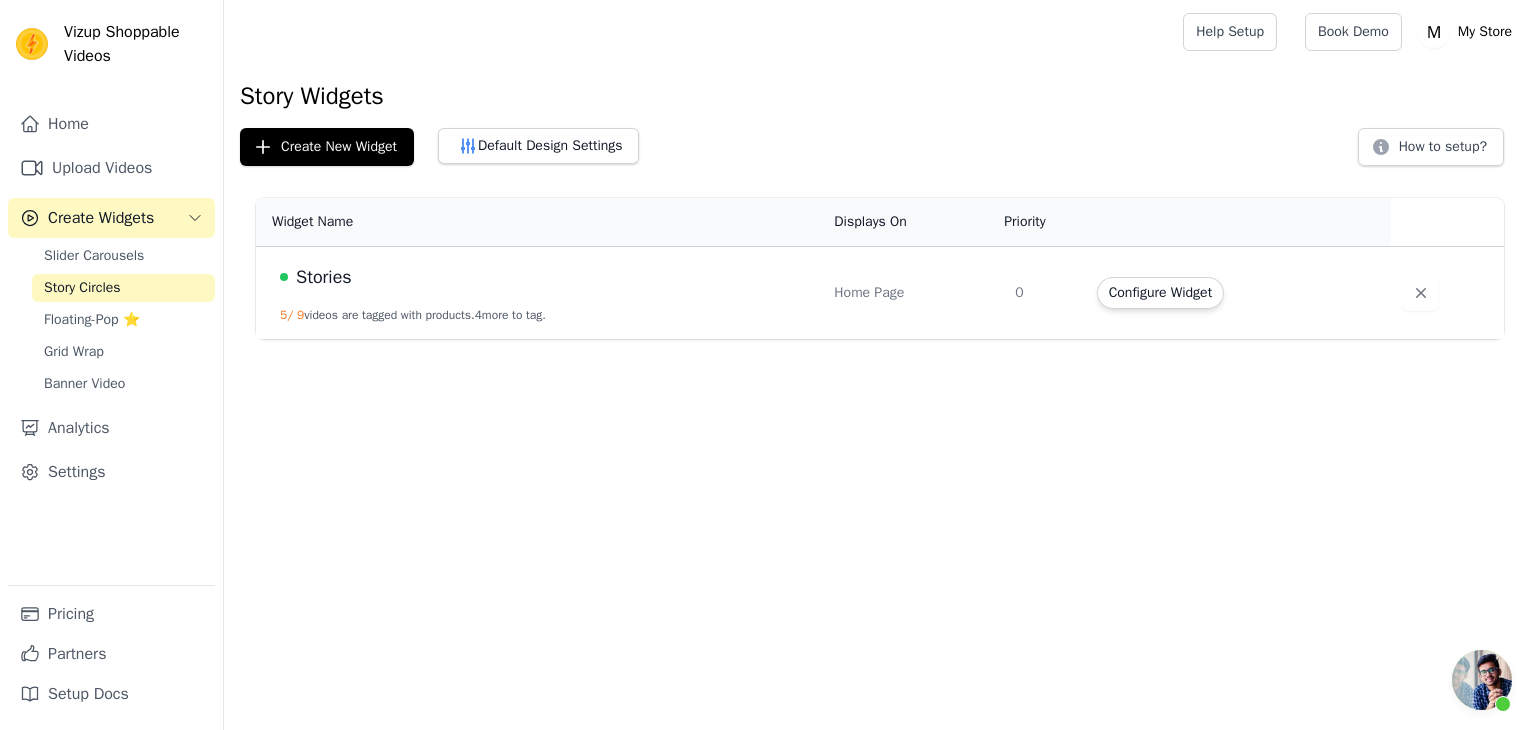 click on "Stories" at bounding box center (324, 277) 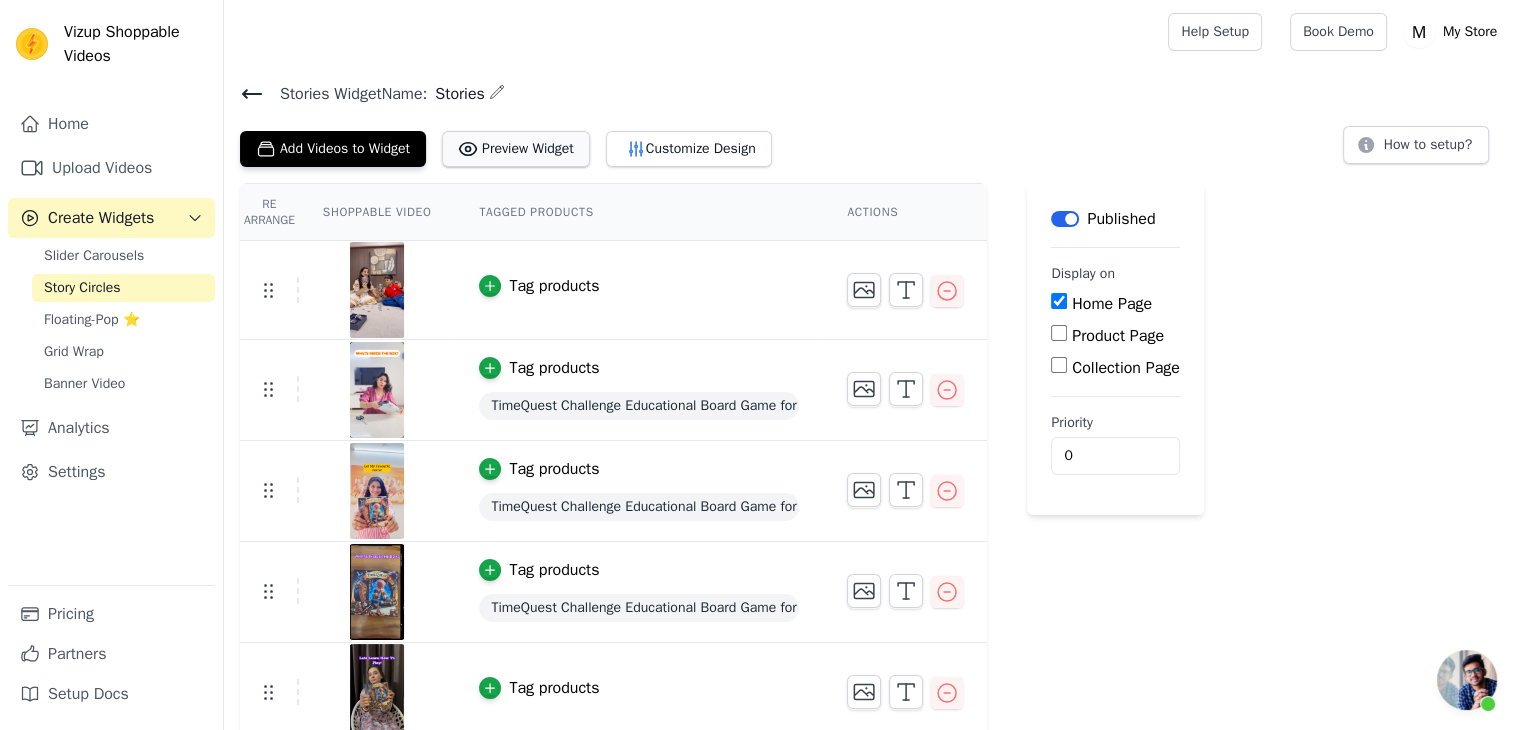 click on "Preview Widget" at bounding box center (516, 149) 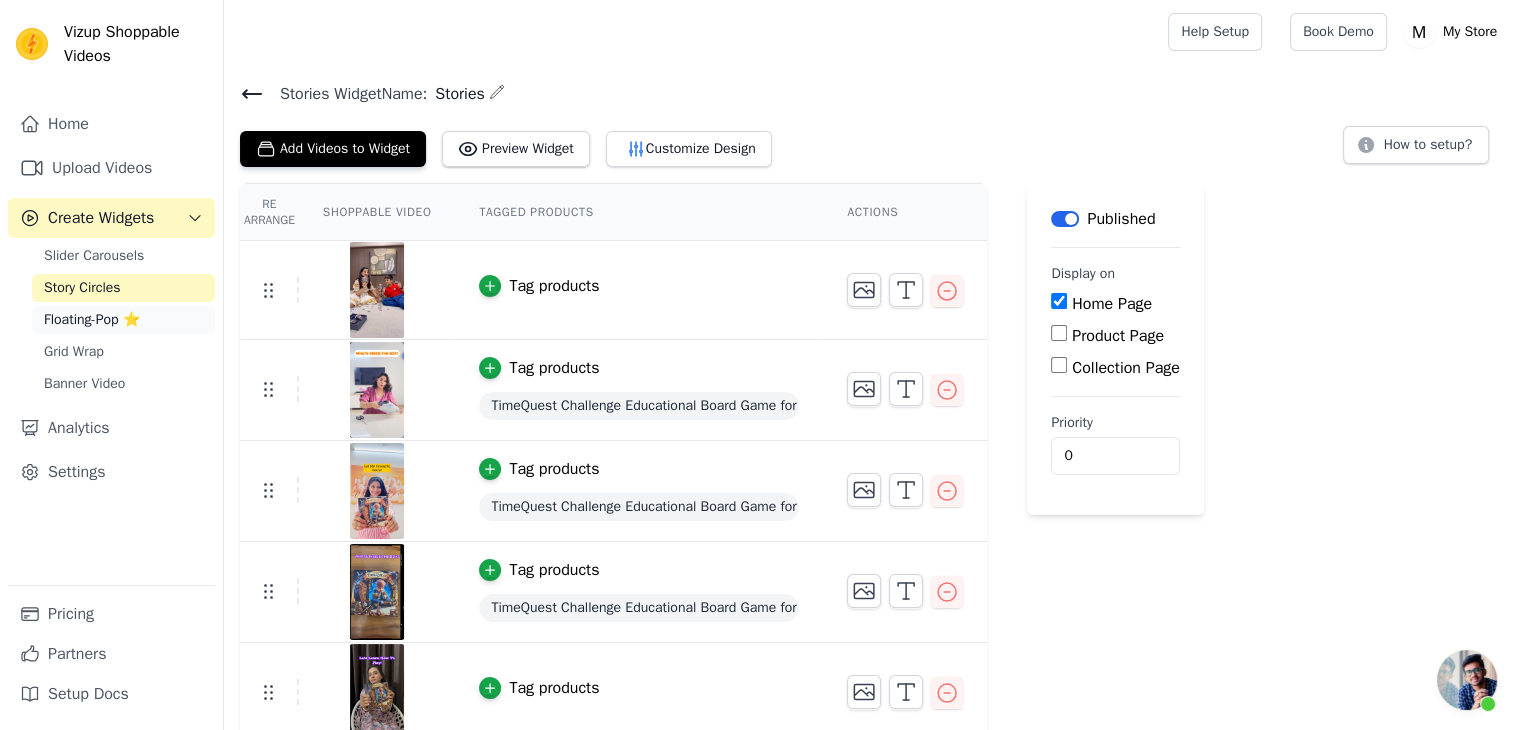 click on "Floating-Pop ⭐" at bounding box center [92, 320] 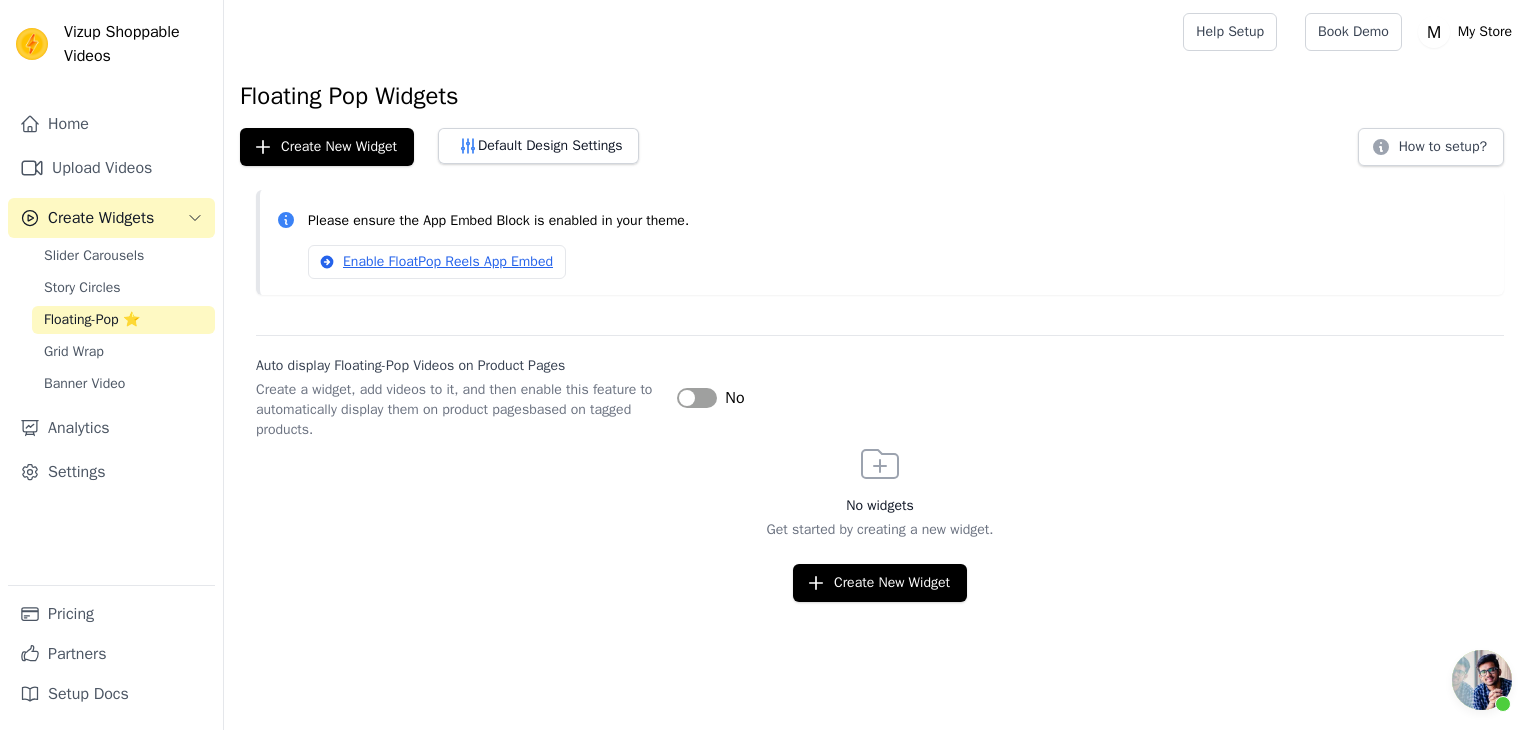 drag, startPoint x: 671, startPoint y: 389, endPoint x: 684, endPoint y: 393, distance: 13.601471 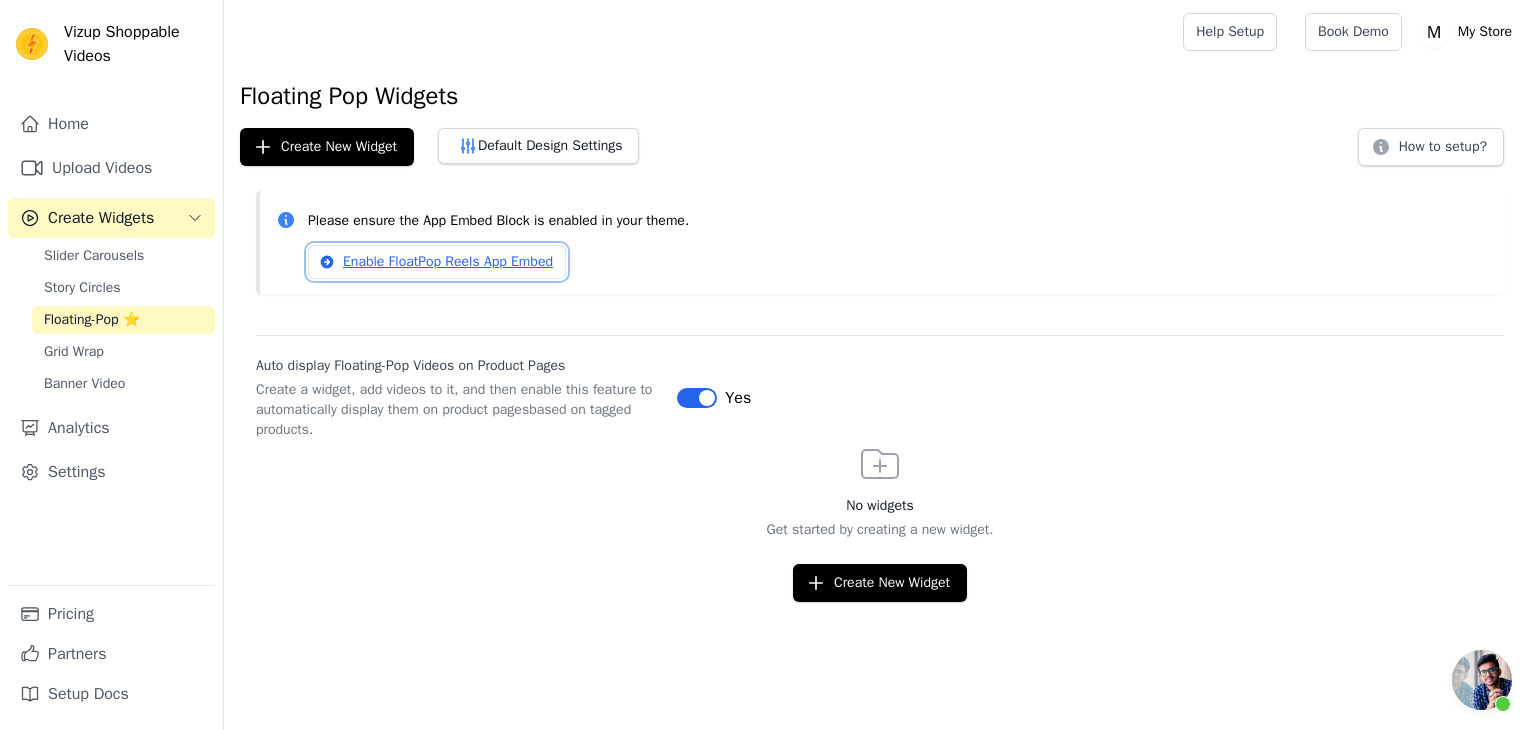 click on "Enable FloatPop Reels App Embed" at bounding box center (437, 262) 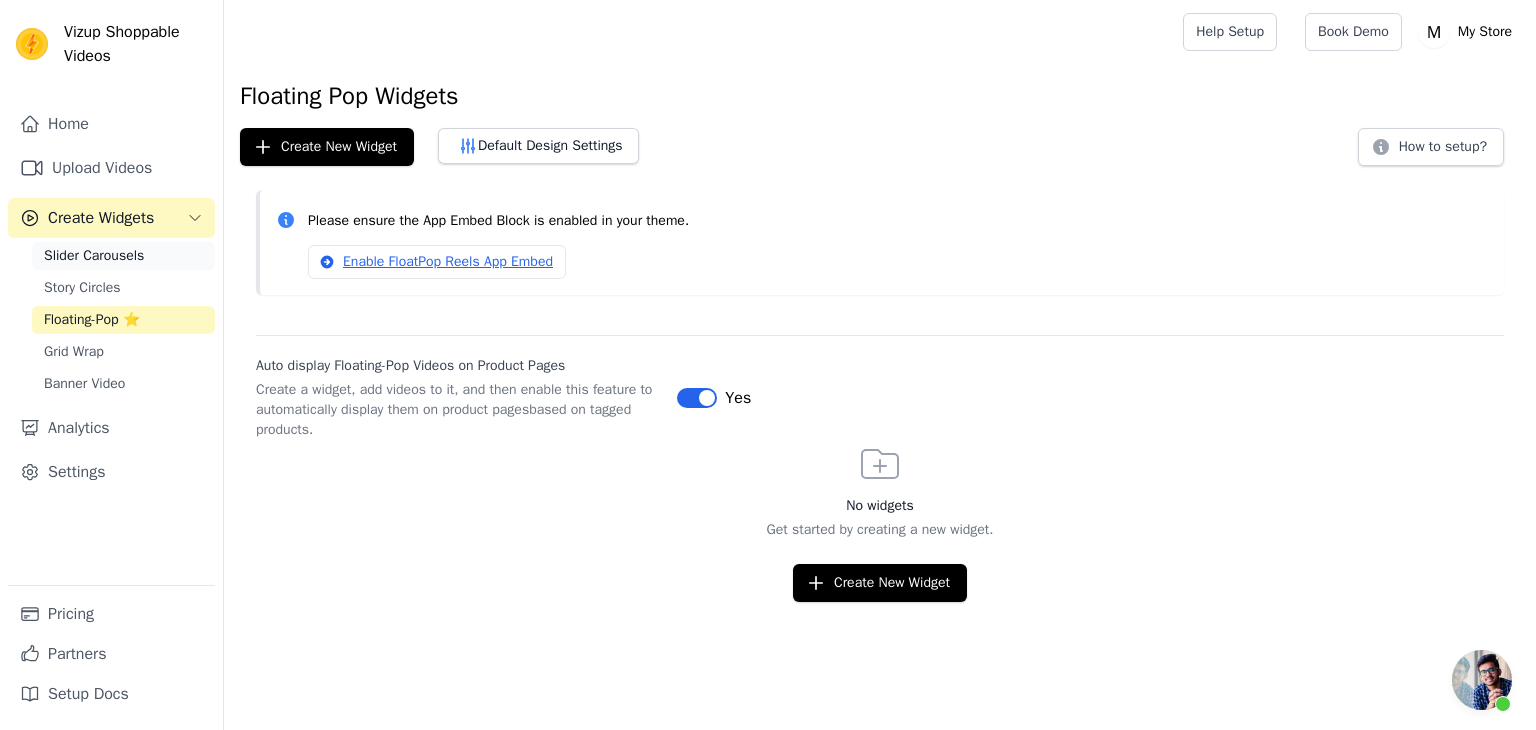 click on "Slider Carousels" at bounding box center (94, 256) 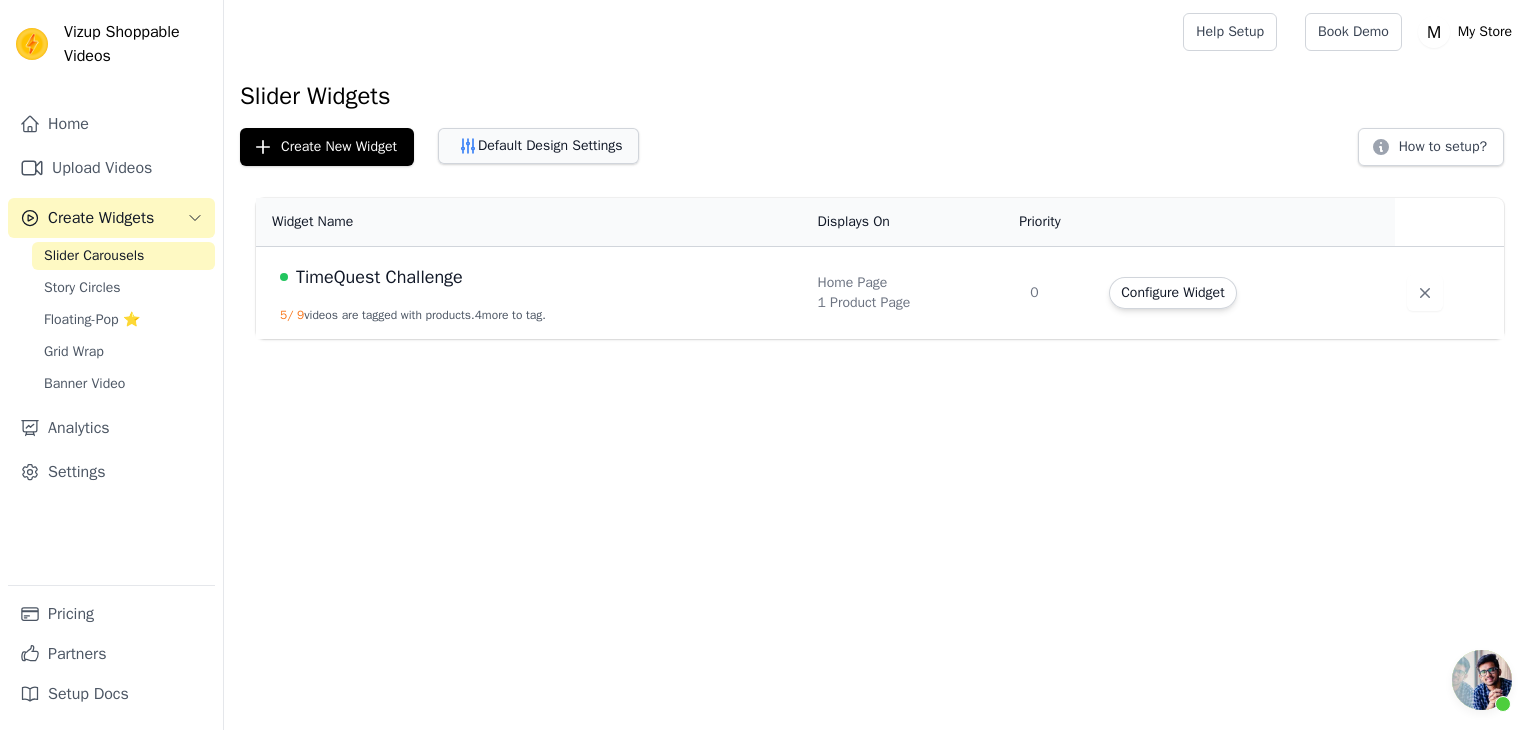 click on "Default Design Settings" at bounding box center (538, 146) 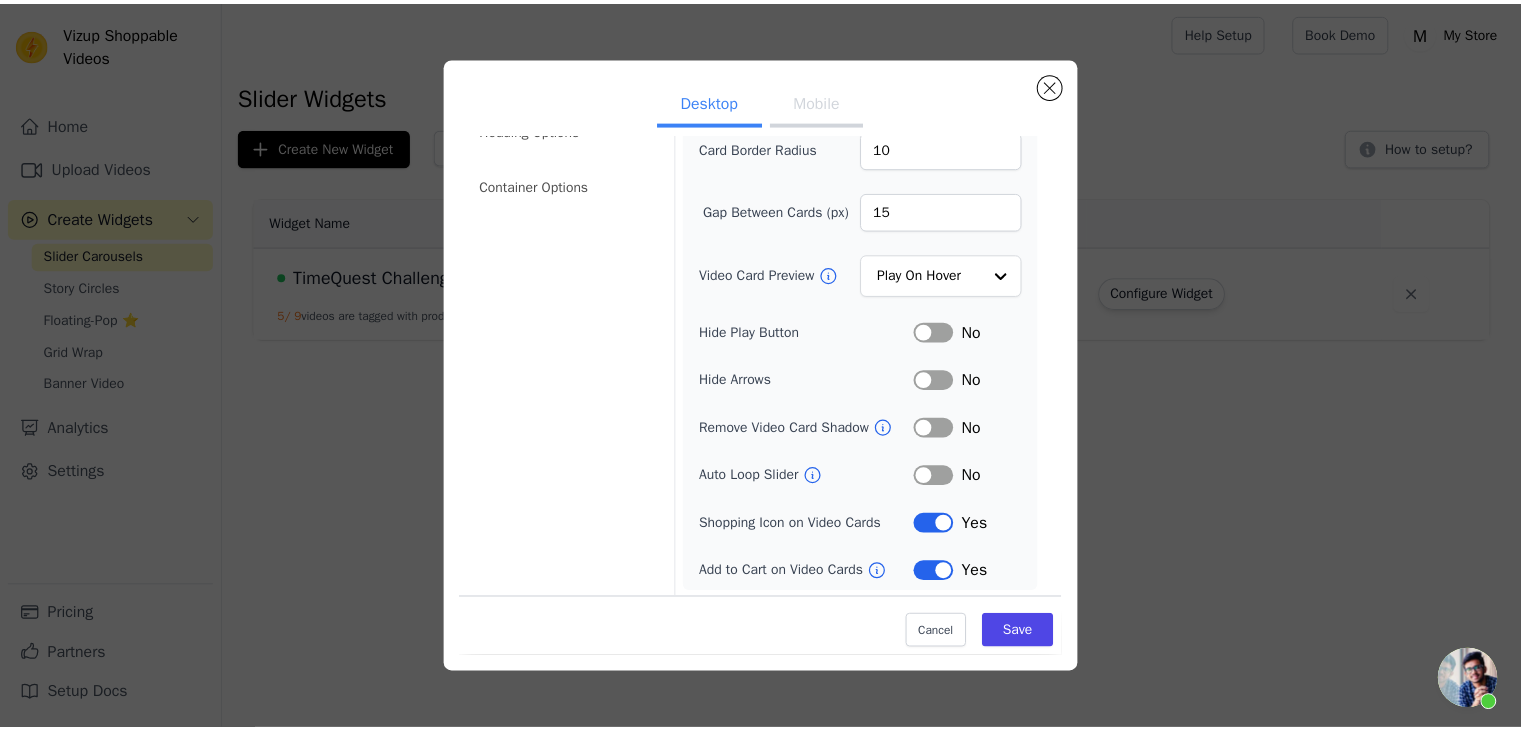scroll, scrollTop: 0, scrollLeft: 0, axis: both 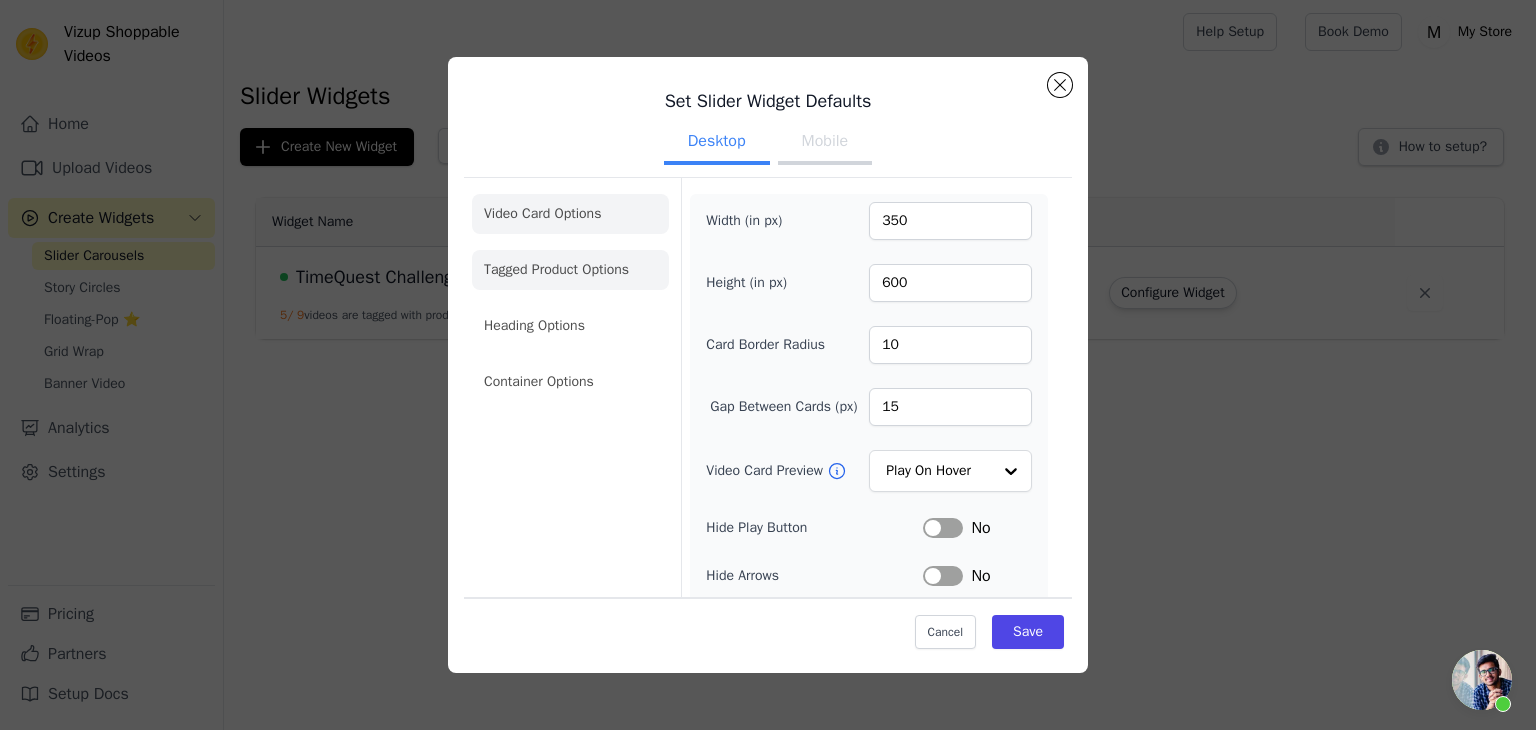 click on "Tagged Product Options" 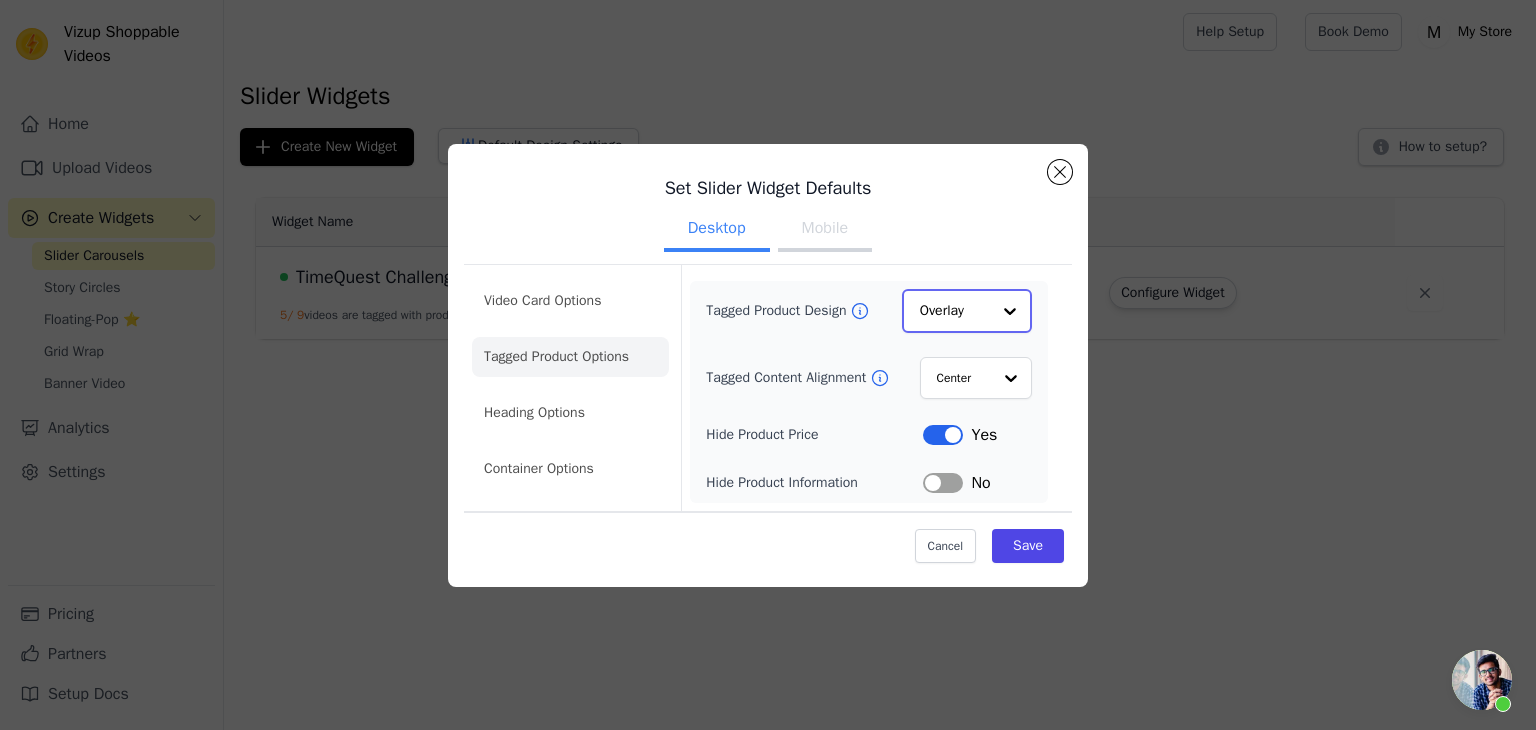 click on "Tagged Product Design" 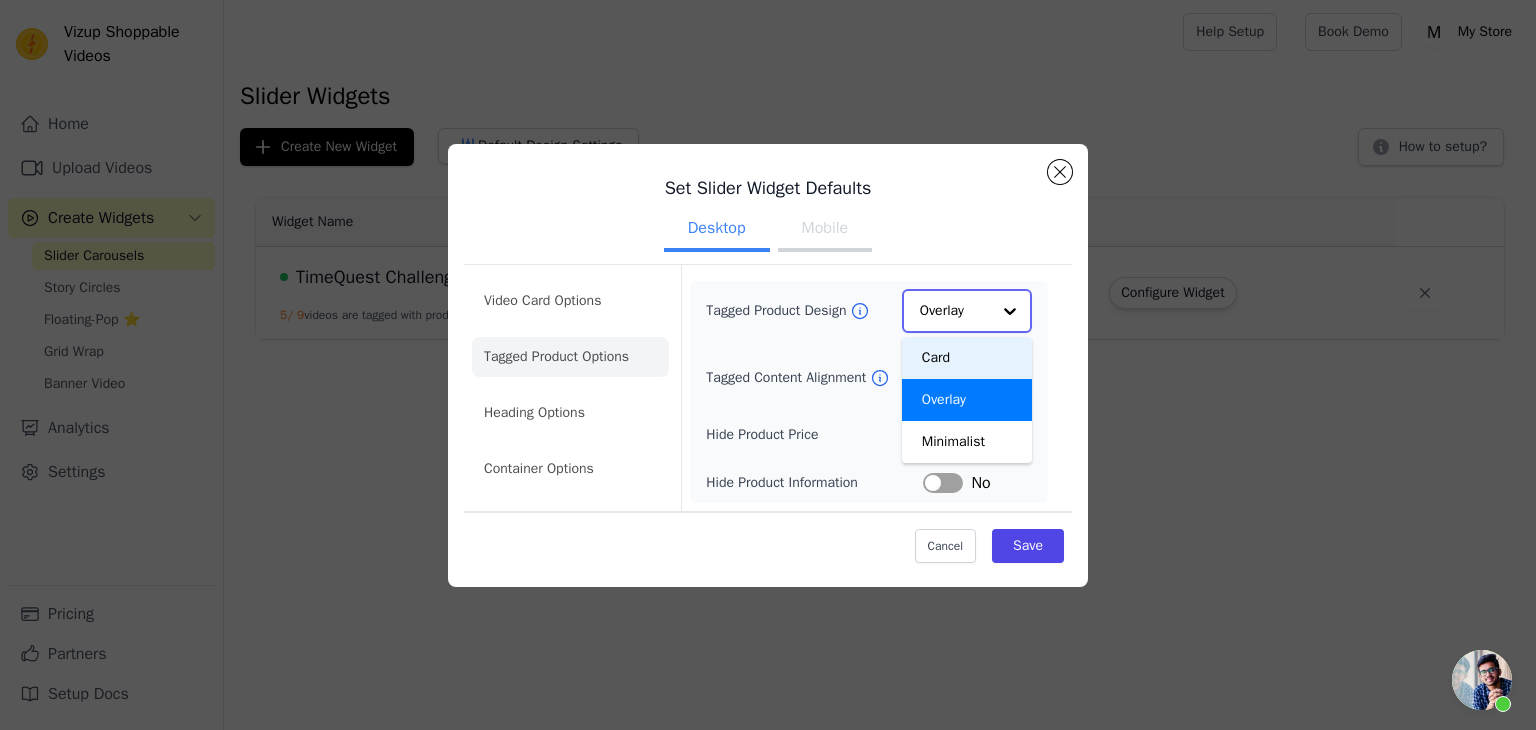 click on "Card" at bounding box center (967, 358) 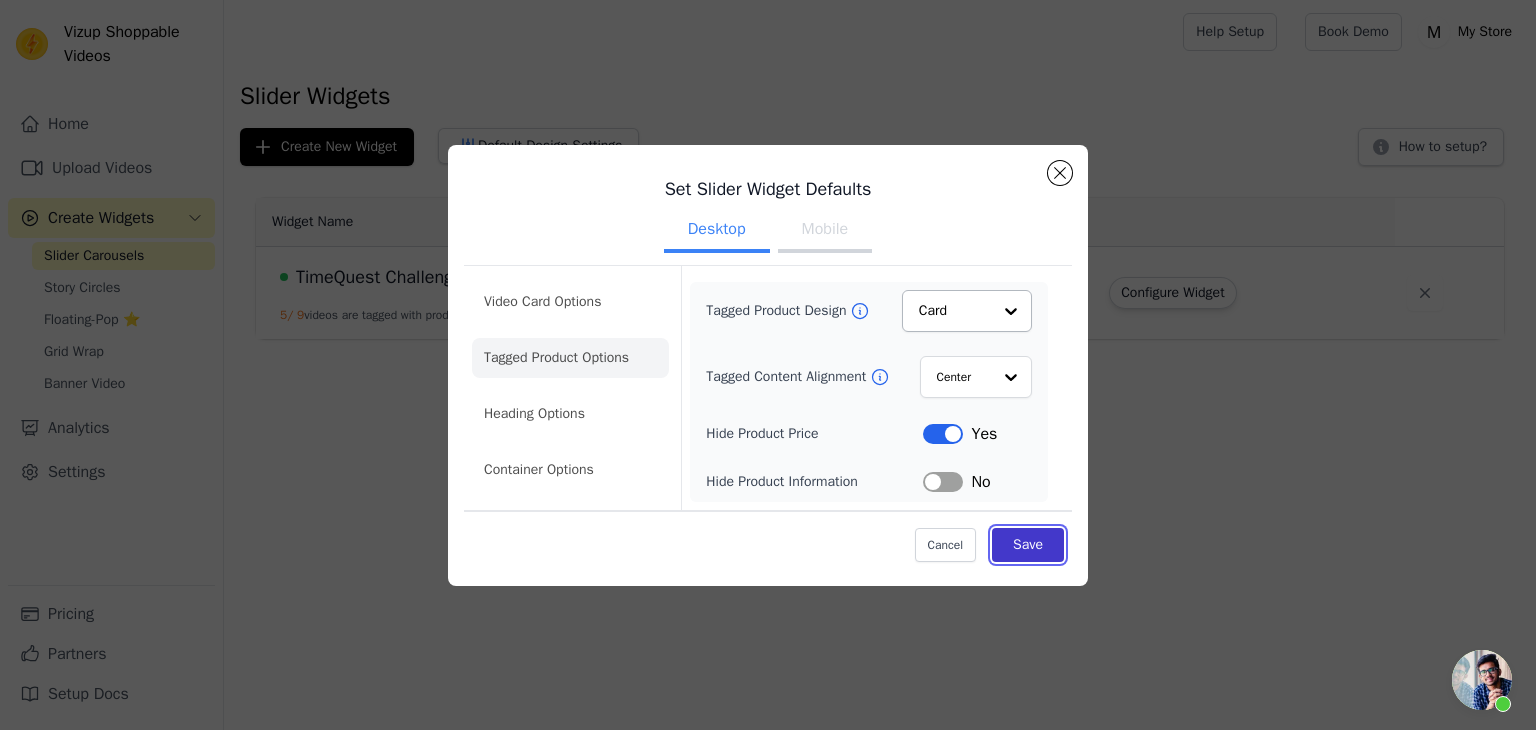 click on "Save" at bounding box center (1028, 545) 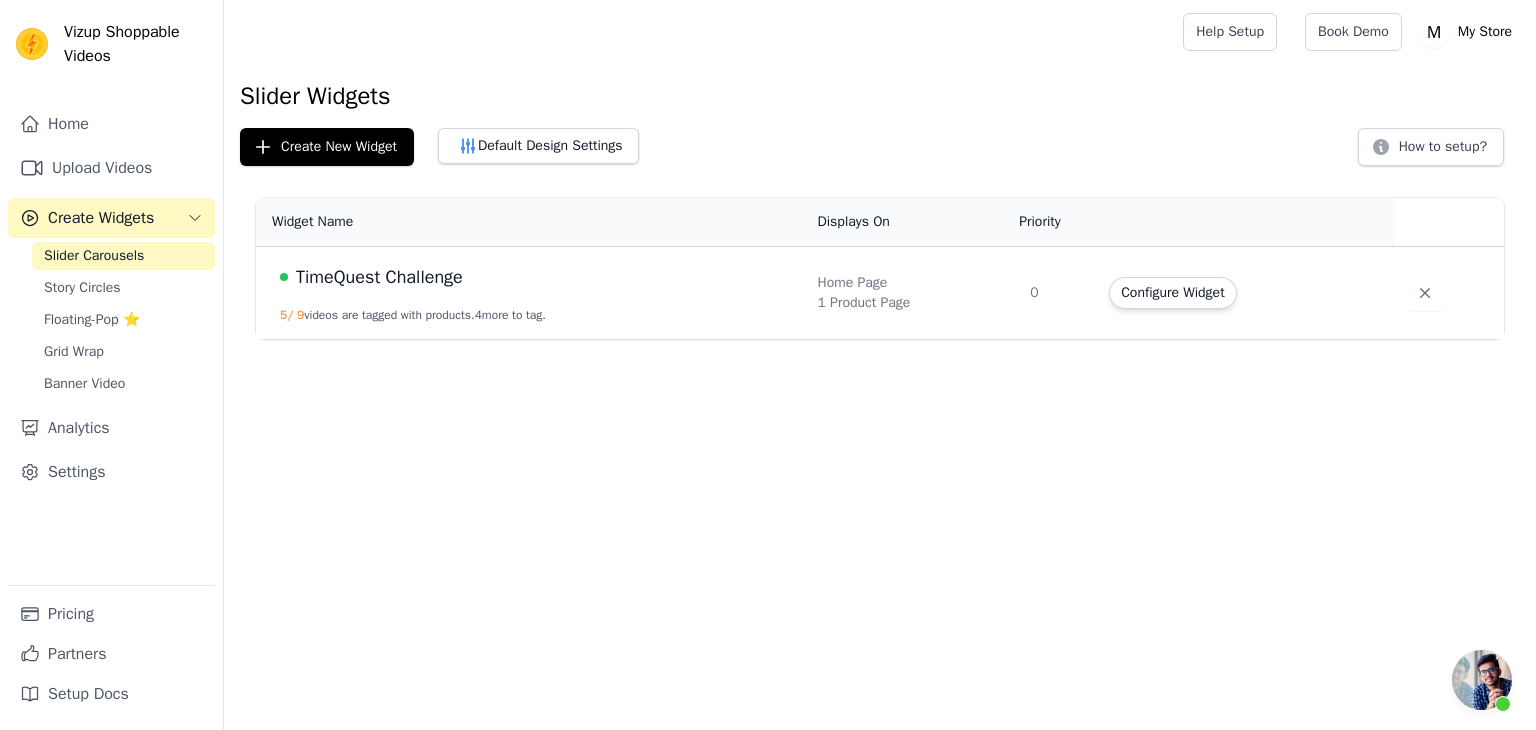 click on "Slider Carousels" at bounding box center [123, 256] 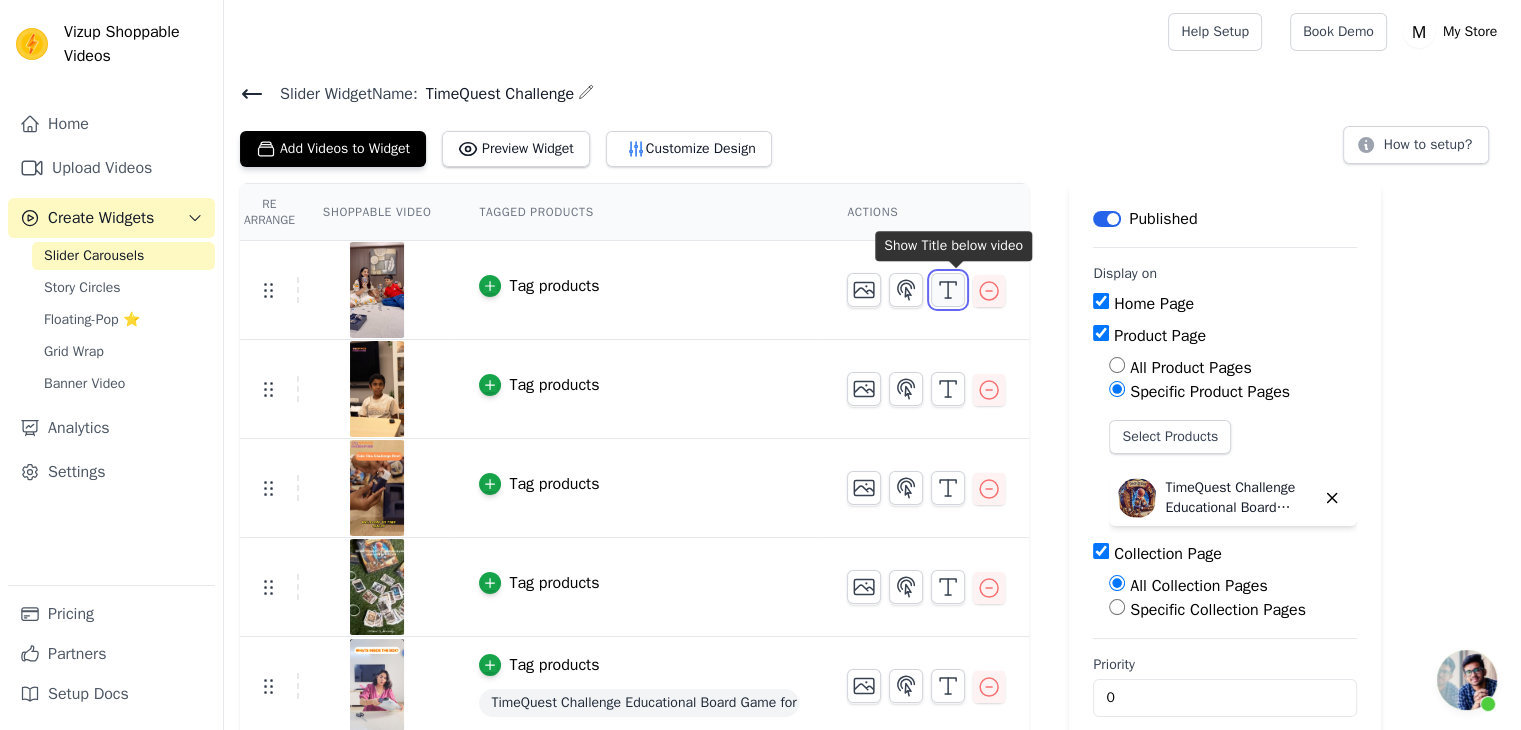 click 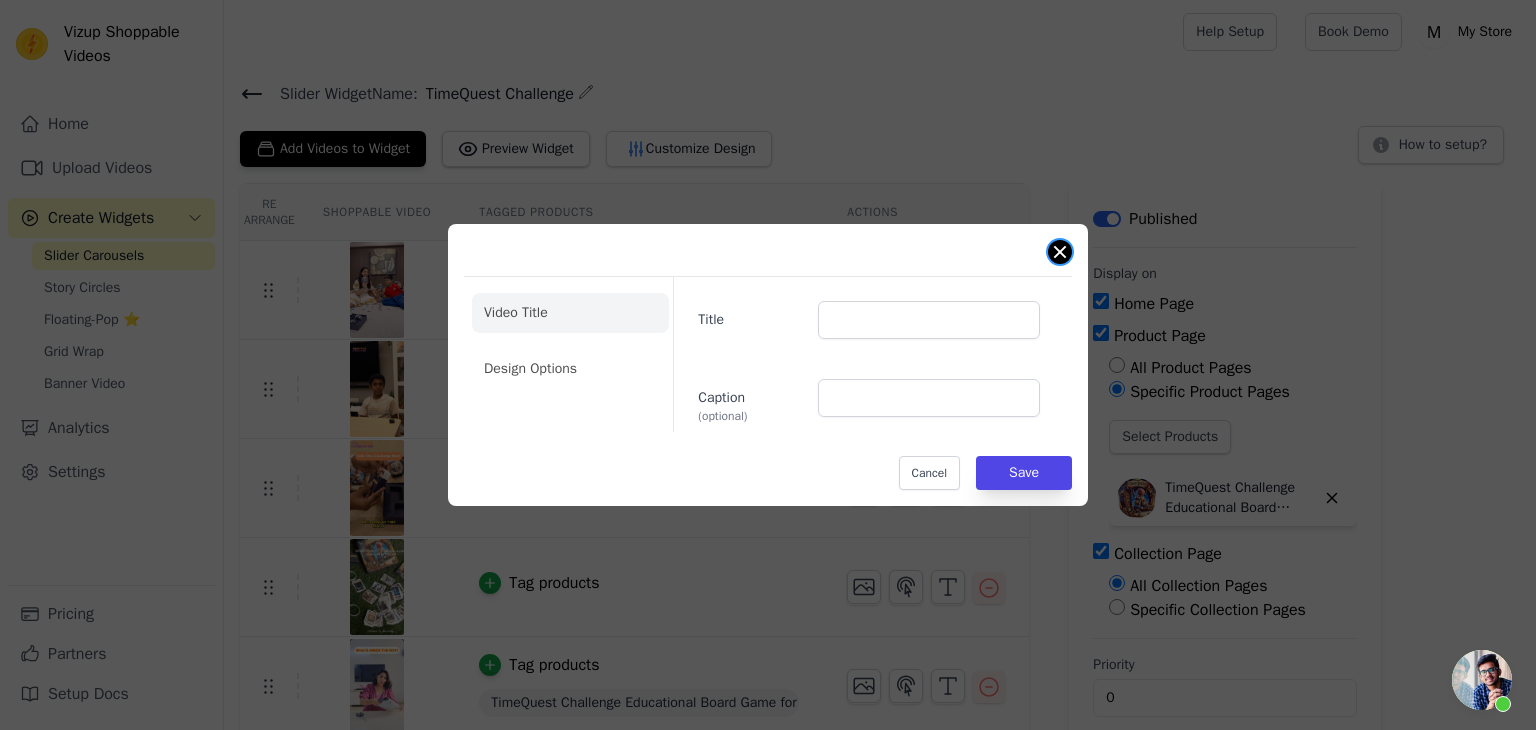 click at bounding box center [1060, 252] 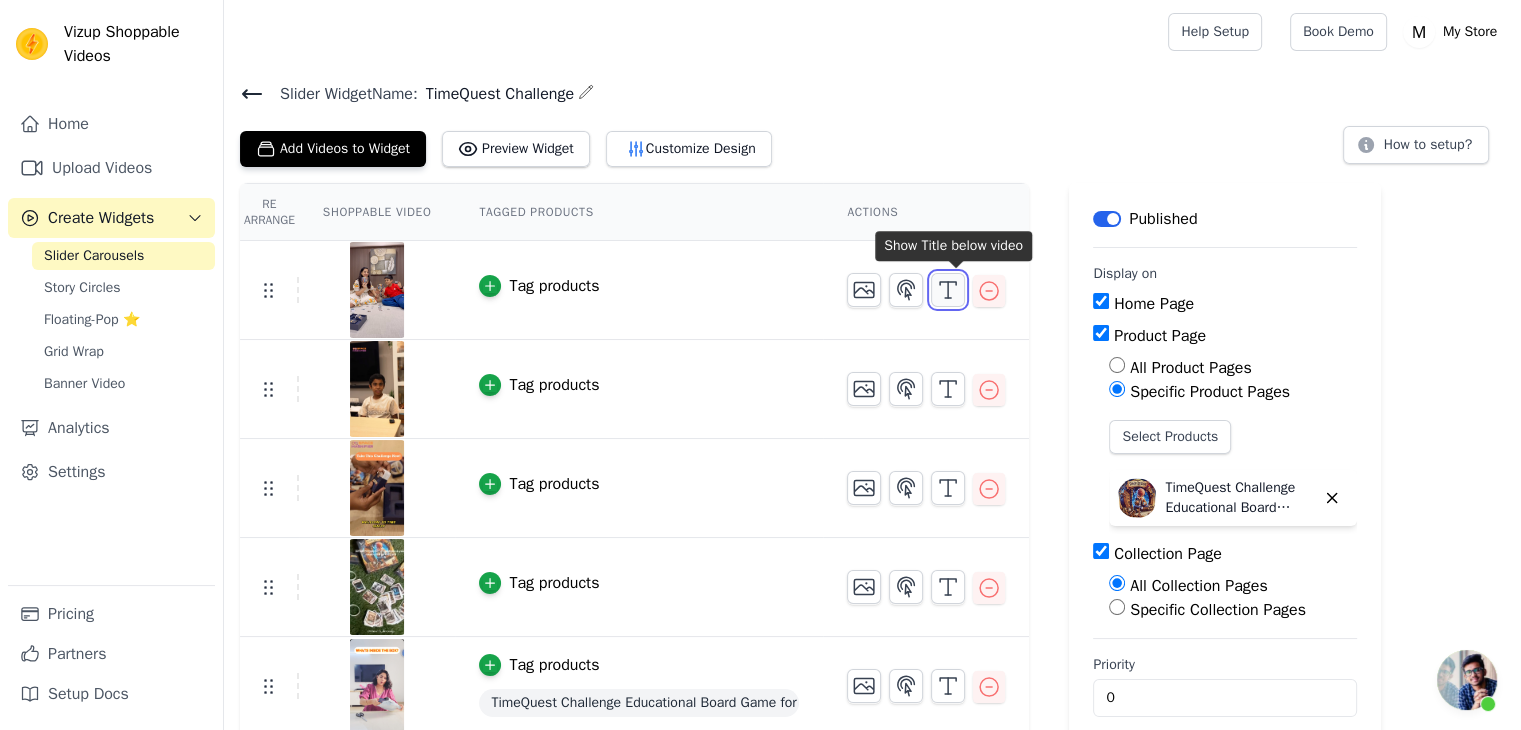 click 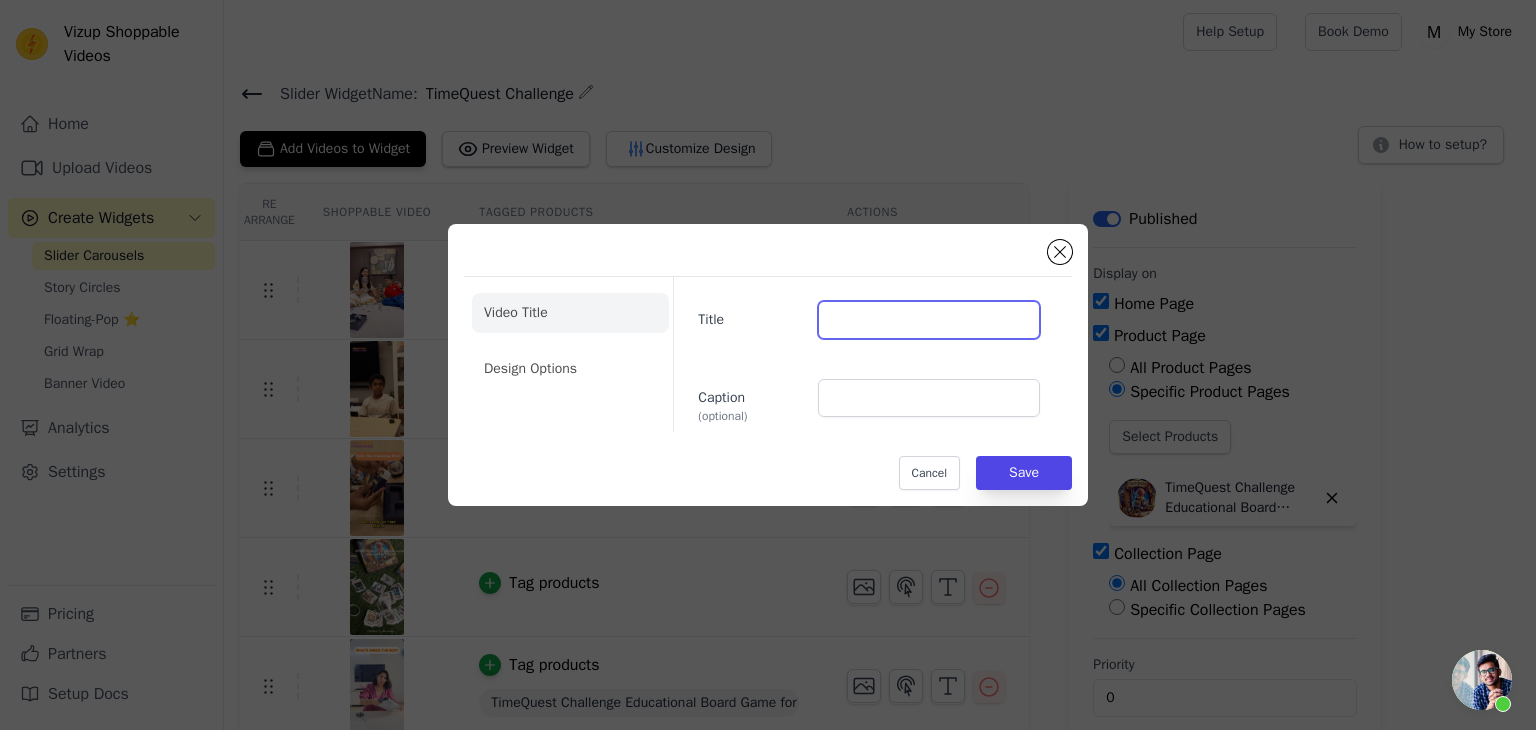 click on "Title" at bounding box center (929, 320) 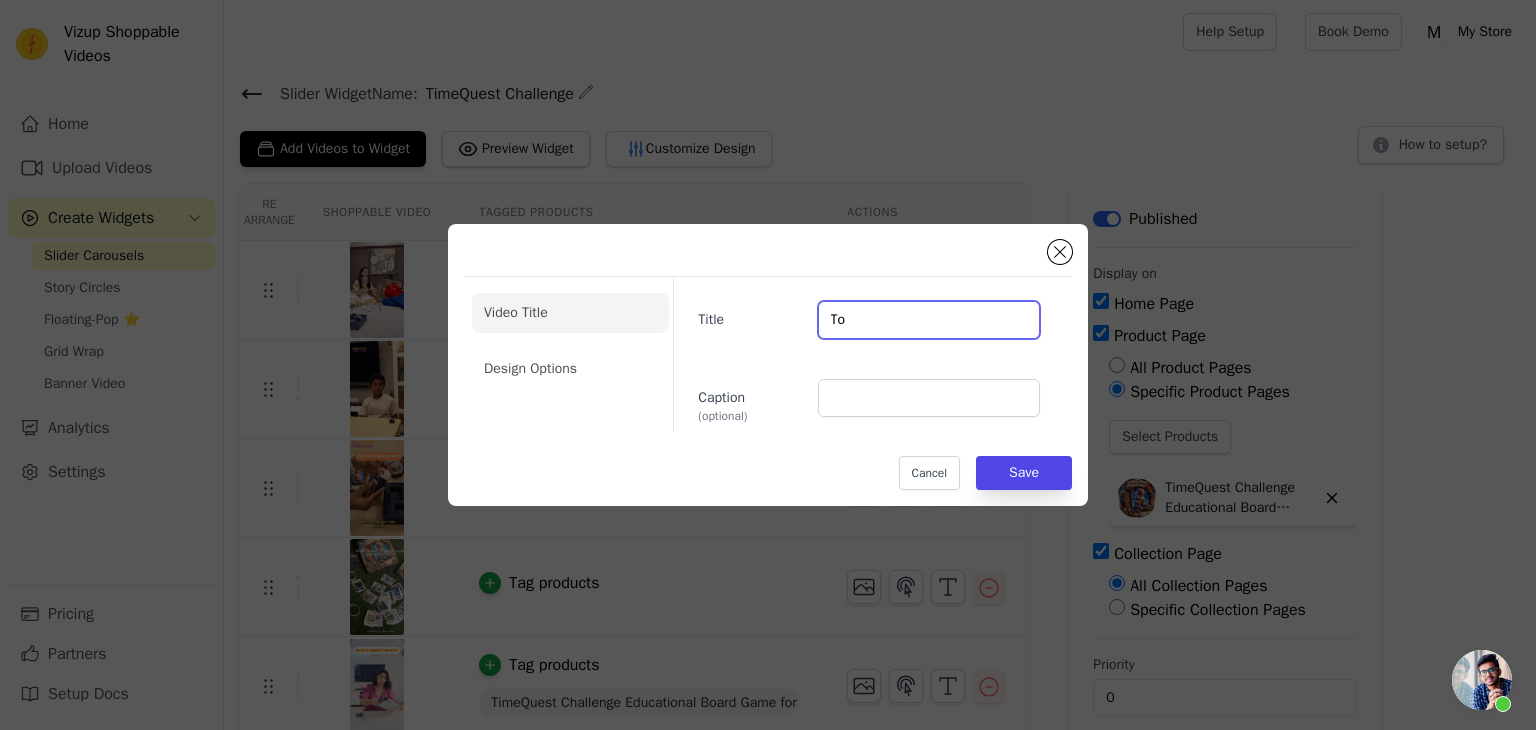 type on "T" 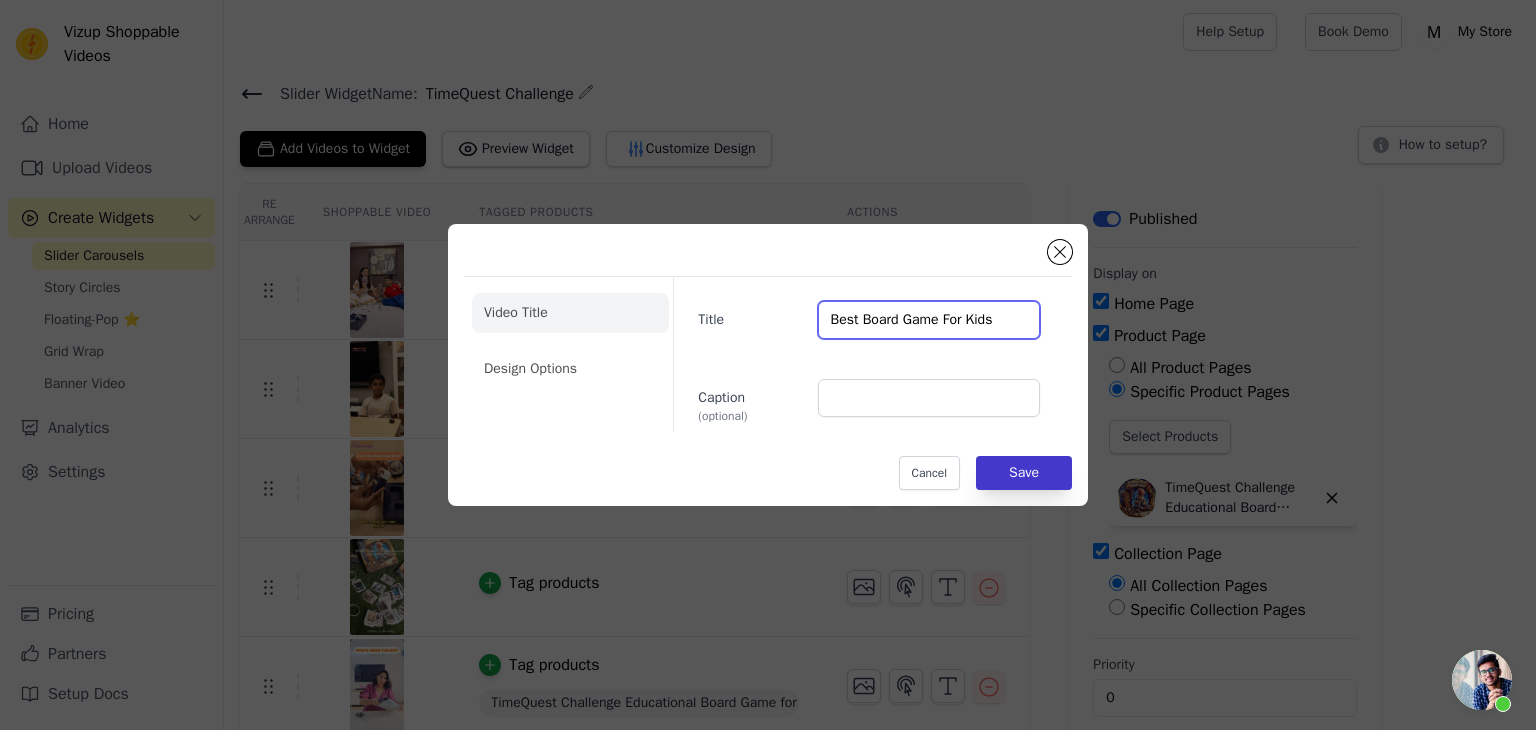 type on "Best Board Game For Kids" 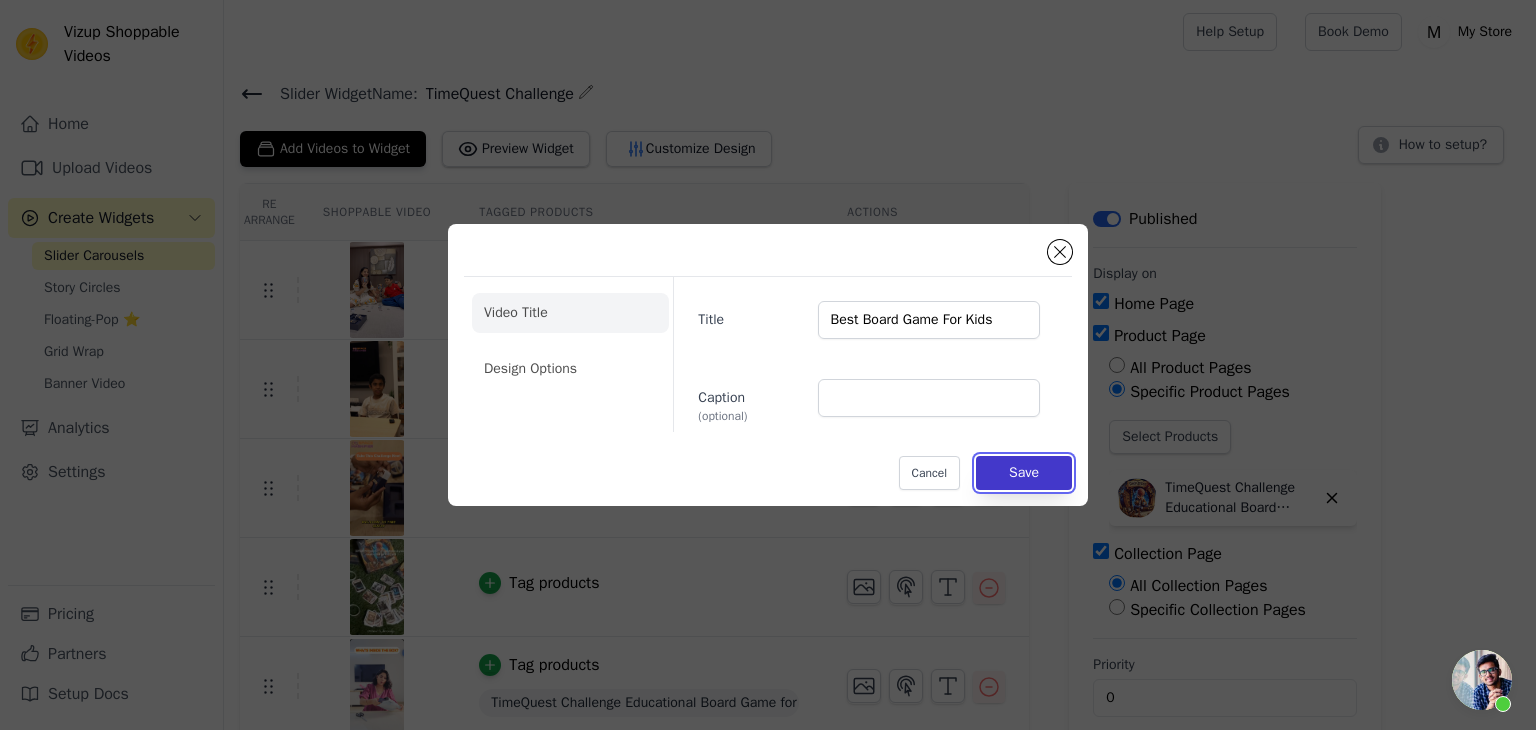 click on "Save" at bounding box center [1024, 473] 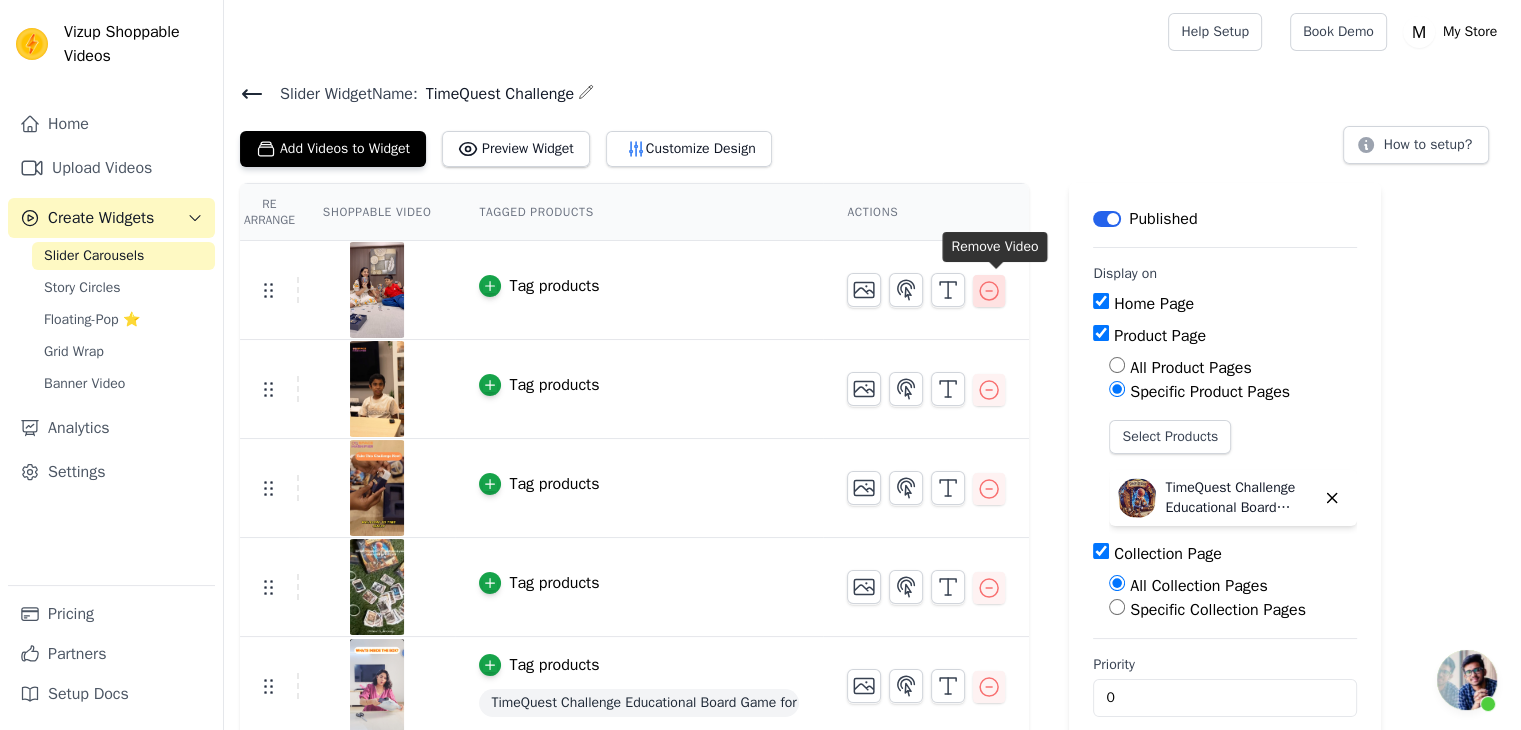 click 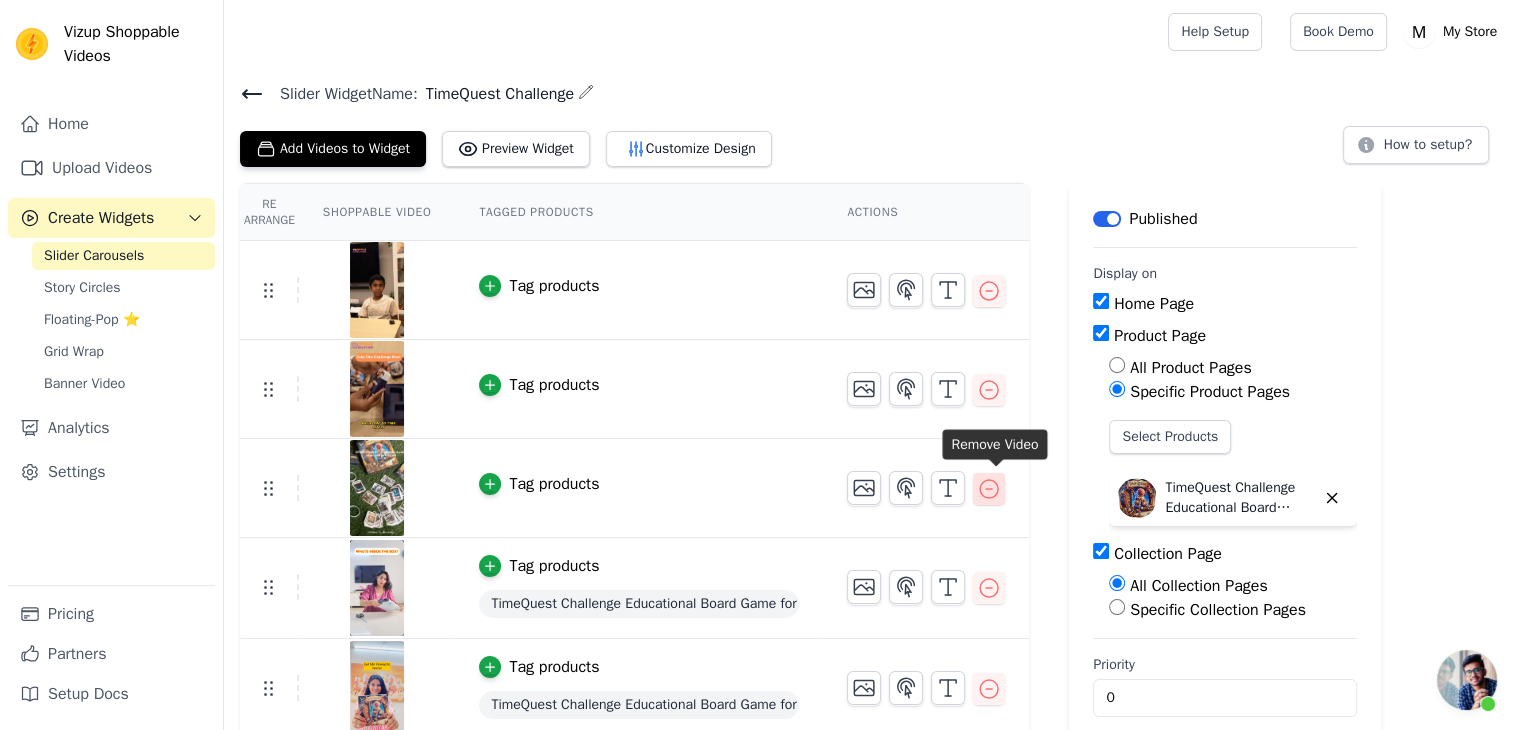 click 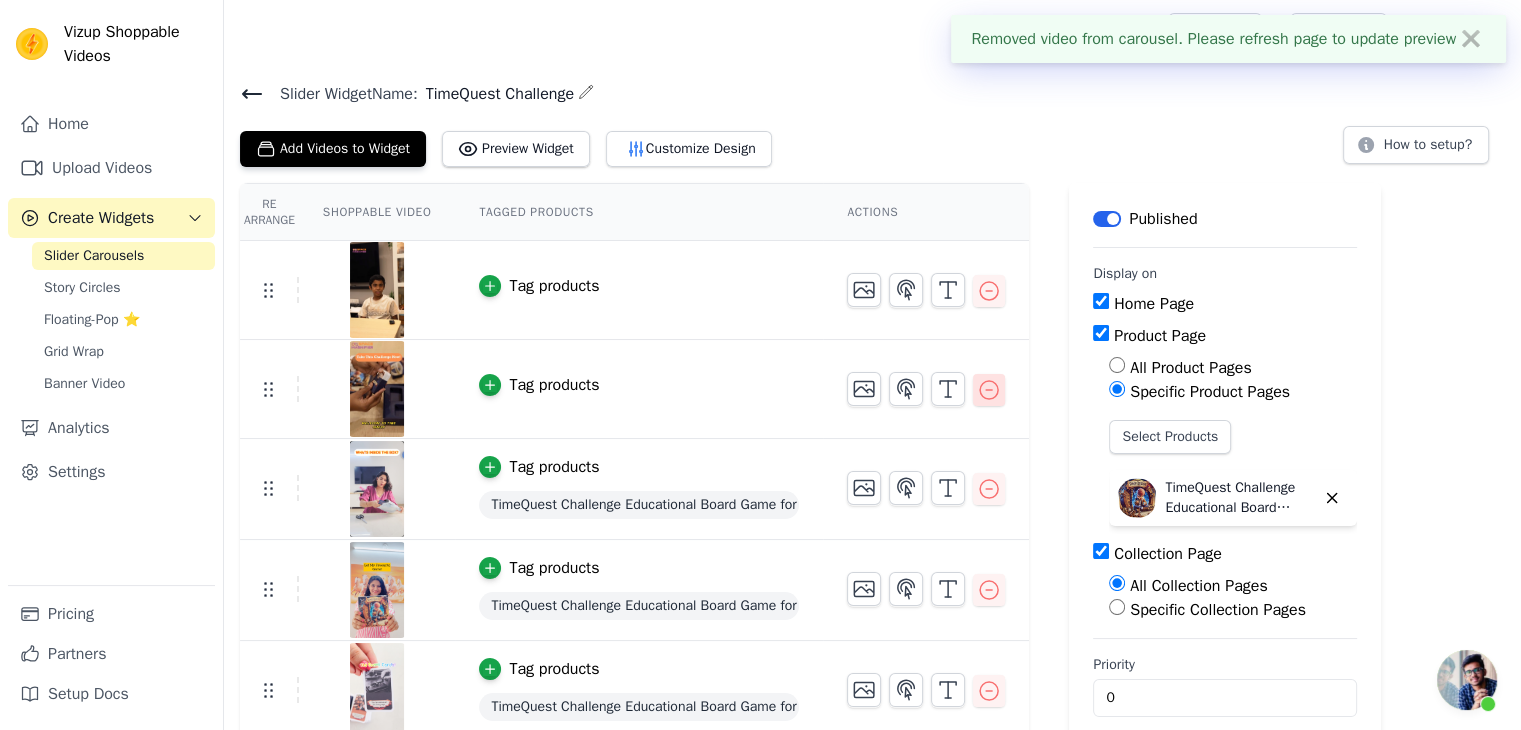 click 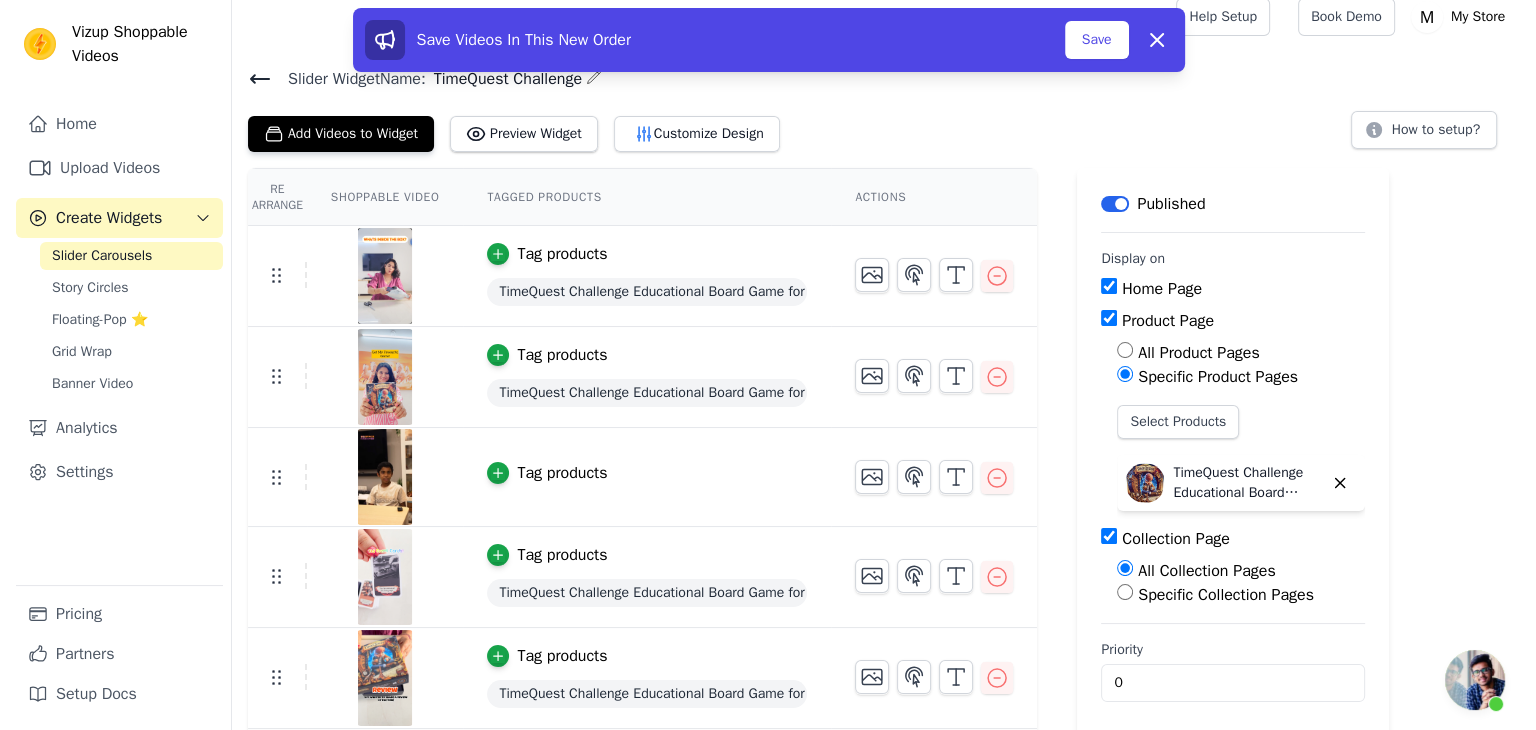 scroll, scrollTop: 0, scrollLeft: 0, axis: both 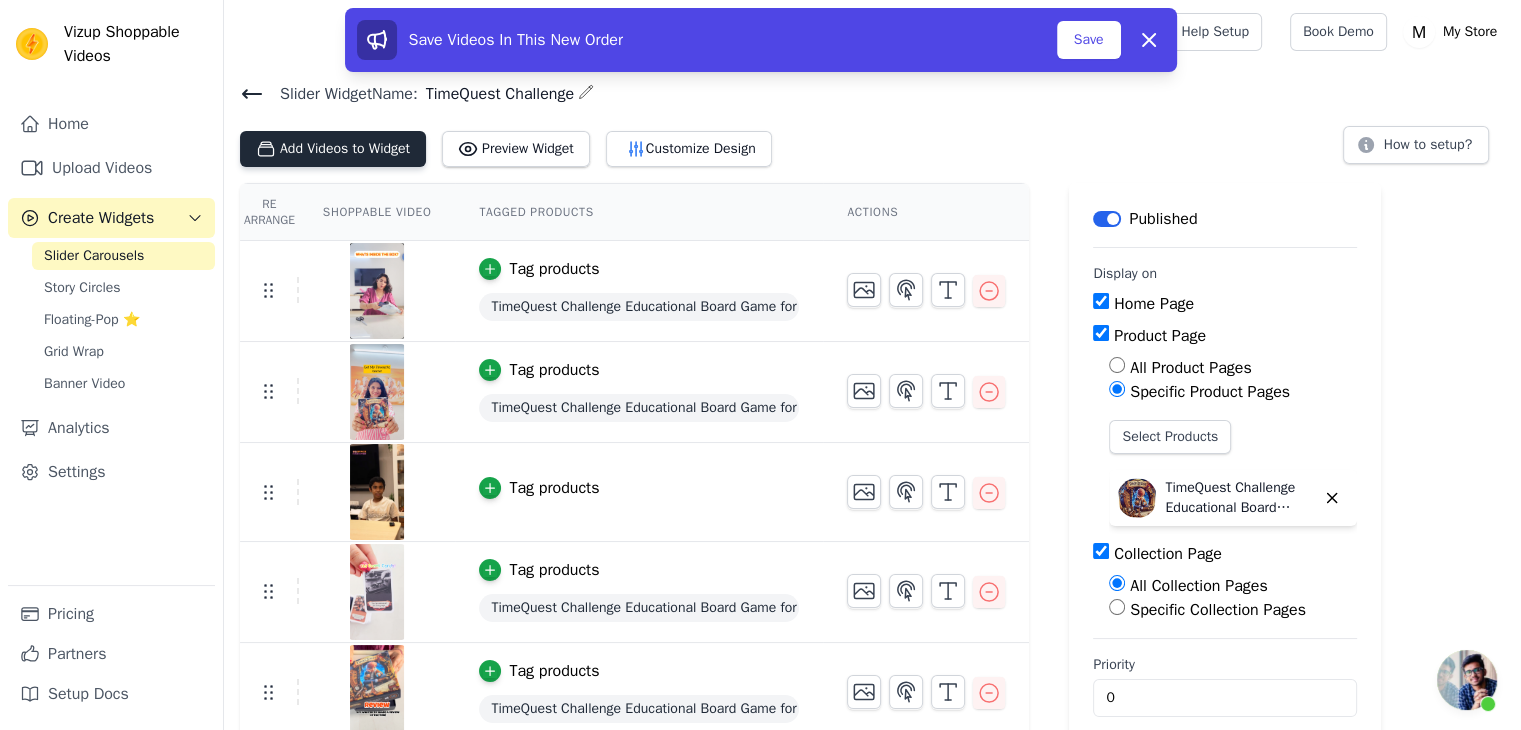 click on "Add Videos to Widget" at bounding box center [333, 149] 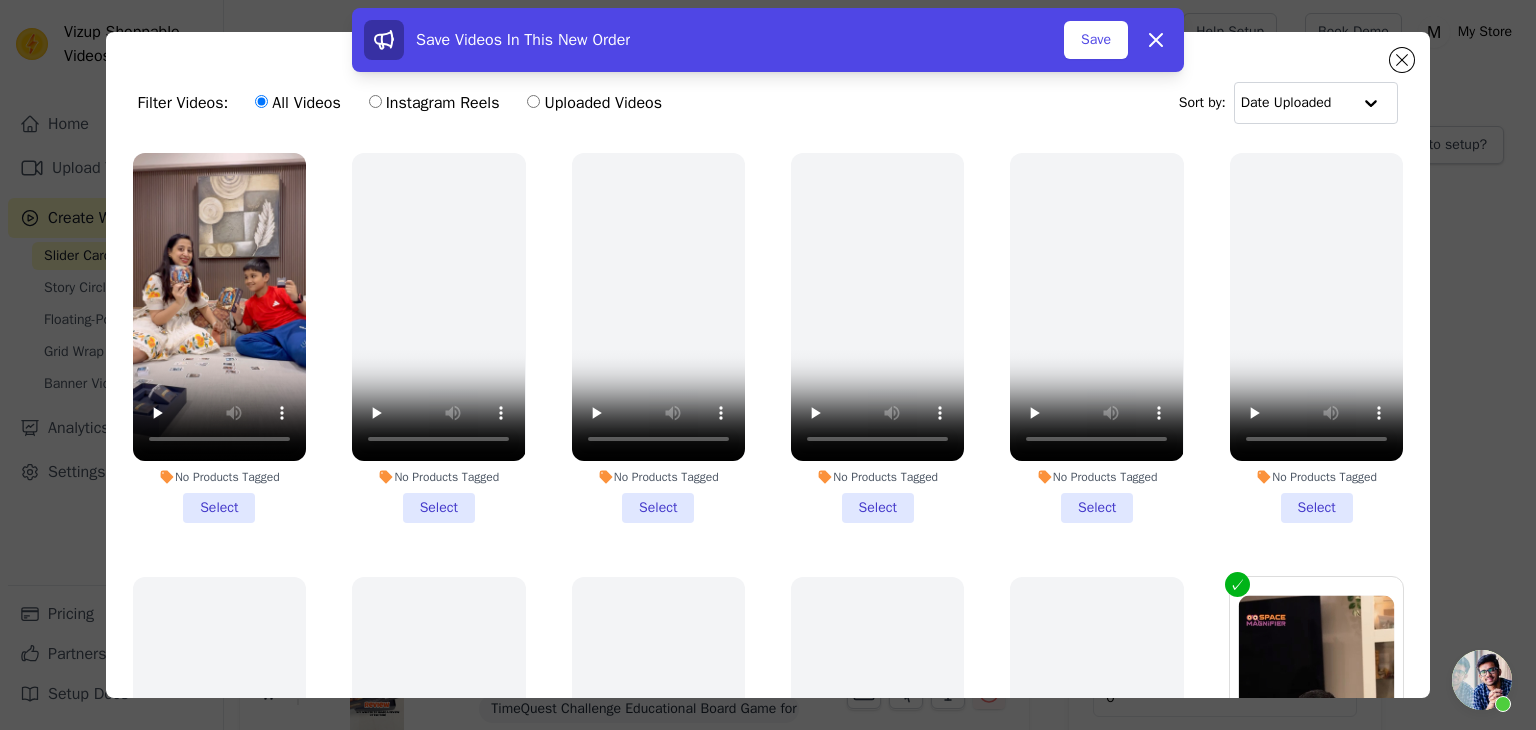 click on "No Products Tagged     Select" at bounding box center (219, 338) 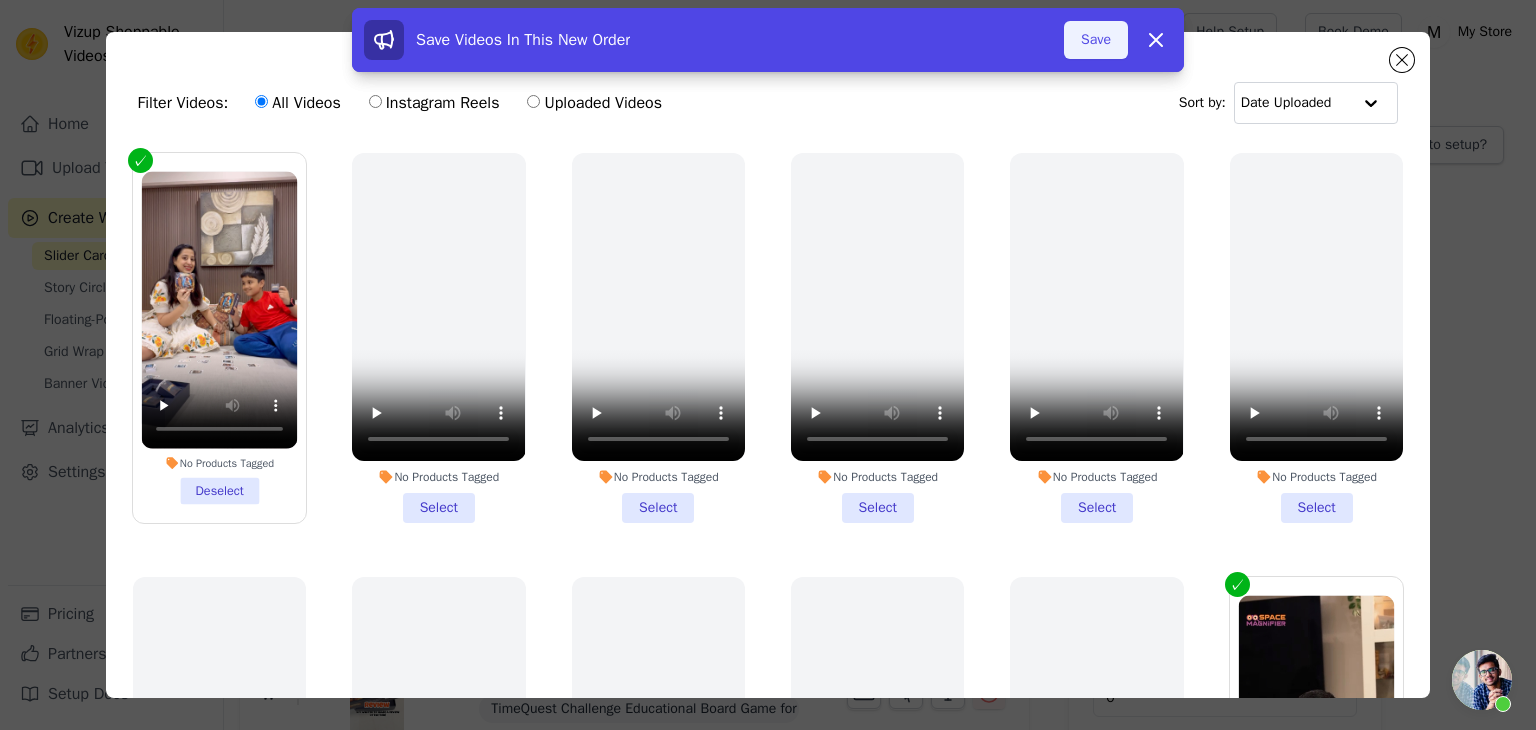 click on "Save" at bounding box center (1096, 40) 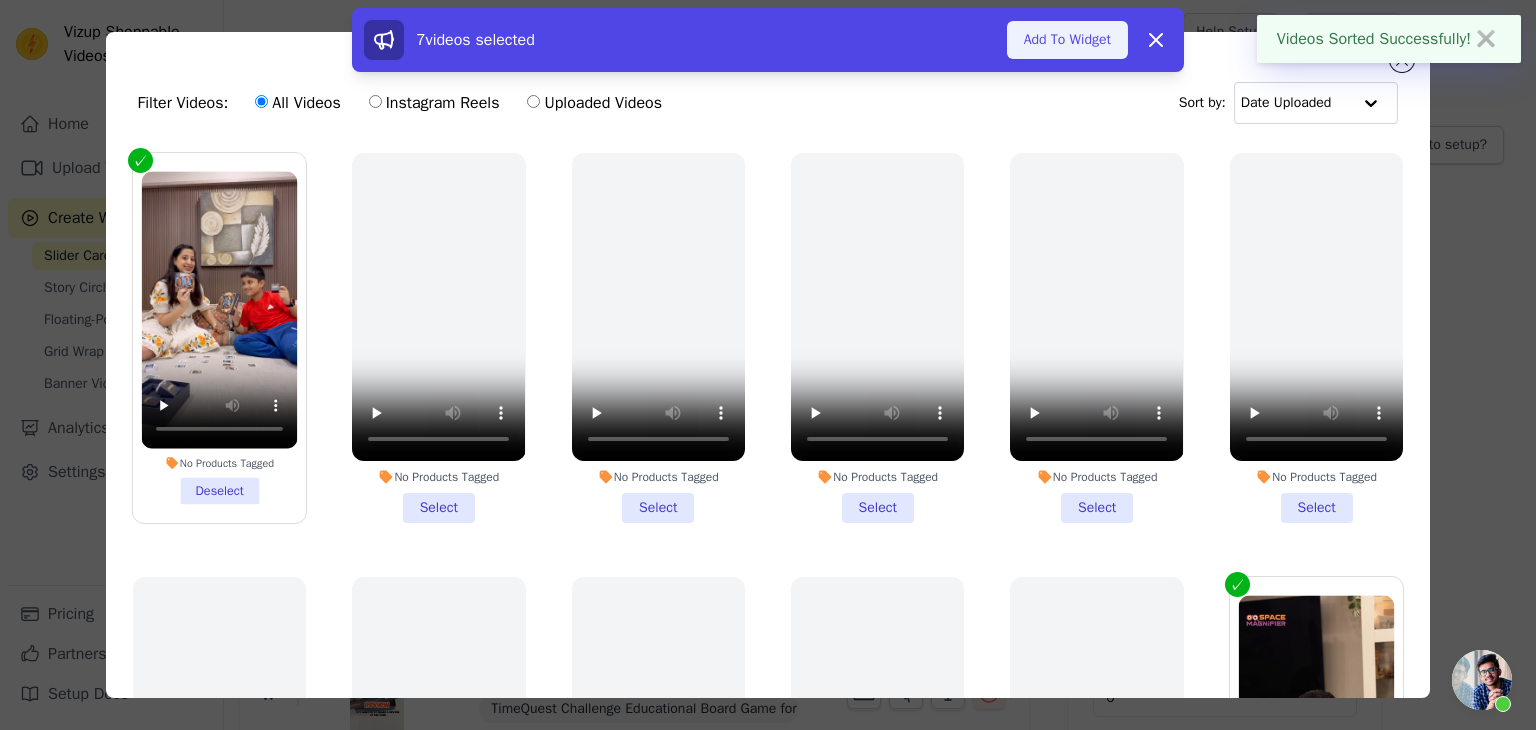 click on "Add To Widget" at bounding box center (1067, 40) 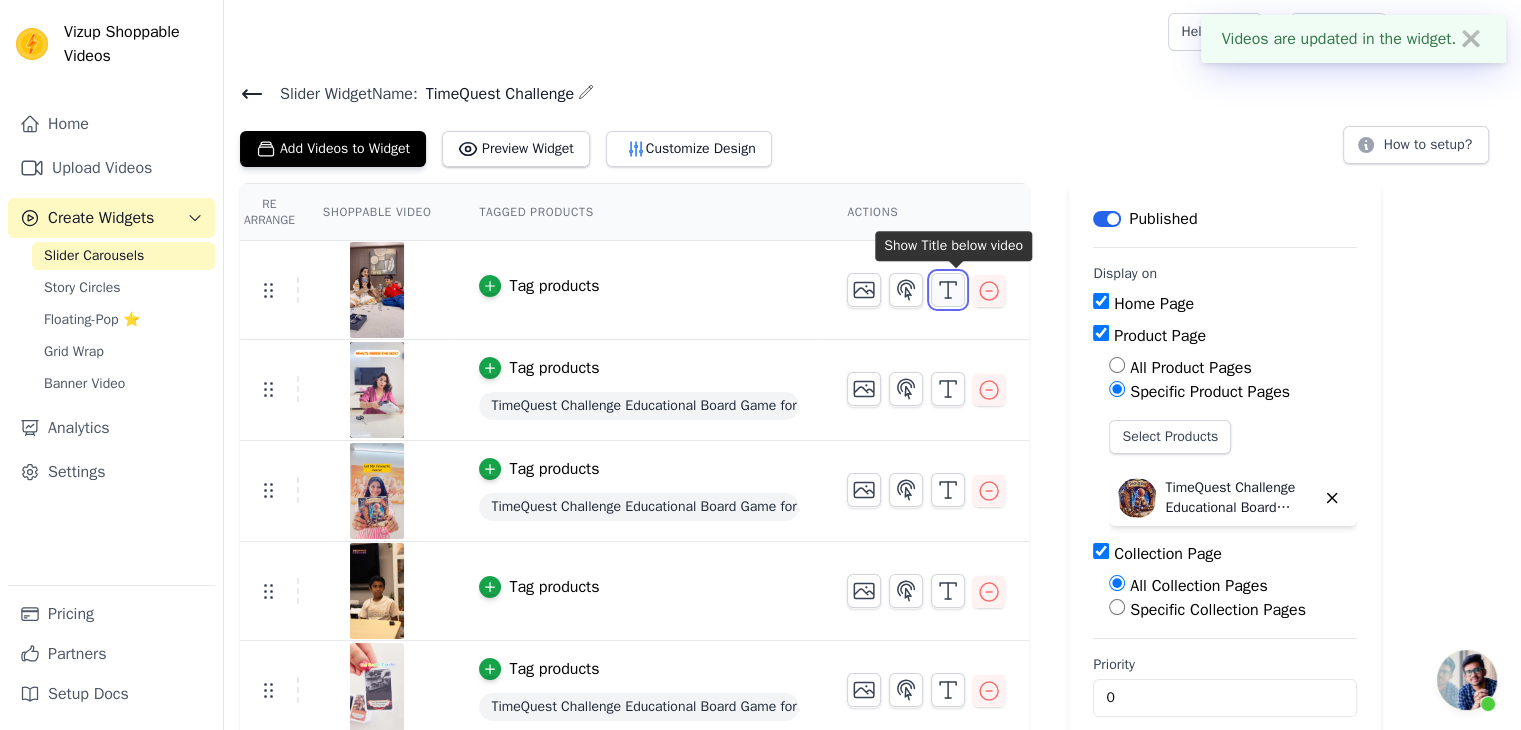 click 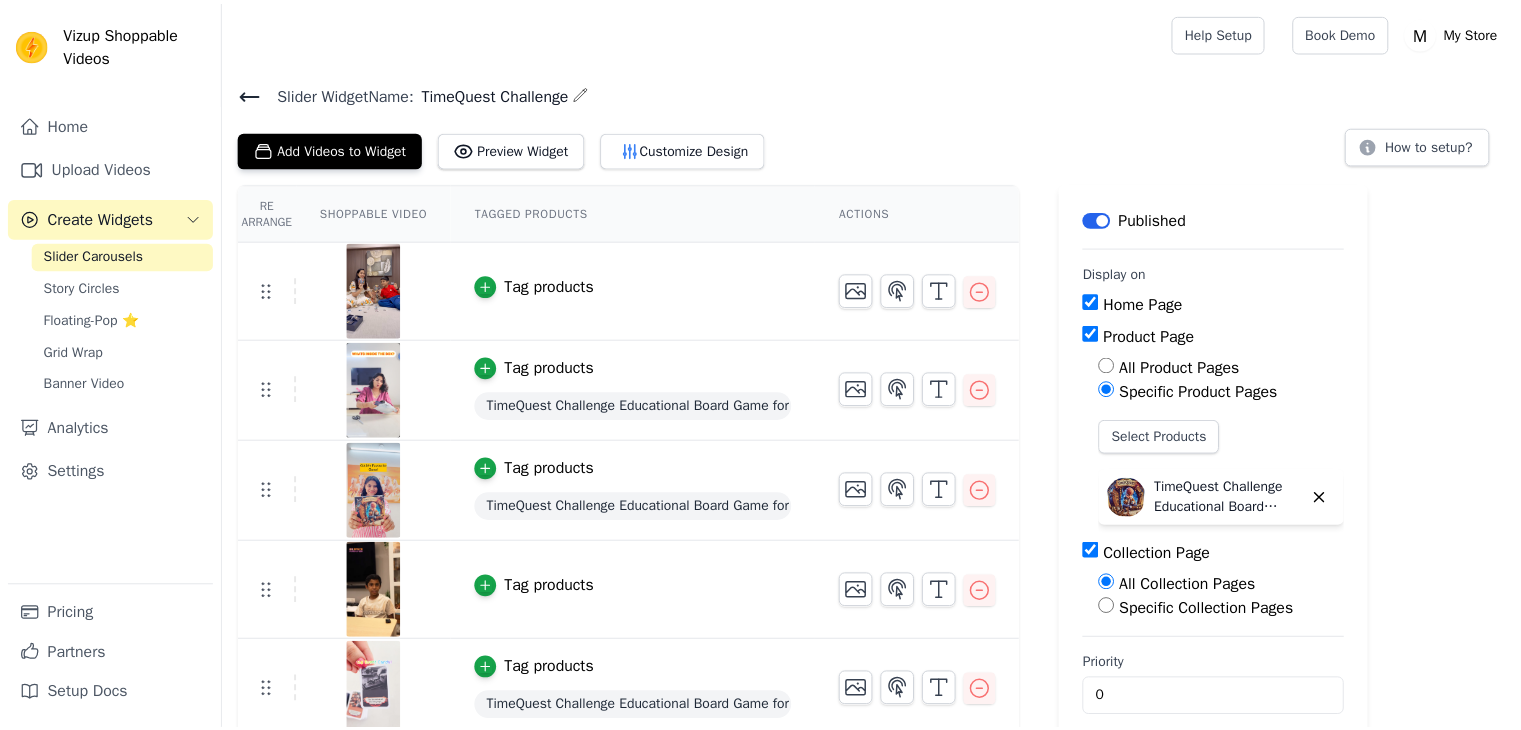 scroll, scrollTop: 0, scrollLeft: 0, axis: both 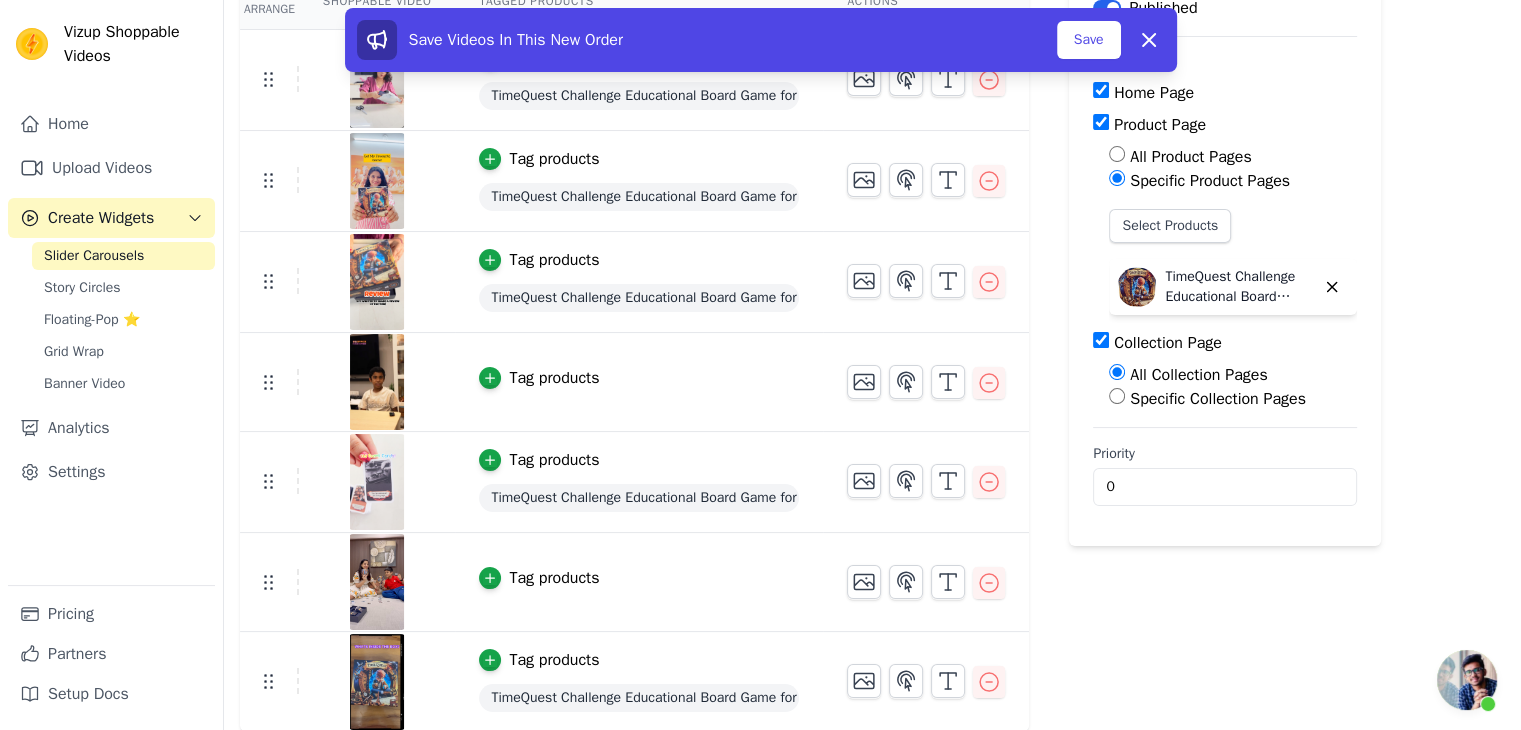 click on "Tag products" at bounding box center [554, 378] 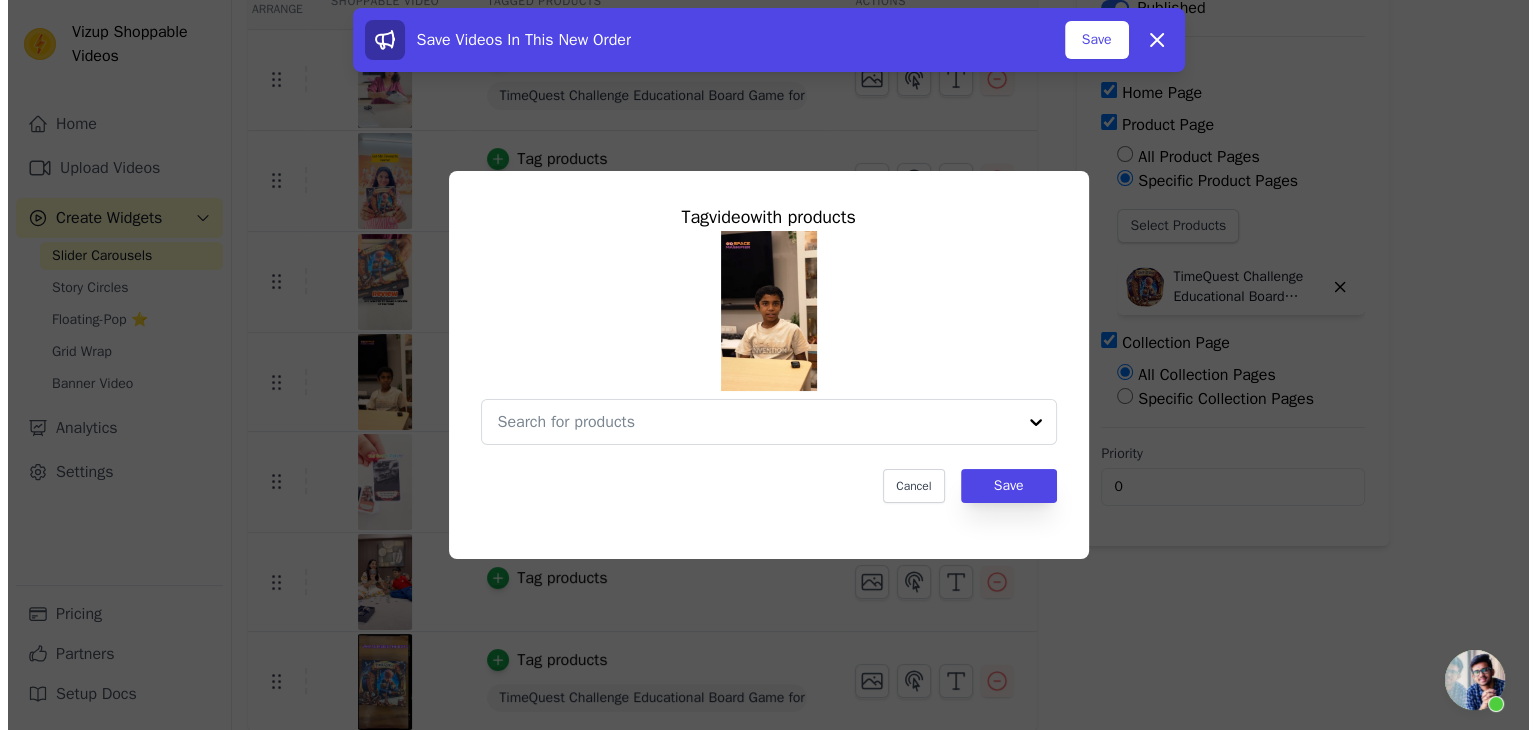 scroll, scrollTop: 0, scrollLeft: 0, axis: both 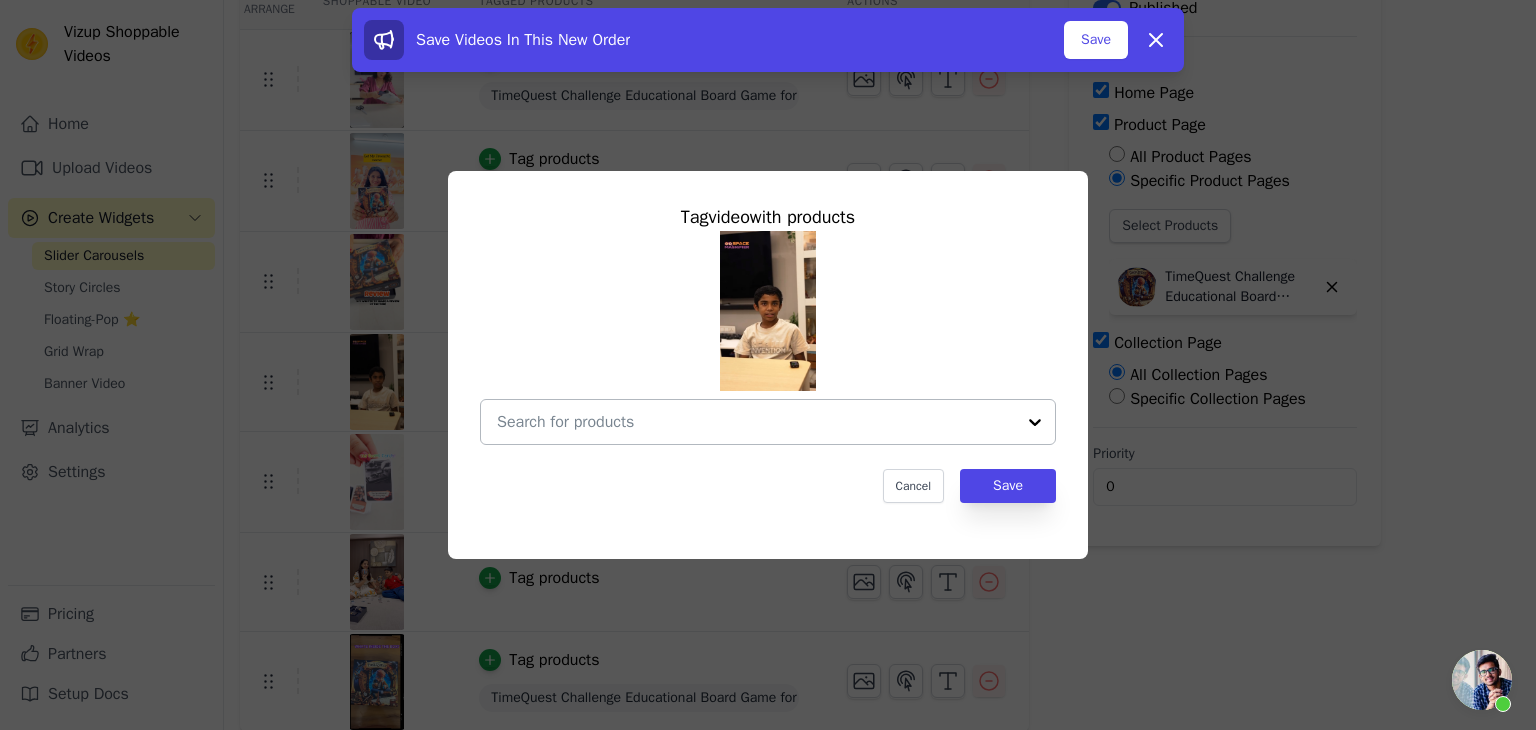 click at bounding box center [756, 422] 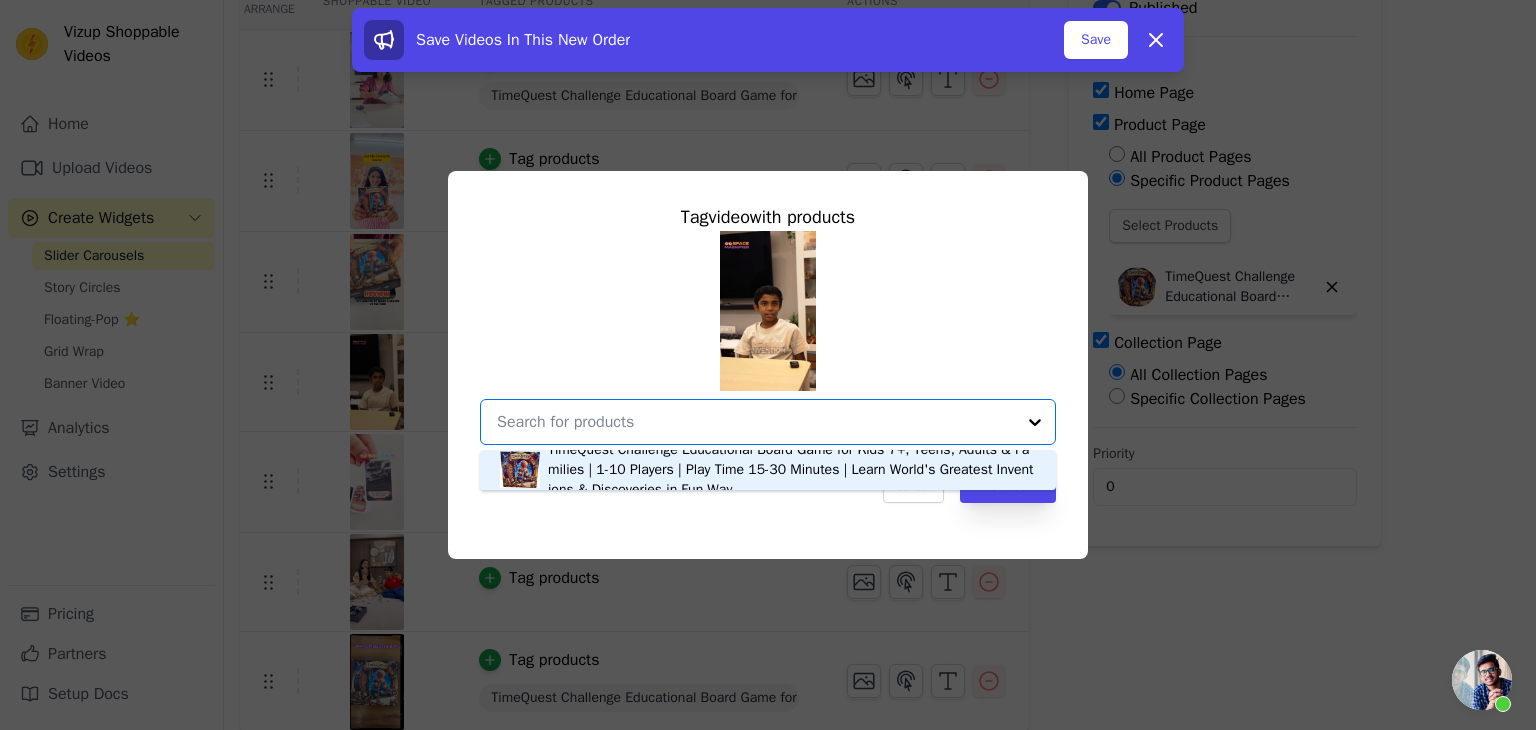 click on "TimeQuest Challenge Educational Board Game for Kids 7+, Teens, Adults & Families | 1-10 Players | Play Time 15-30 Minutes | Learn World's Greatest Inventions & Discoveries in Fun Way" at bounding box center [792, 470] 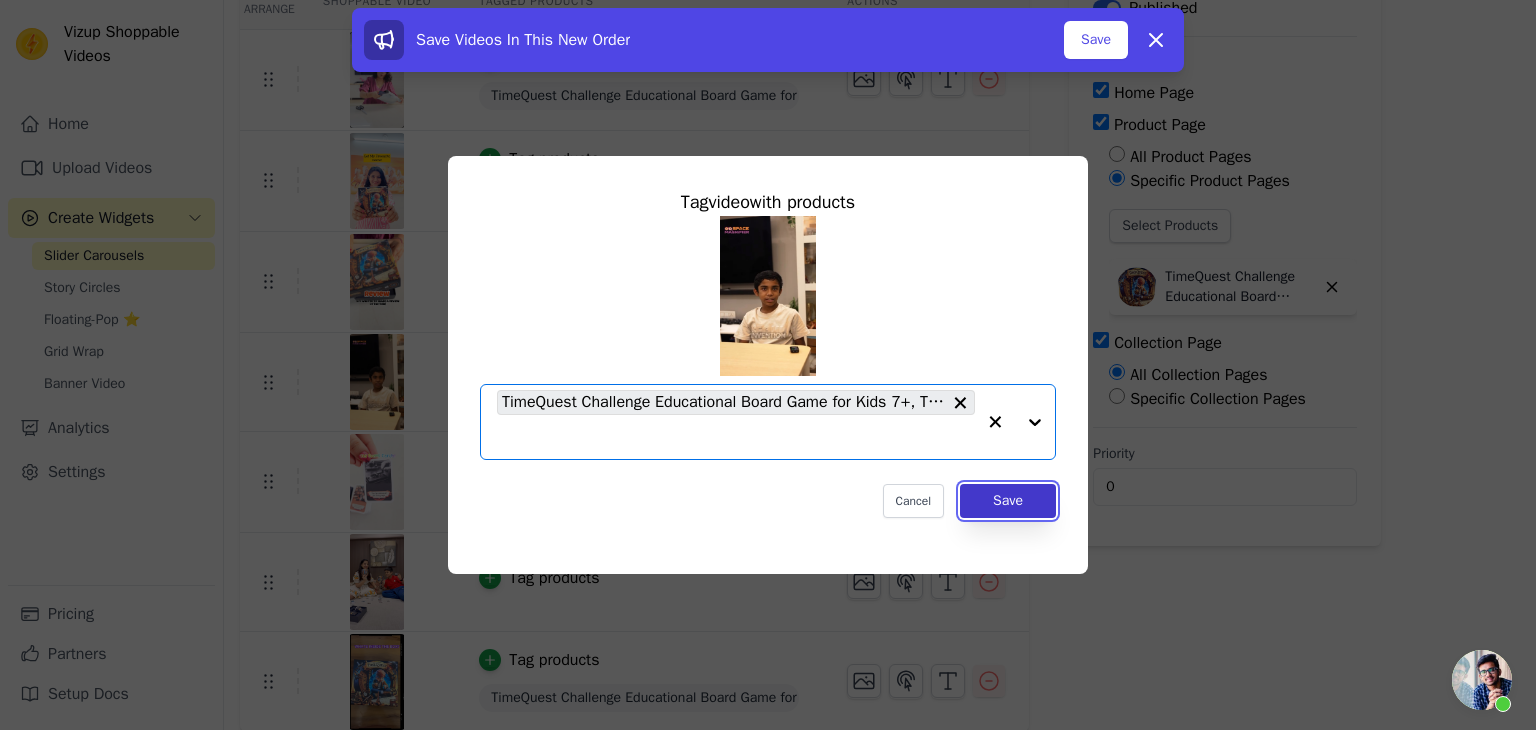 click on "Save" at bounding box center (1008, 501) 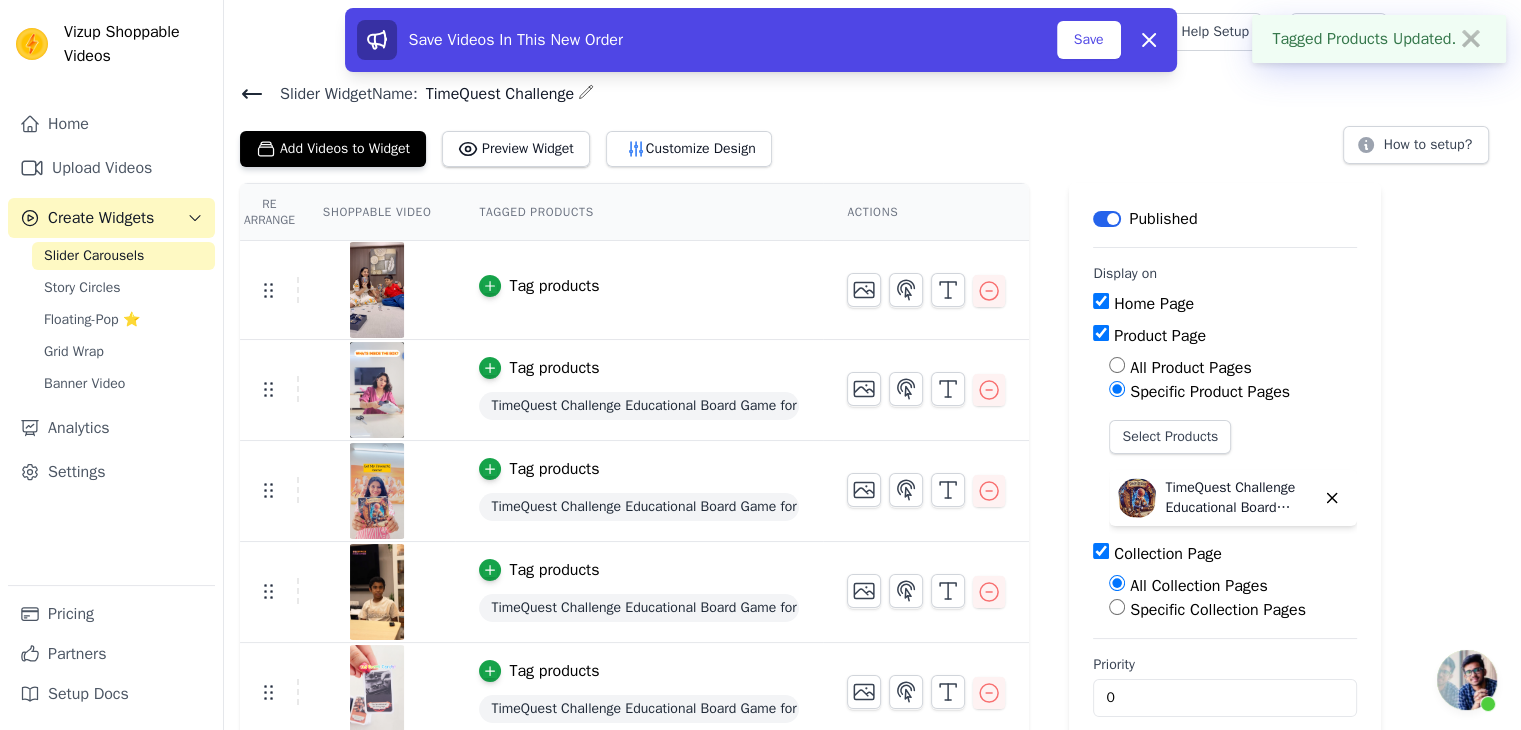 scroll, scrollTop: 0, scrollLeft: 0, axis: both 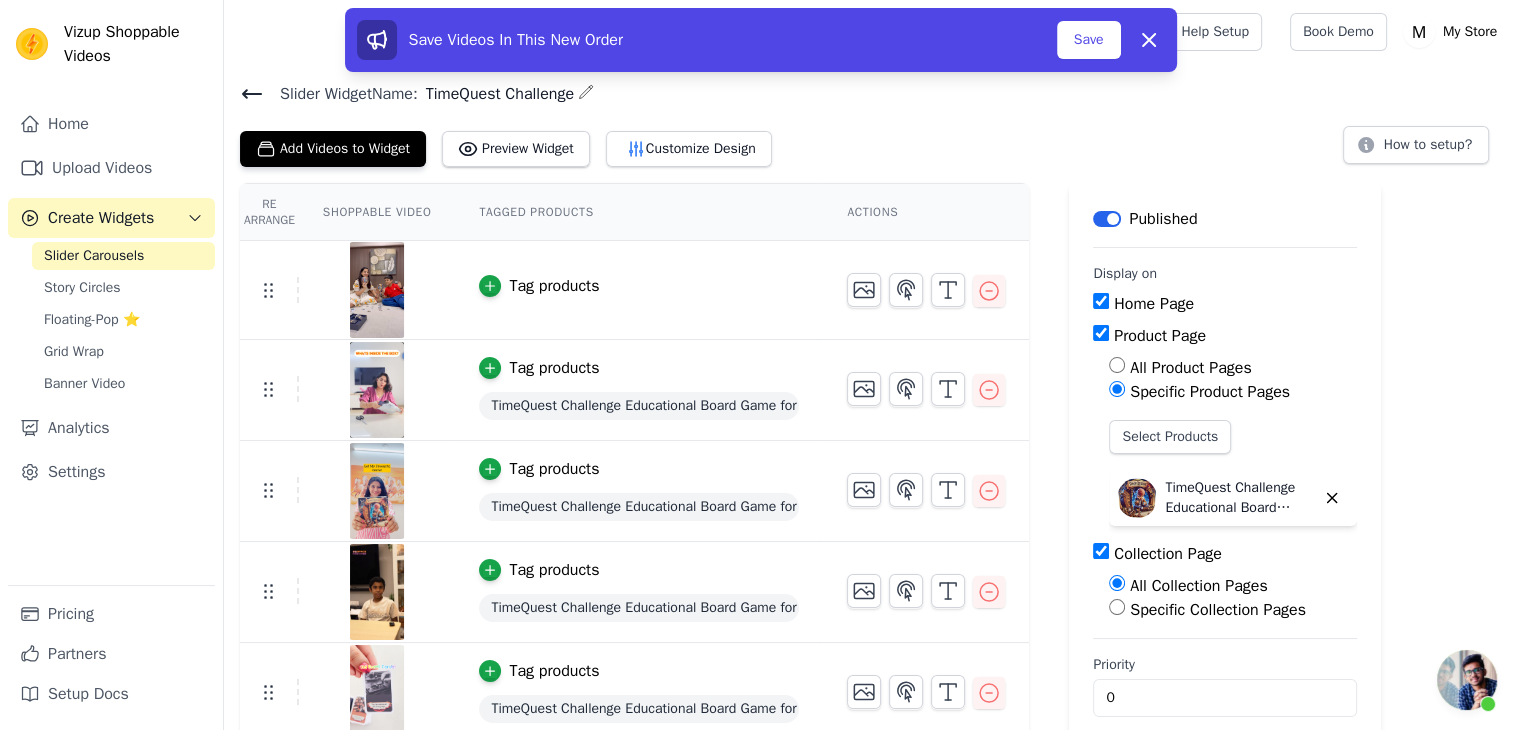 click on "Tag products" at bounding box center [554, 286] 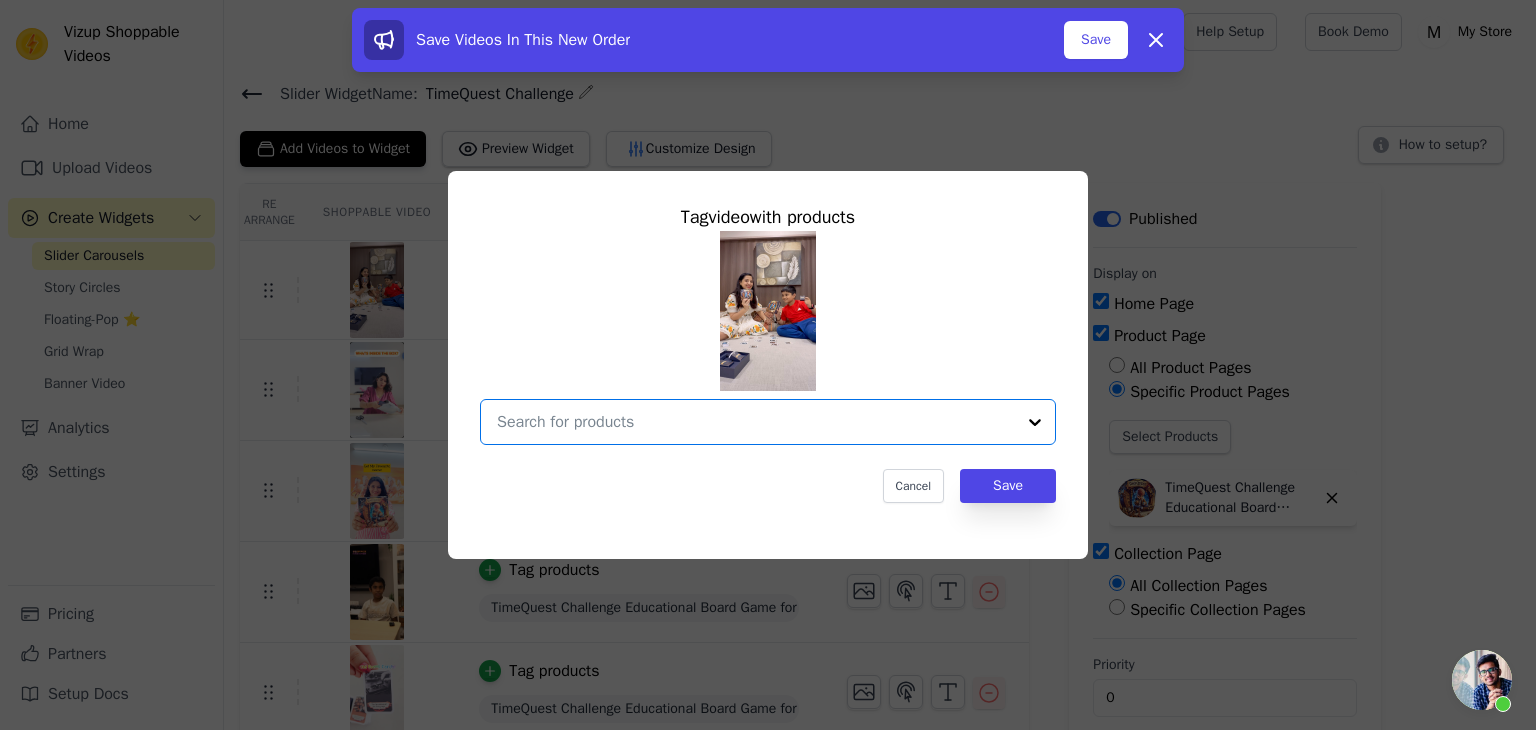 click at bounding box center [756, 422] 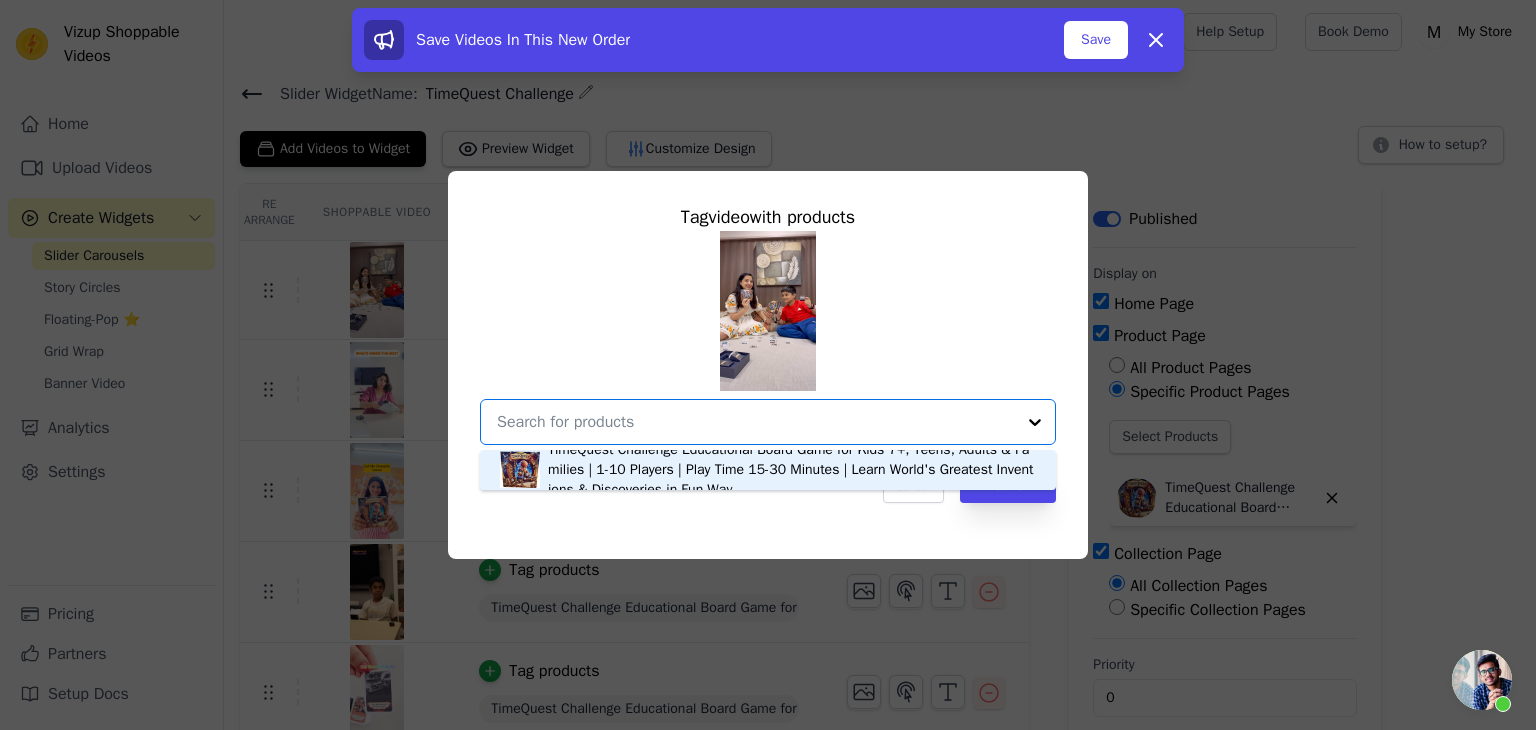 click on "TimeQuest Challenge Educational Board Game for Kids 7+, Teens, Adults & Families | 1-10 Players | Play Time 15-30 Minutes | Learn World's Greatest Inventions & Discoveries in Fun Way" at bounding box center (792, 470) 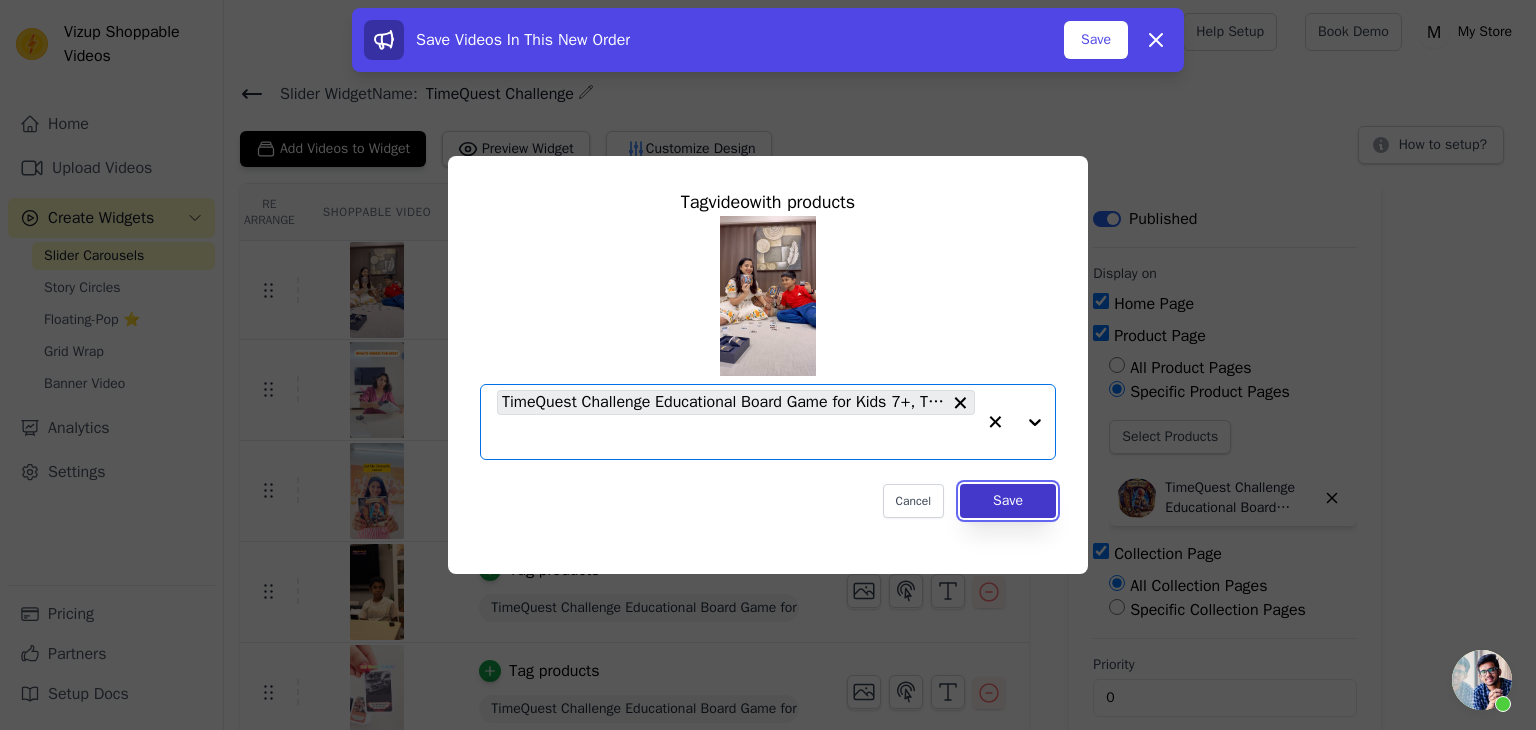 click on "Save" at bounding box center [1008, 501] 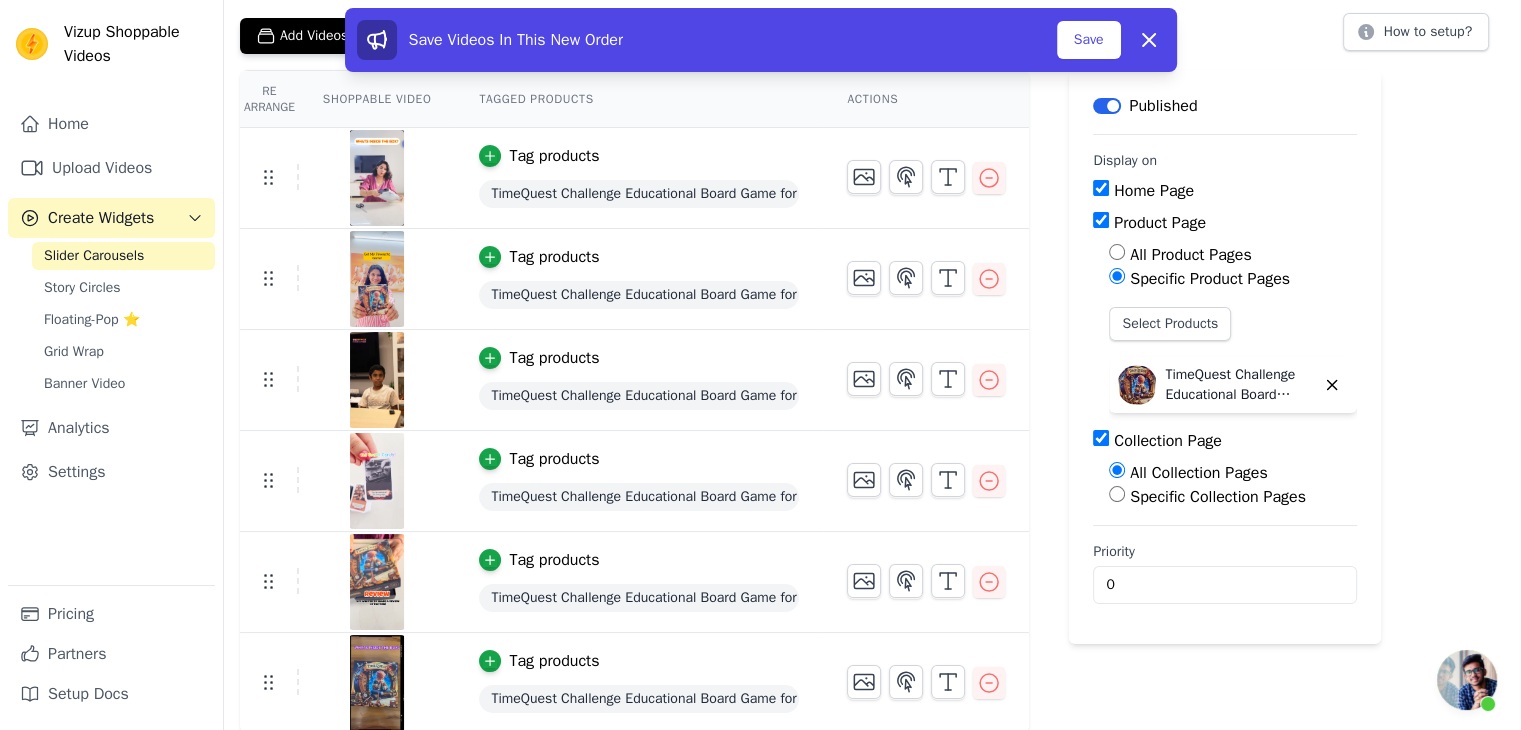 scroll, scrollTop: 114, scrollLeft: 0, axis: vertical 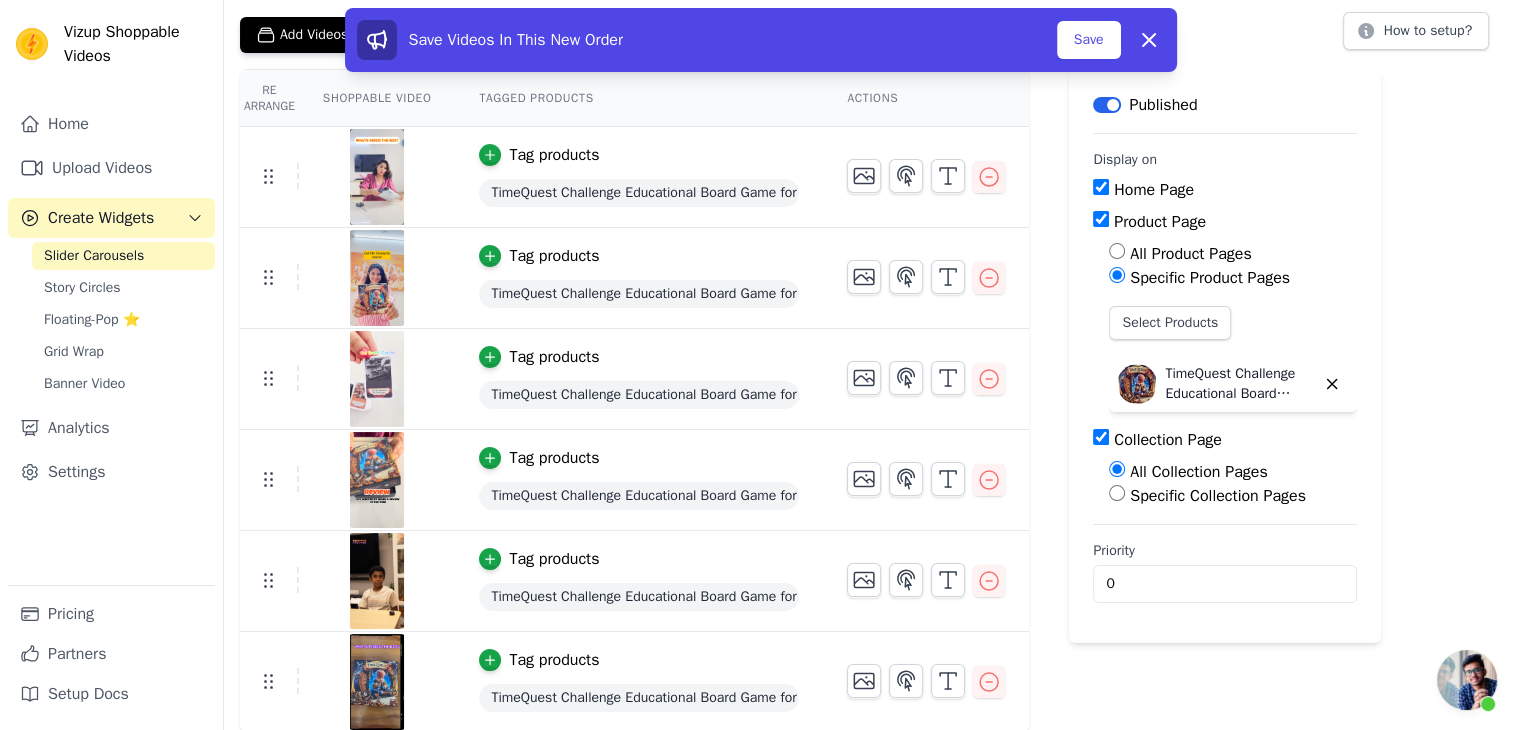 click at bounding box center [377, 682] 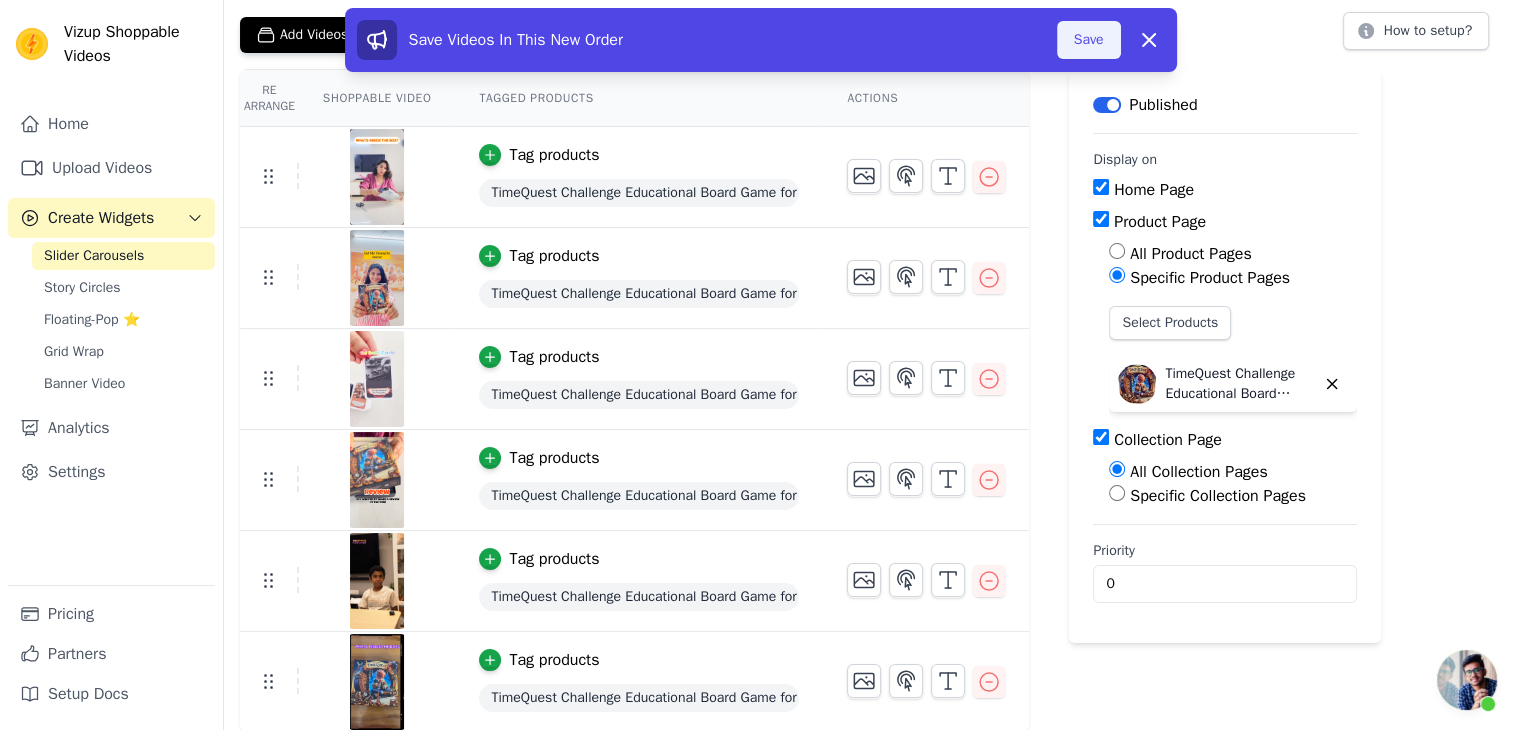 click on "Save" at bounding box center (1089, 40) 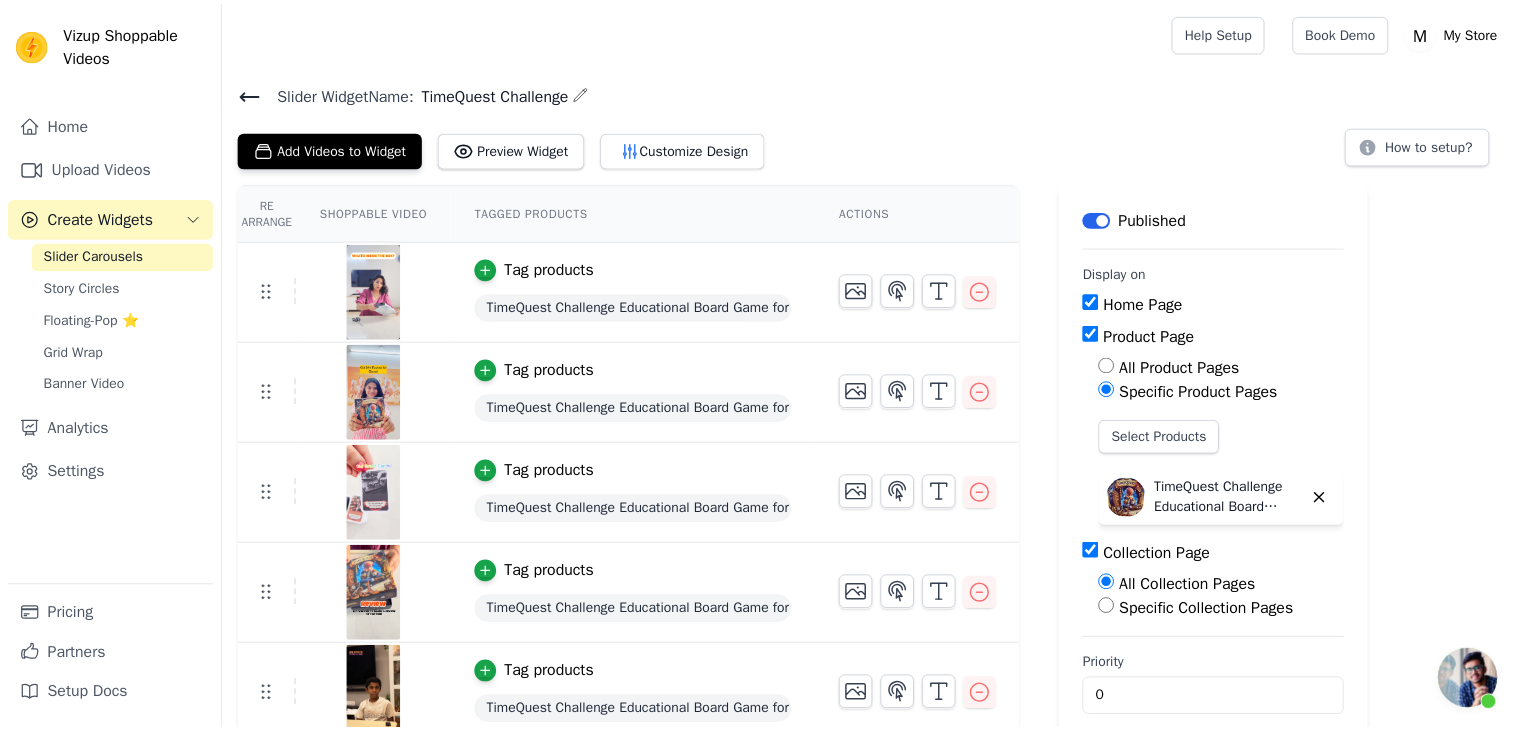 scroll, scrollTop: 0, scrollLeft: 0, axis: both 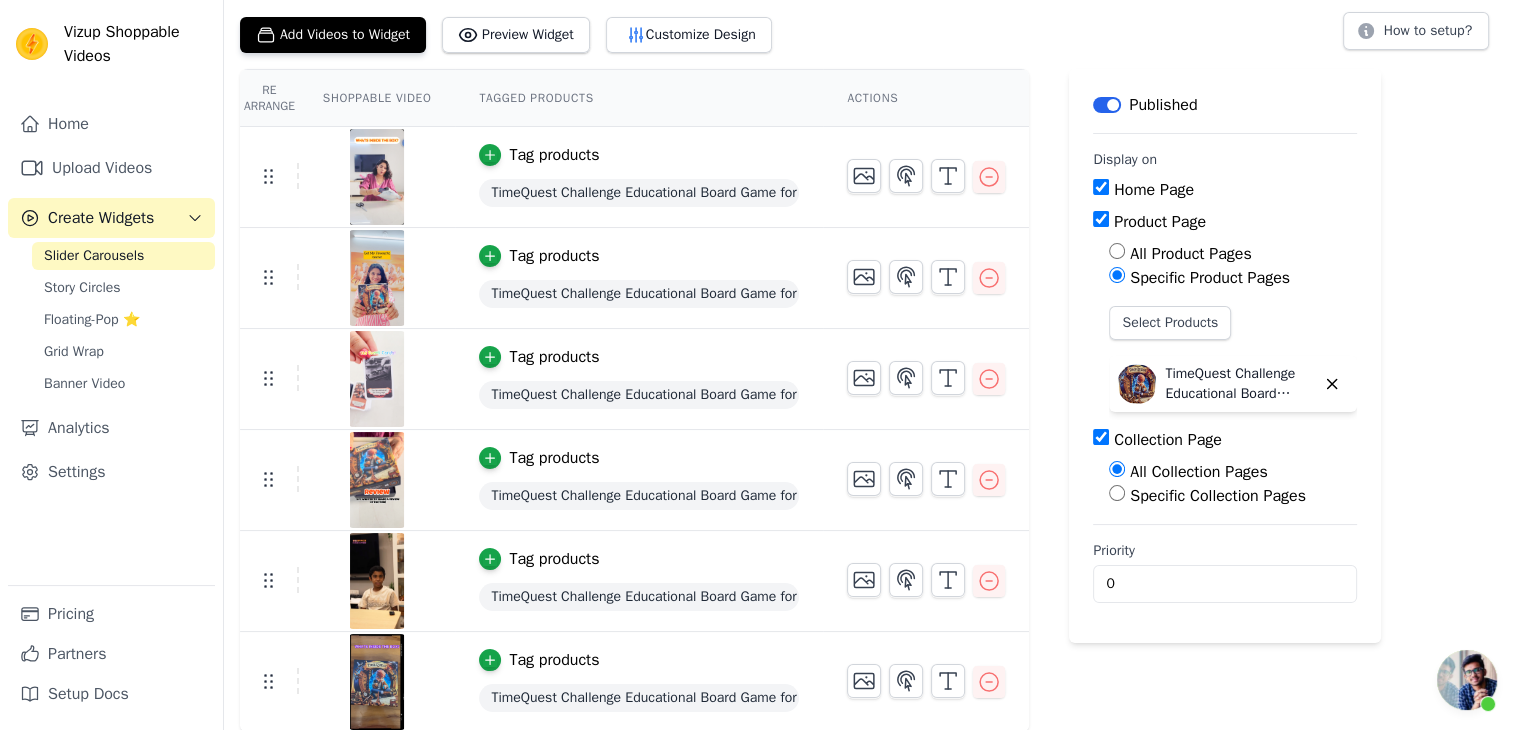 click on "Slider Carousels" at bounding box center [94, 256] 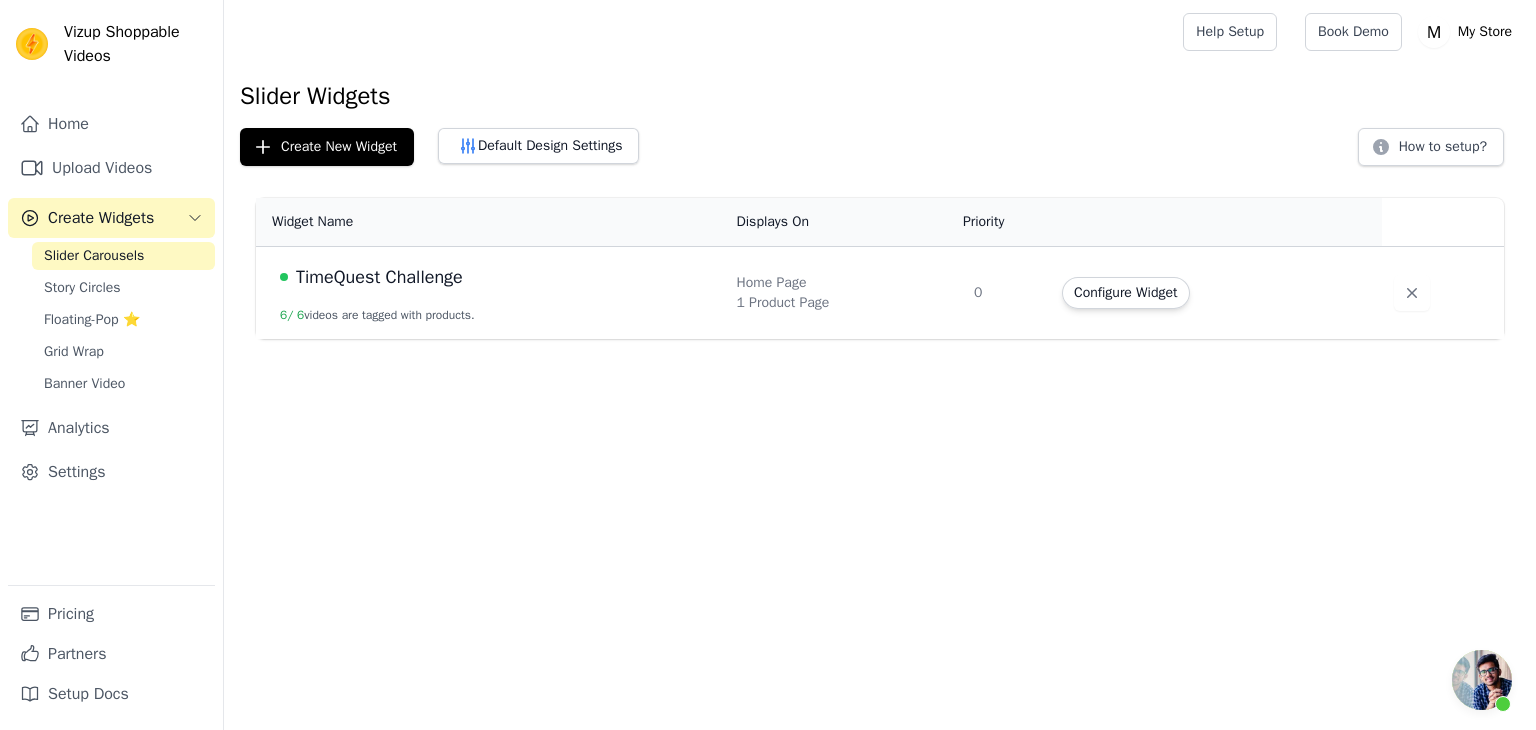 click on "Slider Carousels" at bounding box center [94, 256] 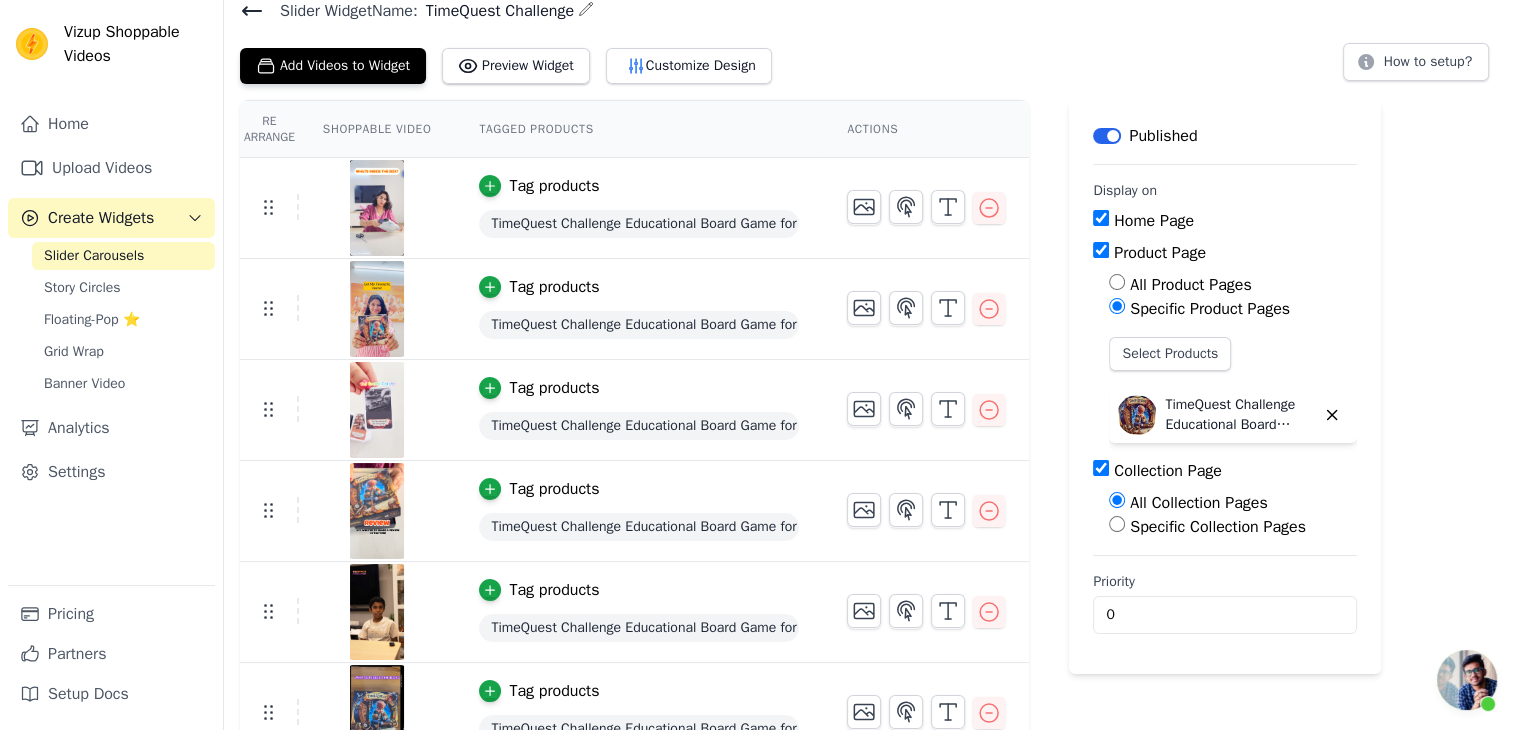 scroll, scrollTop: 114, scrollLeft: 0, axis: vertical 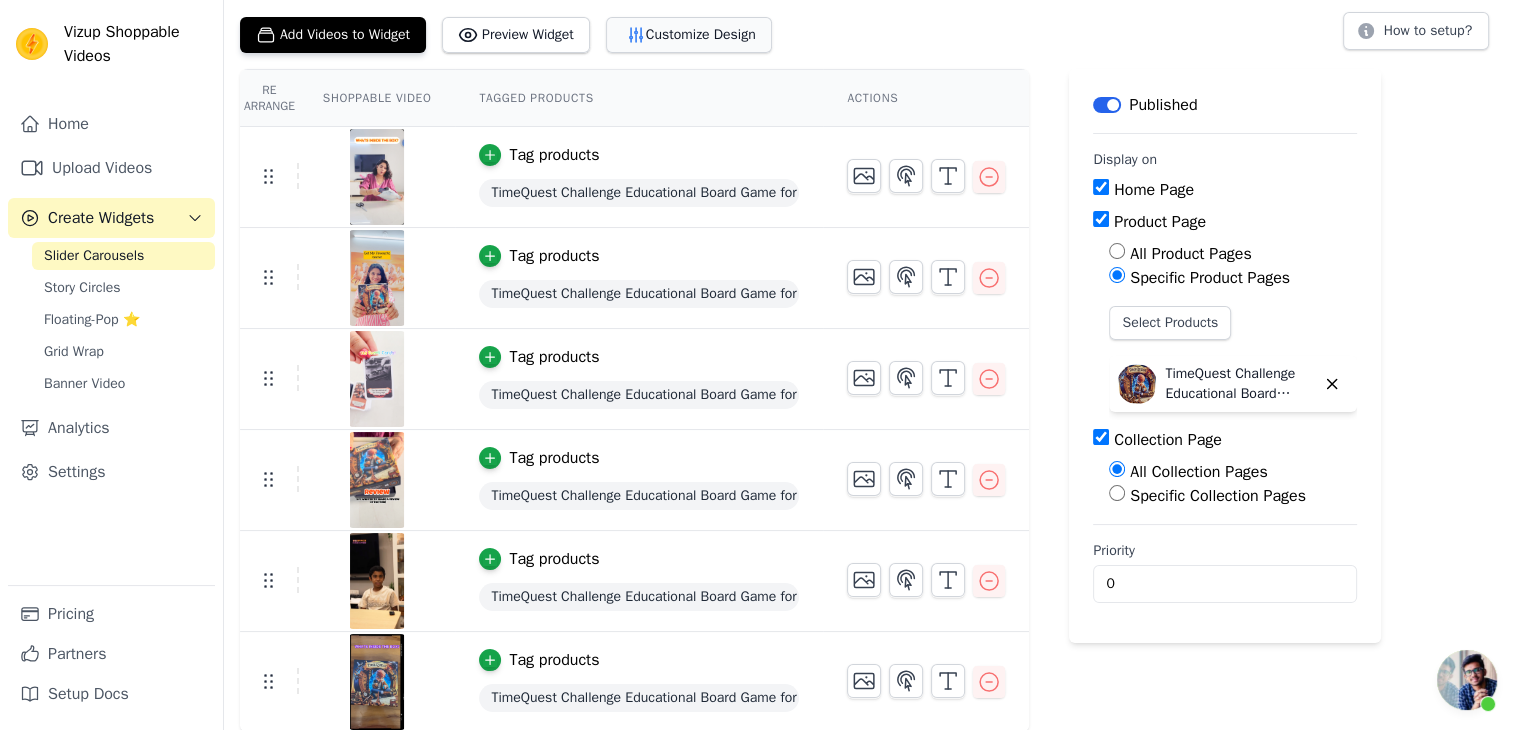 click on "Customize Design" at bounding box center (689, 35) 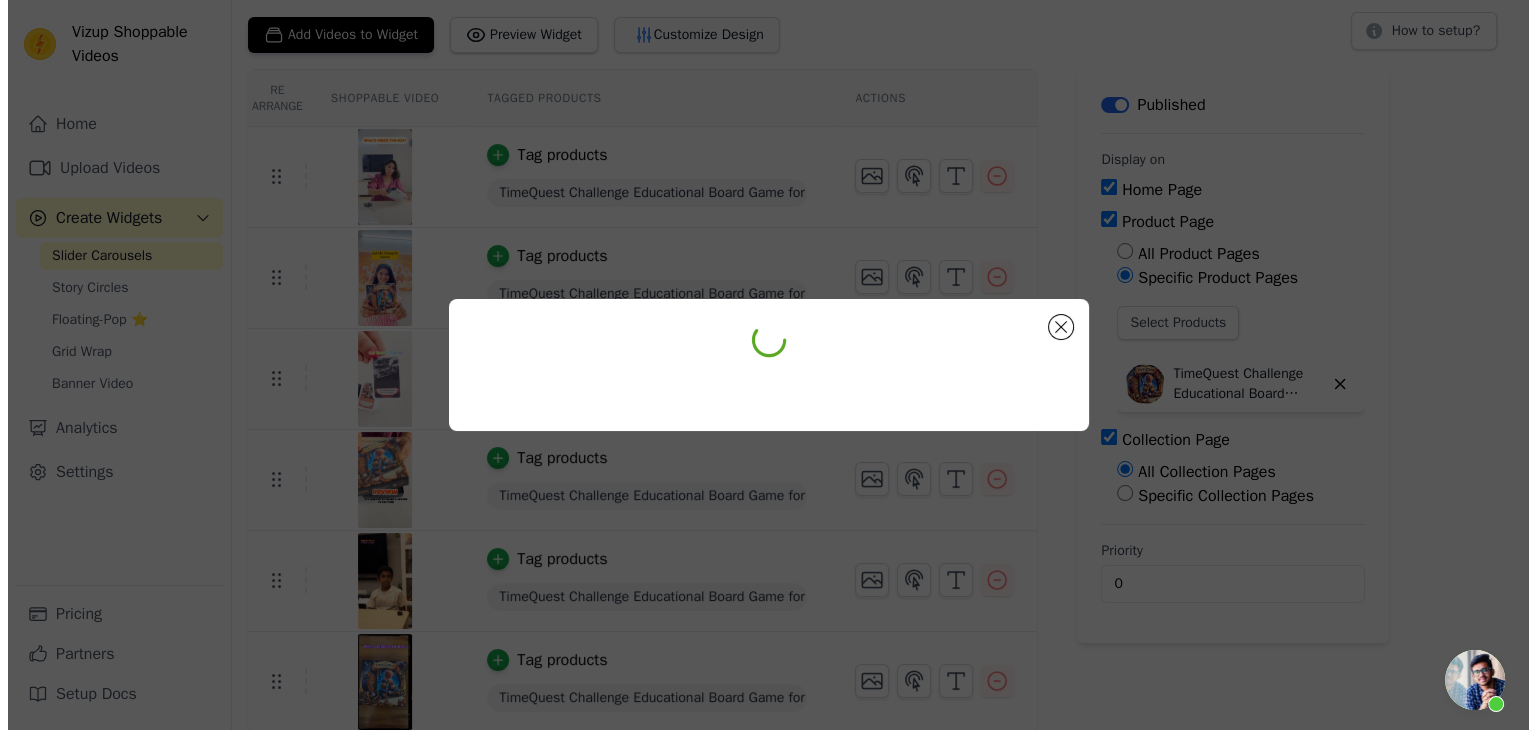 scroll, scrollTop: 0, scrollLeft: 0, axis: both 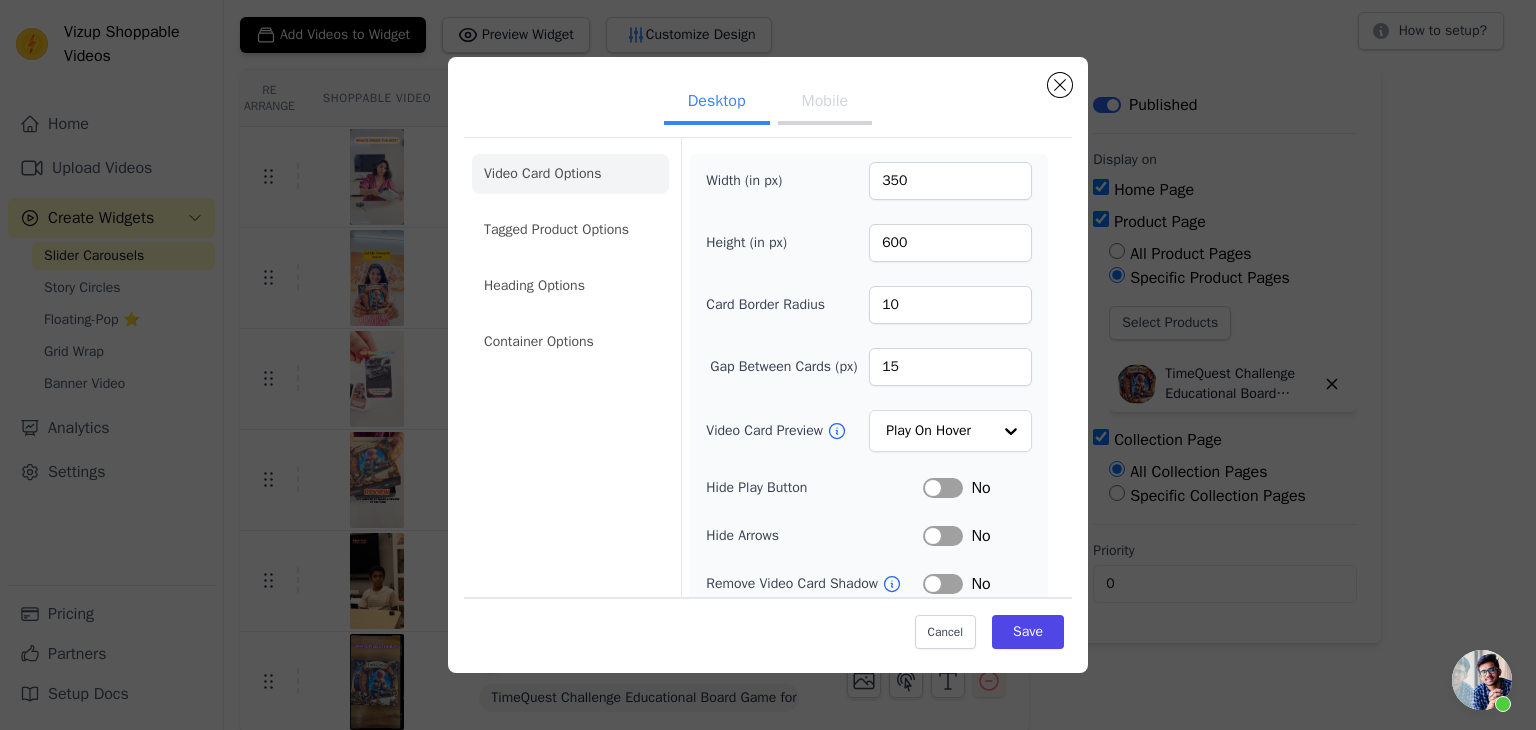 click on "Video Card Options" 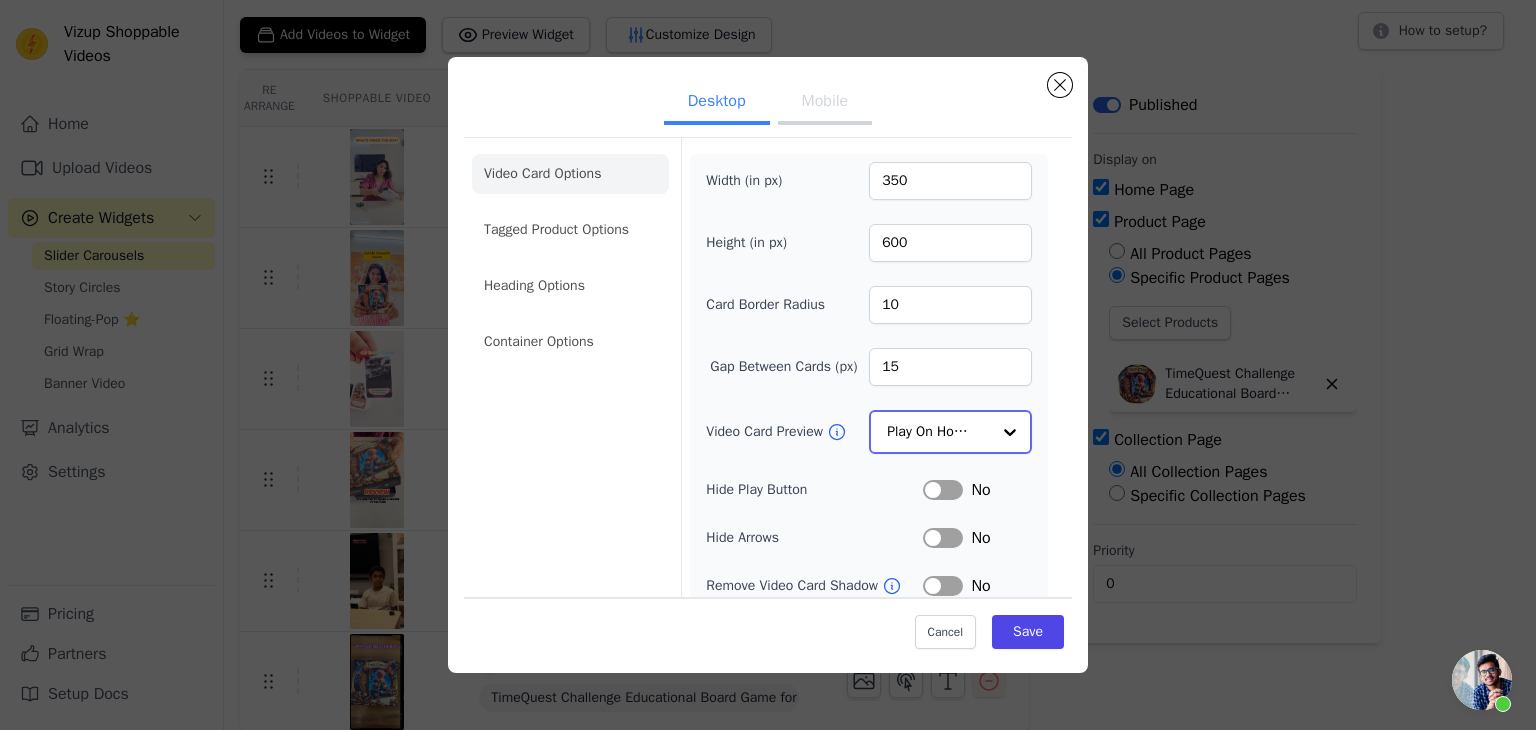 click at bounding box center [1010, 432] 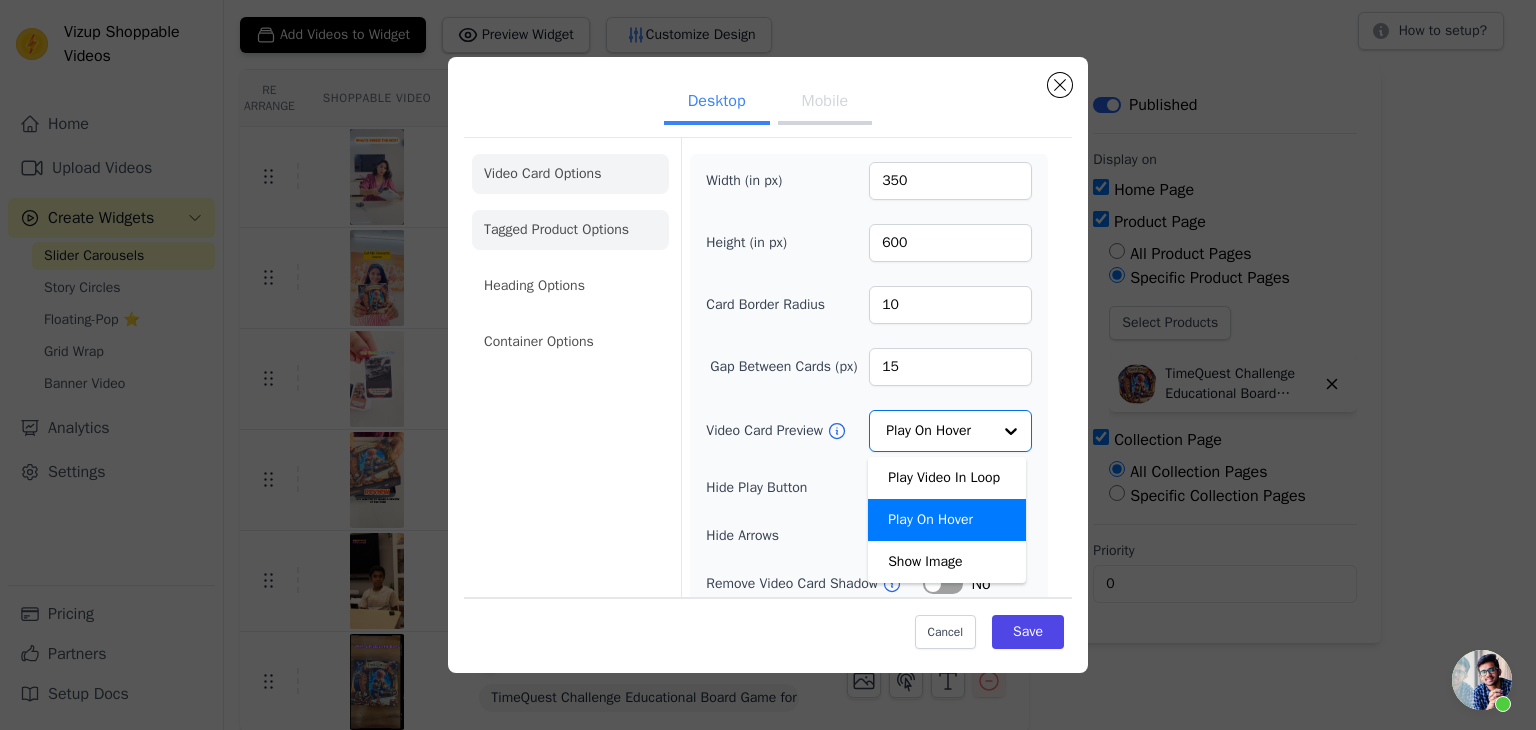 click on "Tagged Product Options" 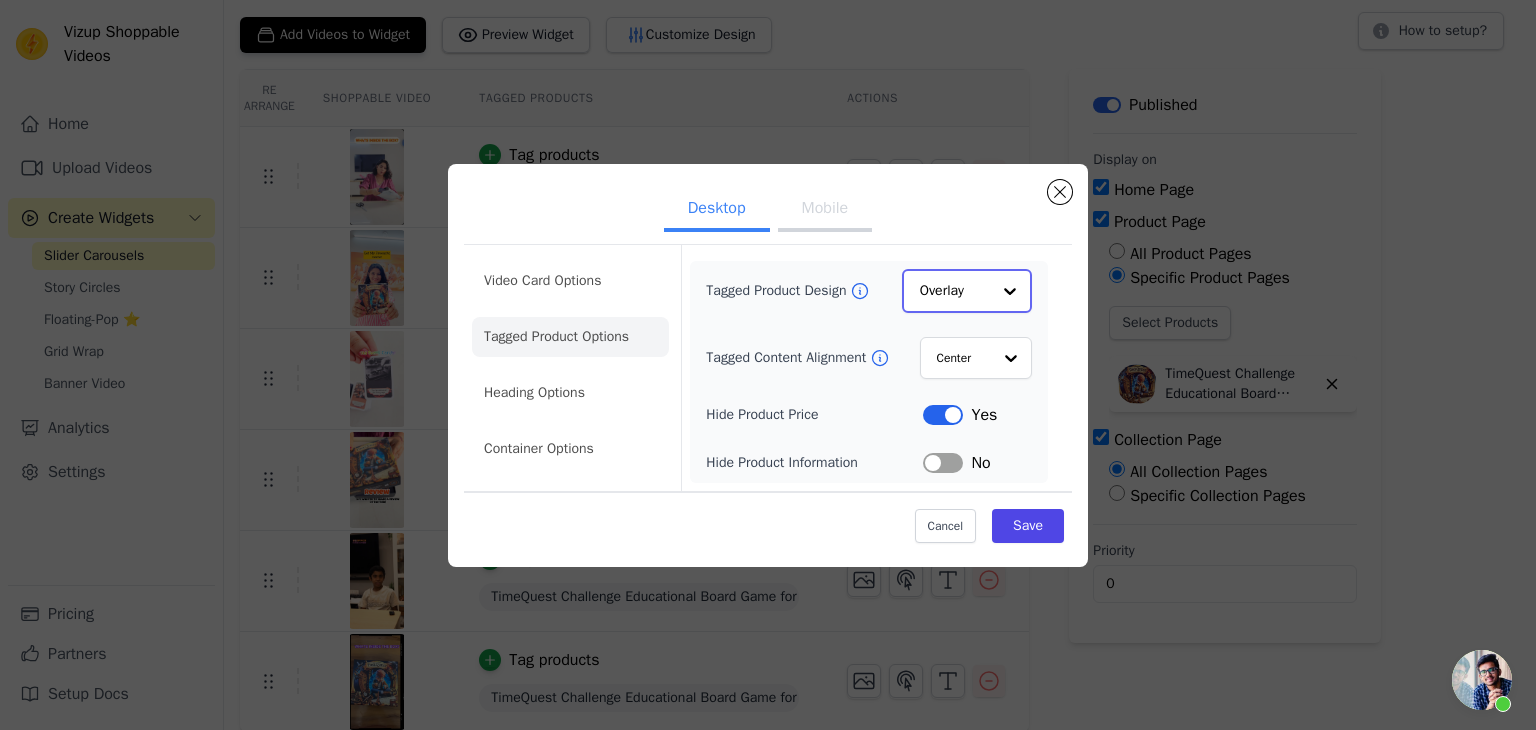 click on "Tagged Product Design" 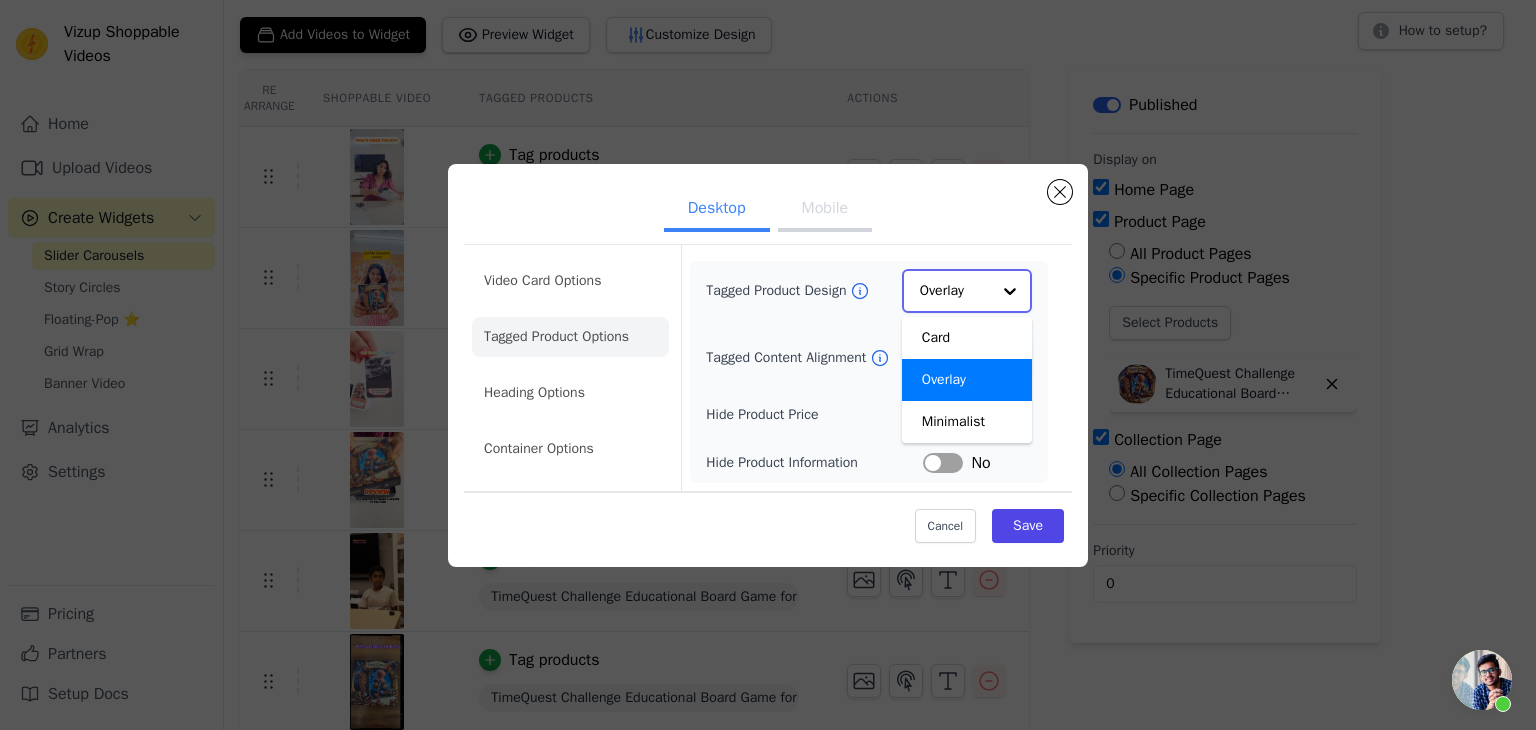 click on "Tagged Product Design" 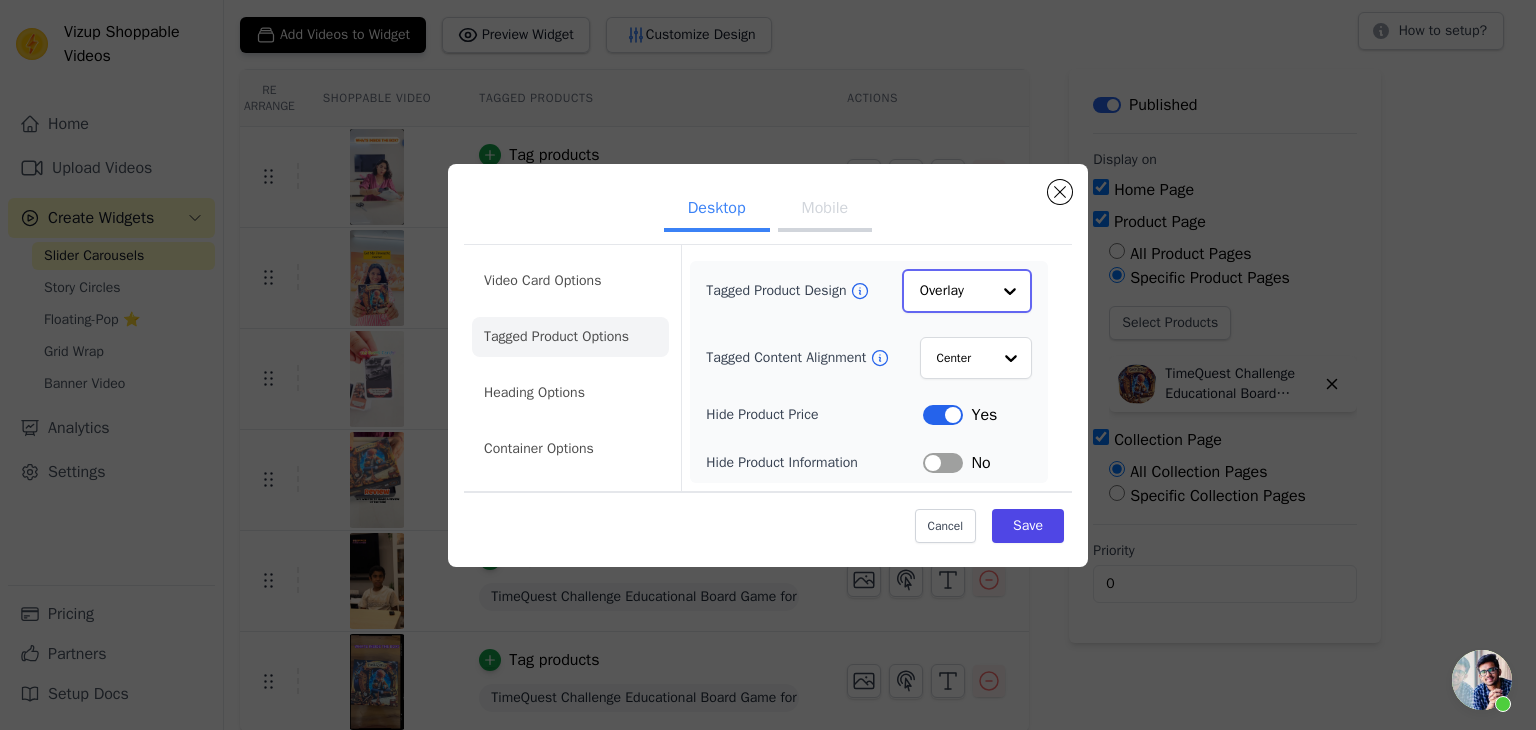 click on "Tagged Product Design" 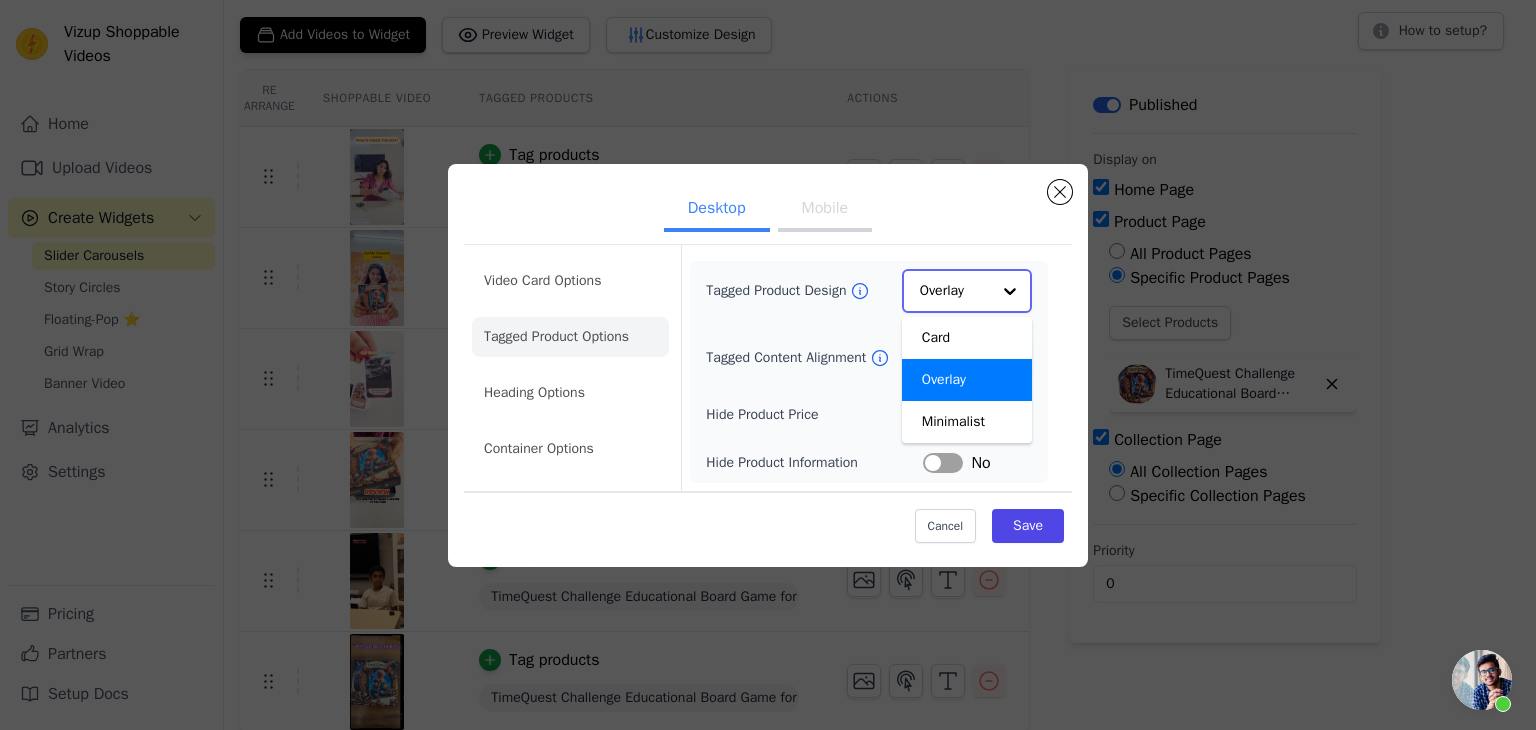 click on "Overlay" at bounding box center [967, 380] 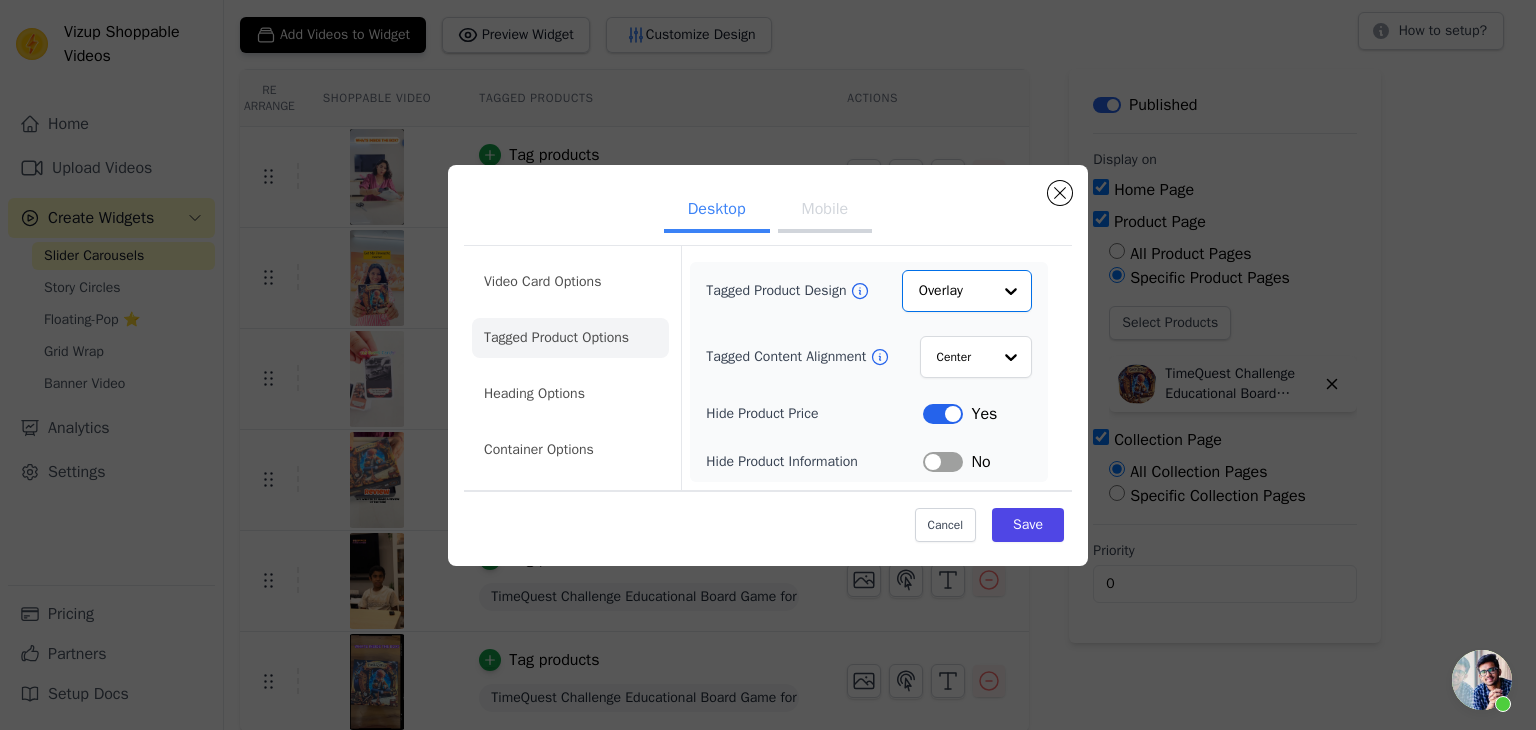 click on "Tagged Product Design       Option Overlay, selected.   Select is focused, type to refine list, press down to open the menu.     Overlay               Tagged Content Alignment           Center               Hide Product Price   Label     Yes   Hide Product Information   Label     No" at bounding box center (869, 372) 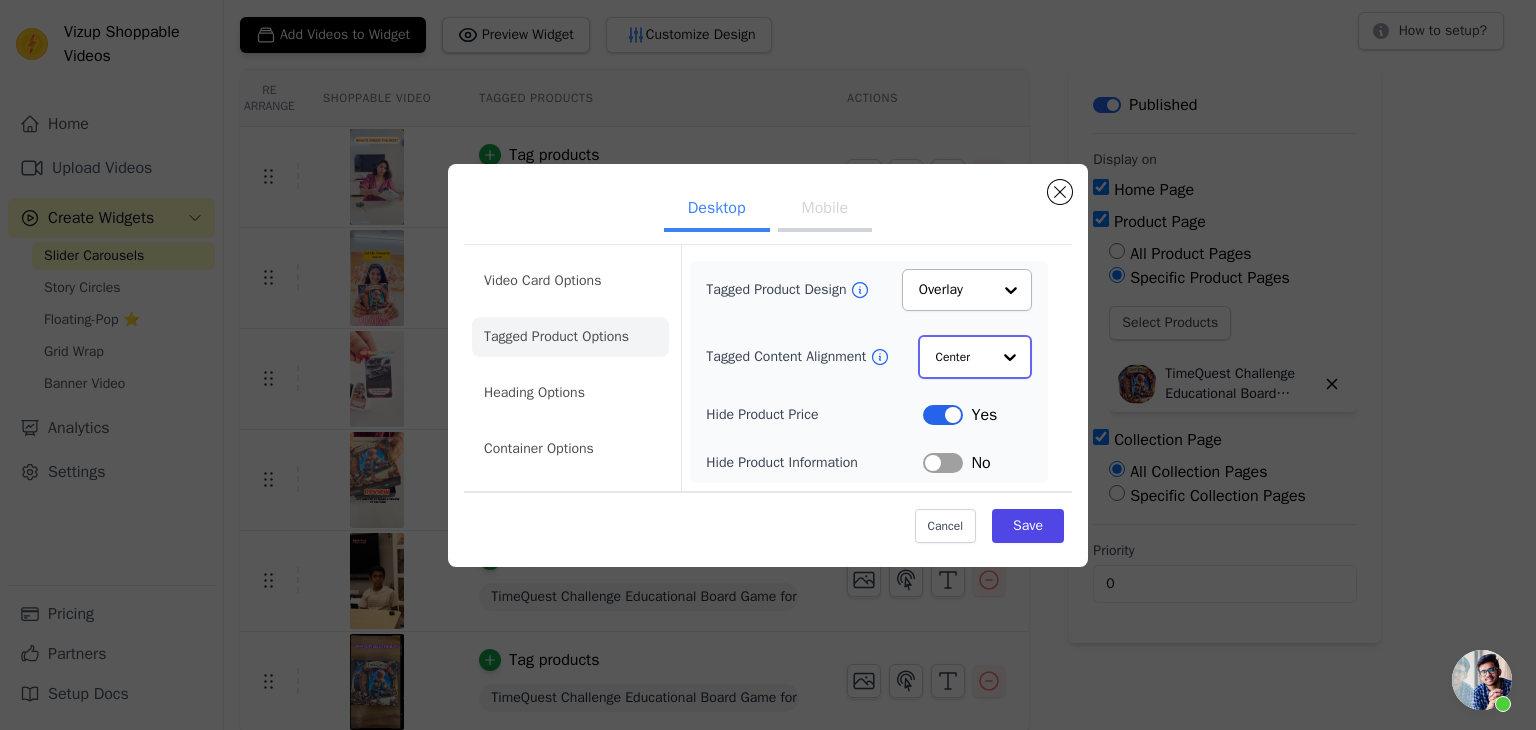 click on "Tagged Content Alignment" 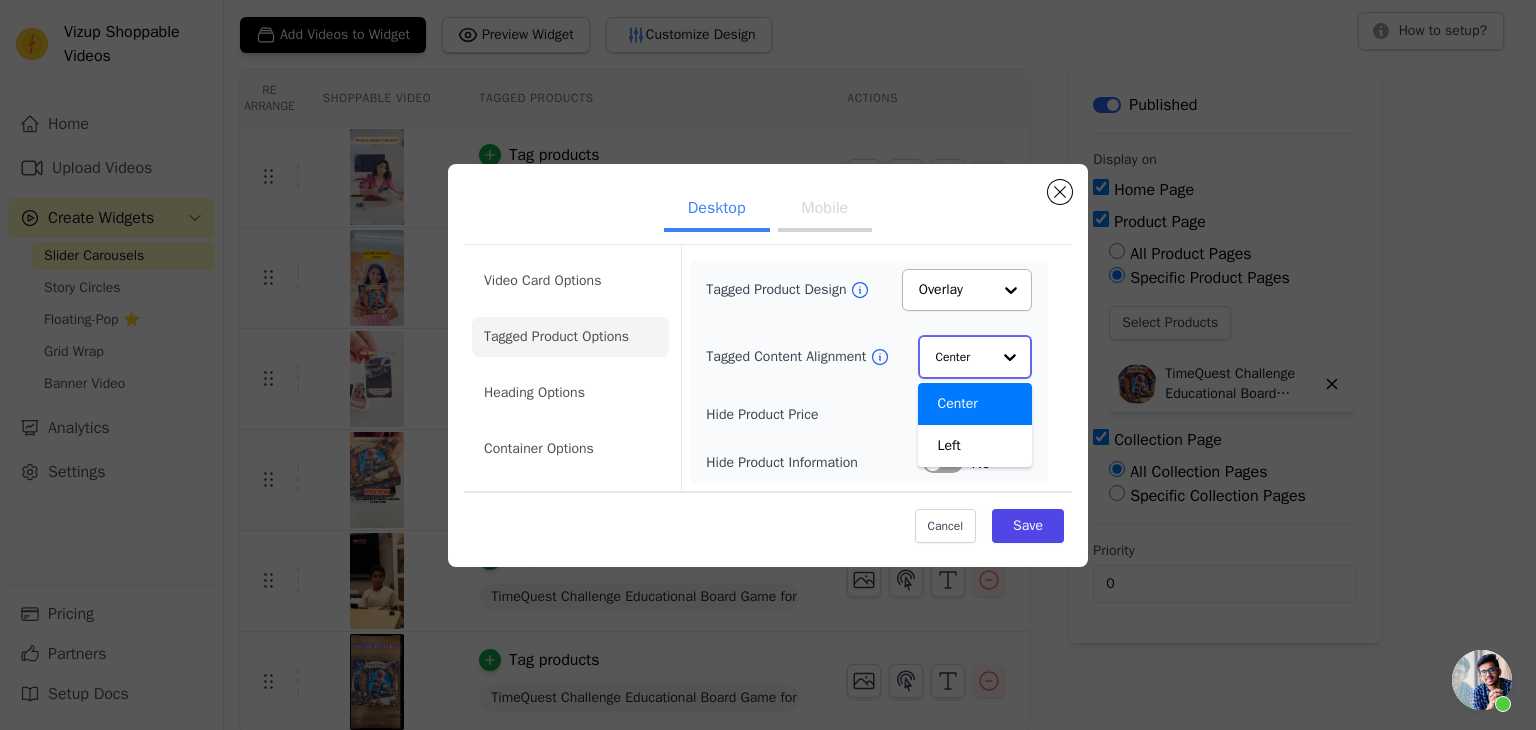 click on "Tagged Content Alignment" 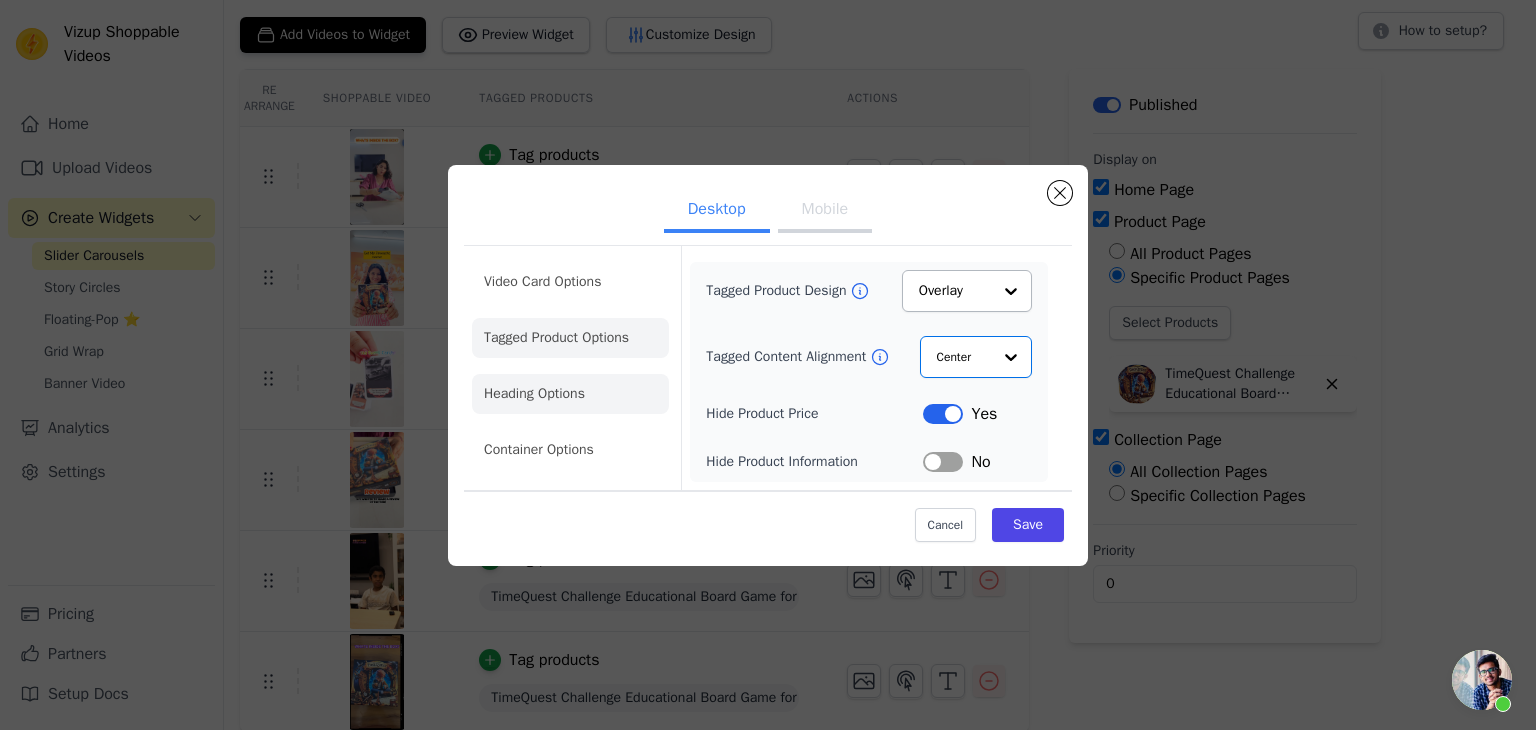 click on "Heading Options" 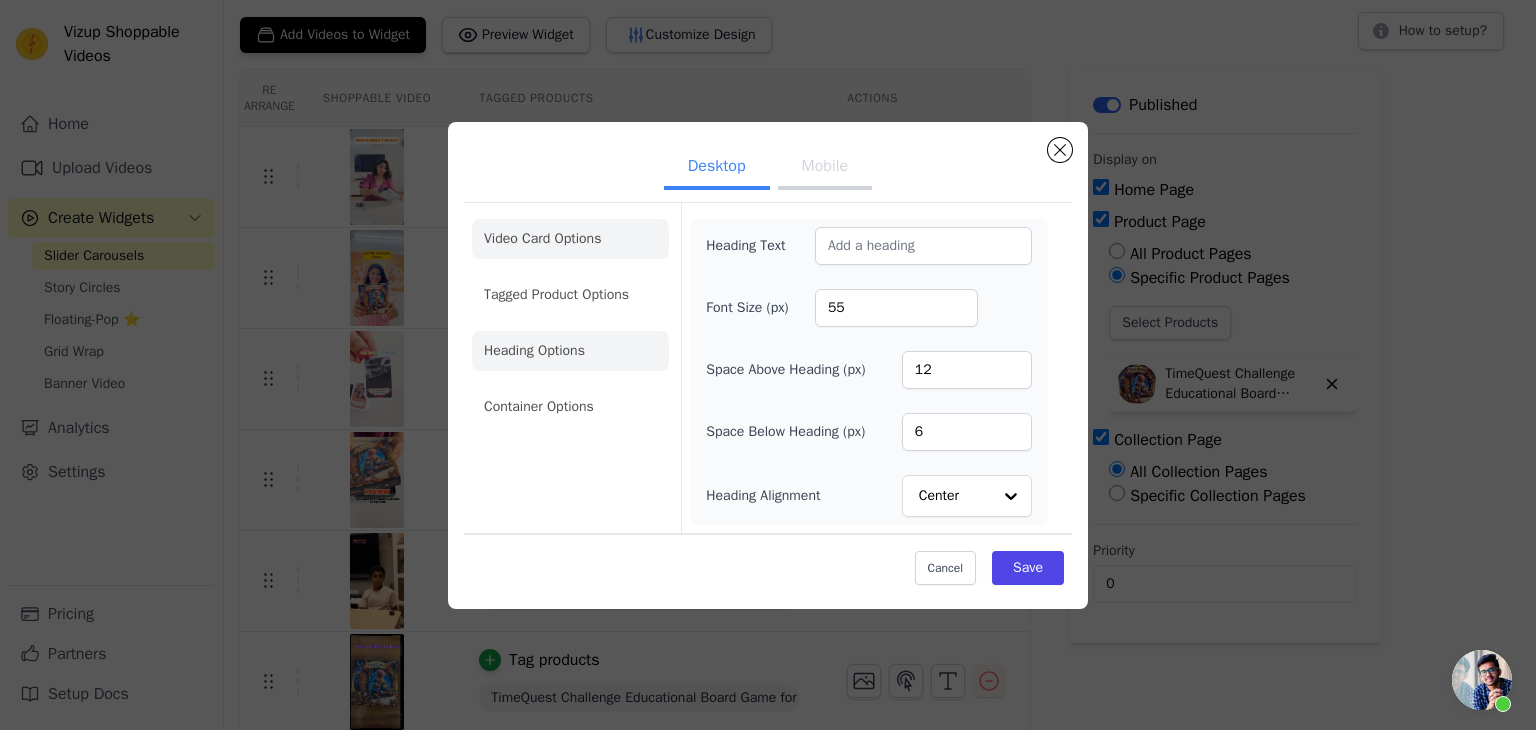 click on "Video Card Options" 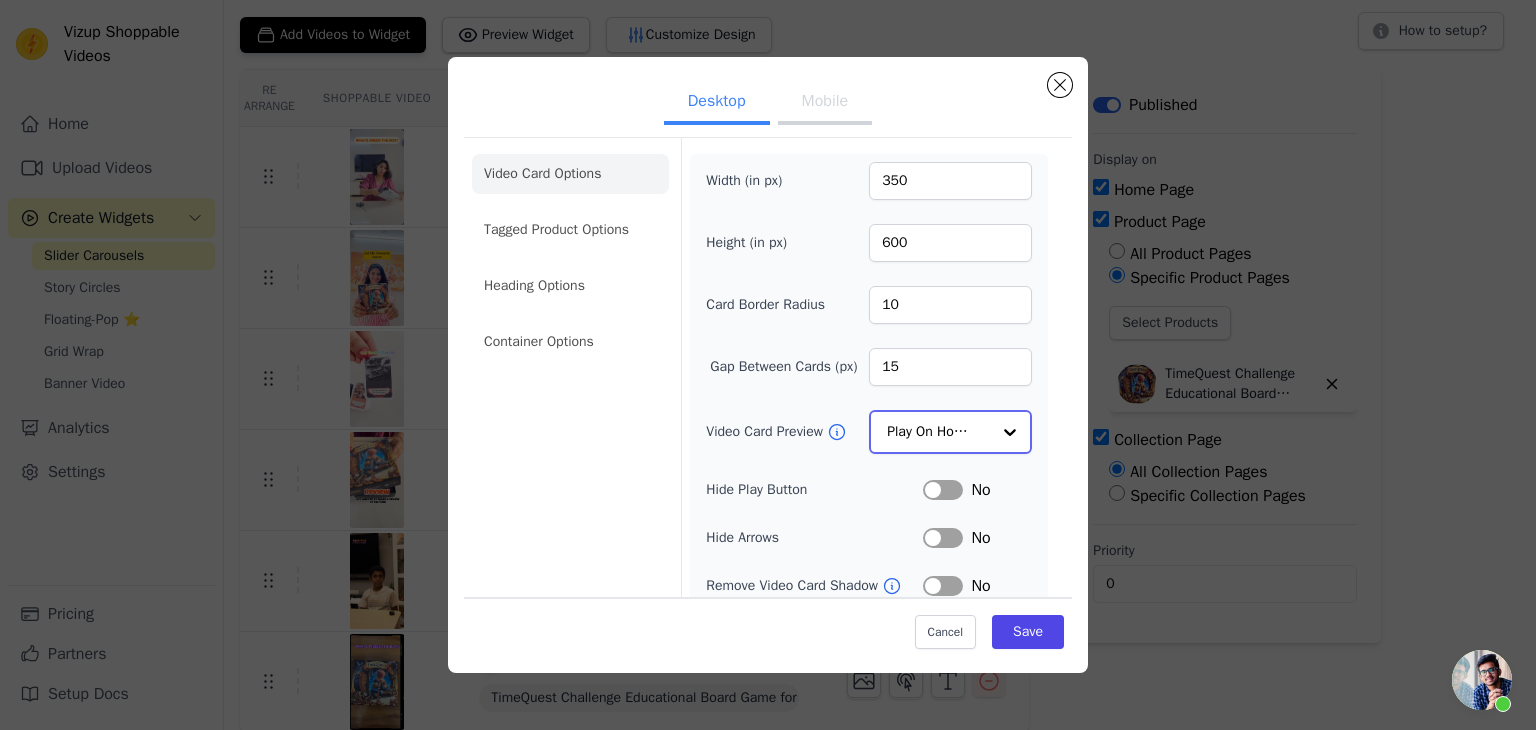 click at bounding box center [1010, 432] 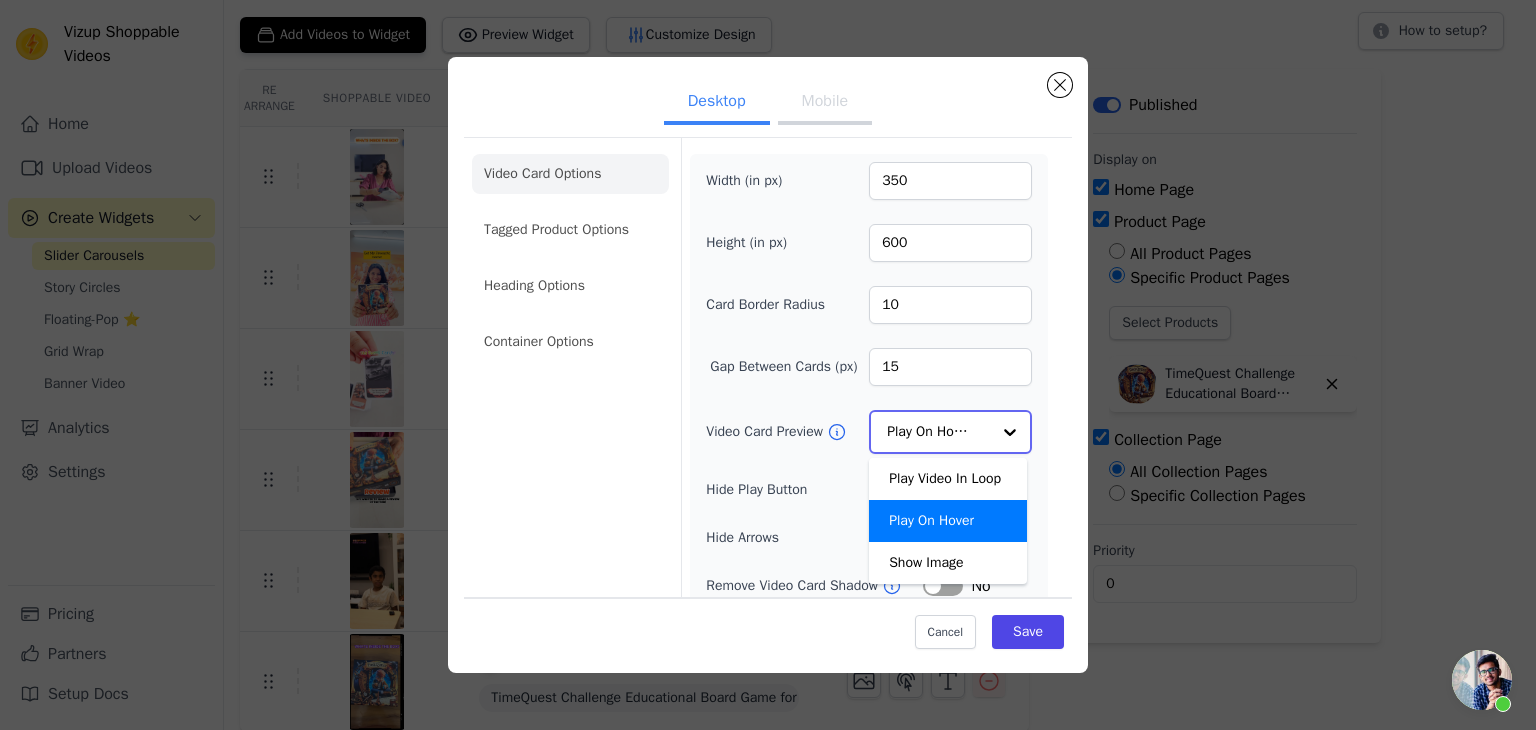 scroll, scrollTop: 157, scrollLeft: 0, axis: vertical 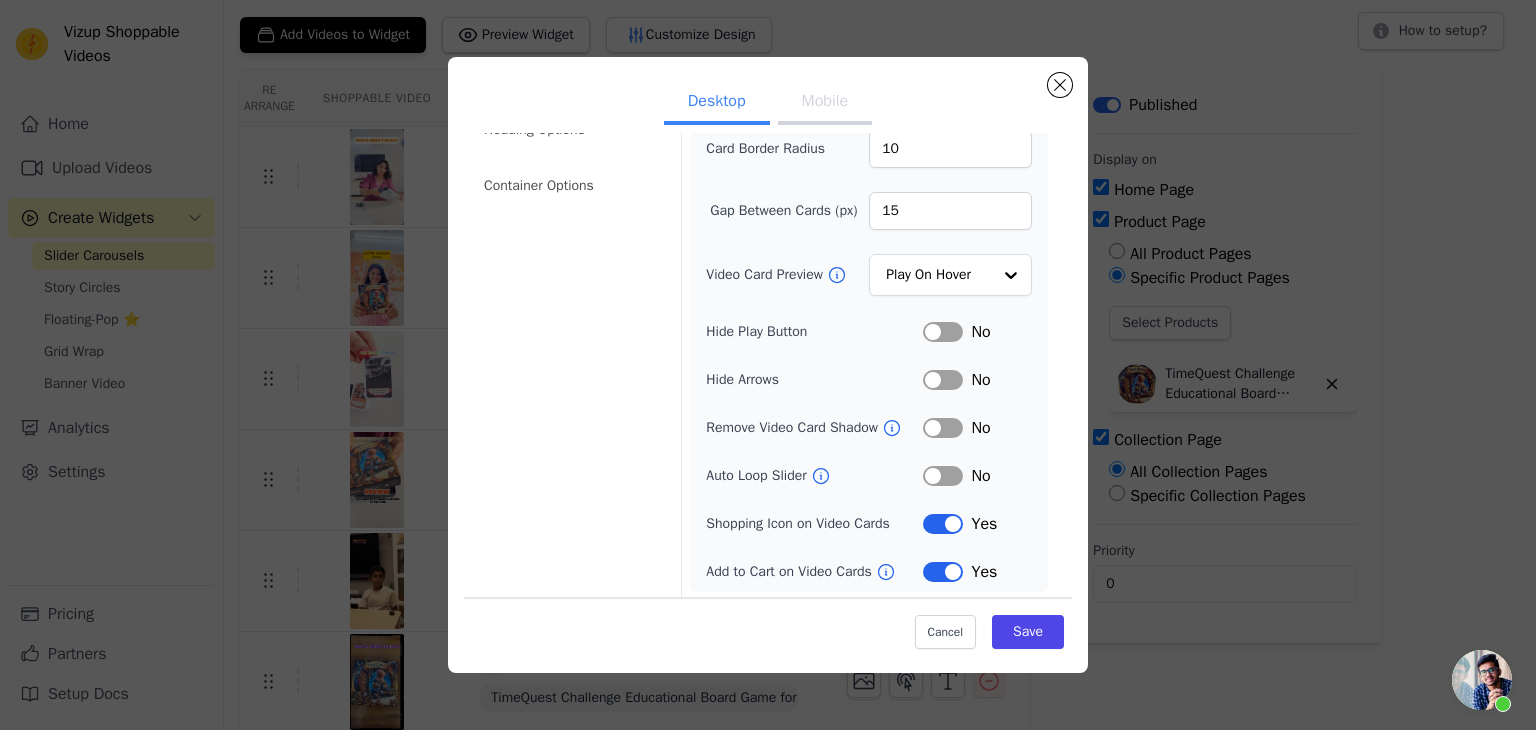 click on "Label" at bounding box center [943, 572] 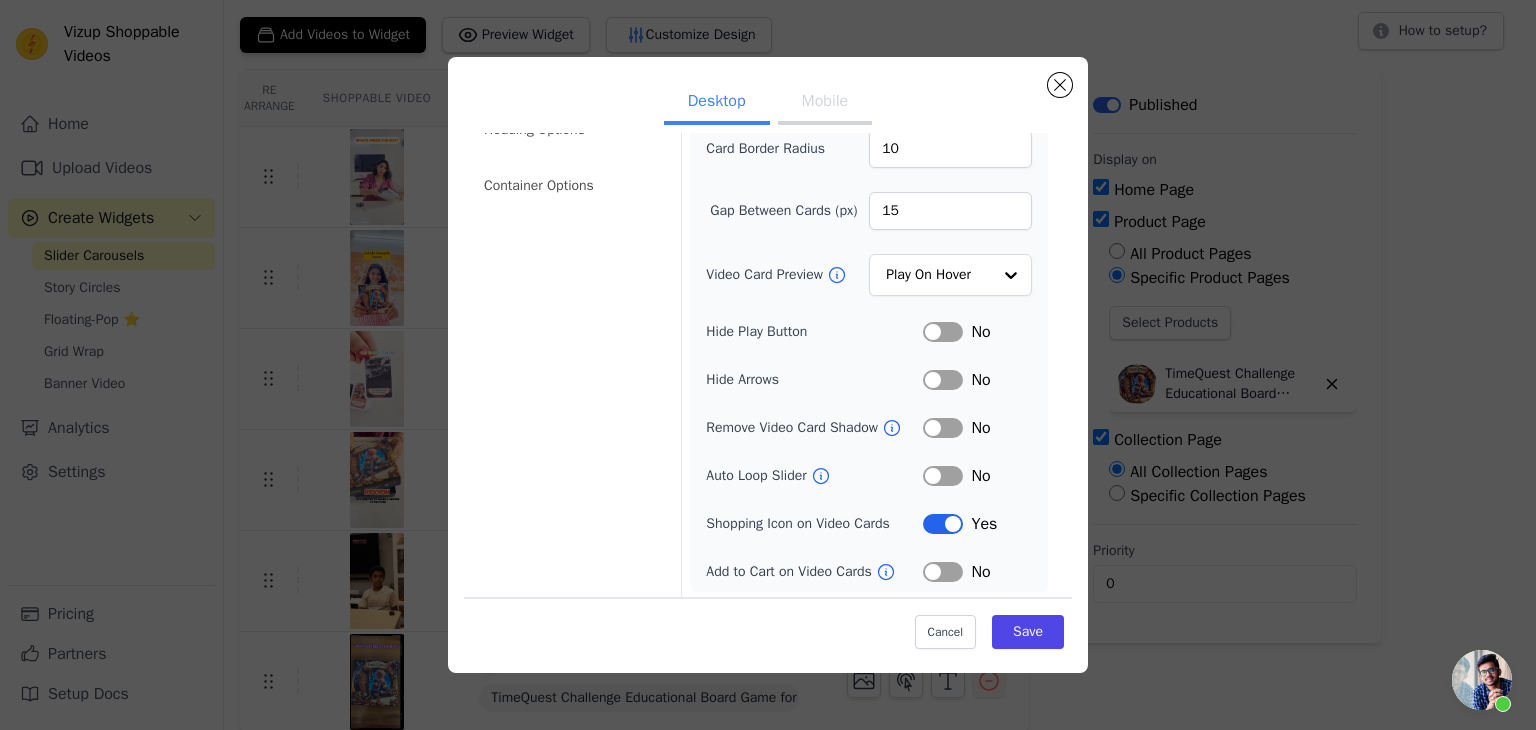 click on "Label" at bounding box center (943, 572) 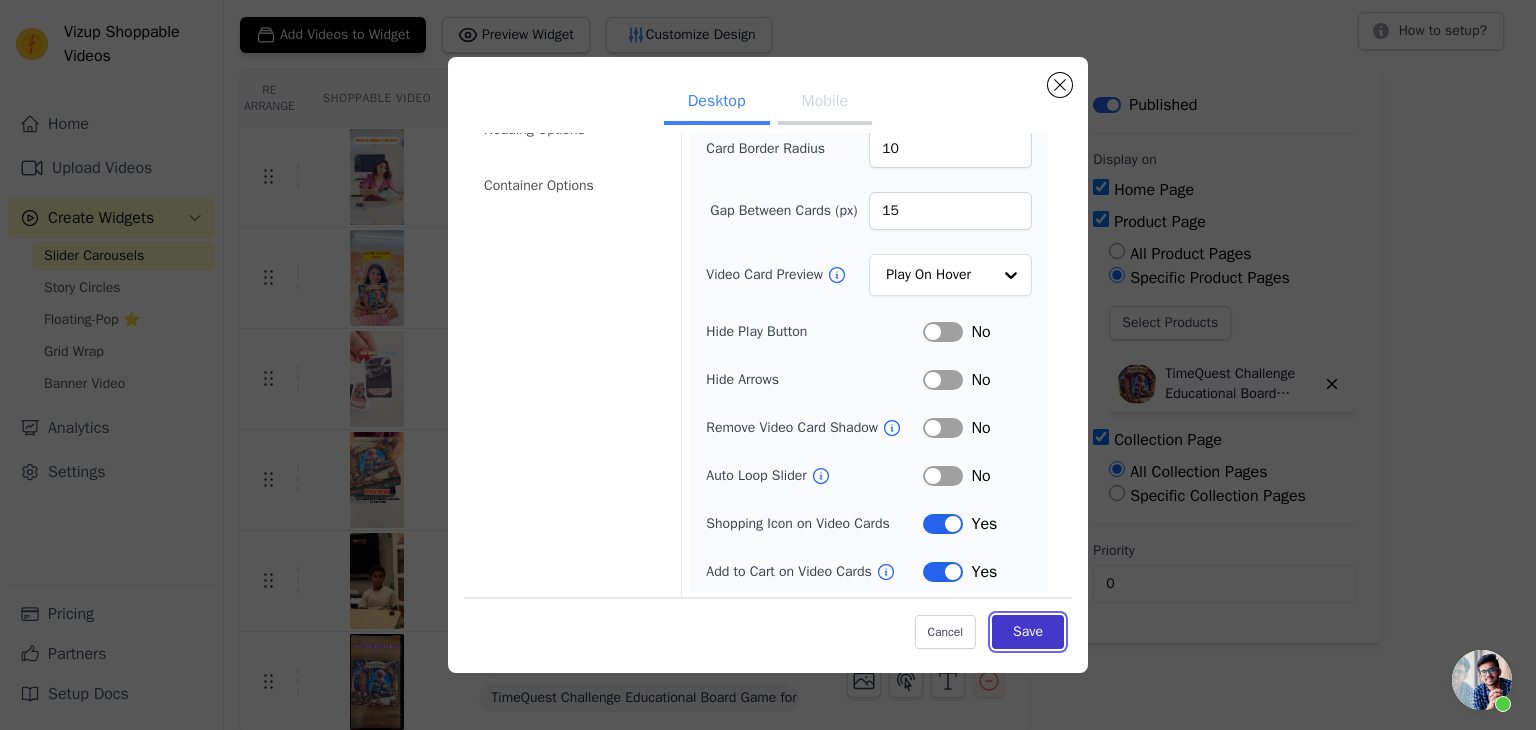 click on "Save" at bounding box center [1028, 632] 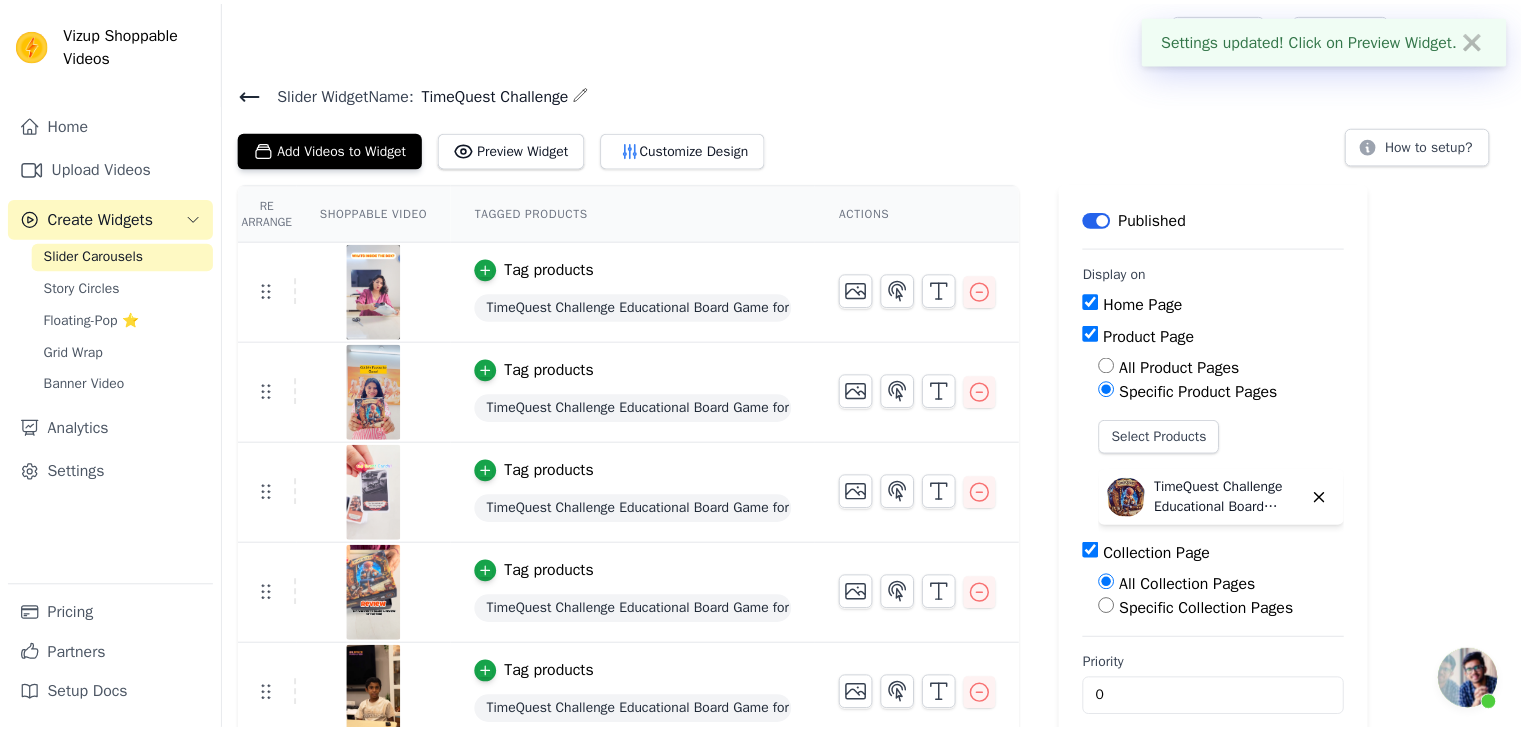 scroll, scrollTop: 114, scrollLeft: 0, axis: vertical 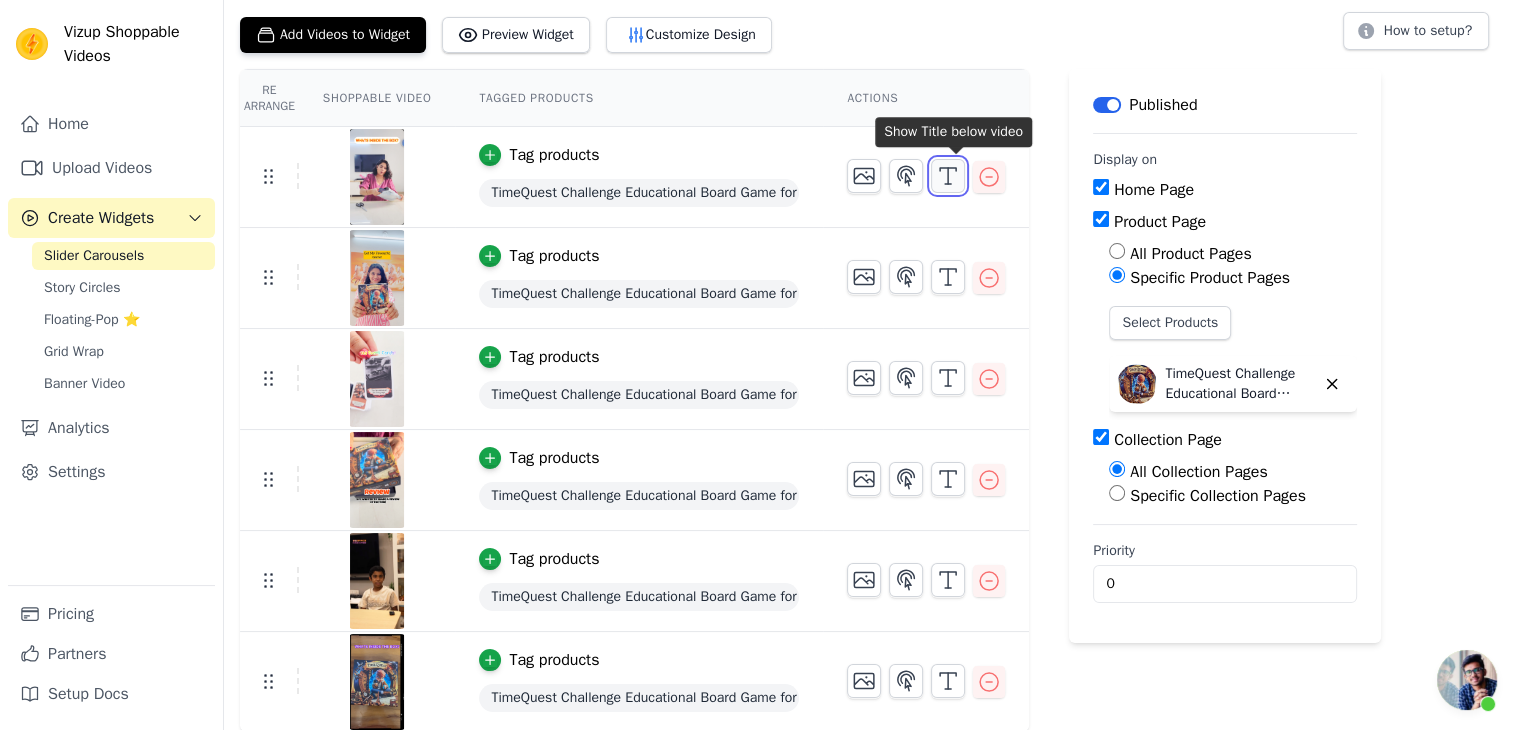 click 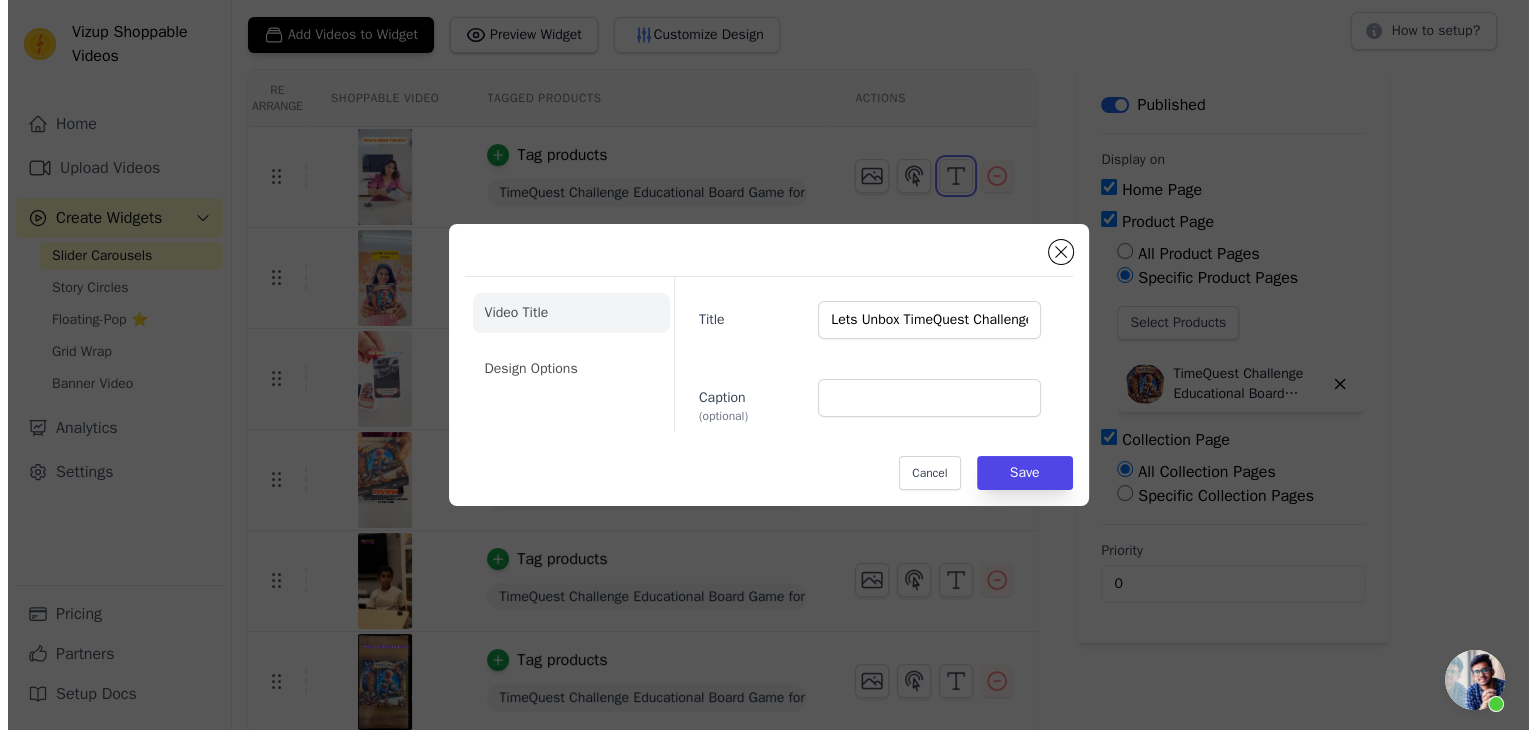 scroll, scrollTop: 0, scrollLeft: 0, axis: both 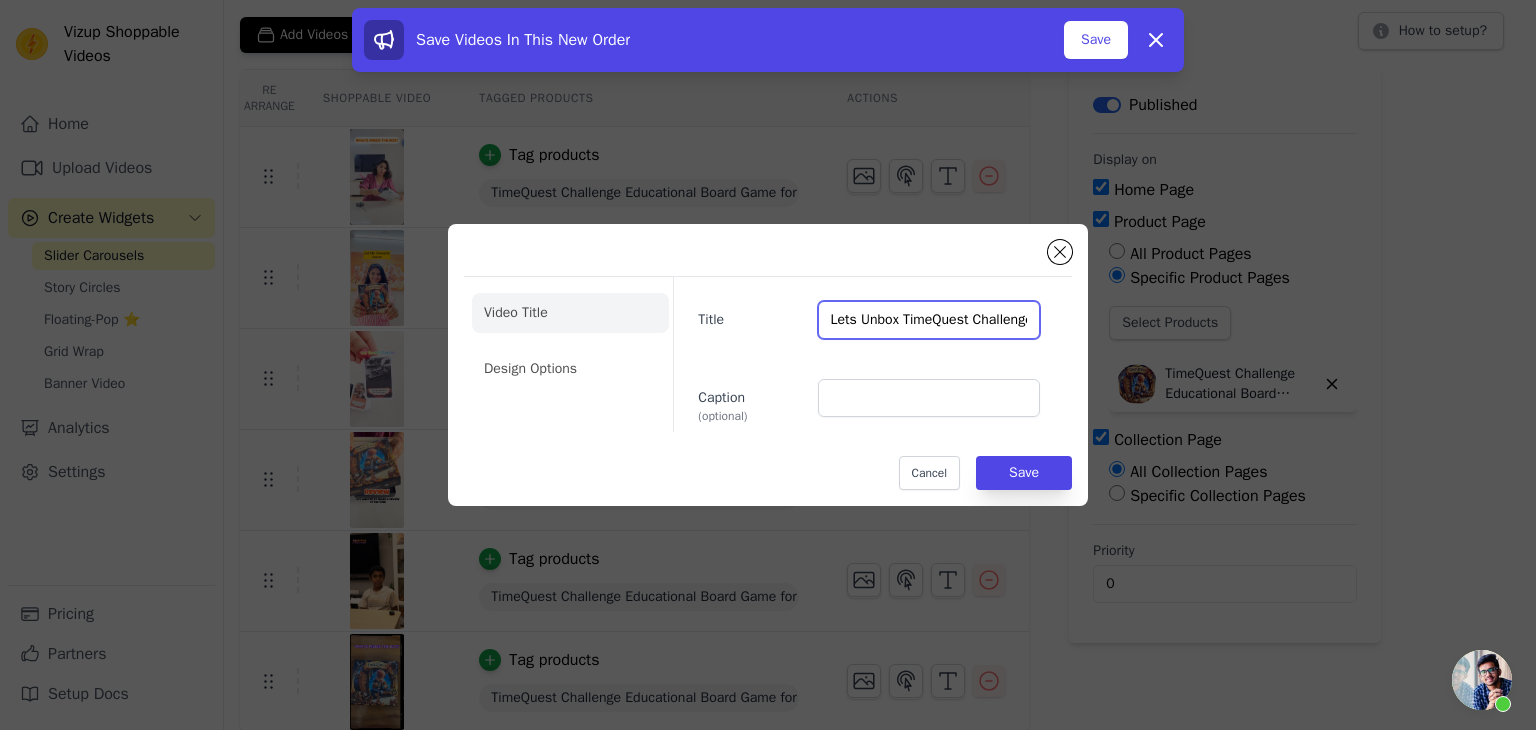 click on "Lets Unbox TimeQuest Challenge" at bounding box center [929, 320] 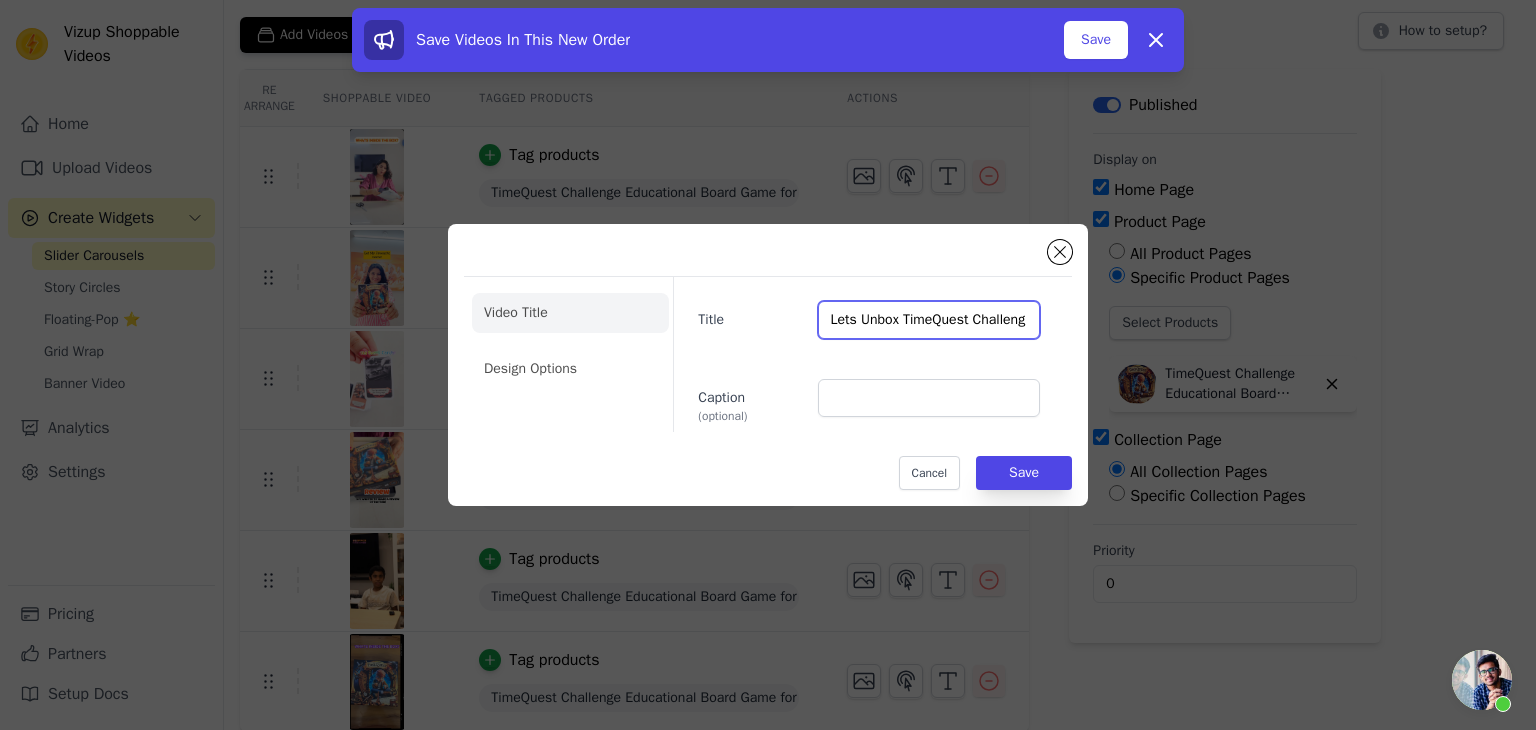 scroll, scrollTop: 0, scrollLeft: 0, axis: both 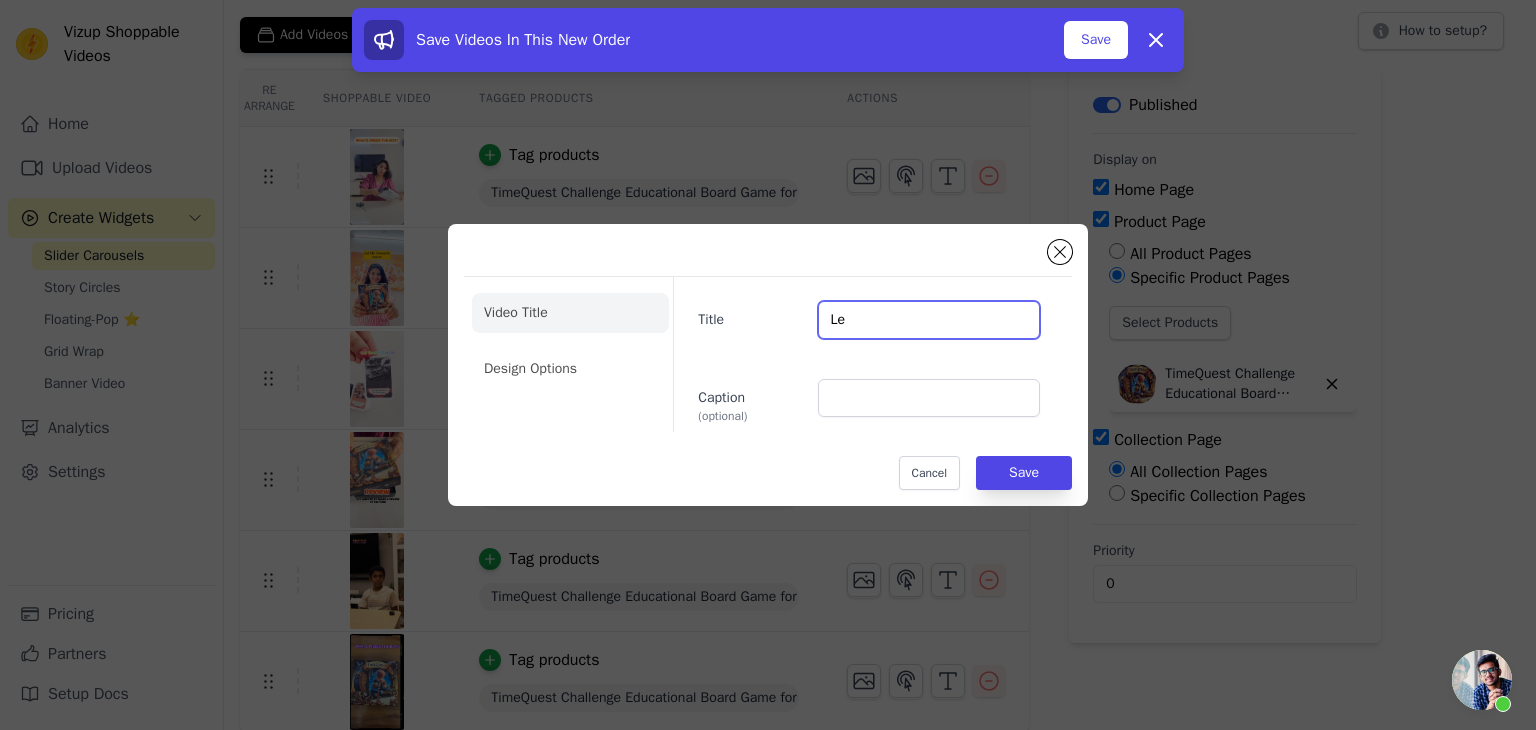 type on "L" 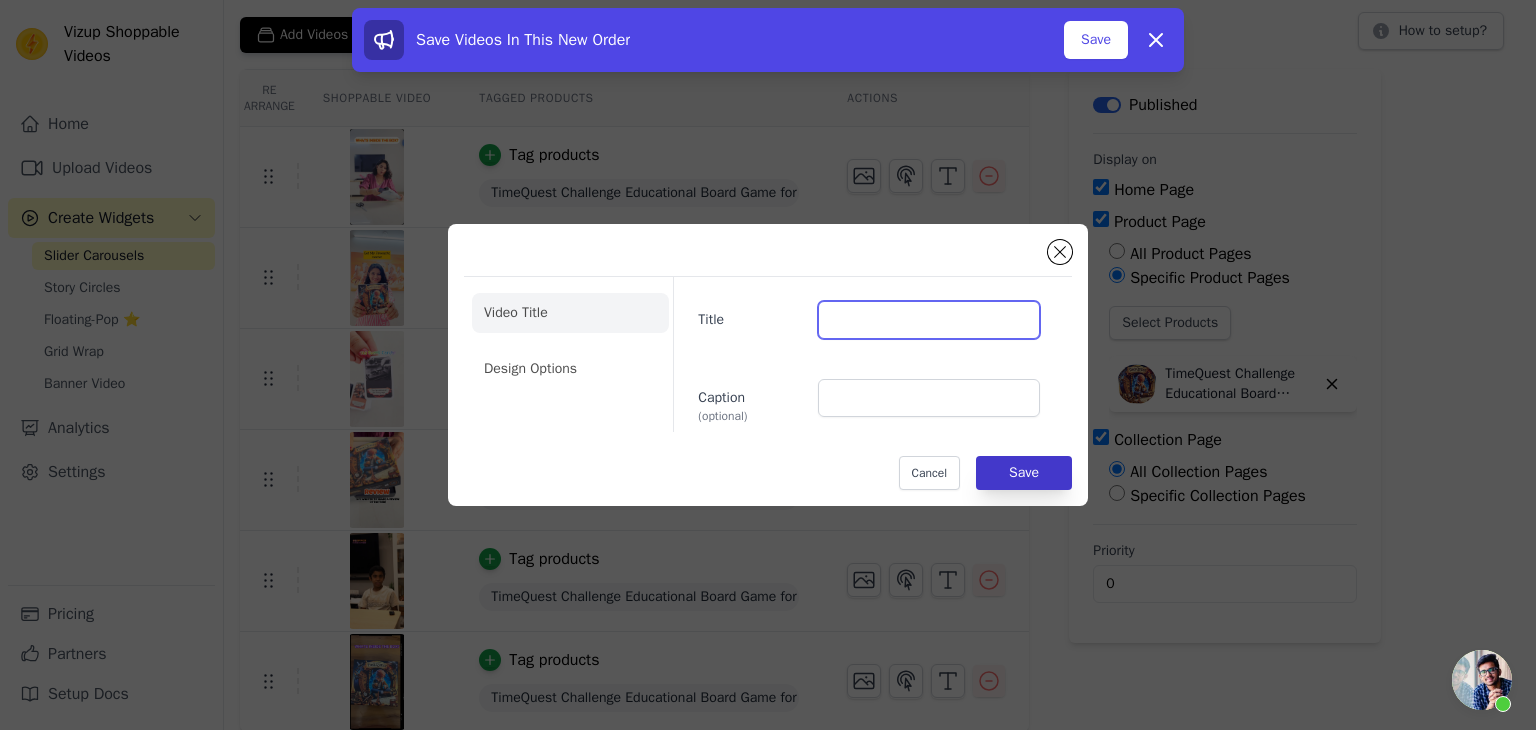 type 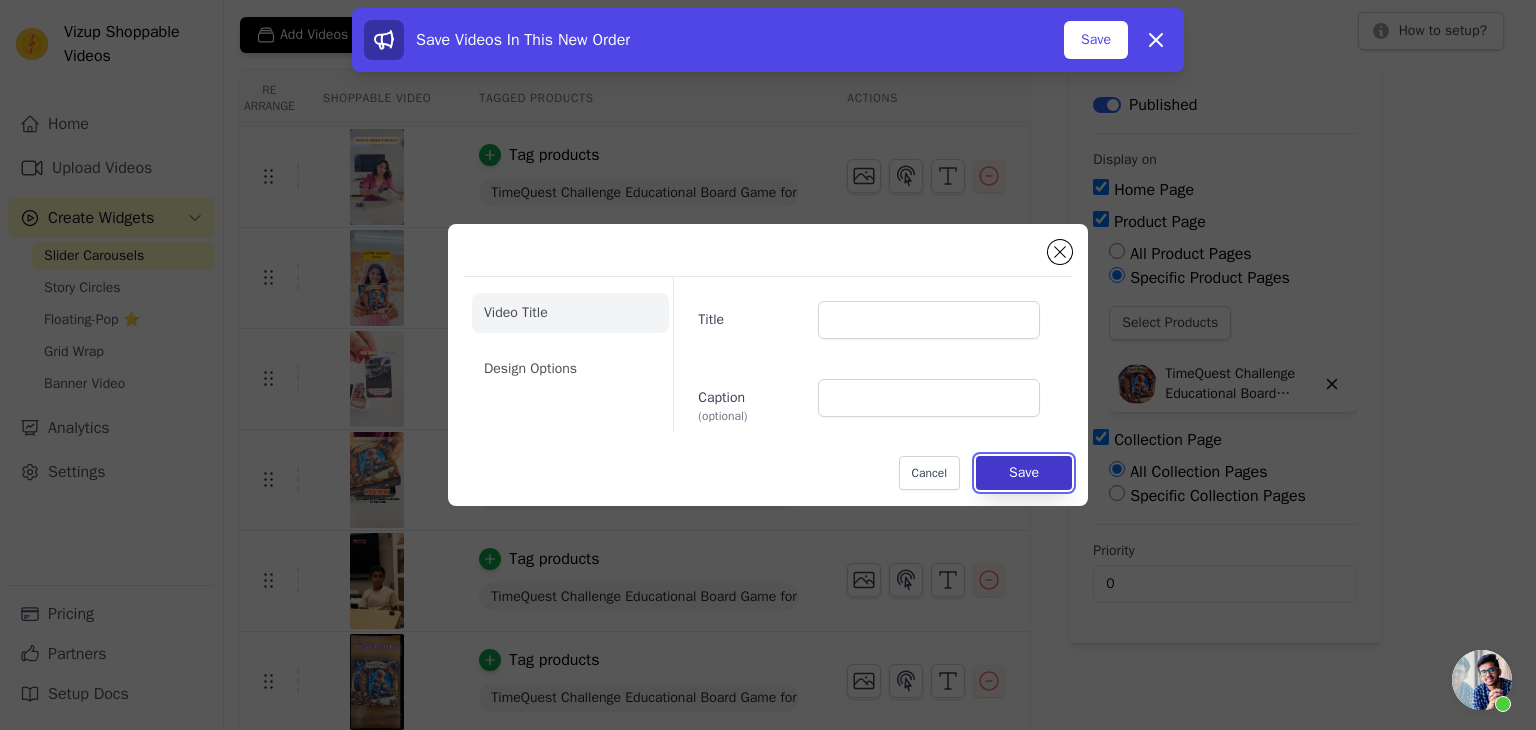 click on "Save" at bounding box center [1024, 473] 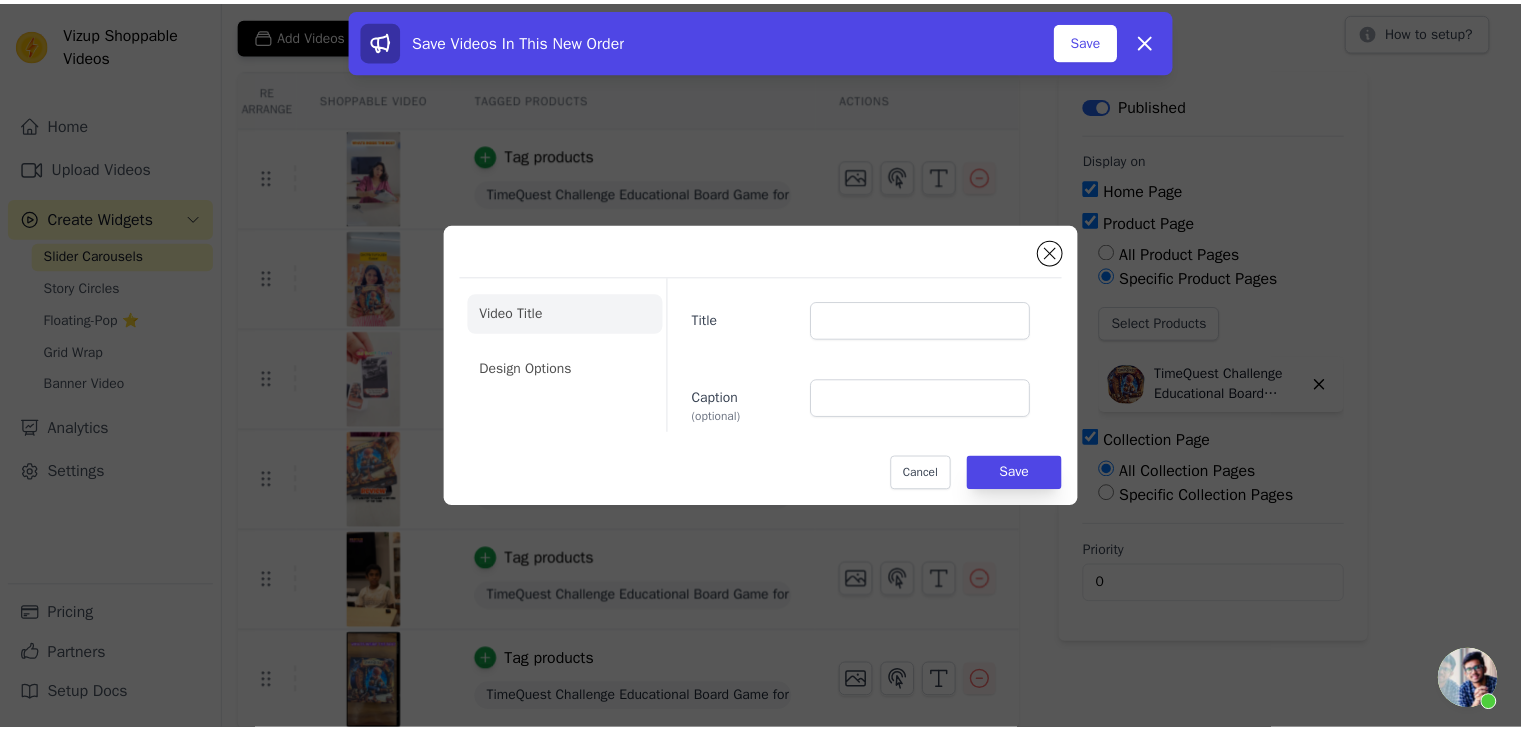 scroll, scrollTop: 114, scrollLeft: 0, axis: vertical 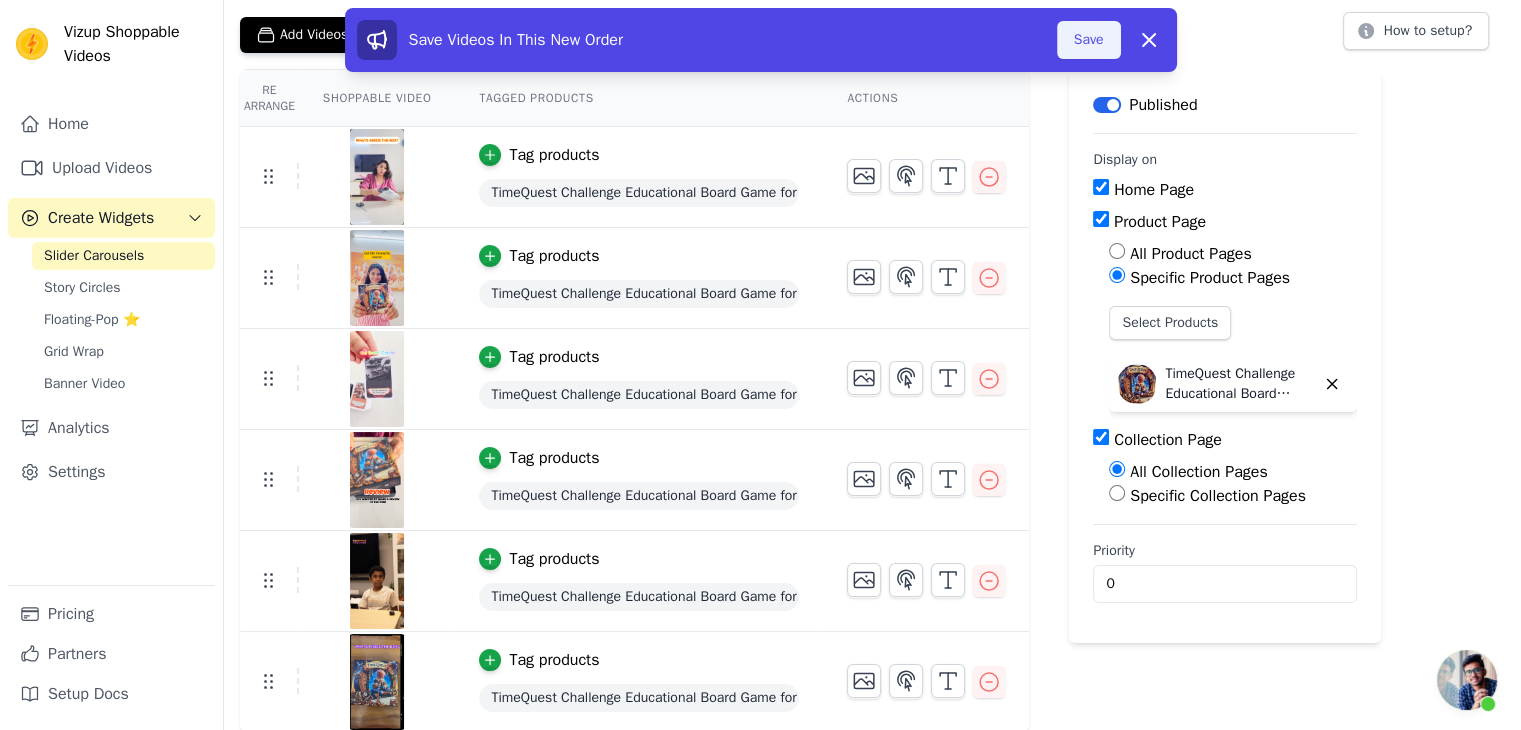 click on "Save" at bounding box center [1089, 40] 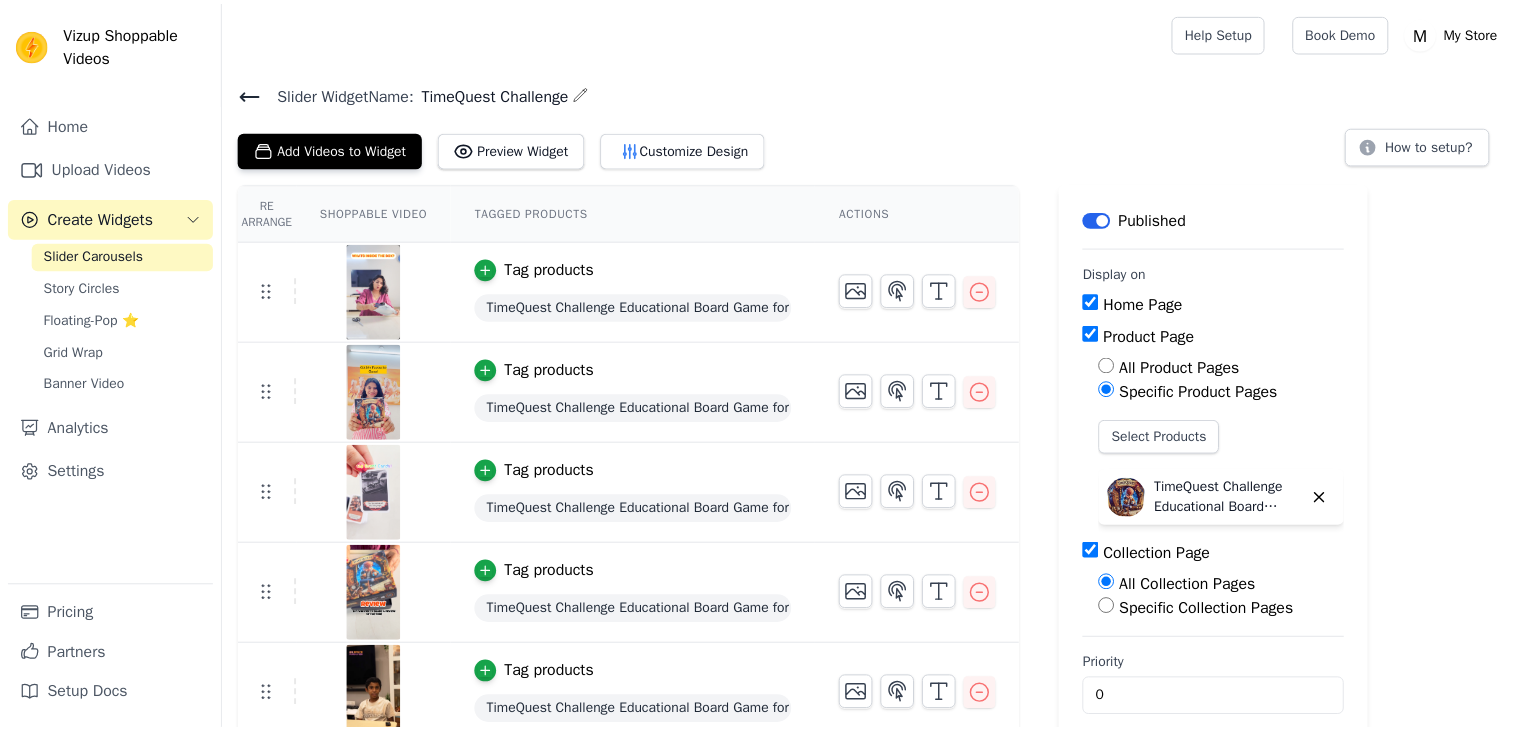 scroll, scrollTop: 114, scrollLeft: 0, axis: vertical 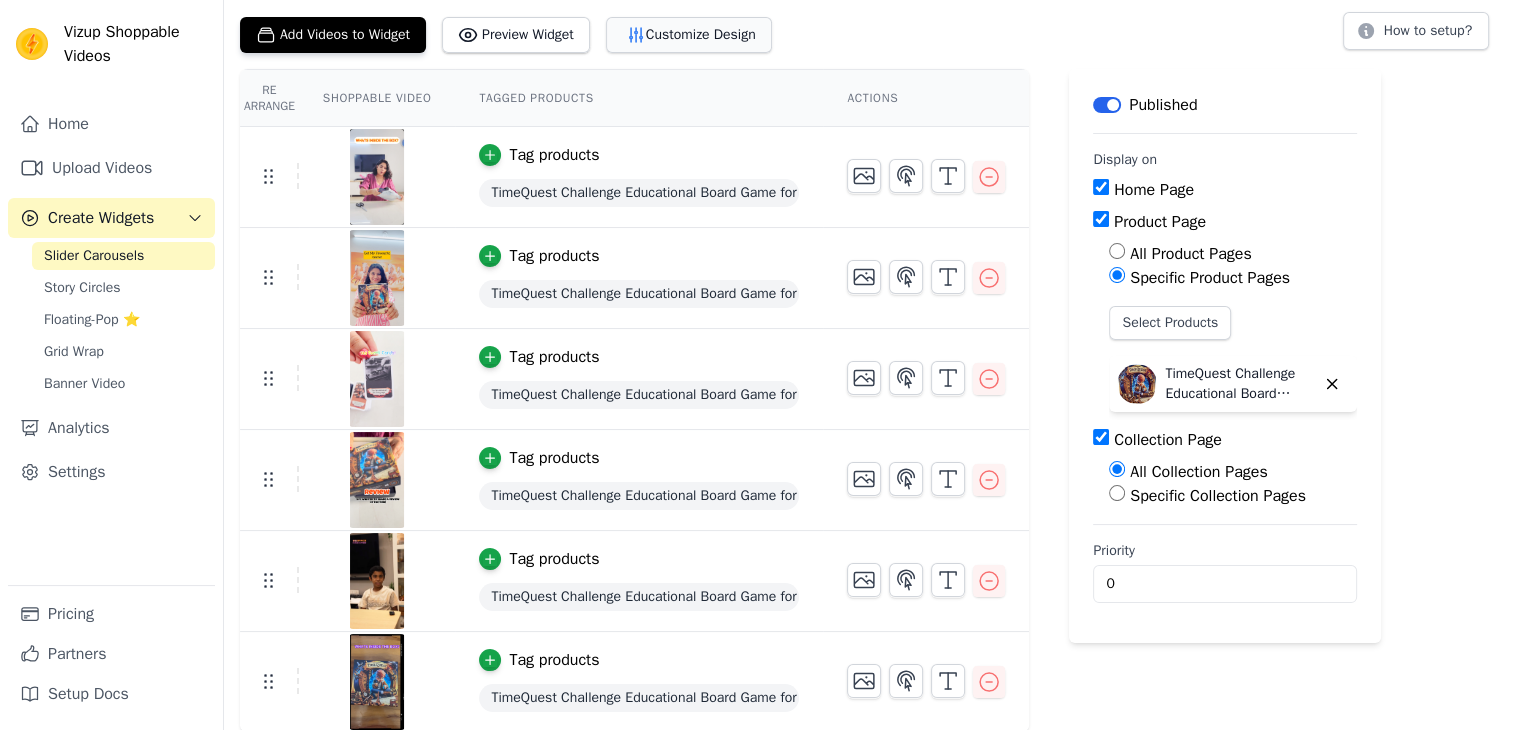 click on "Customize Design" at bounding box center (689, 35) 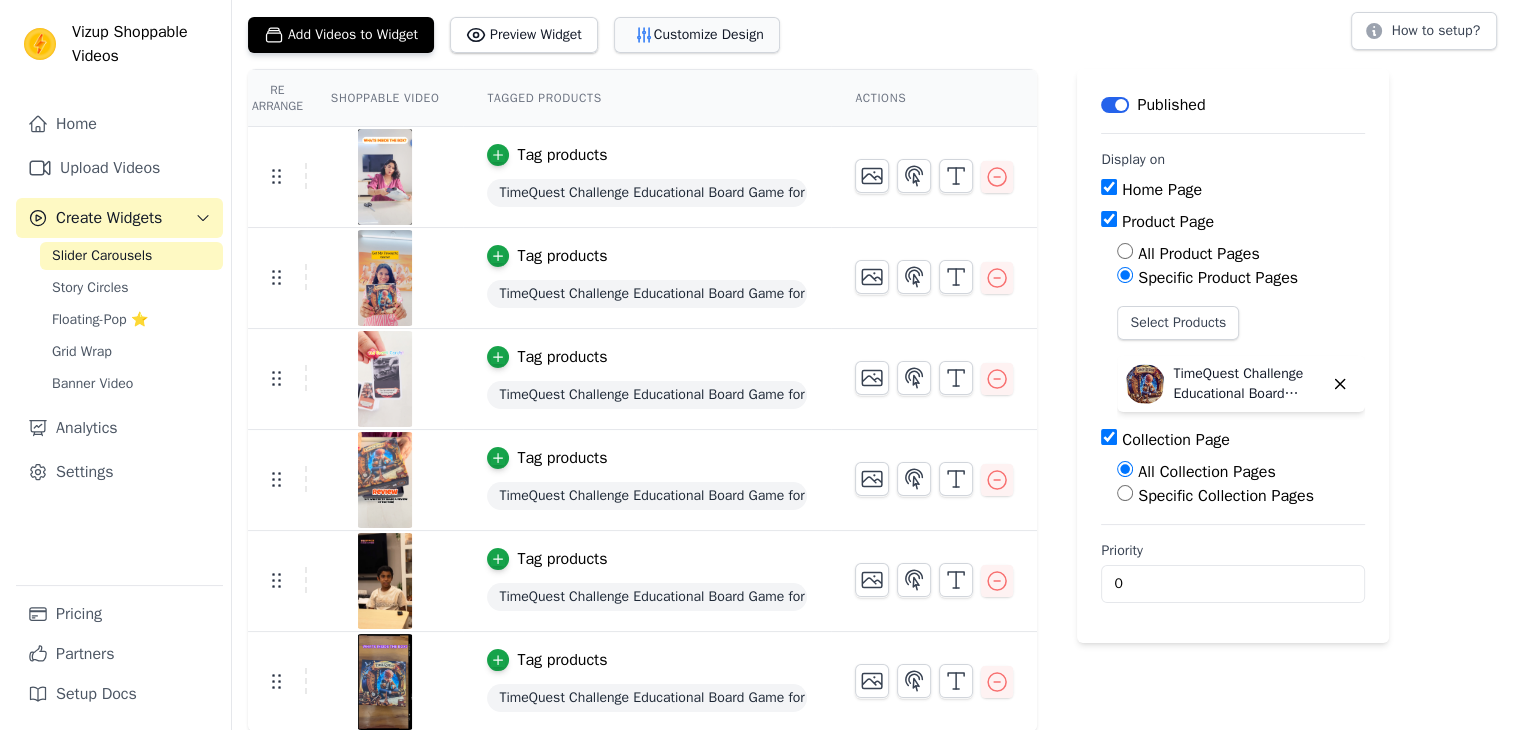 scroll, scrollTop: 0, scrollLeft: 0, axis: both 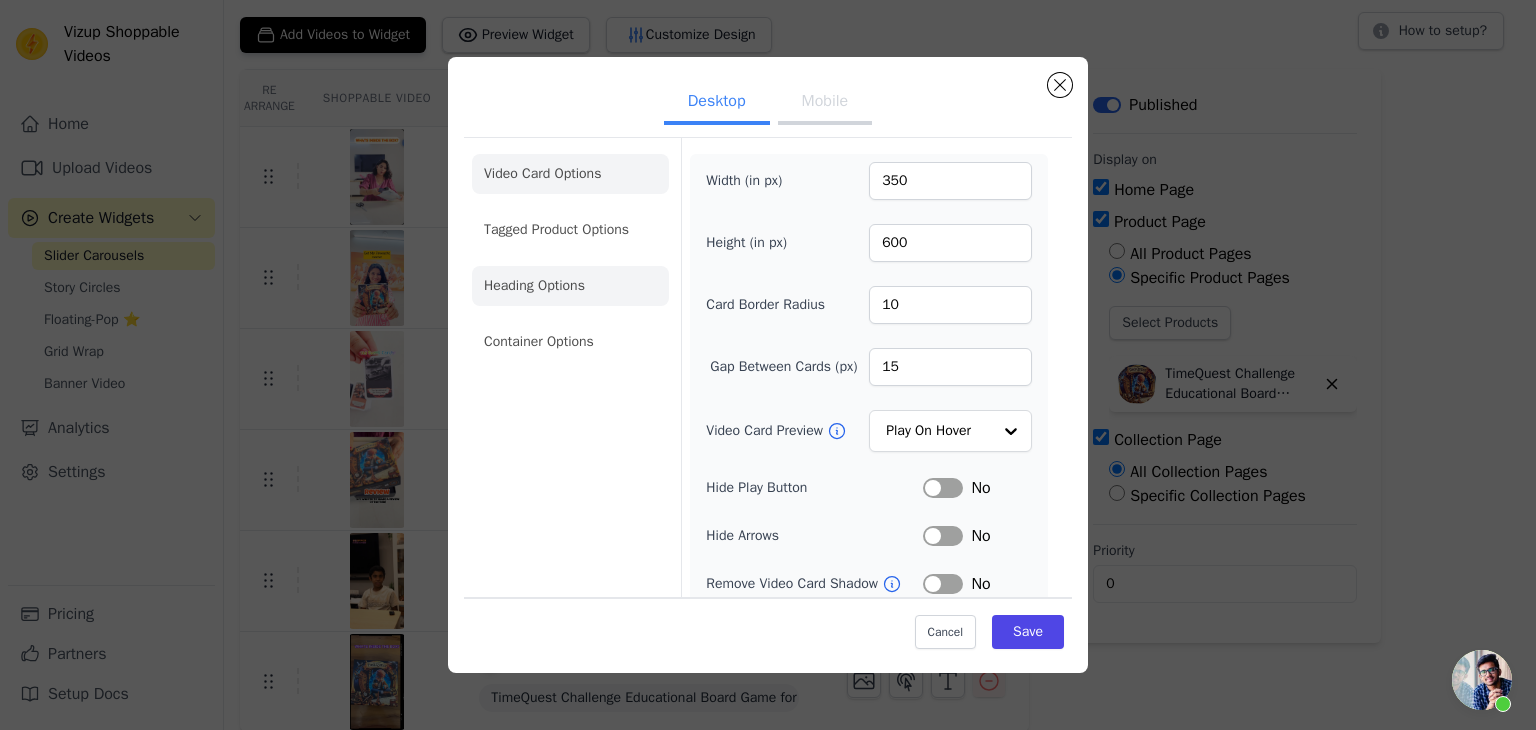 click on "Heading Options" 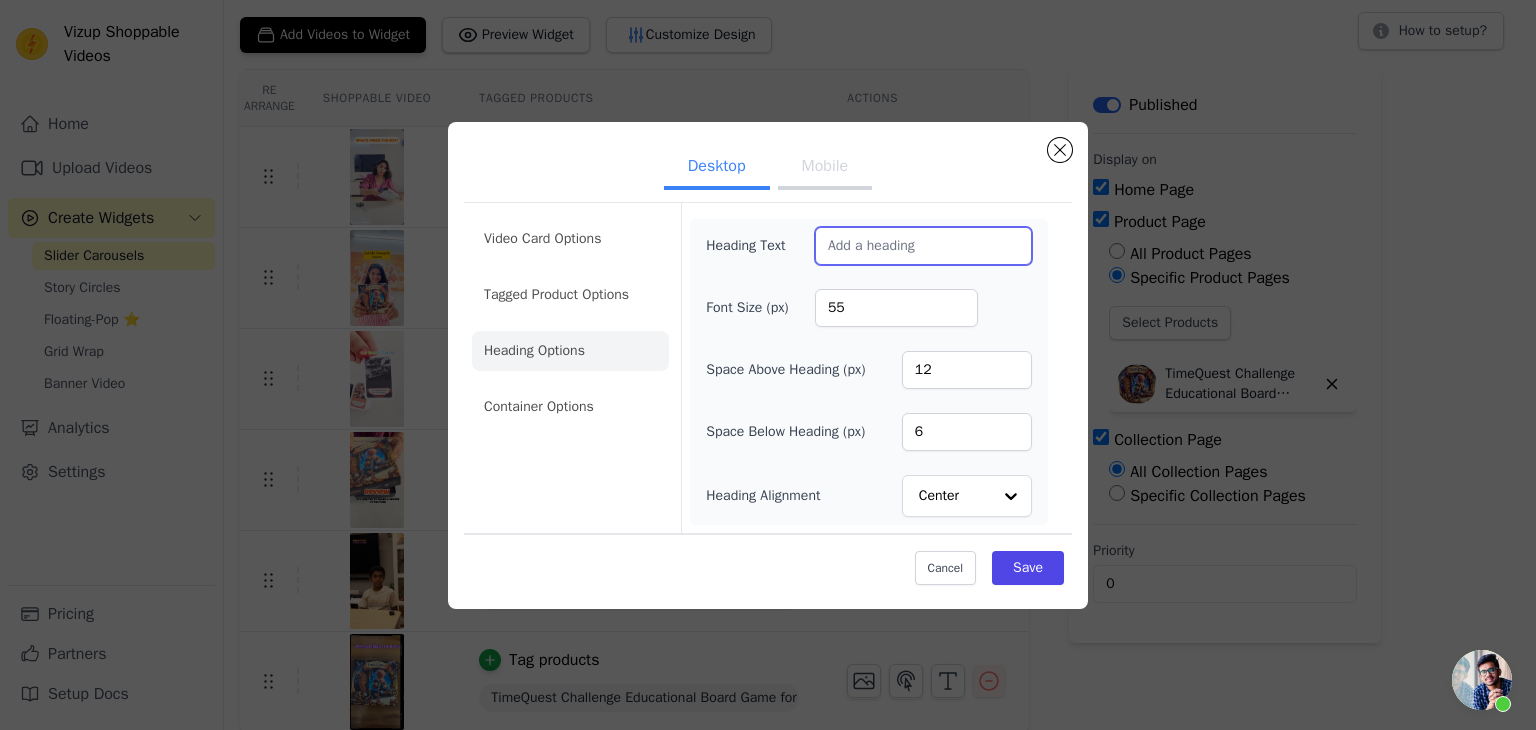 click on "Heading Text" at bounding box center (923, 246) 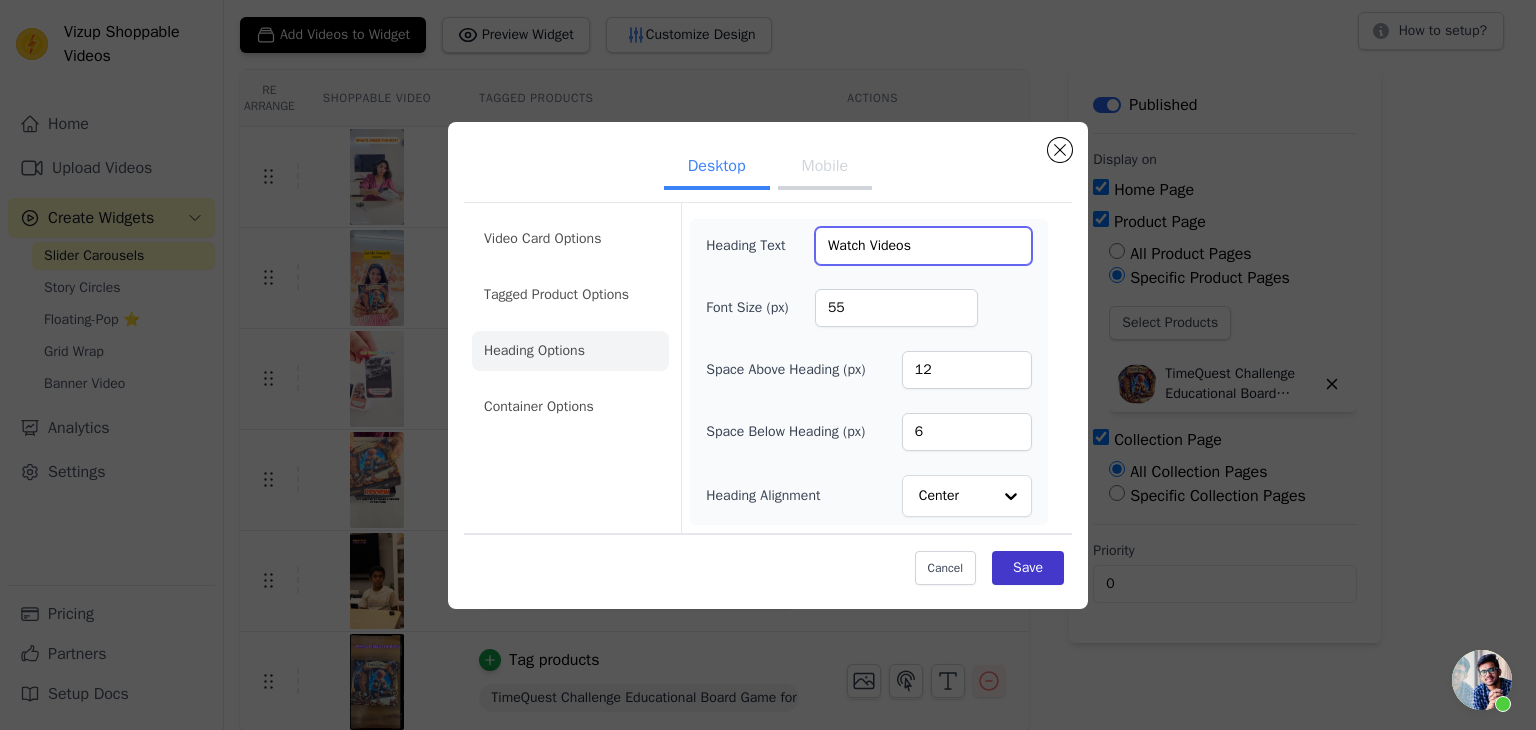 type on "Watch Videos" 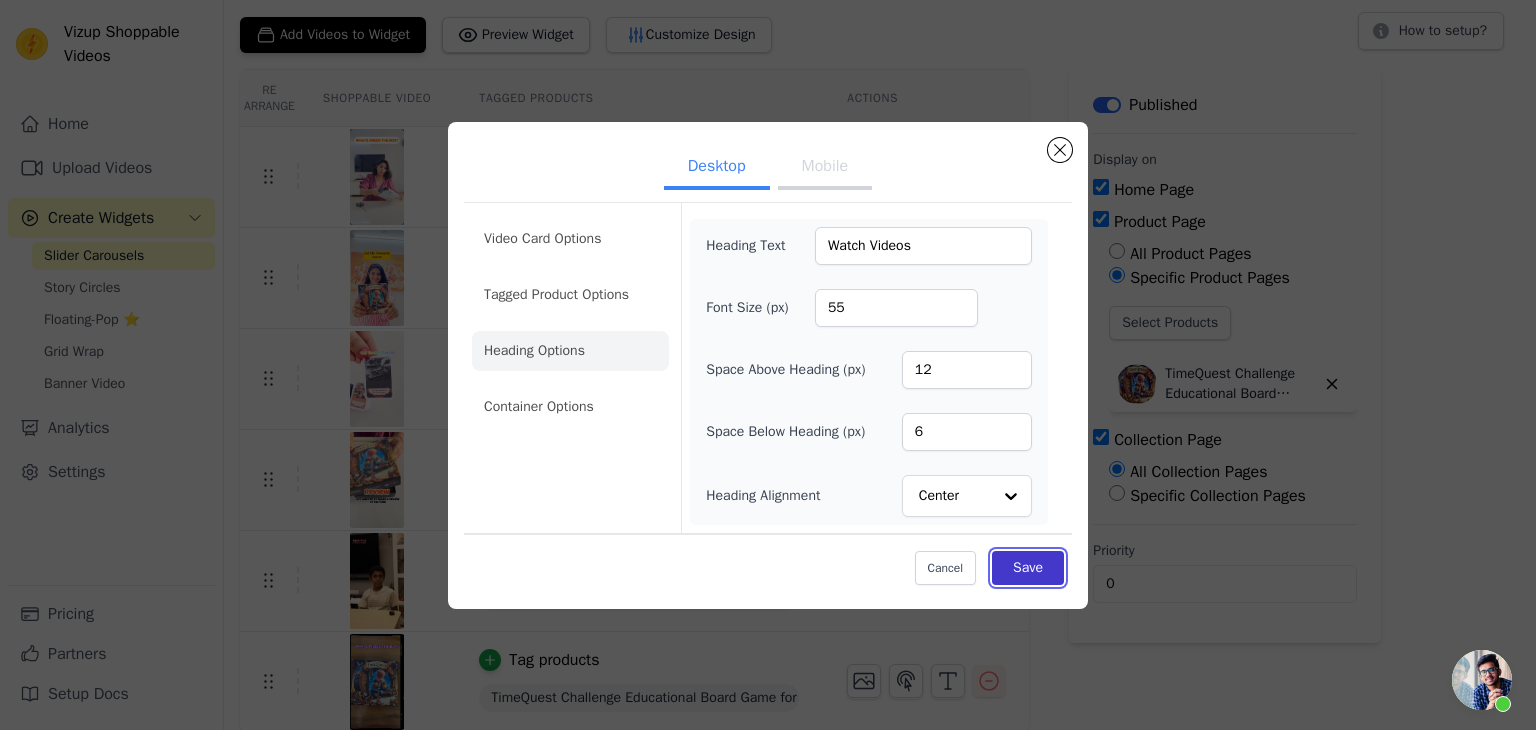 click on "Save" at bounding box center (1028, 568) 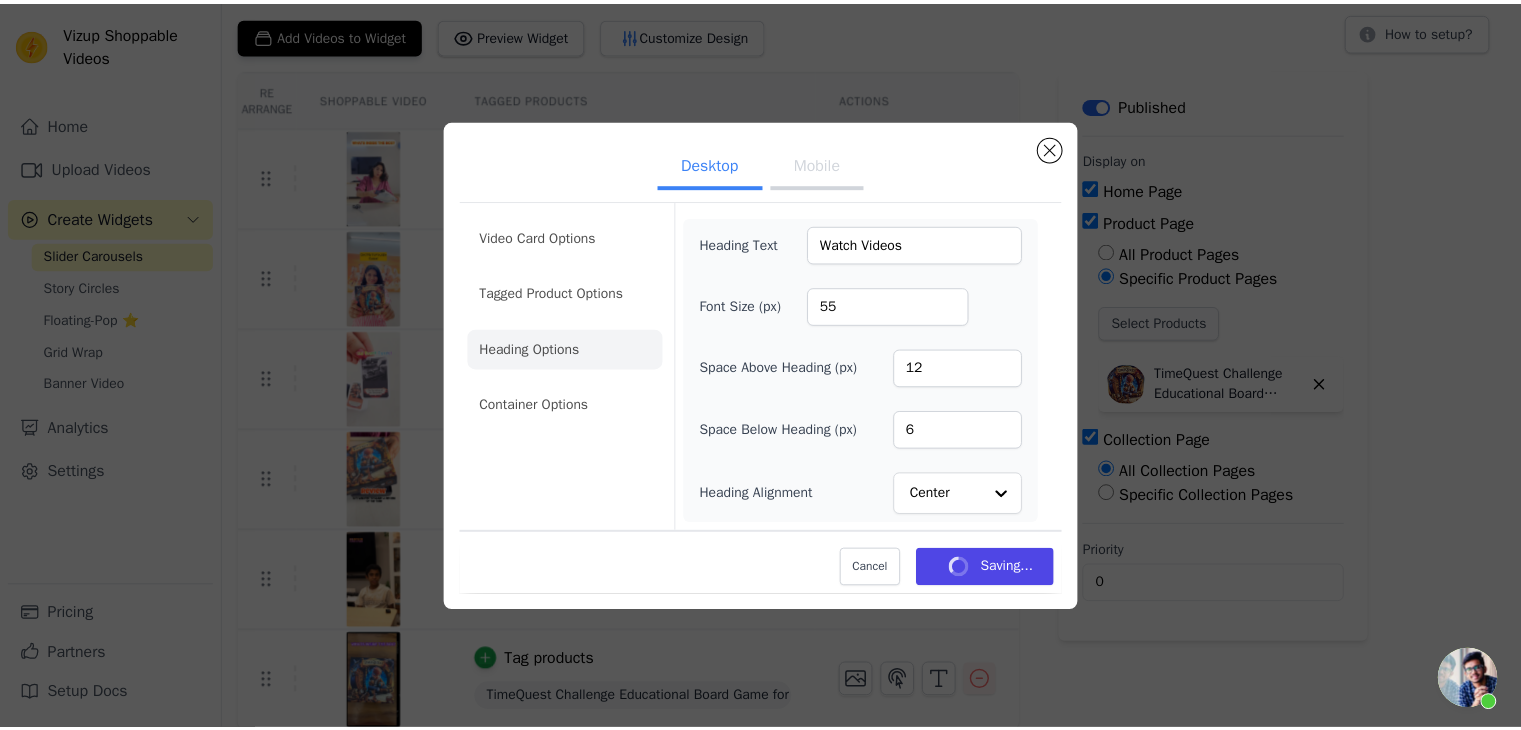 scroll, scrollTop: 114, scrollLeft: 0, axis: vertical 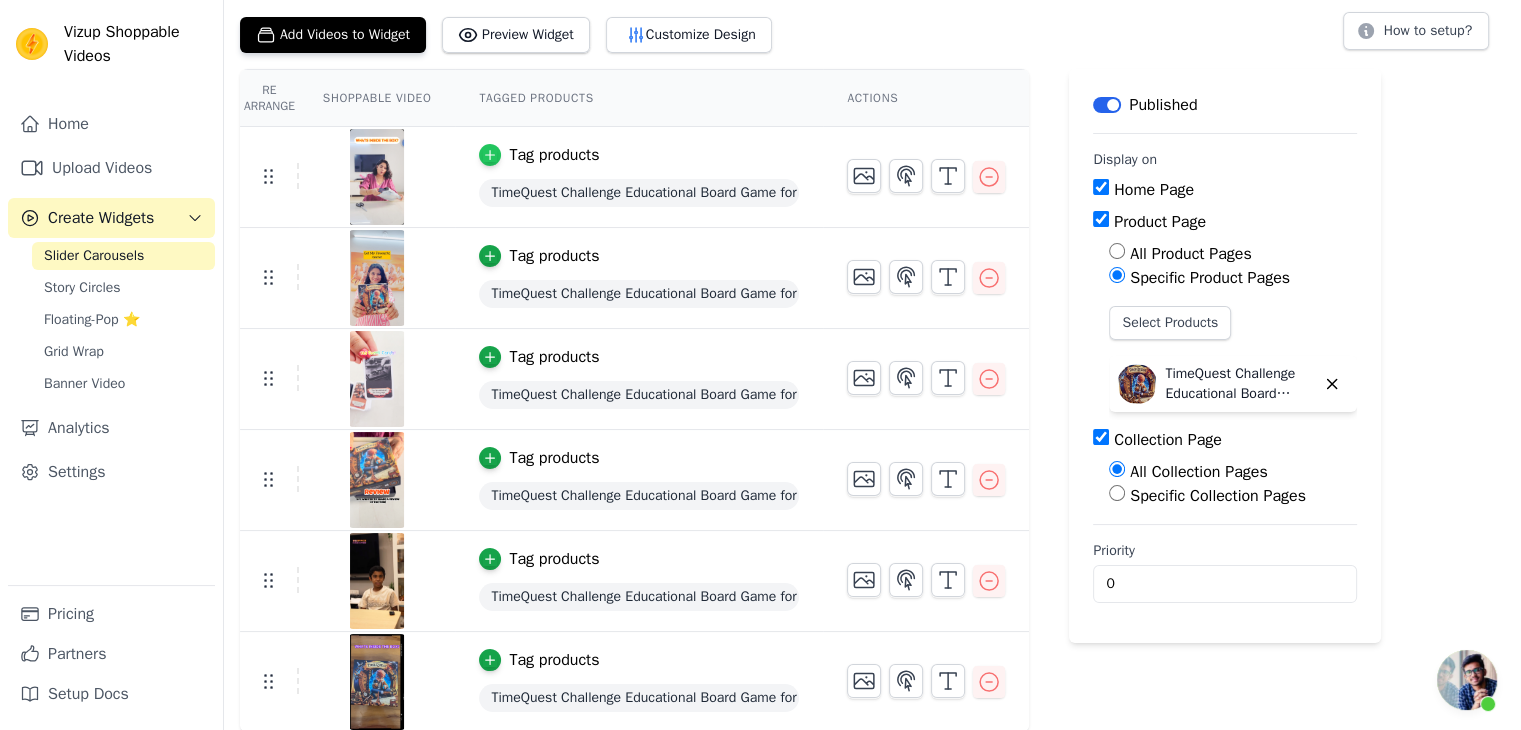 click 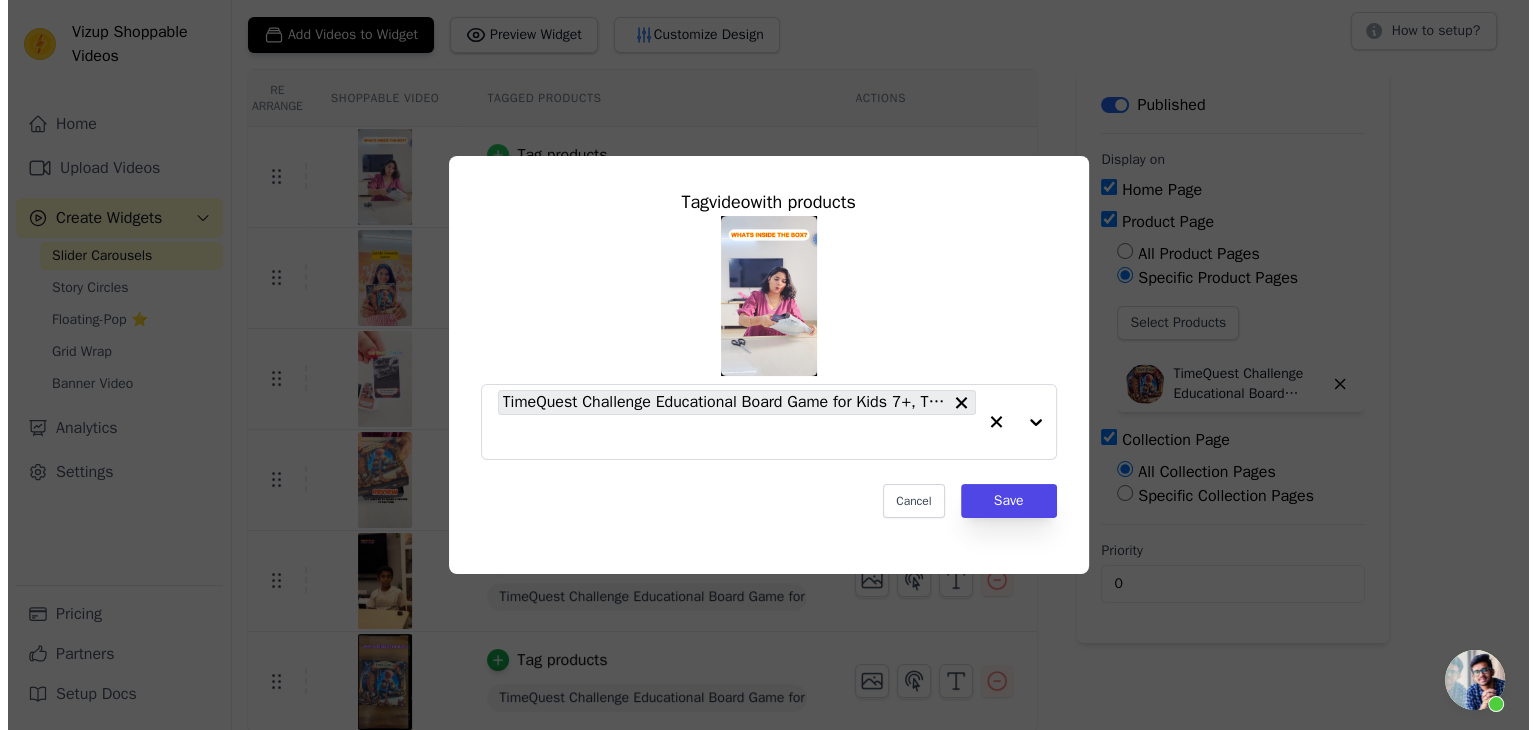 scroll, scrollTop: 0, scrollLeft: 0, axis: both 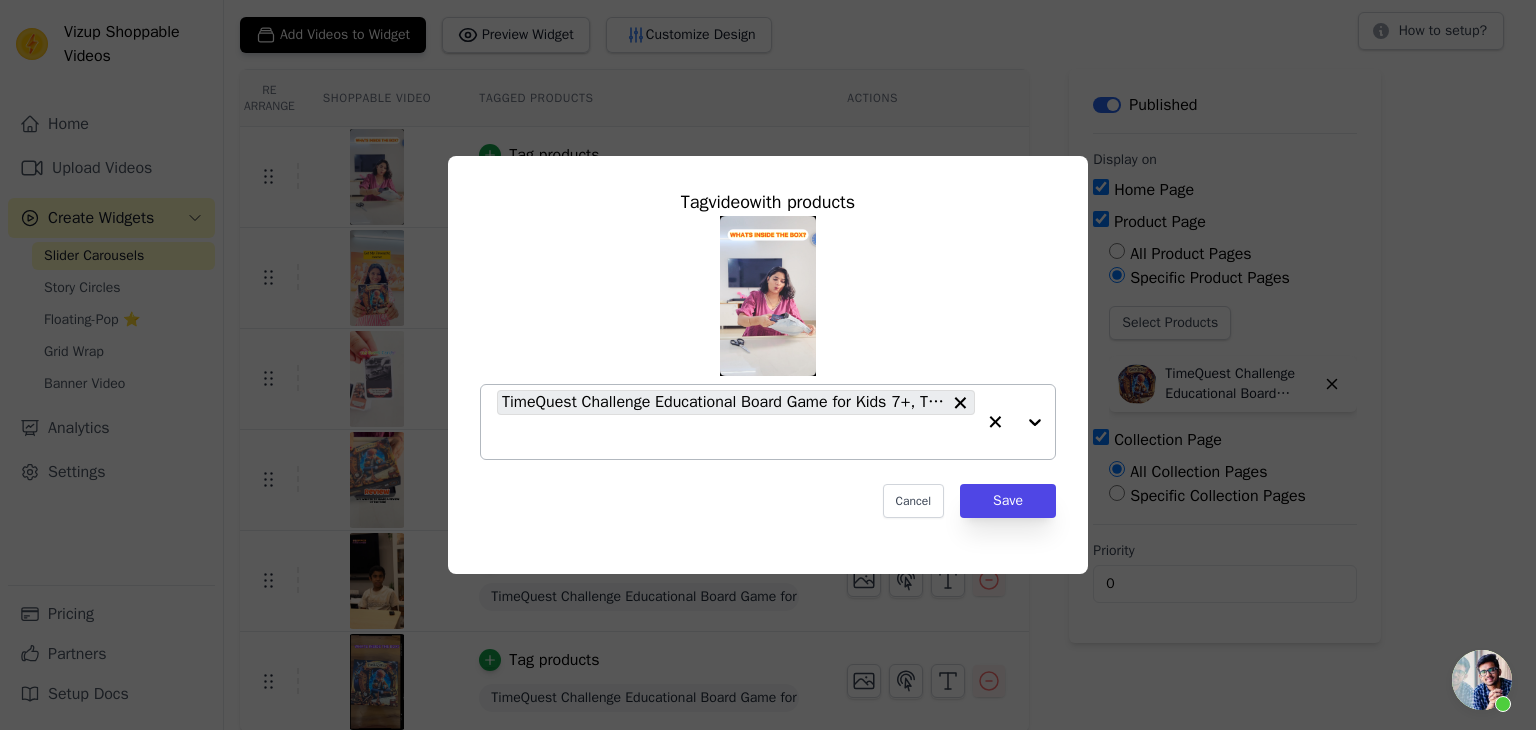 click 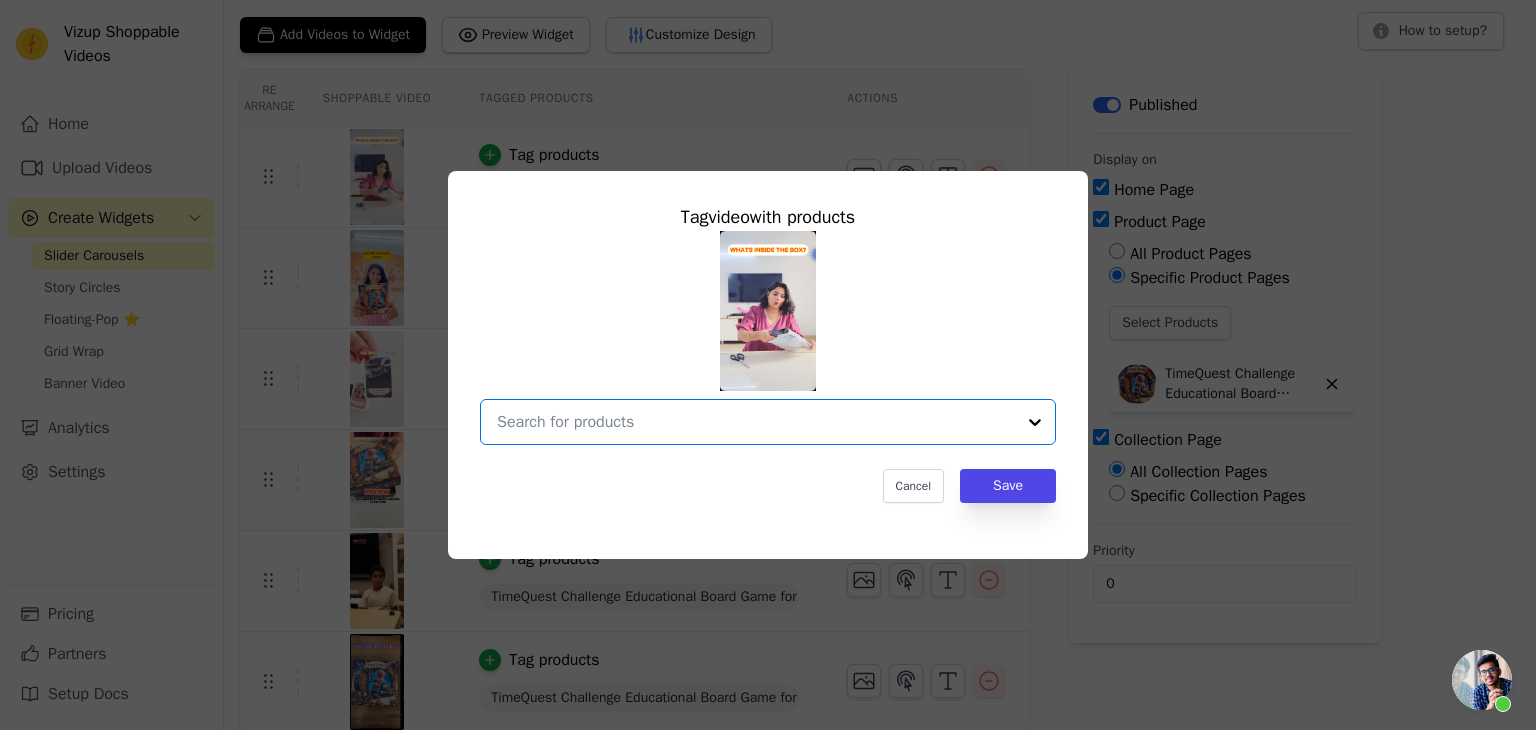 click at bounding box center [756, 422] 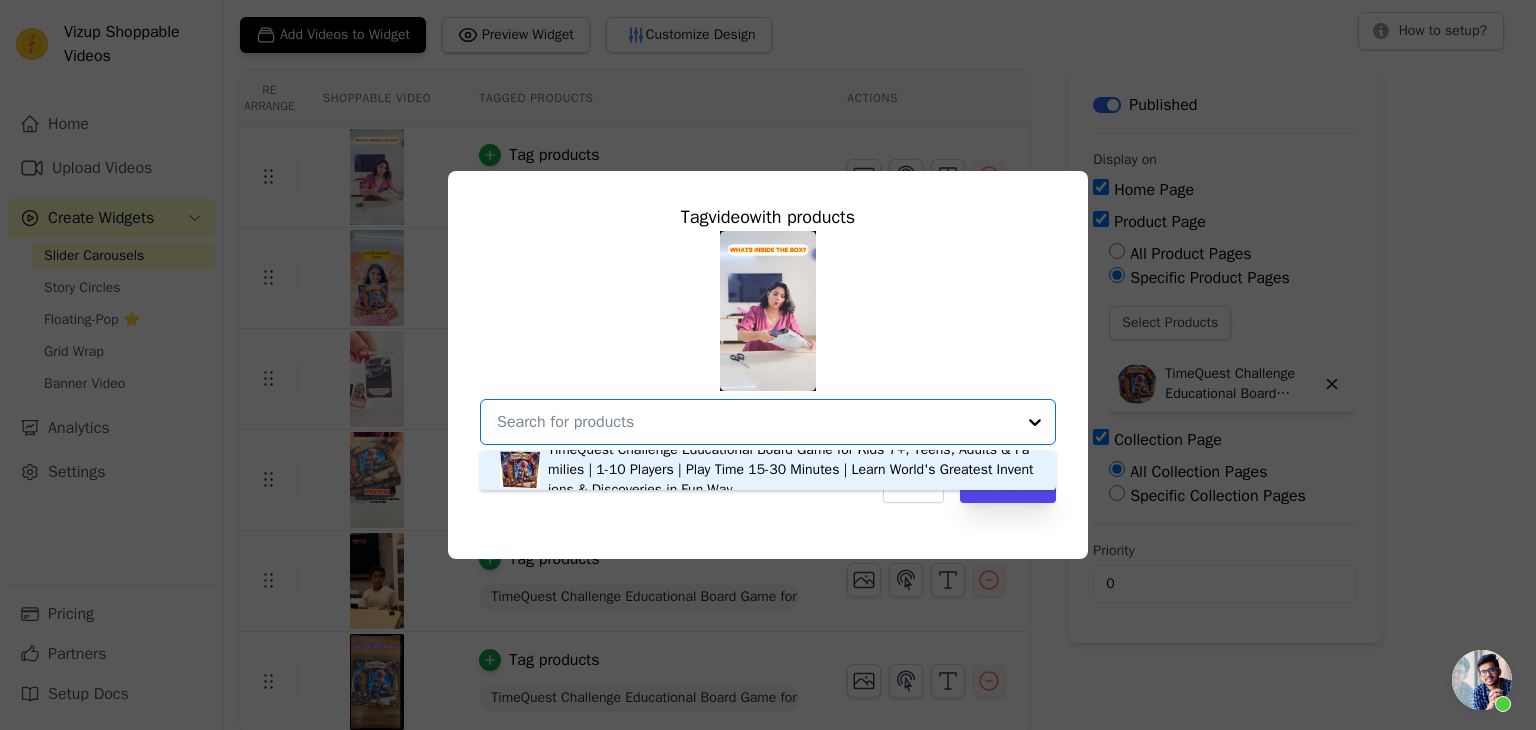 click on "TimeQuest Challenge Educational Board Game for Kids 7+, Teens, Adults & Families | 1-10 Players | Play Time 15-30 Minutes | Learn World's Greatest Inventions & Discoveries in Fun Way" at bounding box center [792, 470] 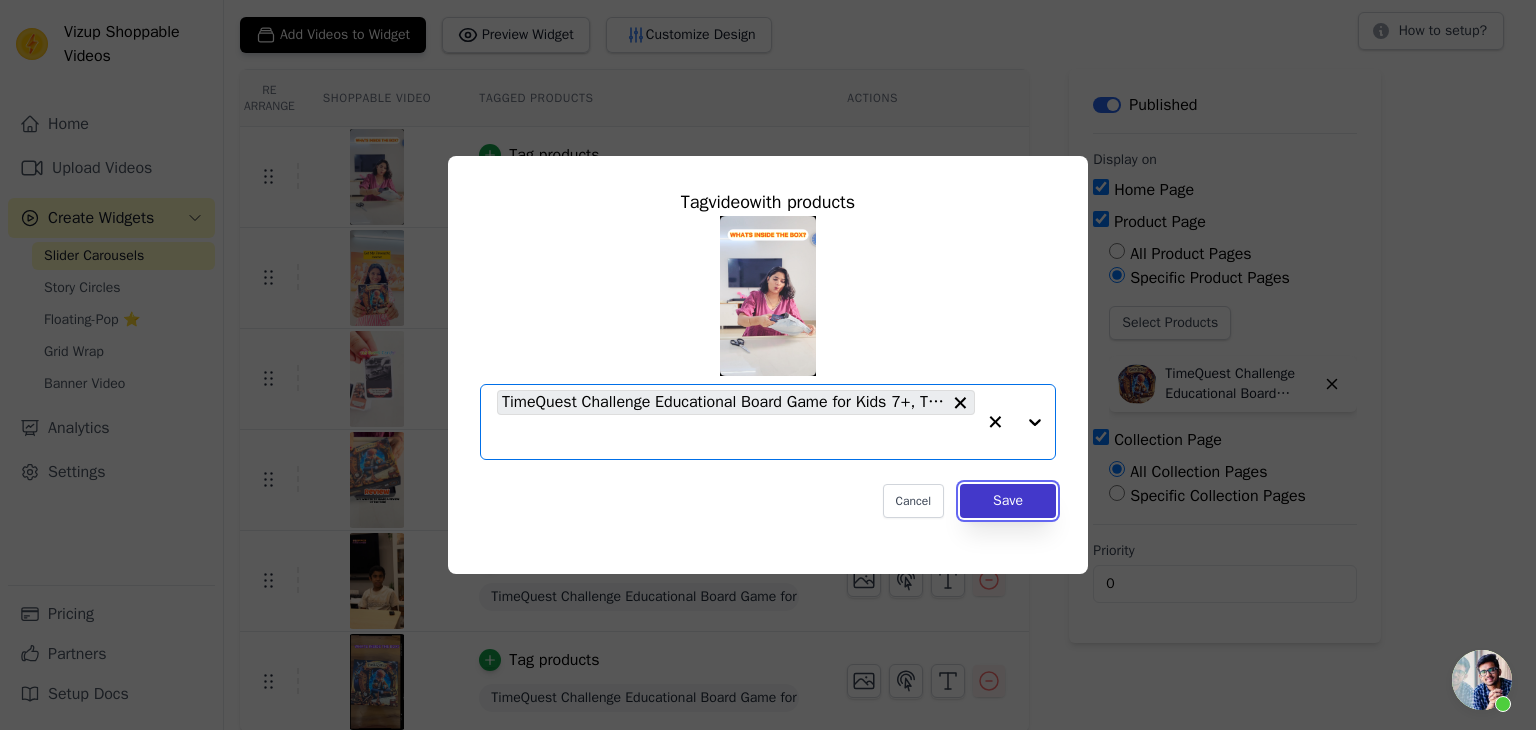 click on "Save" at bounding box center [1008, 501] 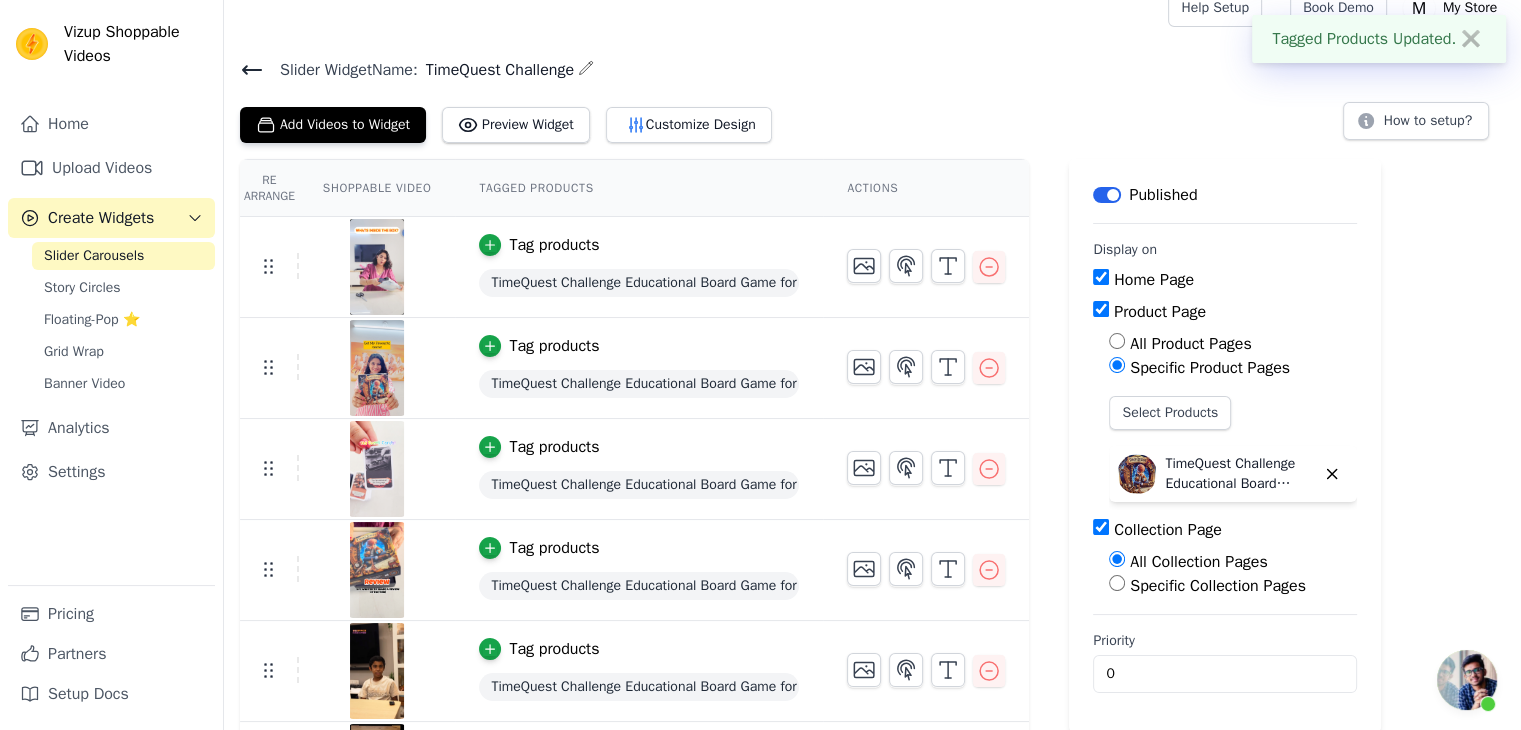 scroll, scrollTop: 114, scrollLeft: 0, axis: vertical 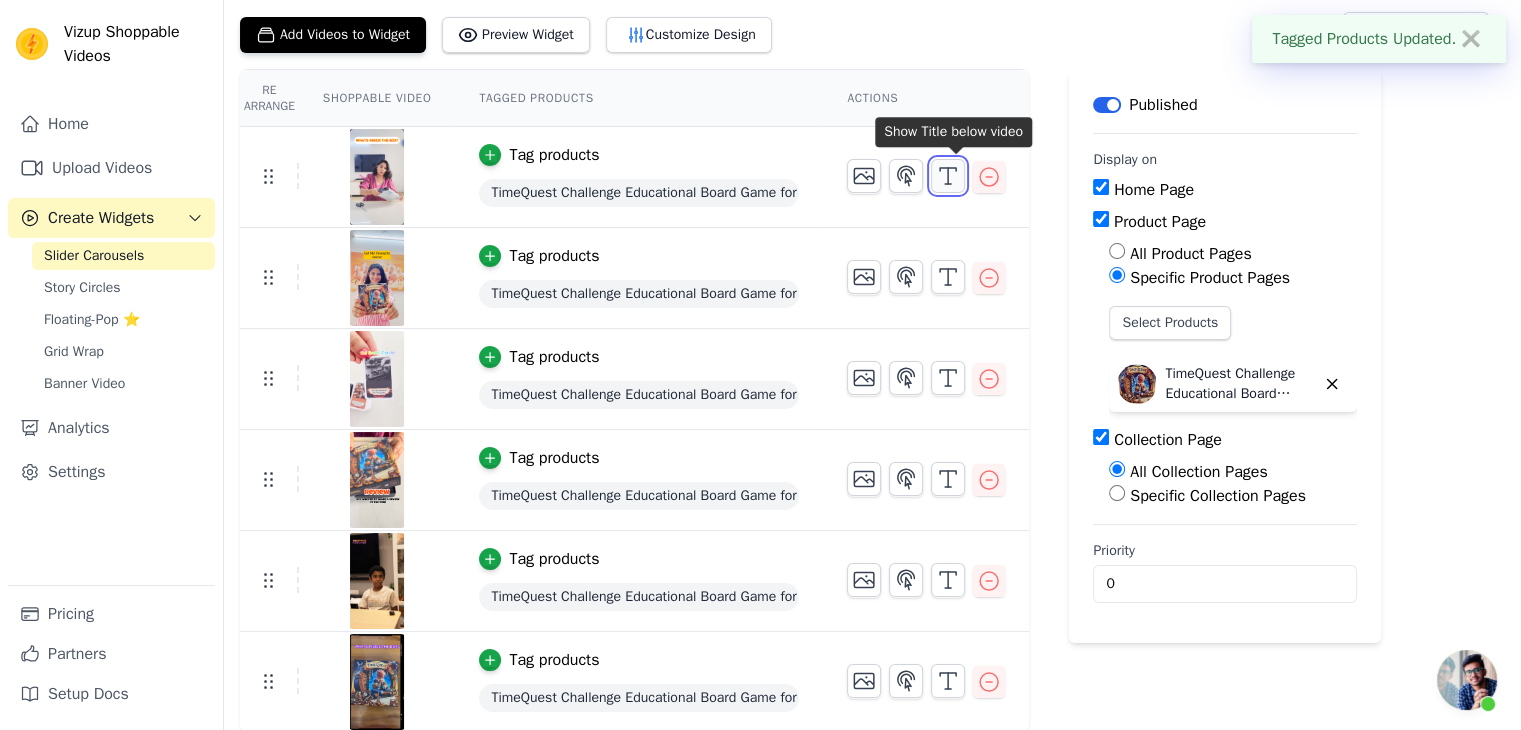 click 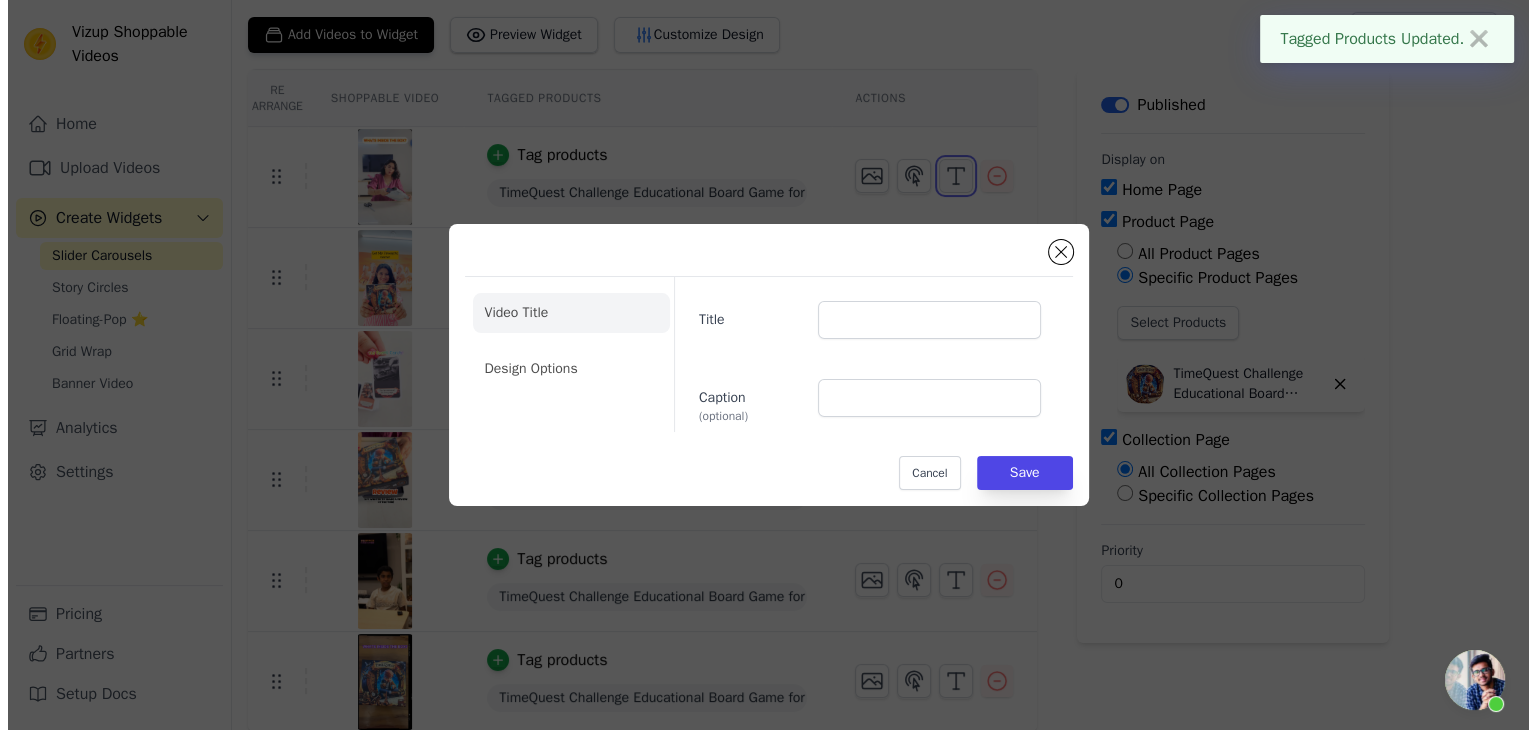 scroll, scrollTop: 0, scrollLeft: 0, axis: both 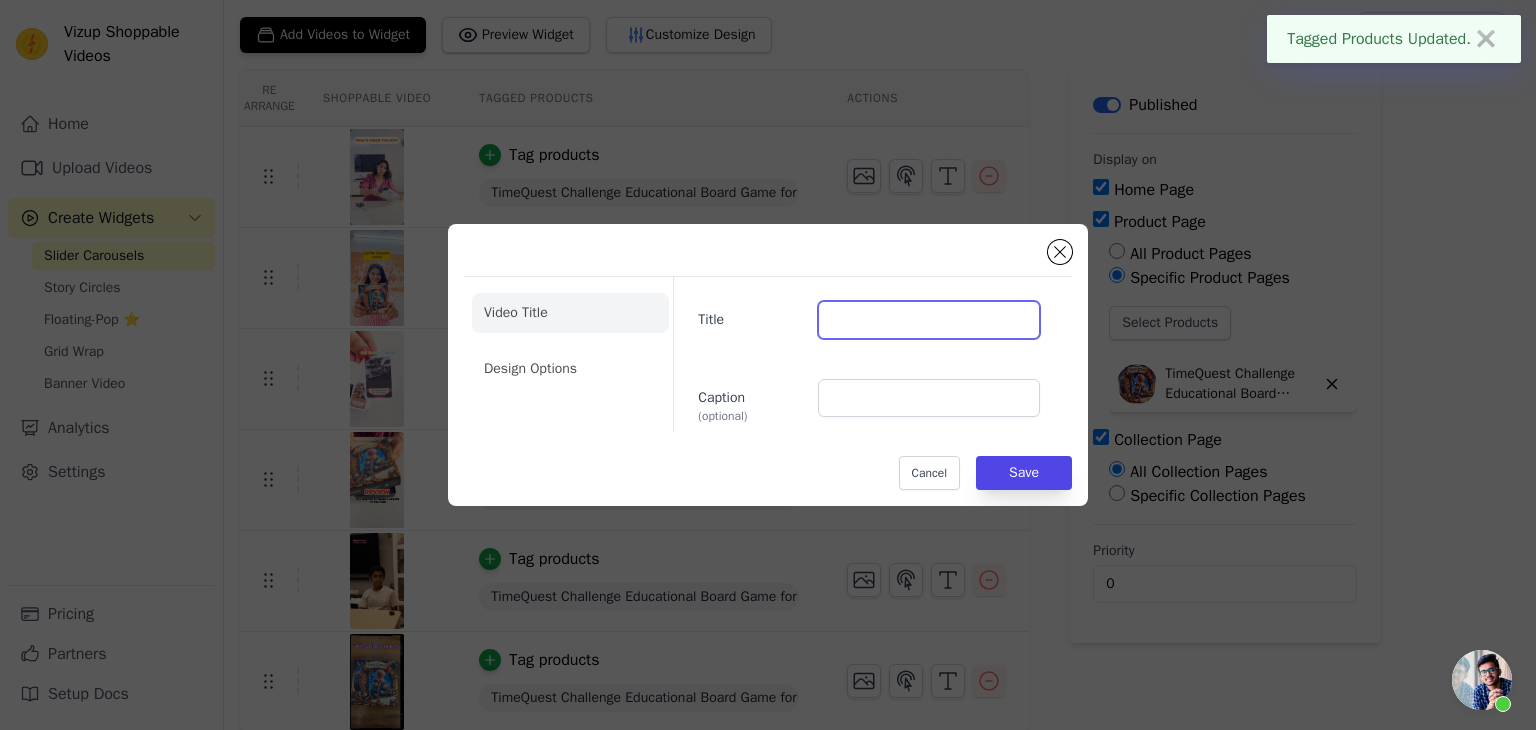 click on "Title" at bounding box center (929, 320) 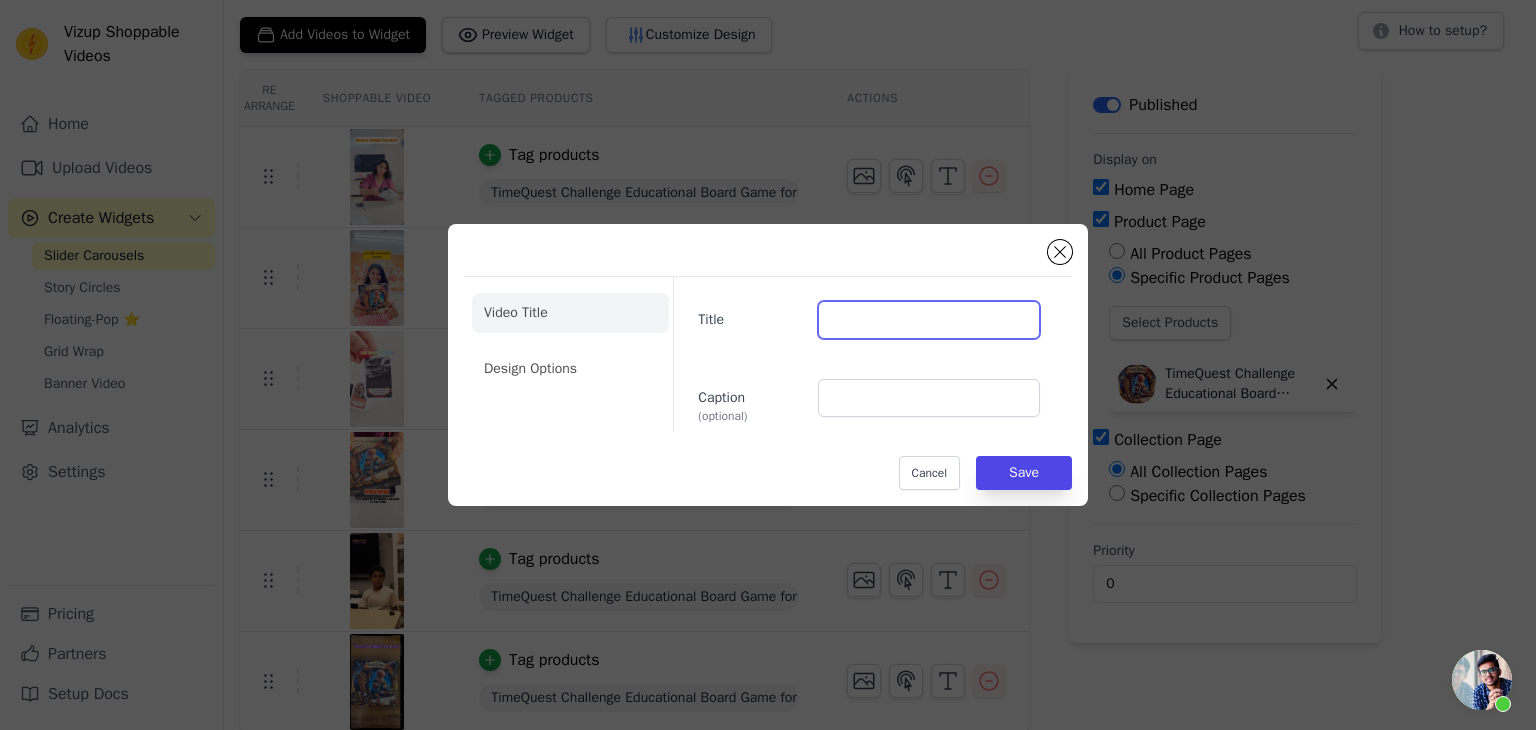 type on "Lets Unbox TimeQuest Challenge" 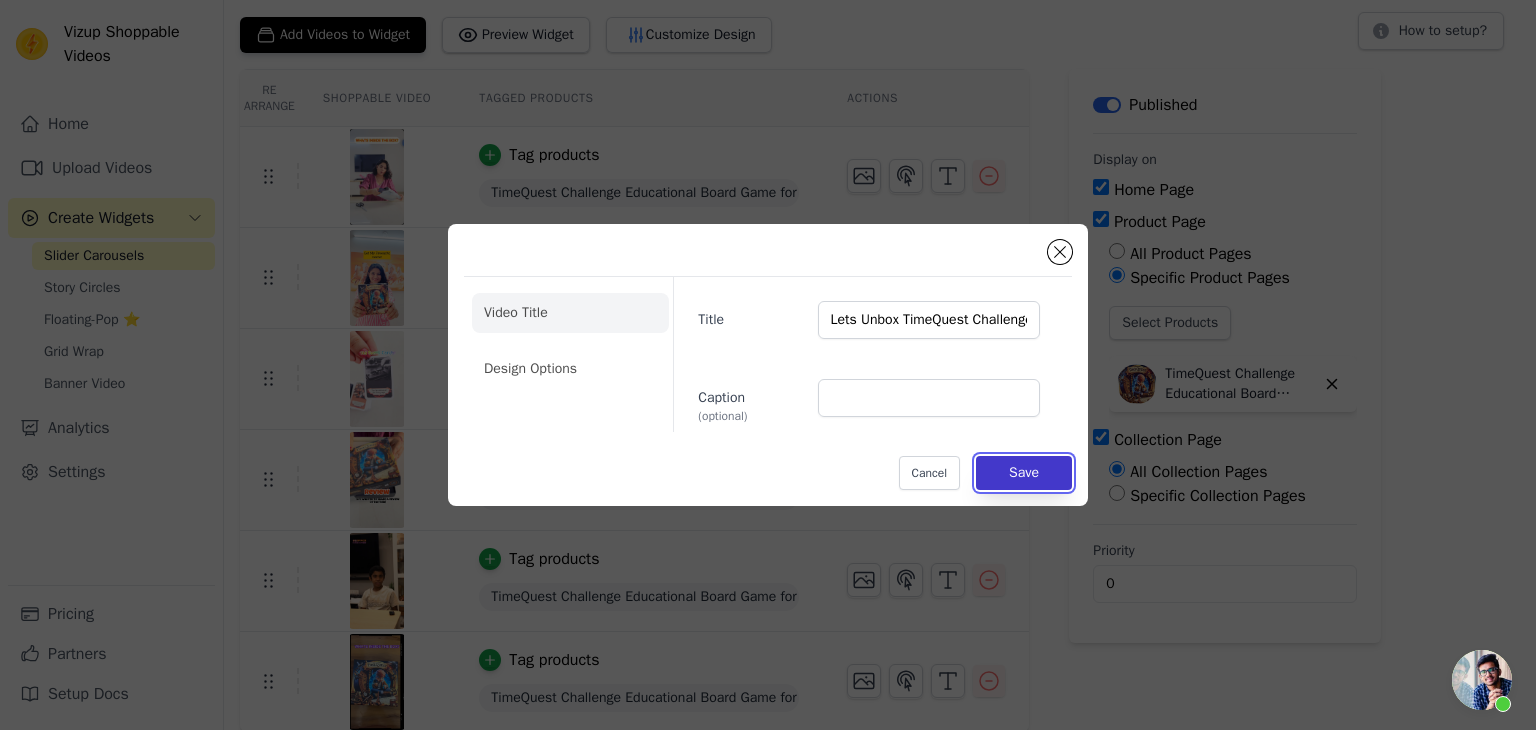 click on "Save" at bounding box center (1024, 473) 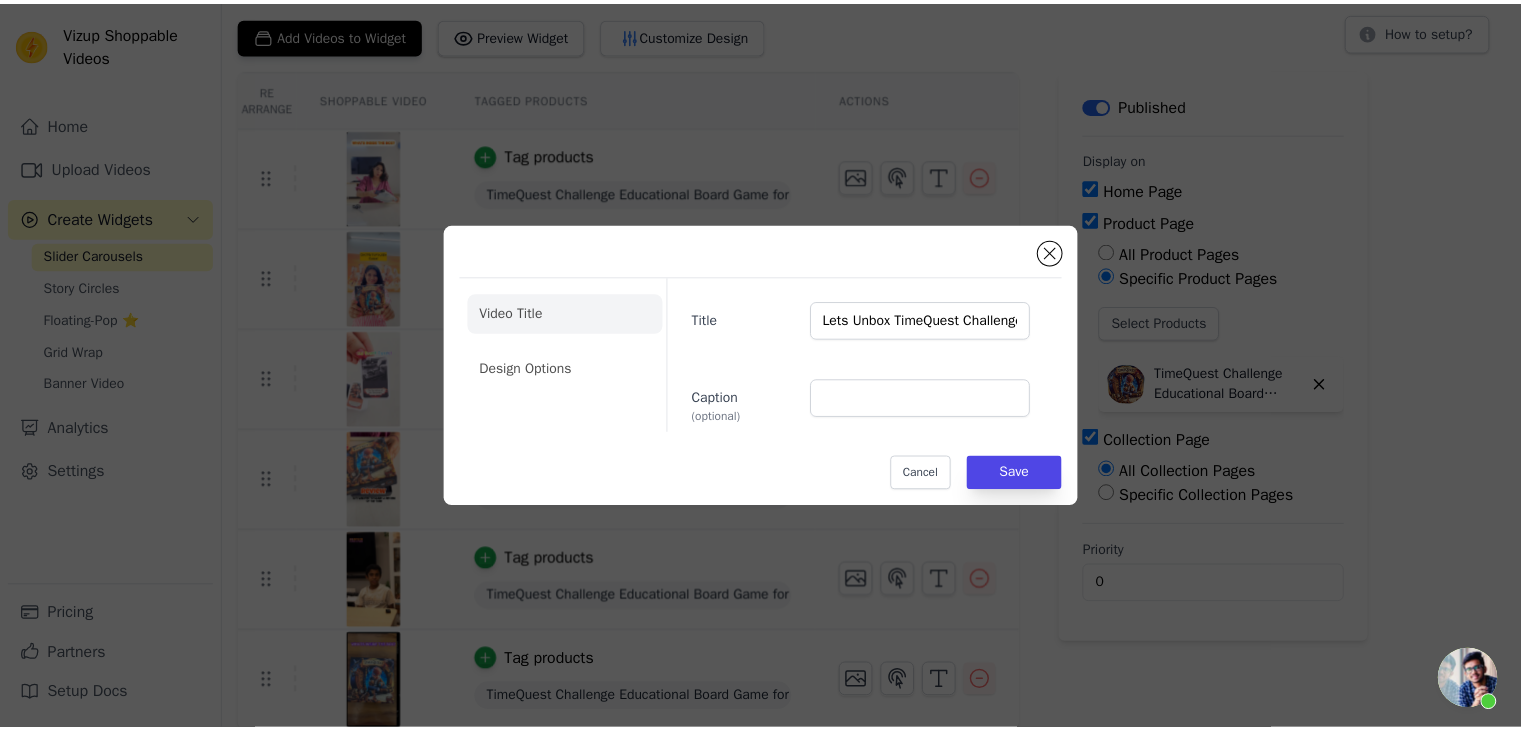 scroll, scrollTop: 114, scrollLeft: 0, axis: vertical 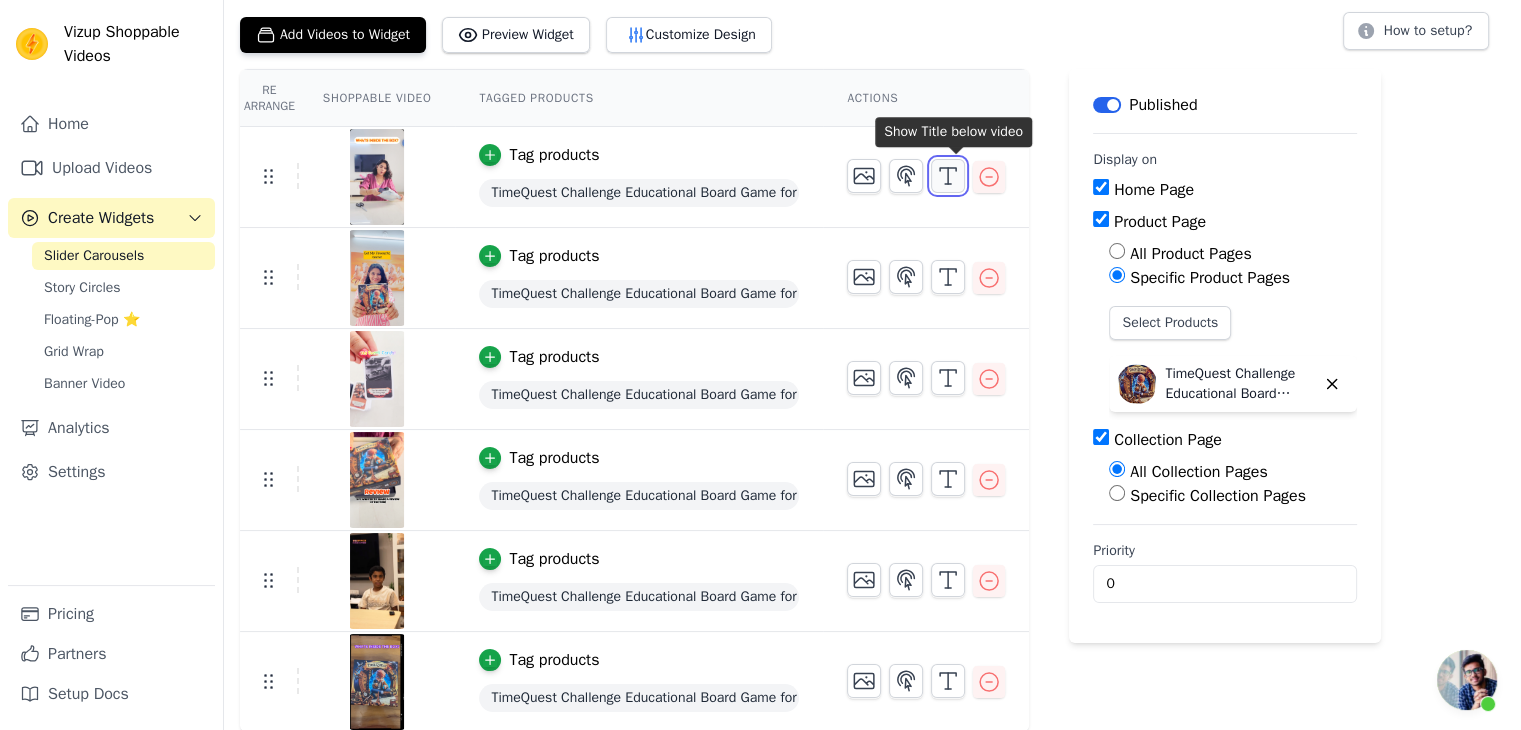 click 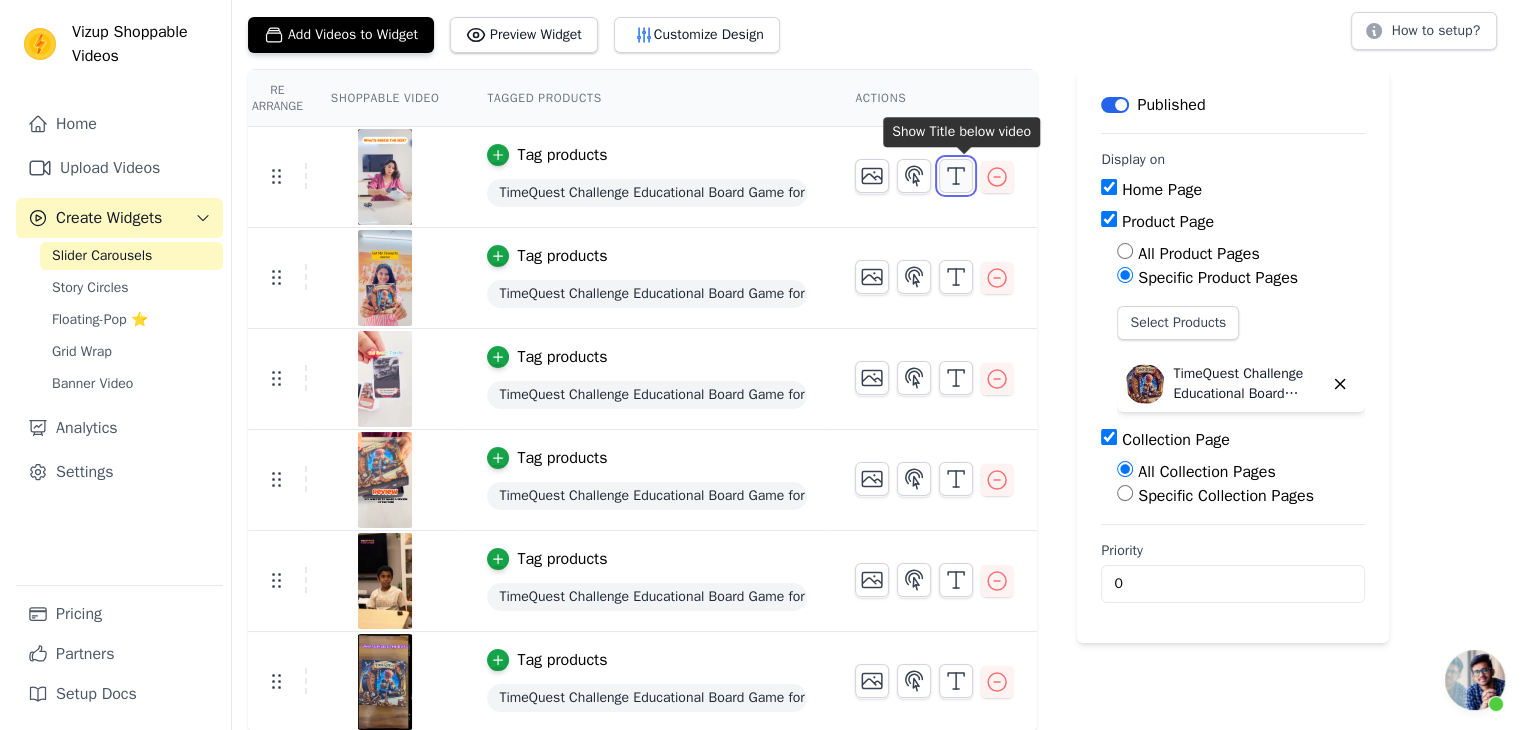scroll, scrollTop: 0, scrollLeft: 0, axis: both 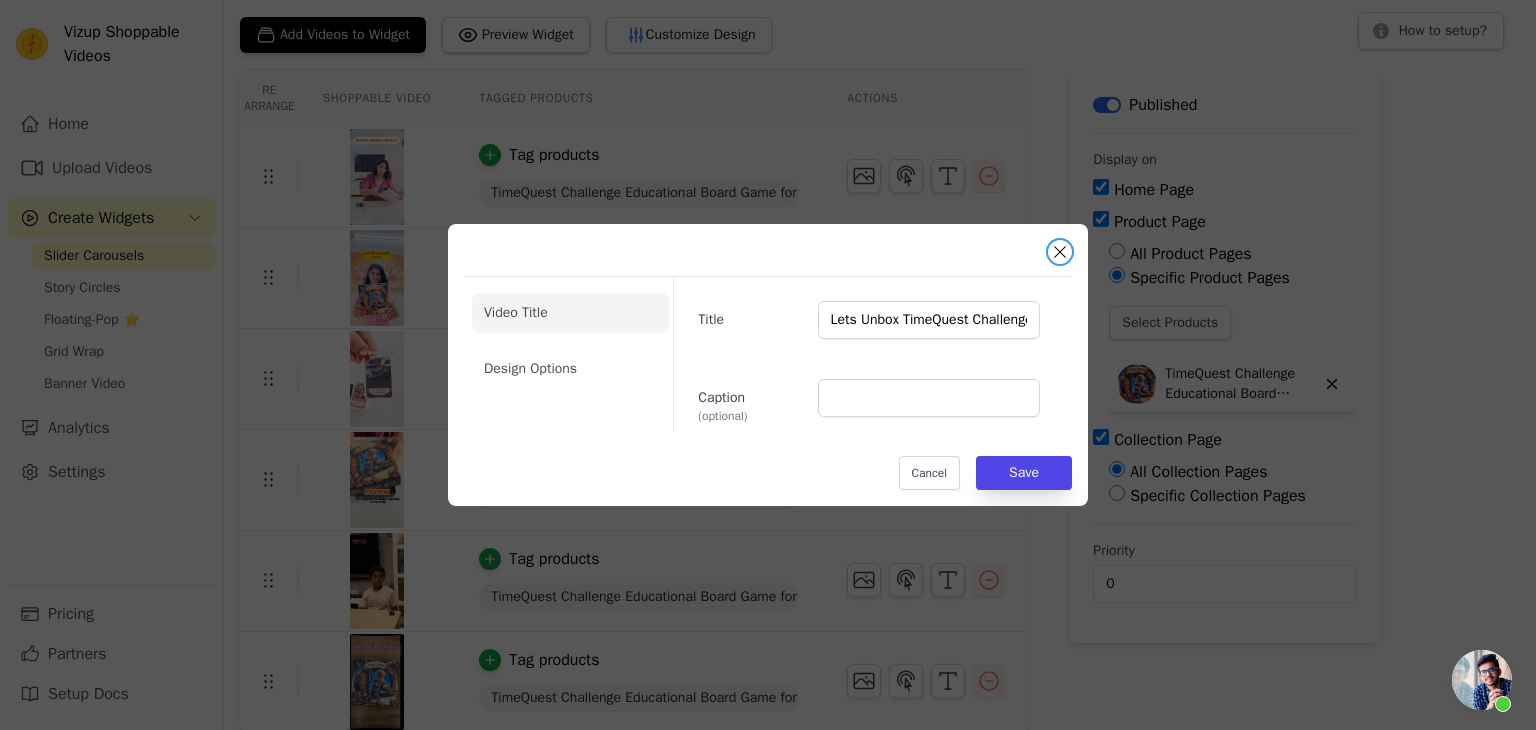 click at bounding box center [1060, 252] 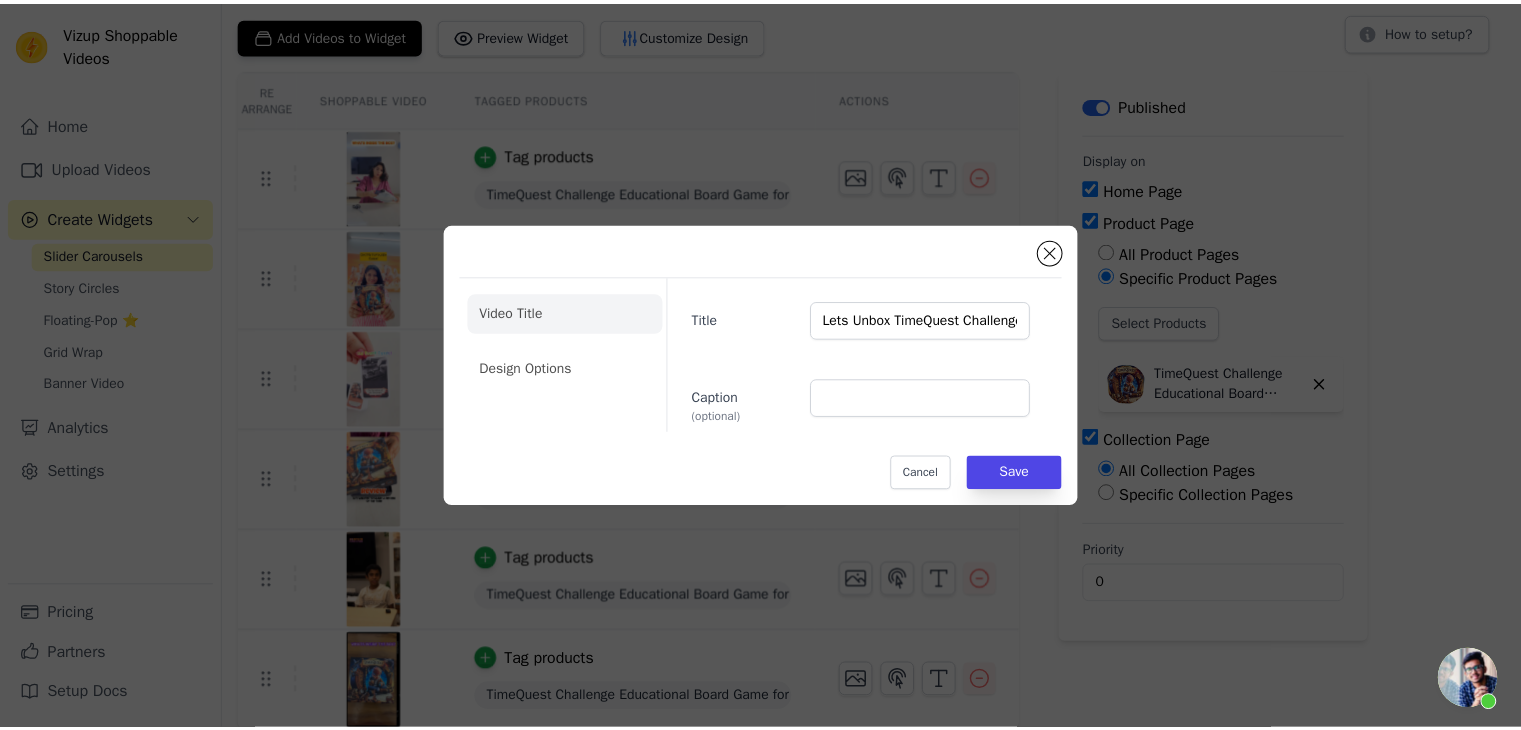 scroll, scrollTop: 114, scrollLeft: 0, axis: vertical 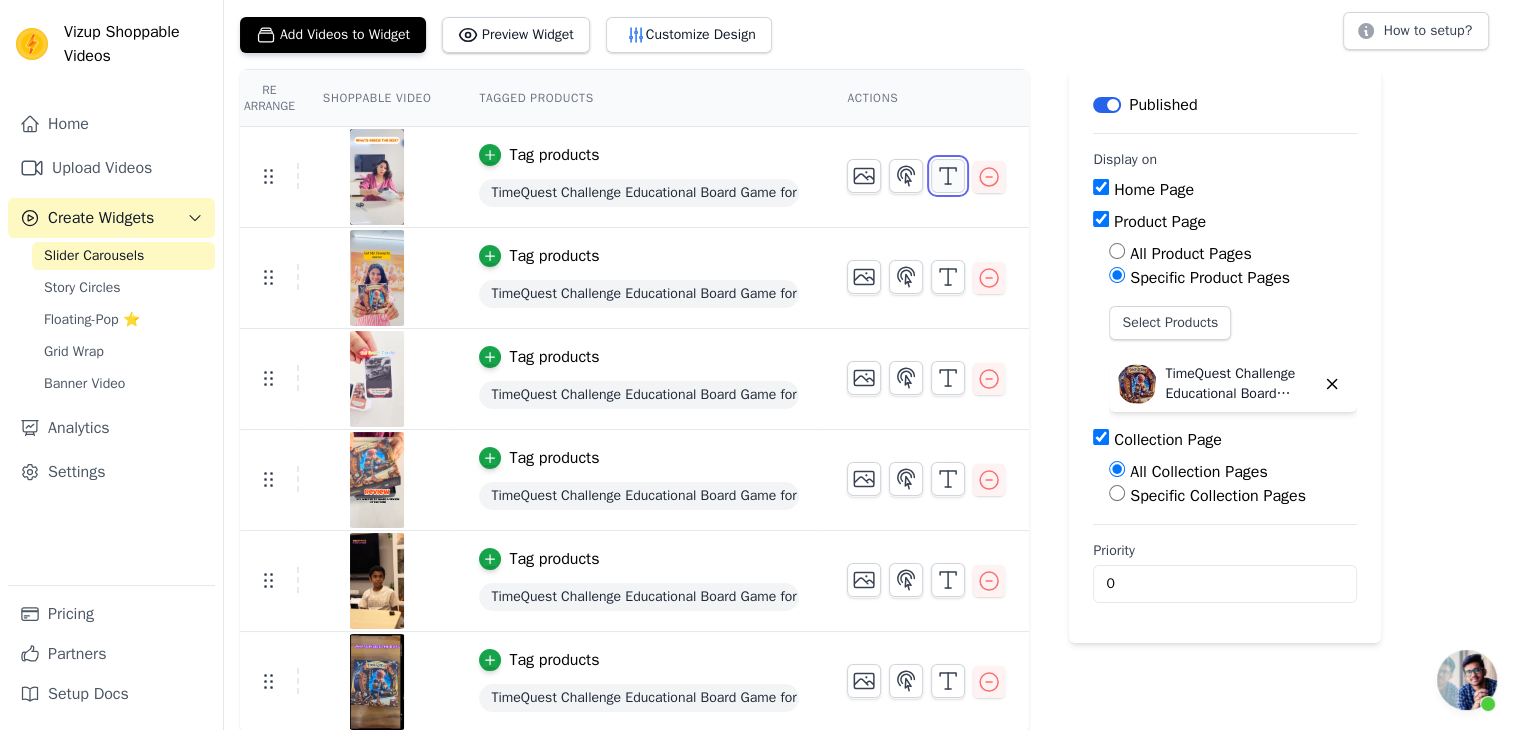 click 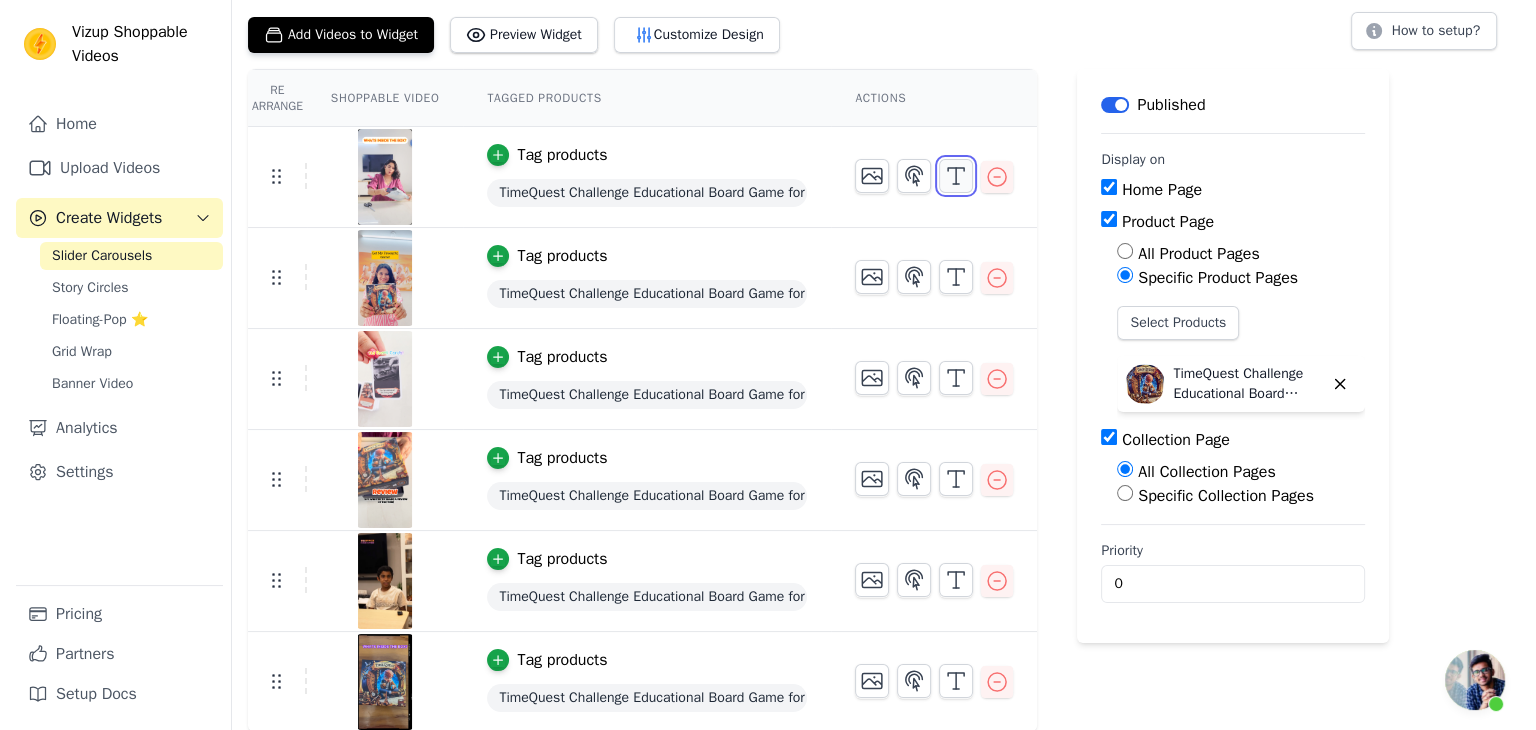 scroll, scrollTop: 0, scrollLeft: 0, axis: both 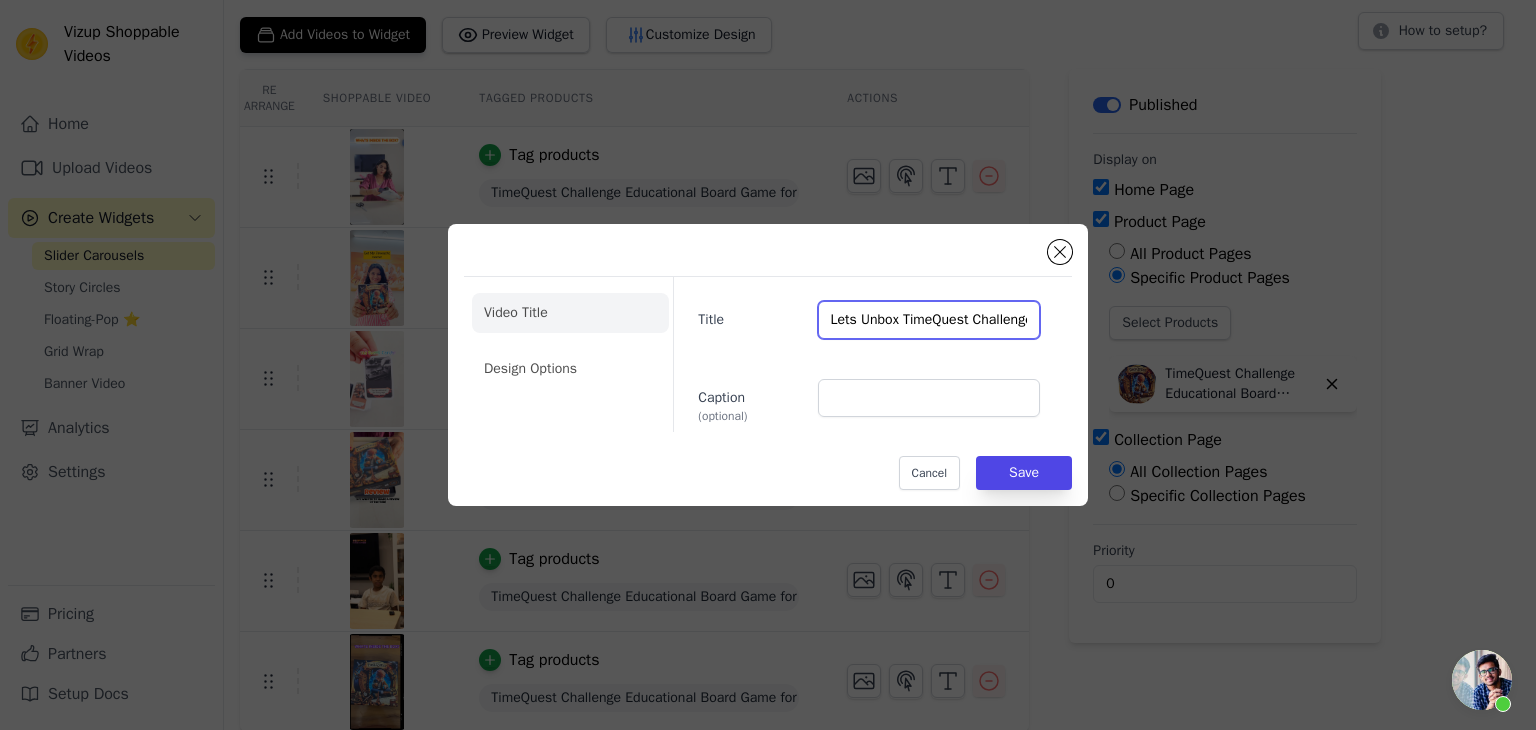 click on "Lets Unbox TimeQuest Challenge" at bounding box center (929, 320) 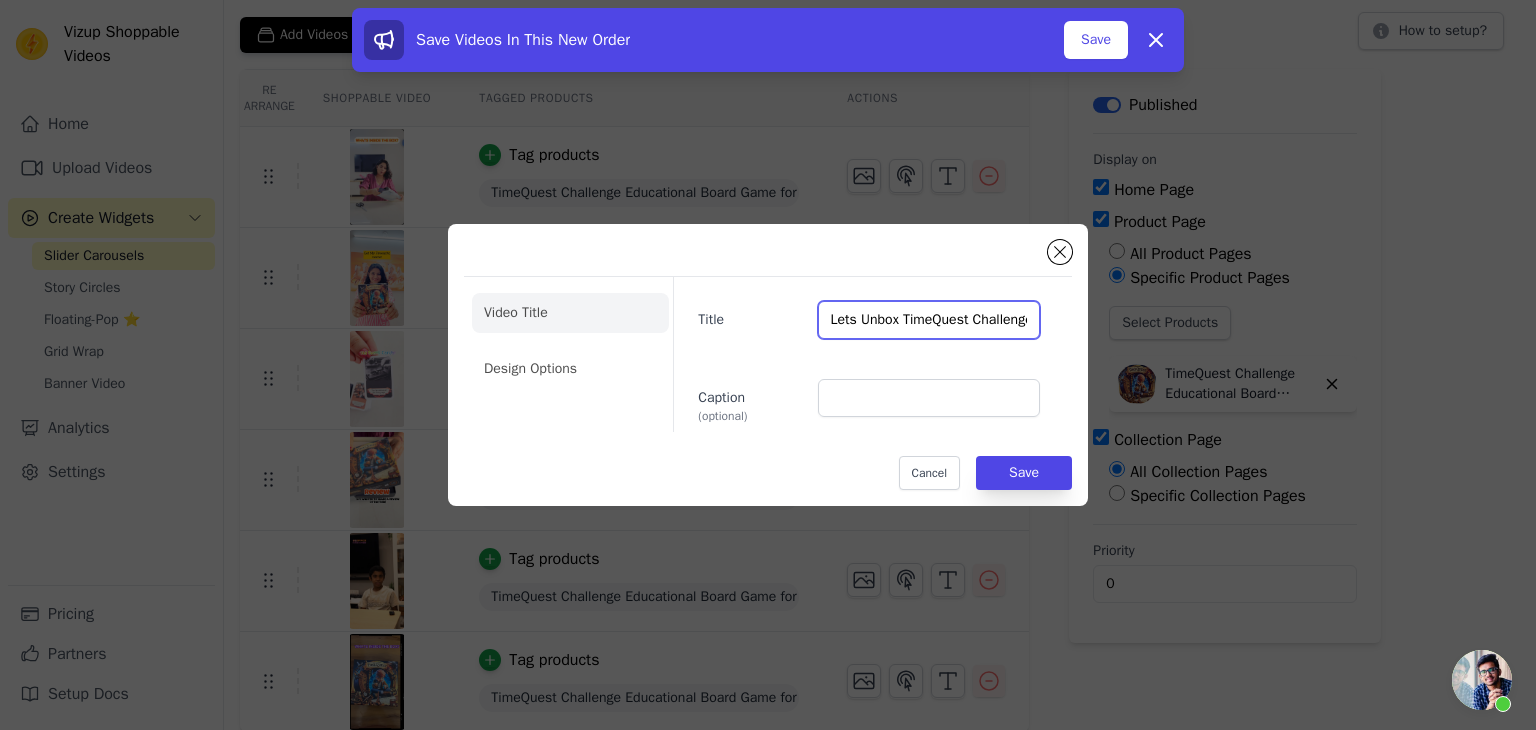 scroll, scrollTop: 0, scrollLeft: 8, axis: horizontal 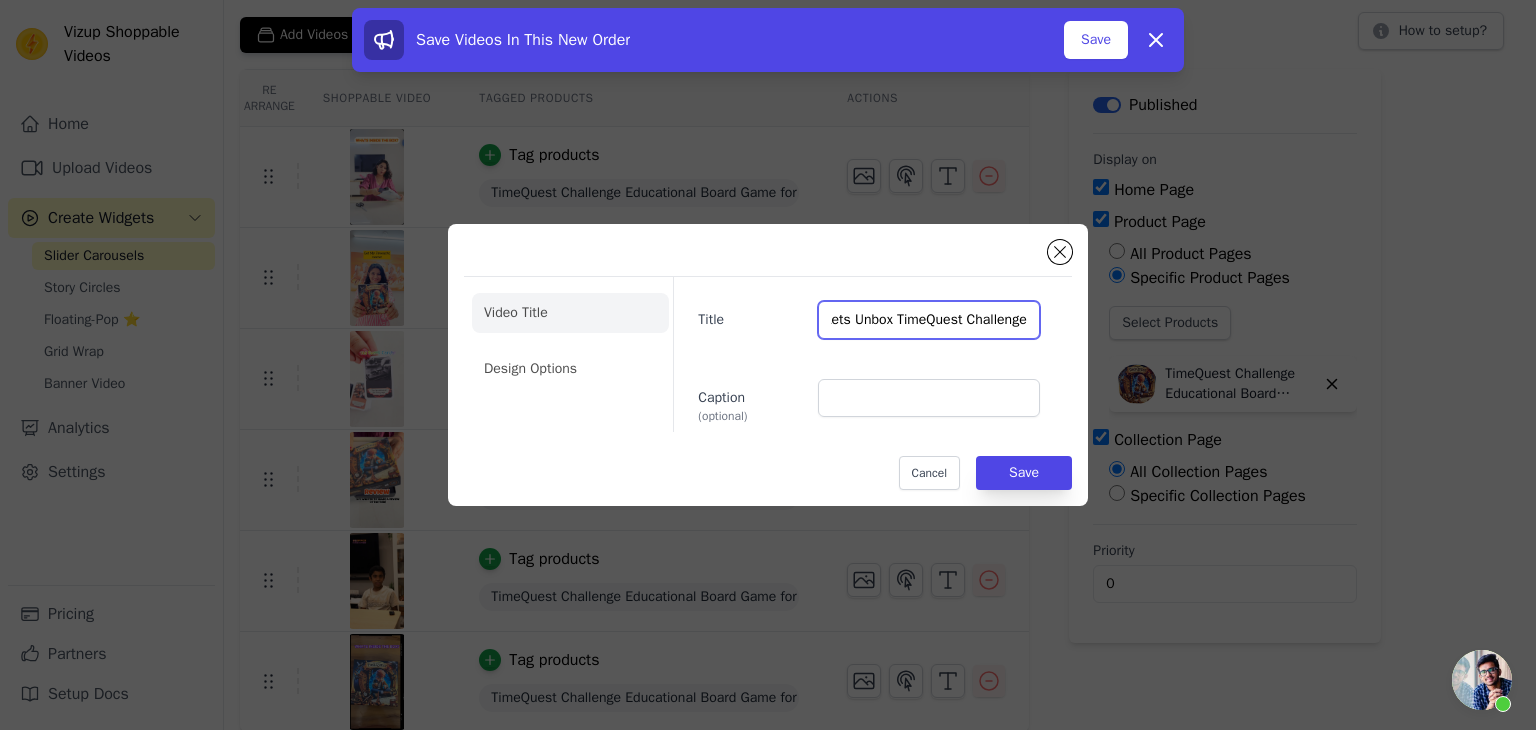 click on "Lets Unbox TimeQuest Challenge" at bounding box center [929, 320] 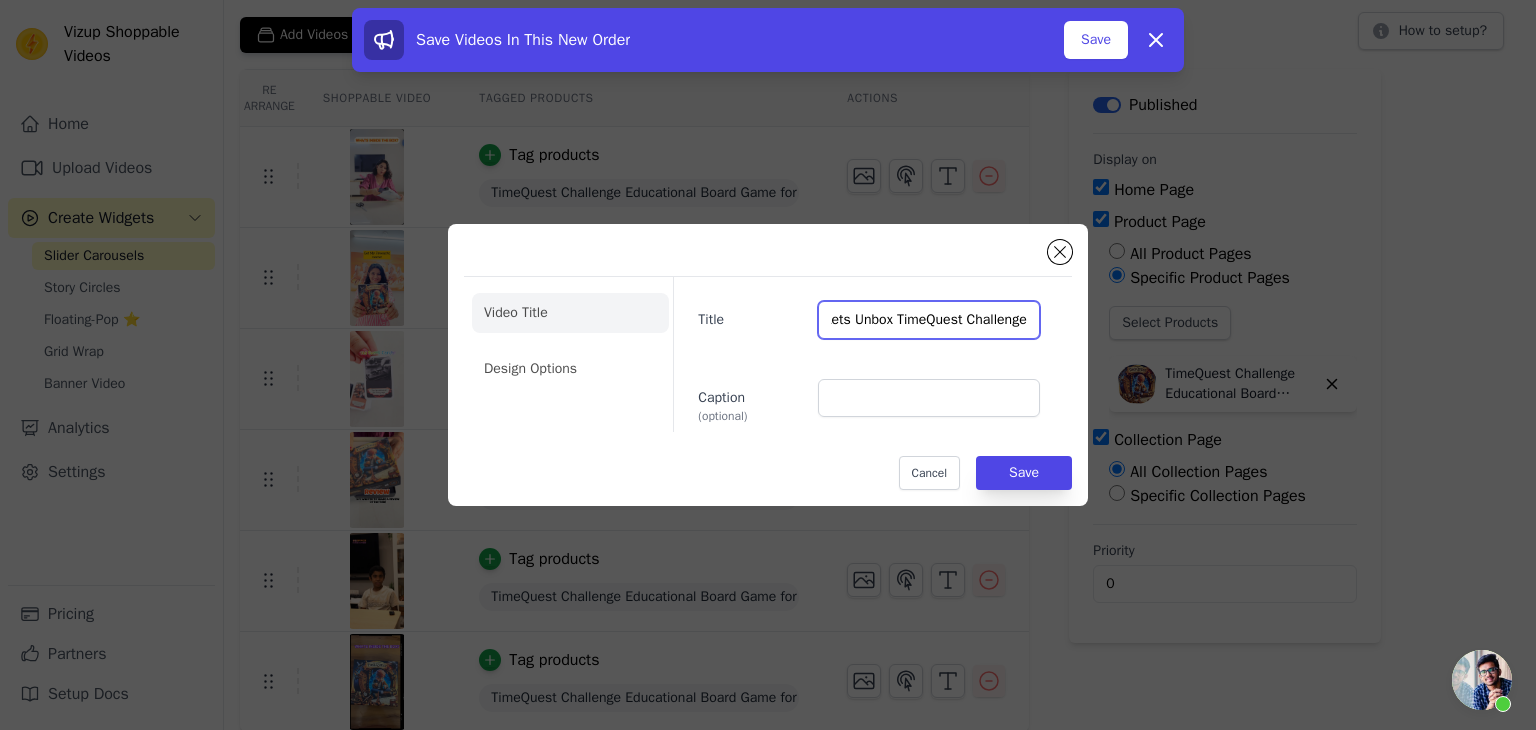 click on "Lets Unbox TimeQuest Challenge" at bounding box center (929, 320) 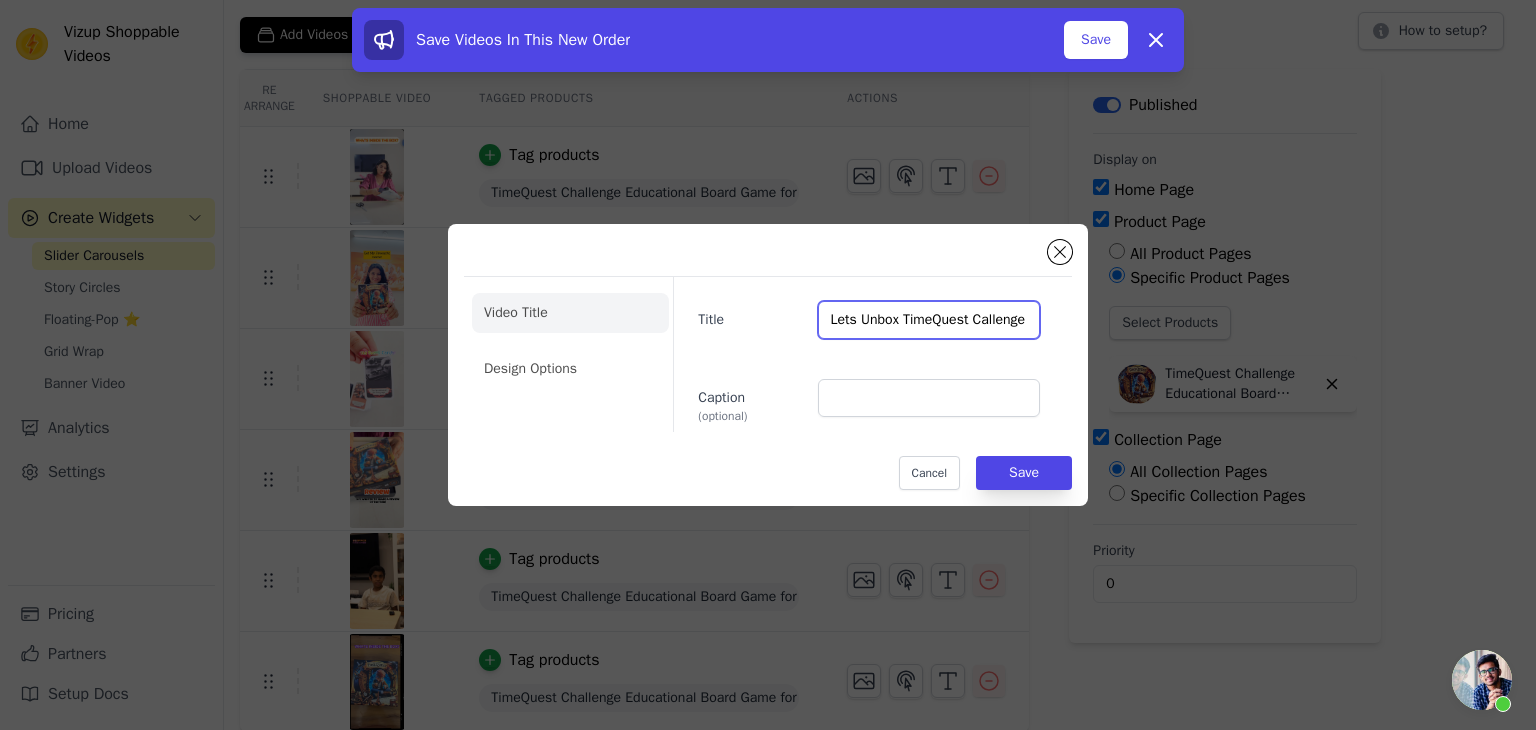 scroll, scrollTop: 0, scrollLeft: 0, axis: both 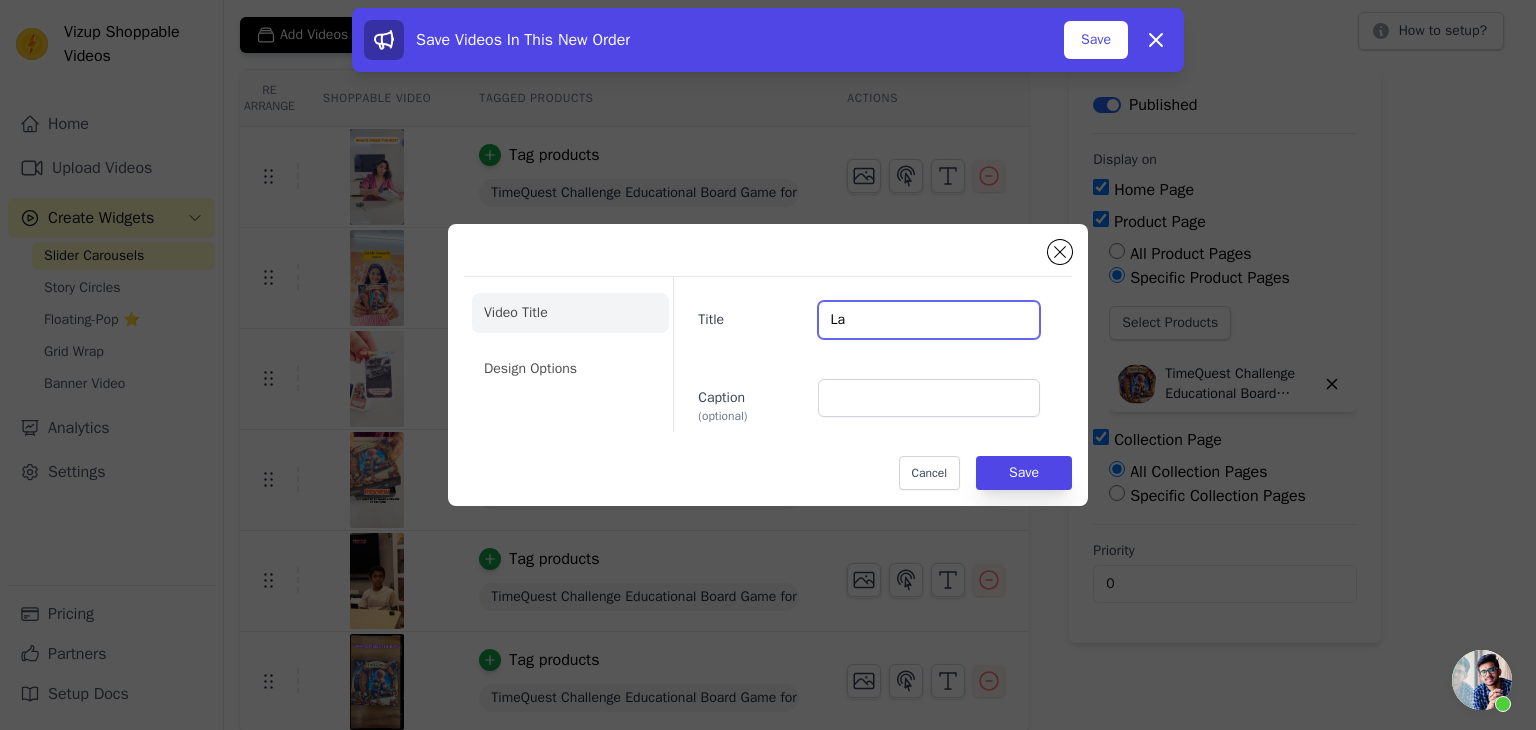 type on "L" 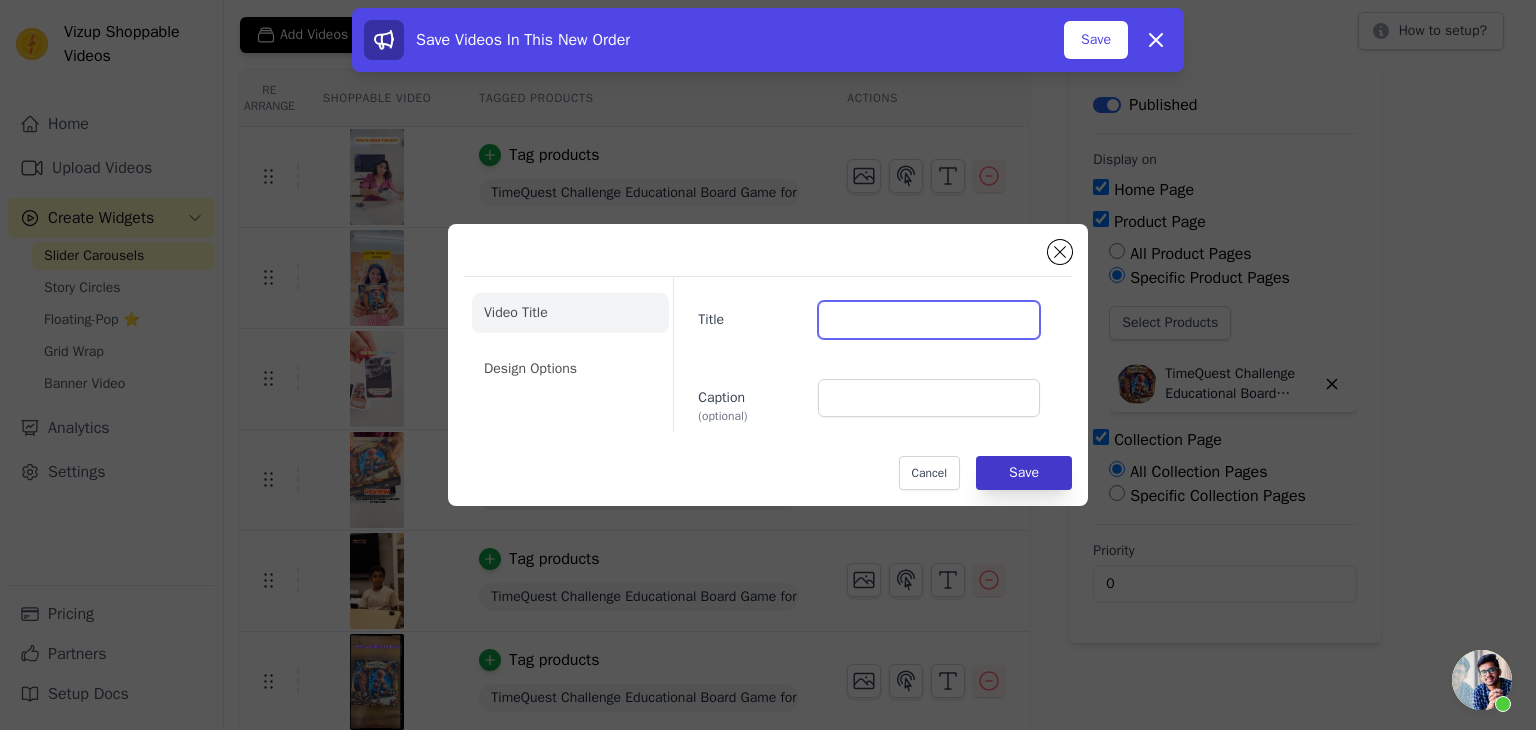type 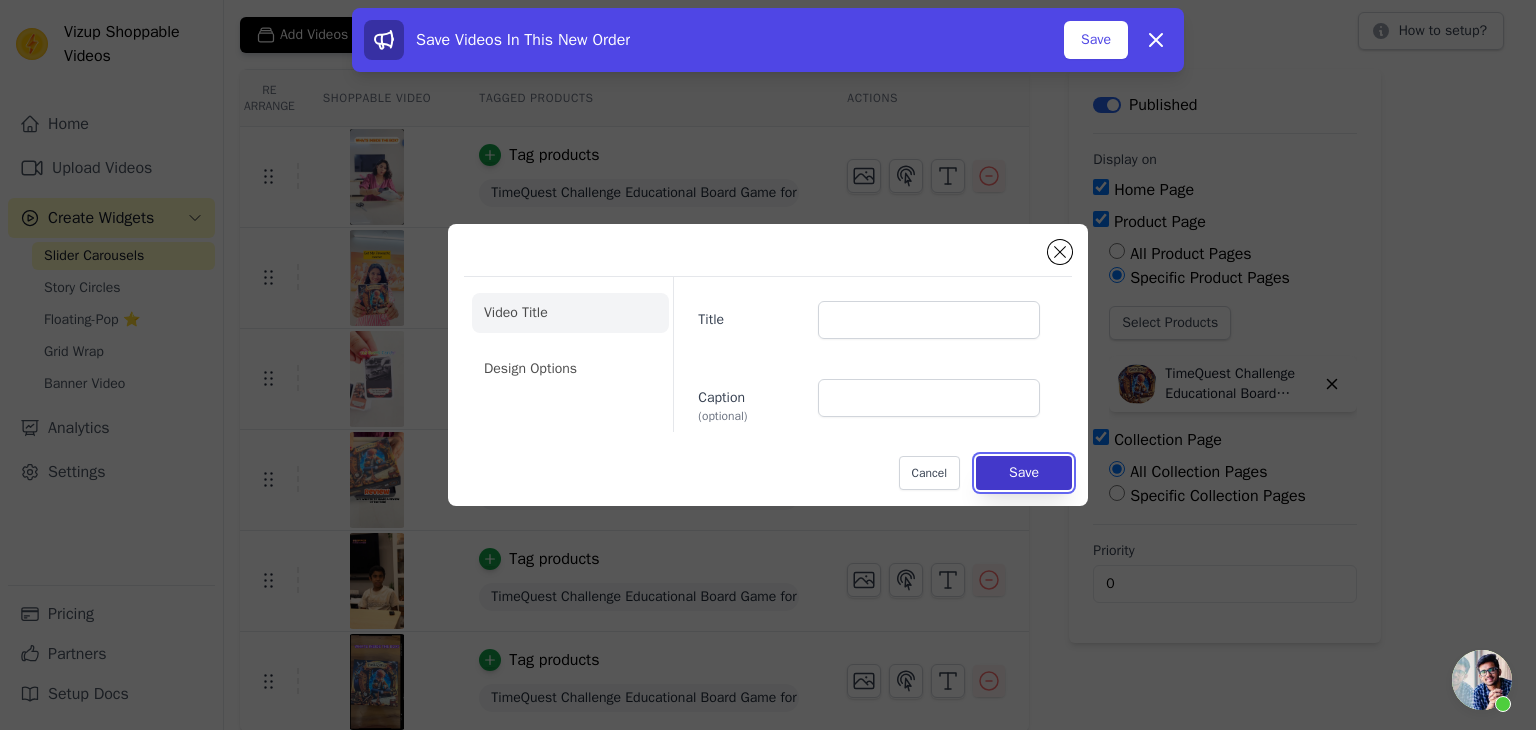 click on "Save" at bounding box center (1024, 473) 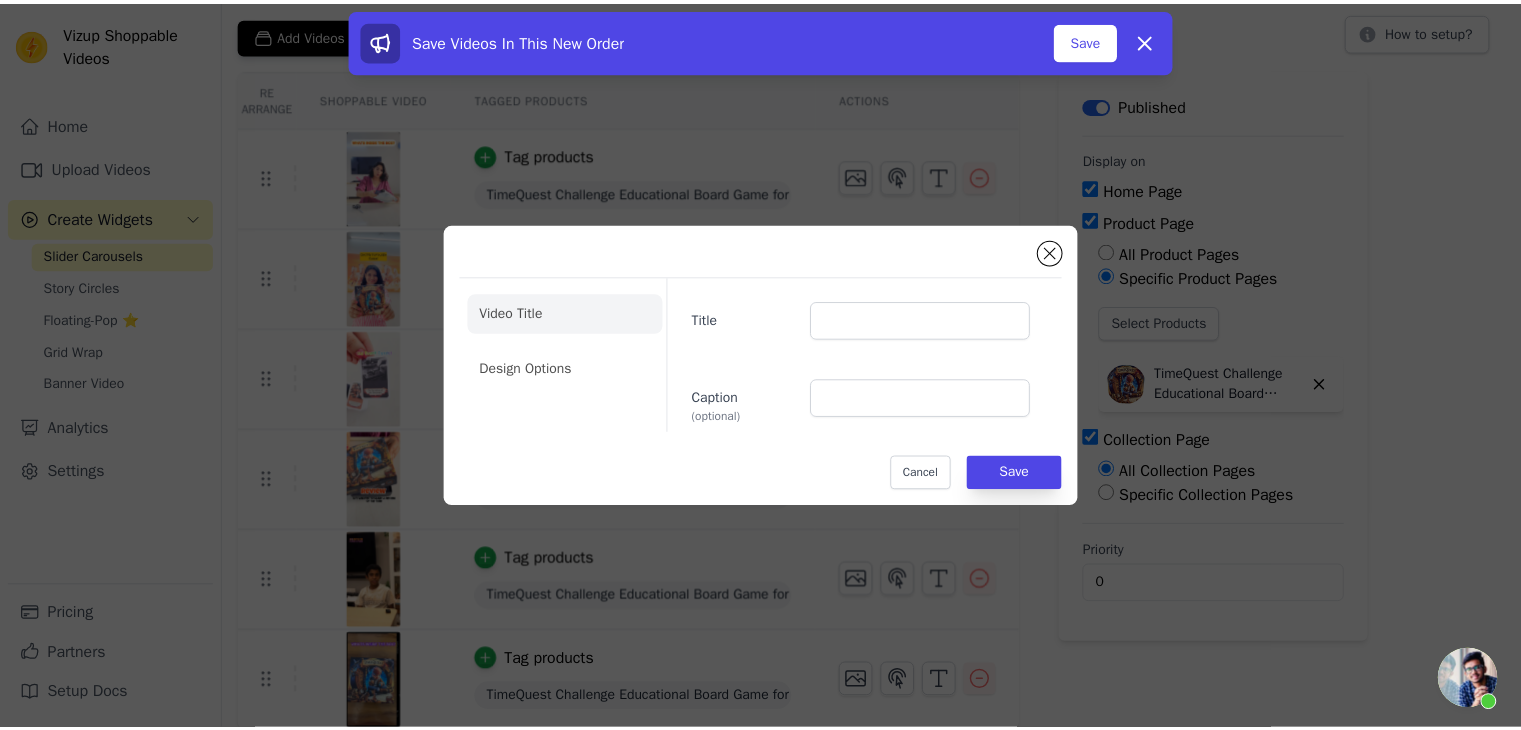 scroll, scrollTop: 114, scrollLeft: 0, axis: vertical 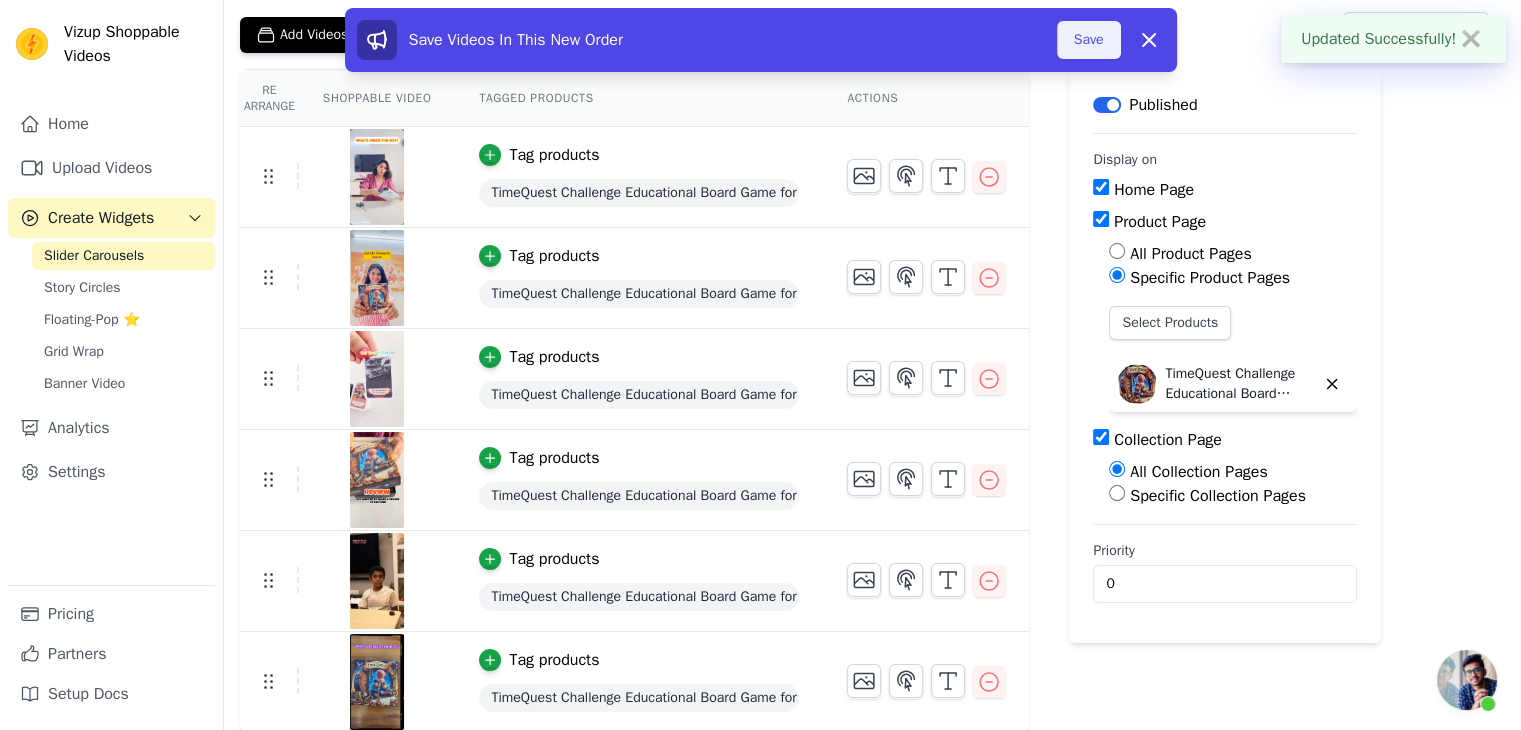 click on "Save" at bounding box center [1089, 40] 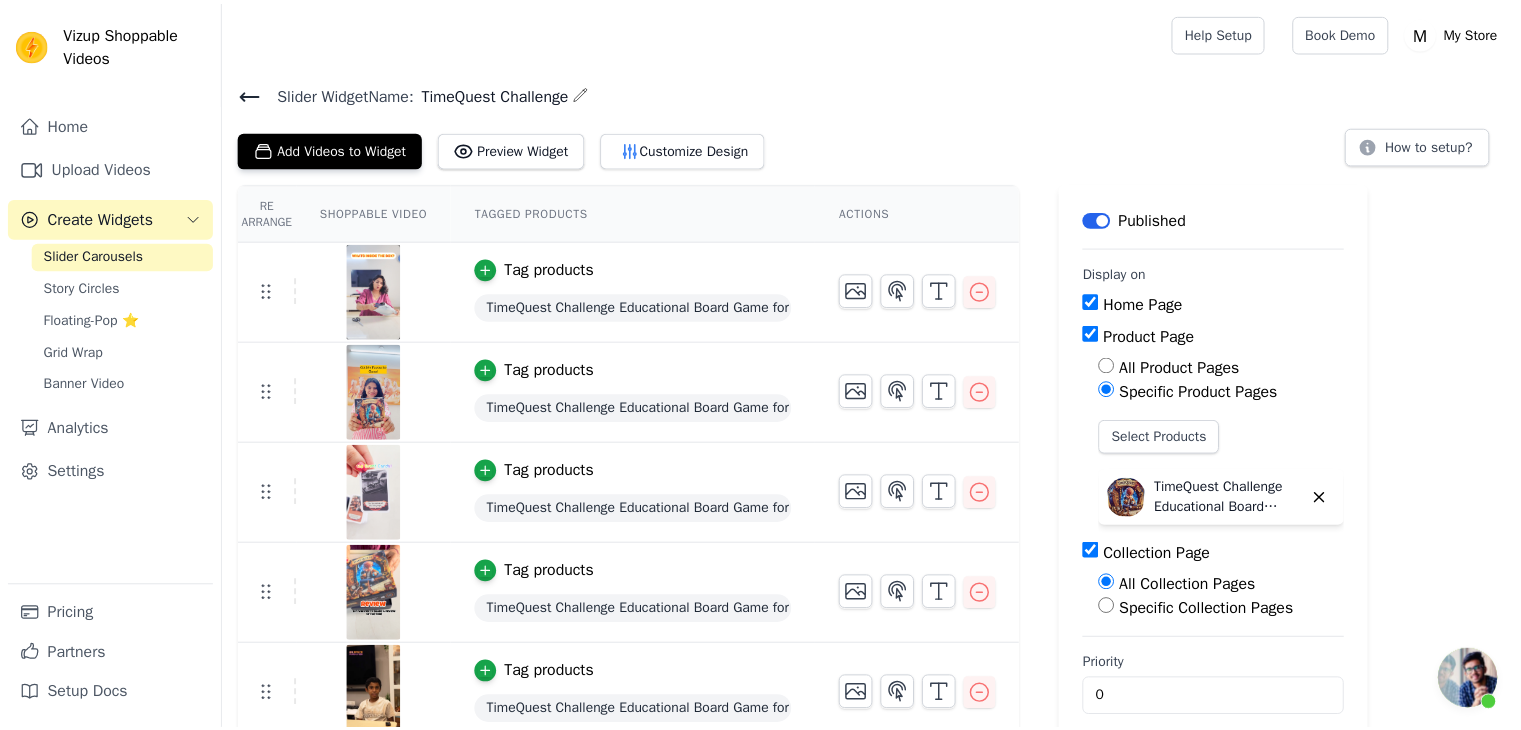 scroll, scrollTop: 0, scrollLeft: 0, axis: both 